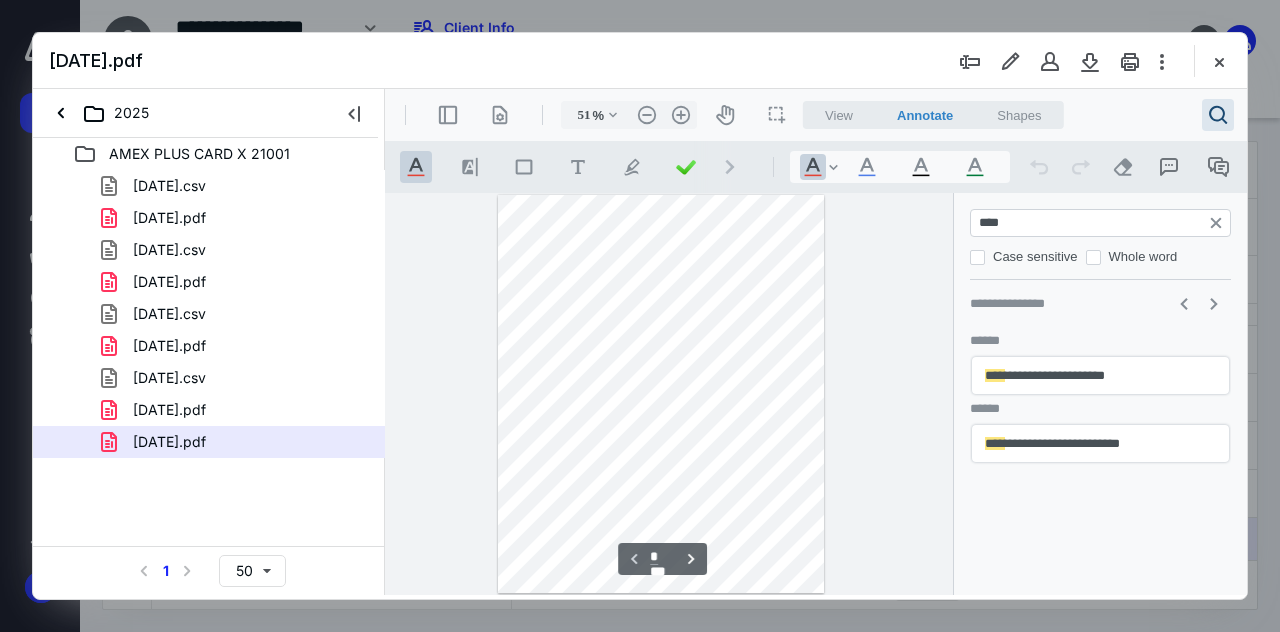 click on "****" 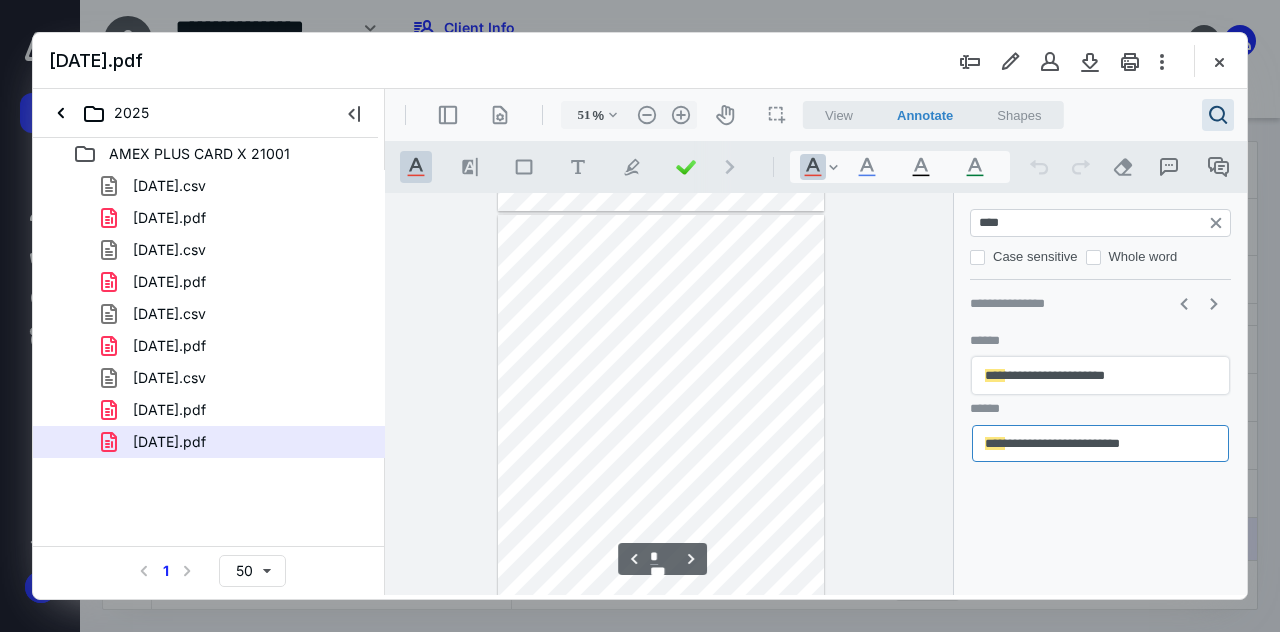 type 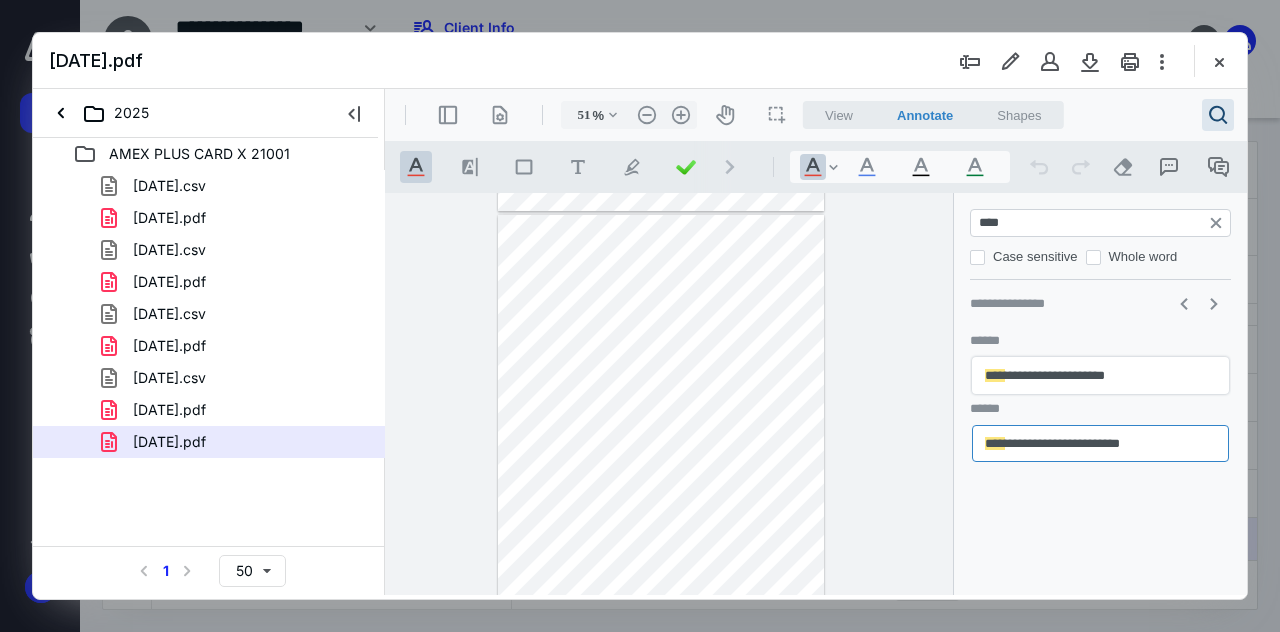 drag, startPoint x: 1019, startPoint y: 222, endPoint x: 955, endPoint y: 232, distance: 64.77654 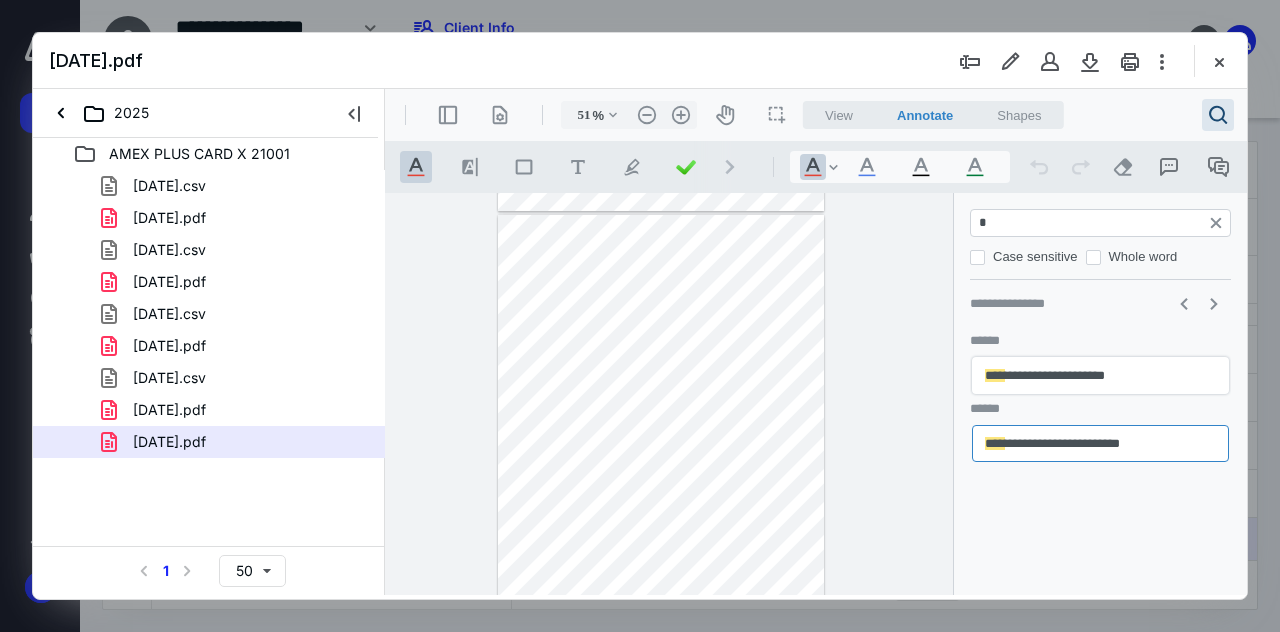 type on "**" 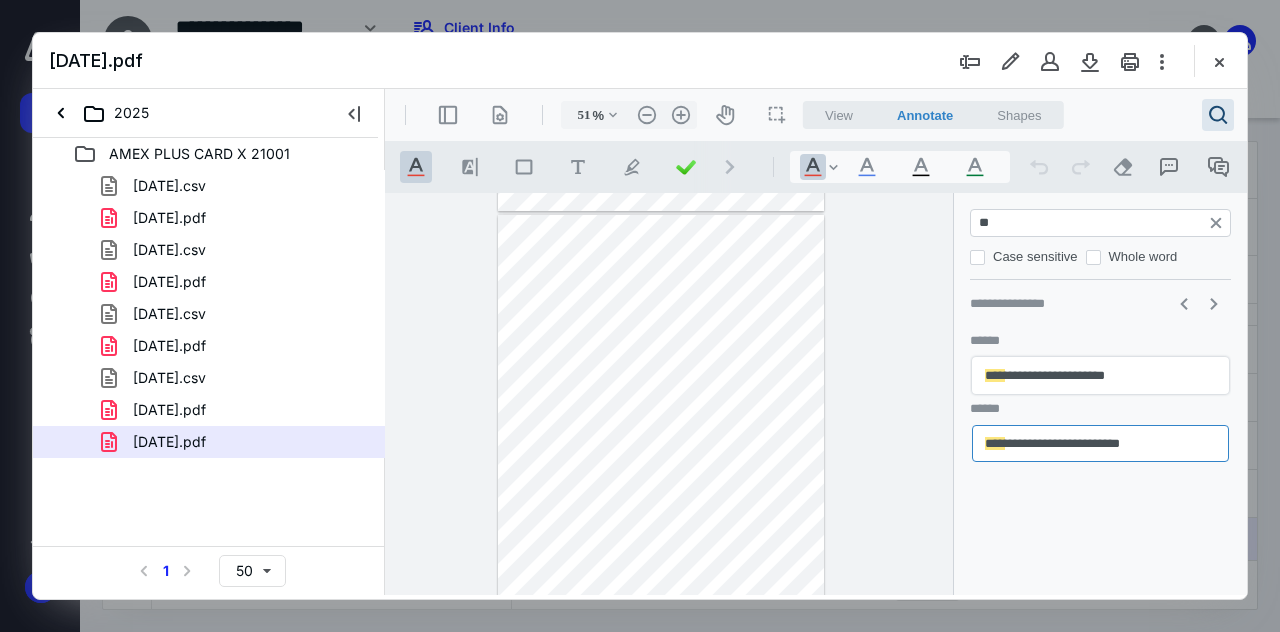 type on "*" 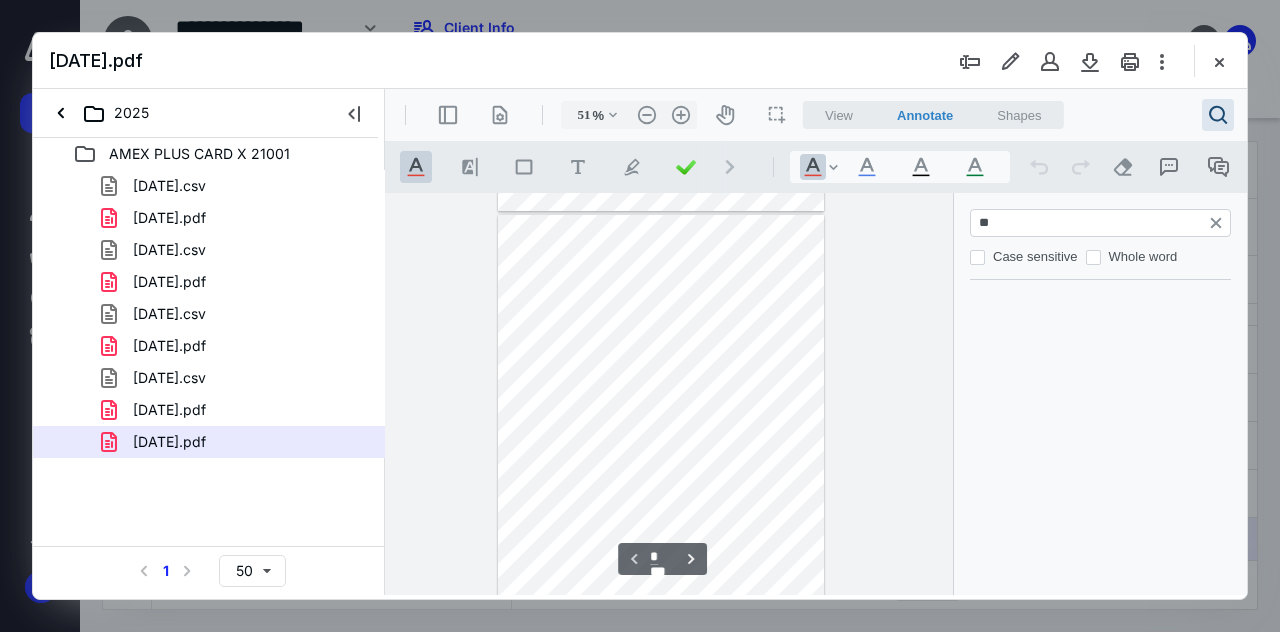 scroll, scrollTop: 0, scrollLeft: 0, axis: both 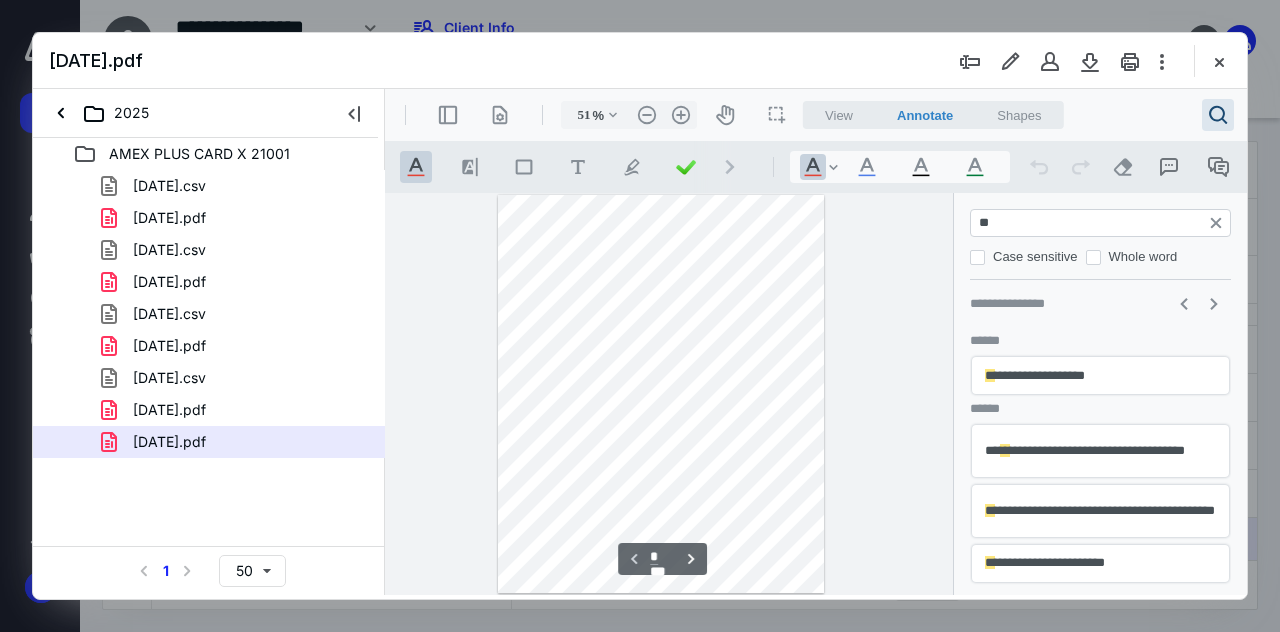 click on "**" at bounding box center [1102, 223] 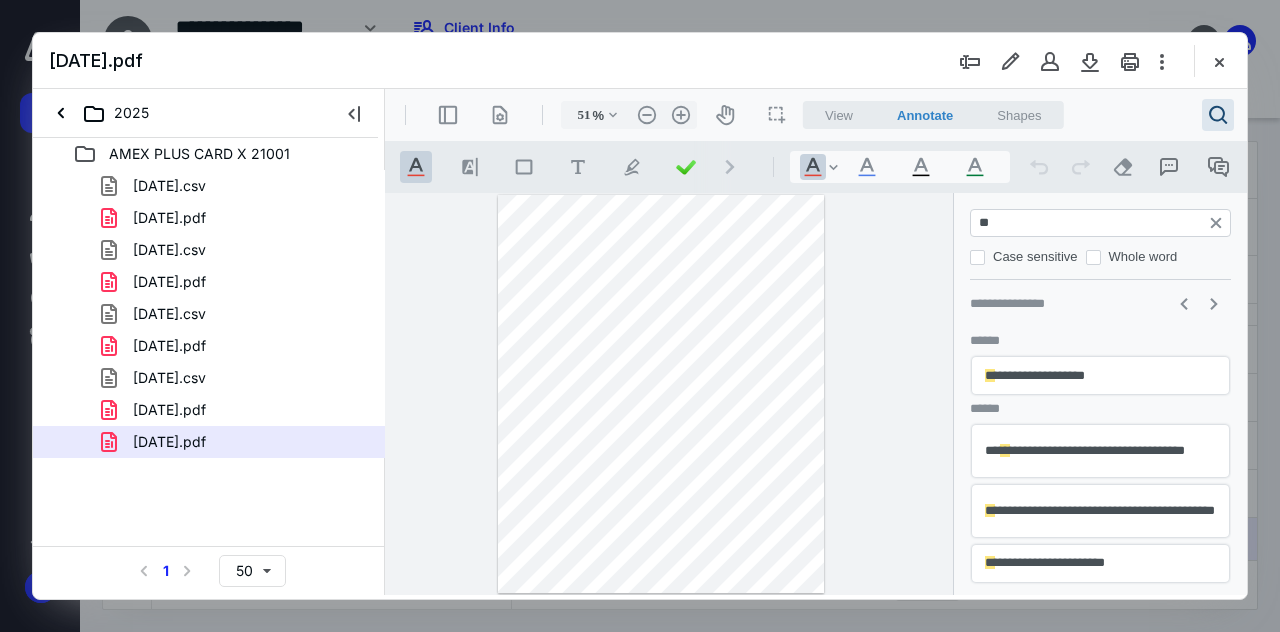 type on "***" 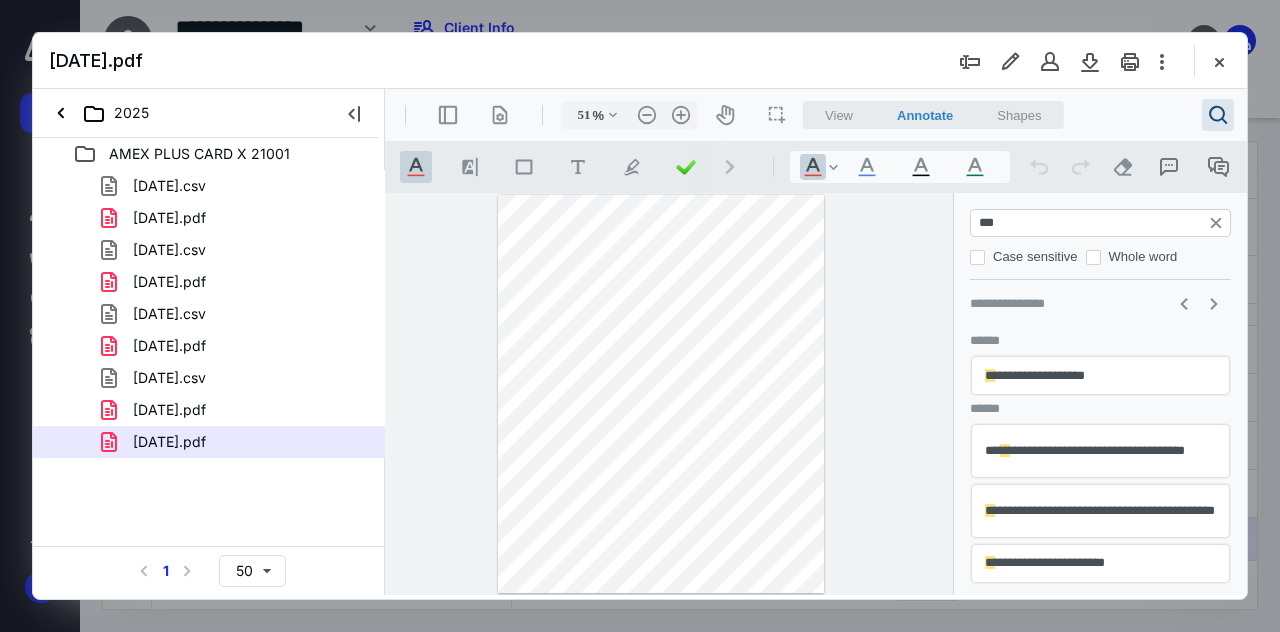 type on "*" 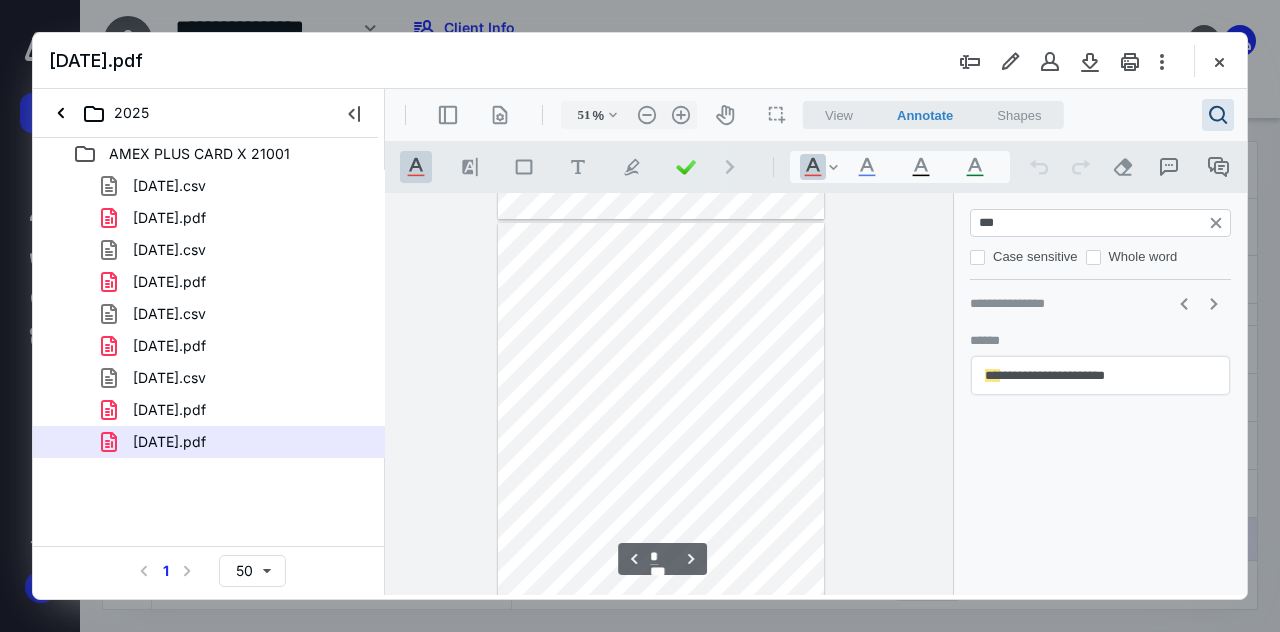 type on "***" 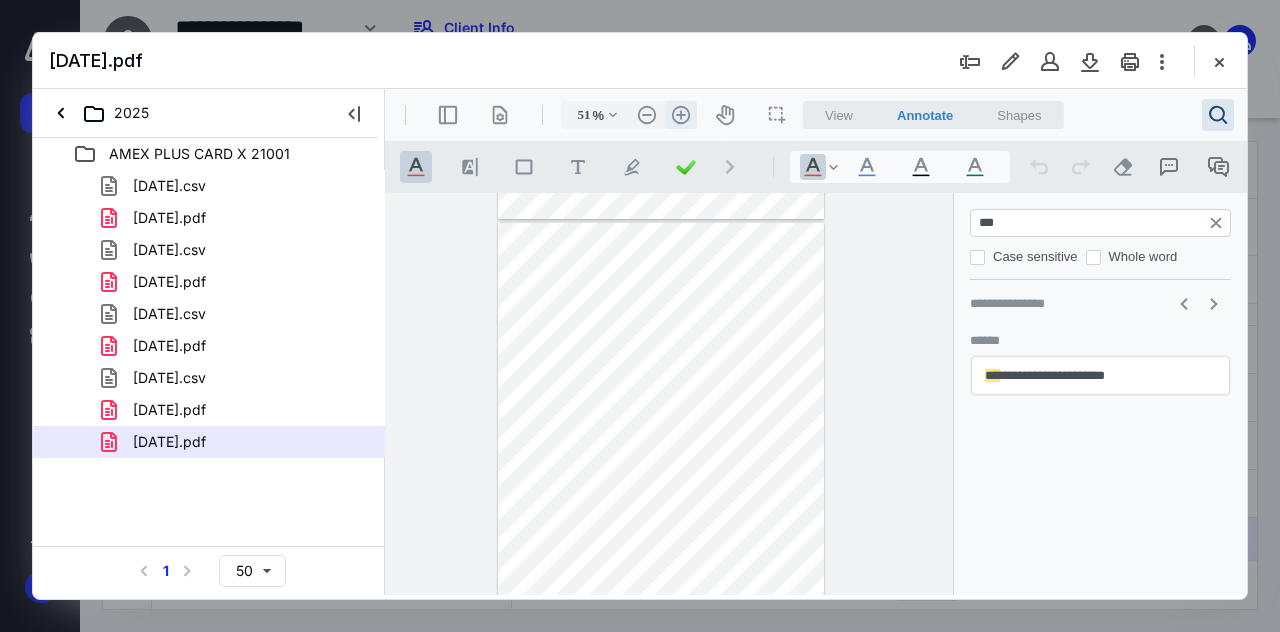 click on ".cls-1{fill:#abb0c4;} icon - header - zoom - in - line" at bounding box center (681, 115) 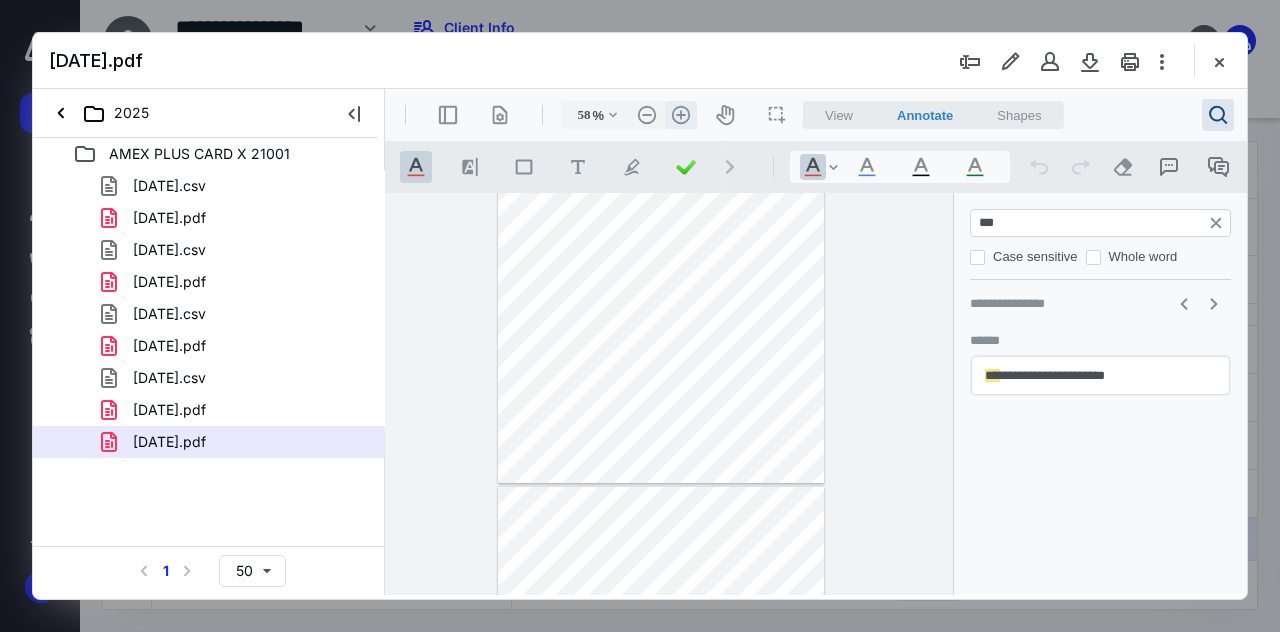 click on ".cls-1{fill:#abb0c4;} icon - header - zoom - in - line" at bounding box center [681, 115] 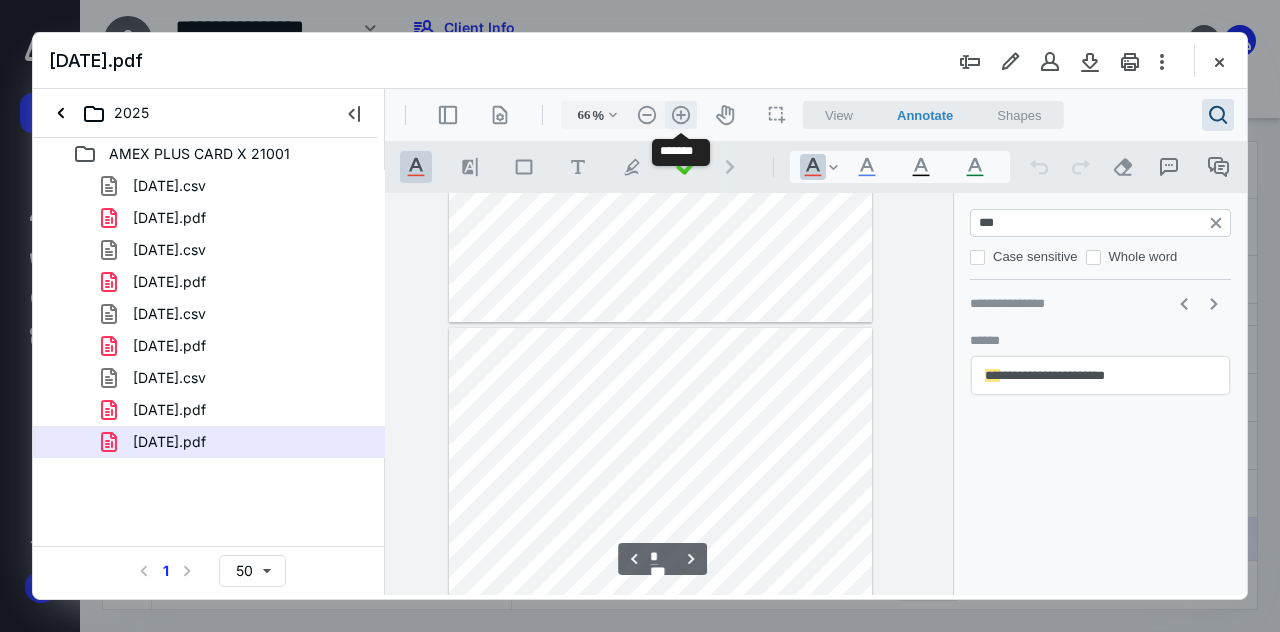 click on ".cls-1{fill:#abb0c4;} icon - header - zoom - in - line" at bounding box center [681, 115] 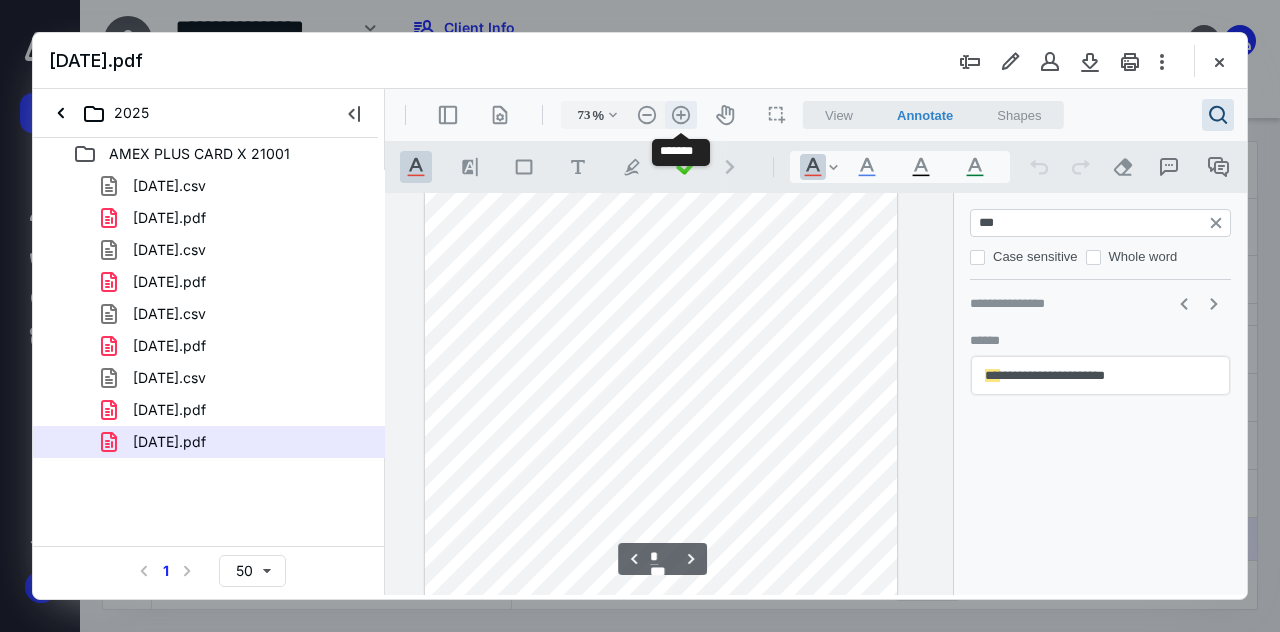 click on ".cls-1{fill:#abb0c4;} icon - header - zoom - in - line" at bounding box center [681, 115] 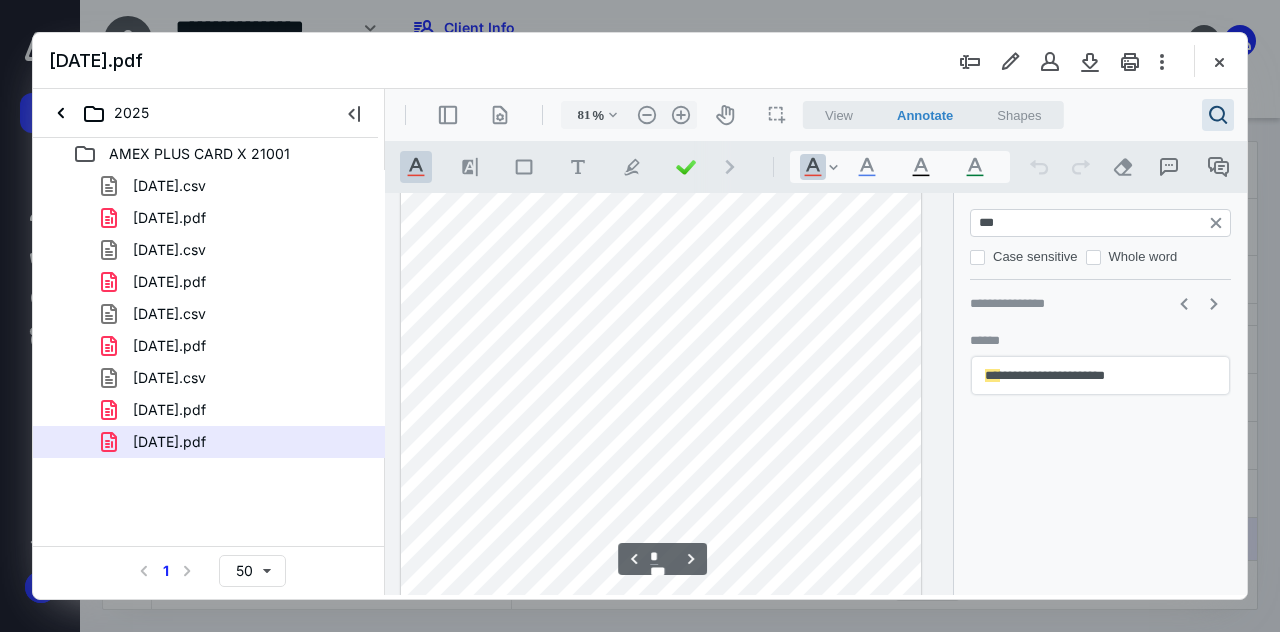 scroll, scrollTop: 78, scrollLeft: 0, axis: vertical 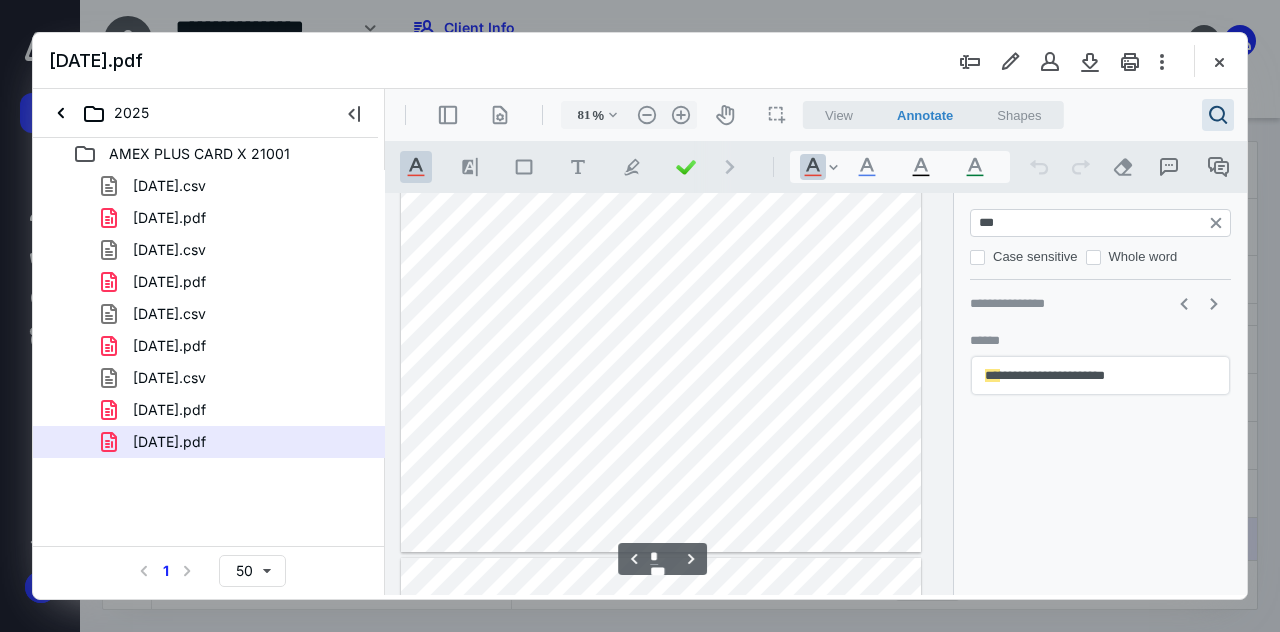 type on "*" 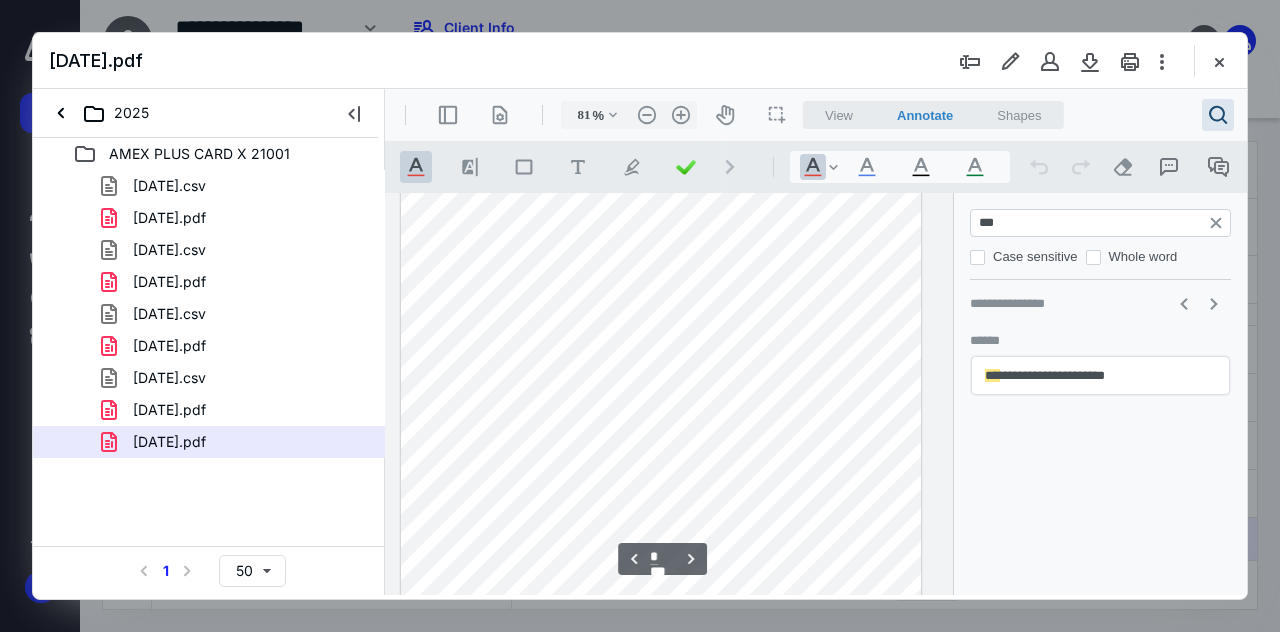 scroll, scrollTop: 0, scrollLeft: 0, axis: both 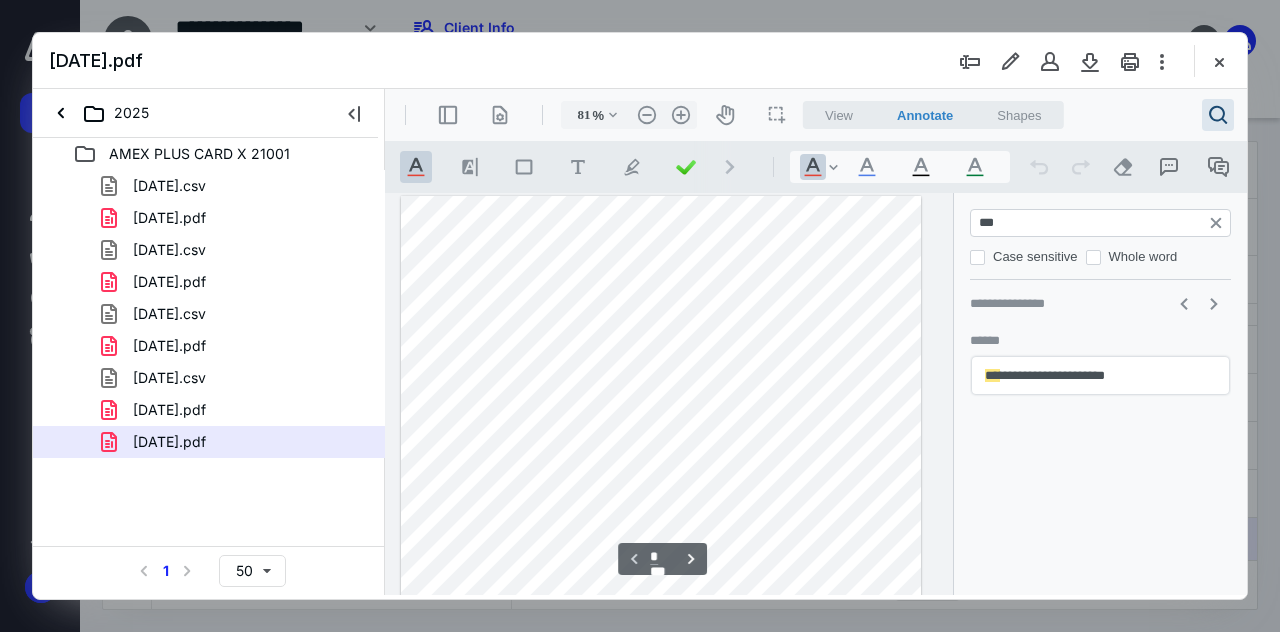 click at bounding box center (661, 514) 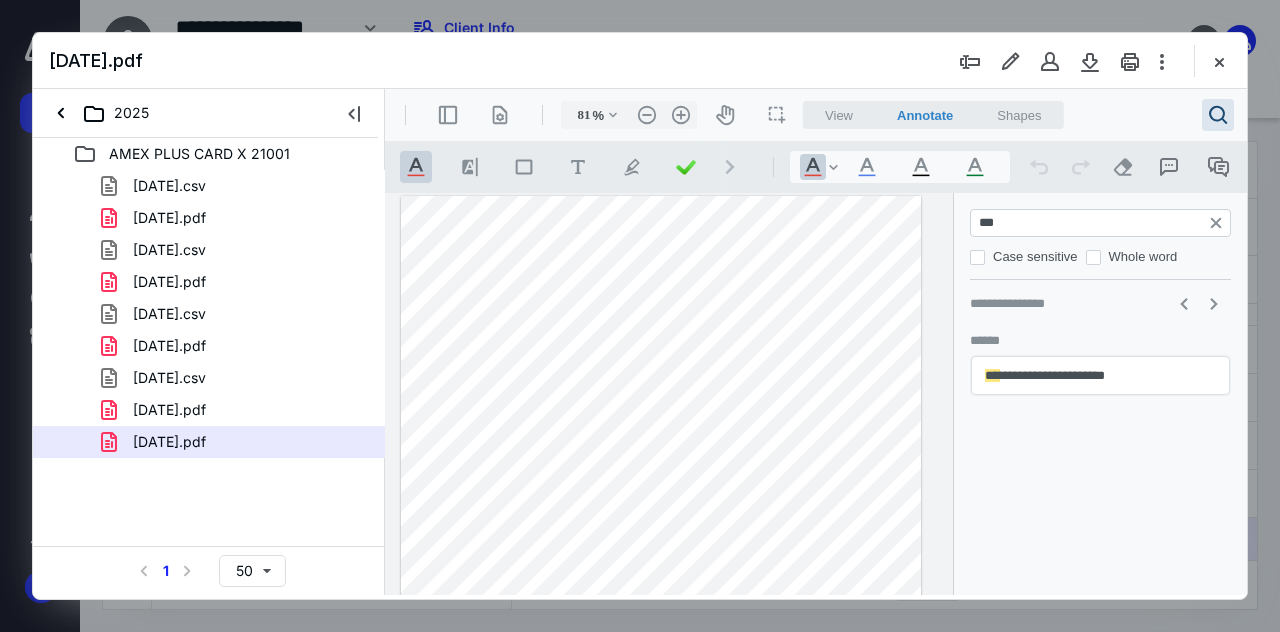 click at bounding box center (661, 514) 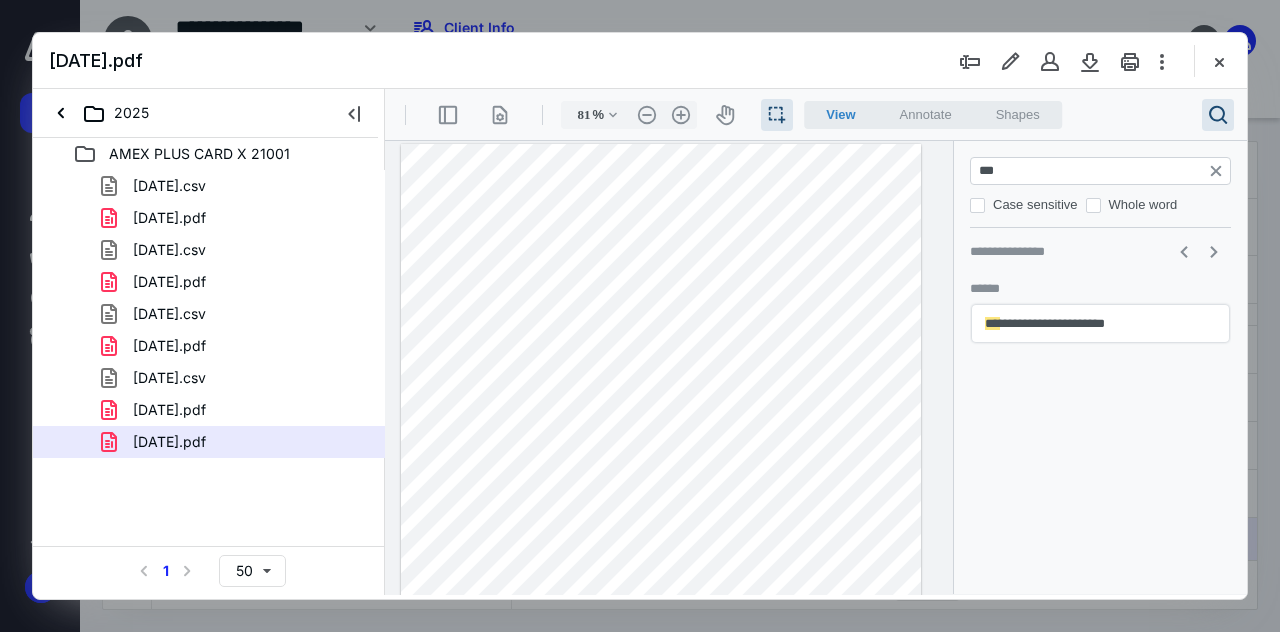 click at bounding box center [661, 462] 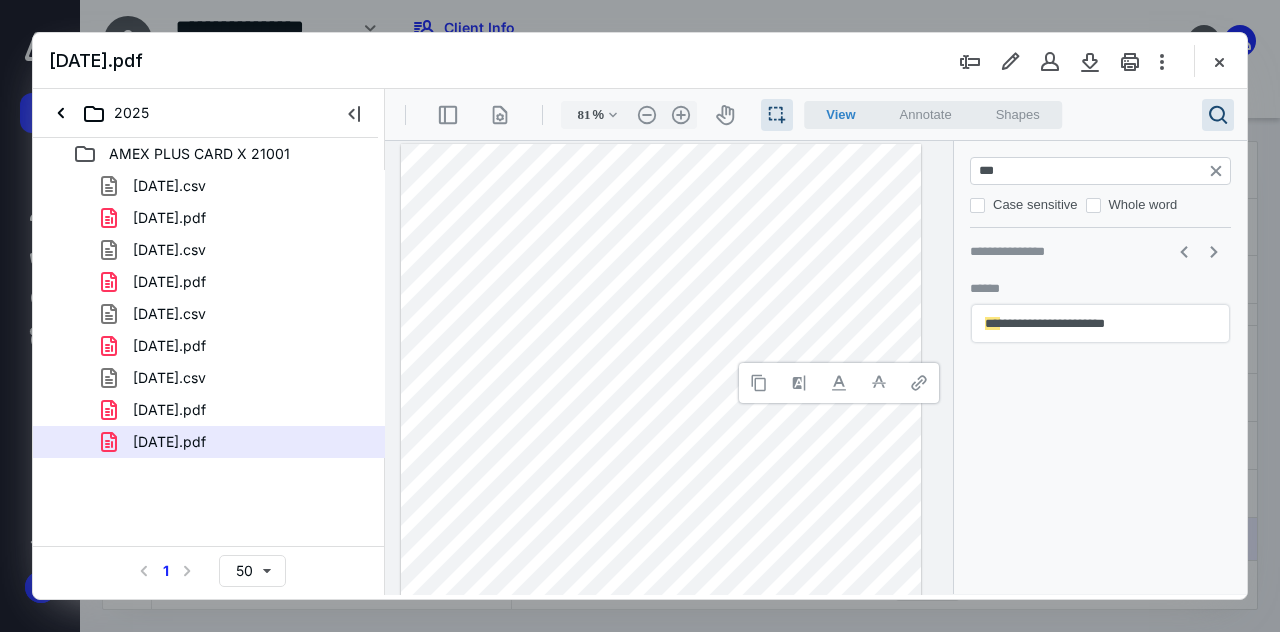 type 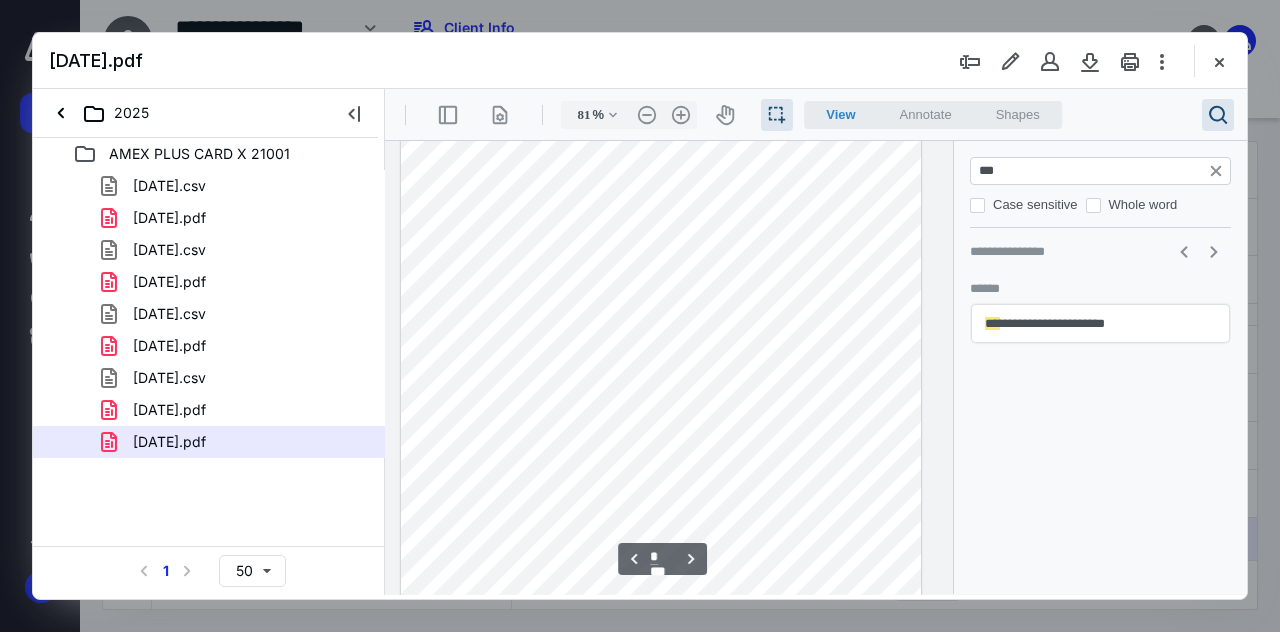 scroll, scrollTop: 1364, scrollLeft: 0, axis: vertical 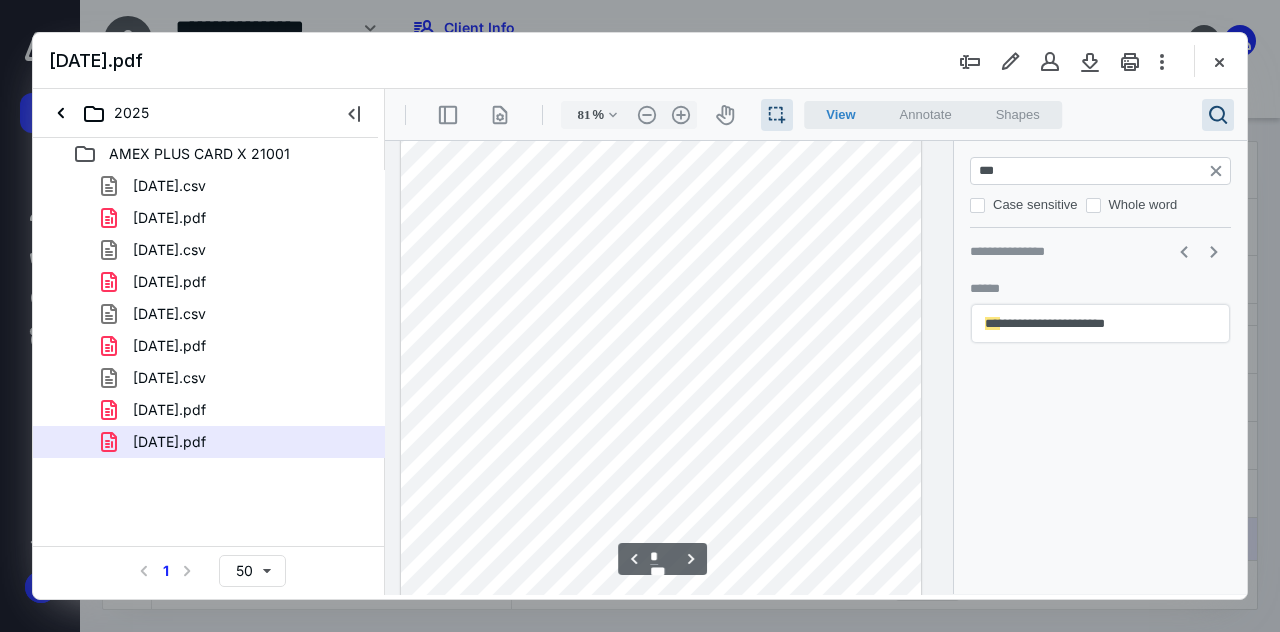 type on "*" 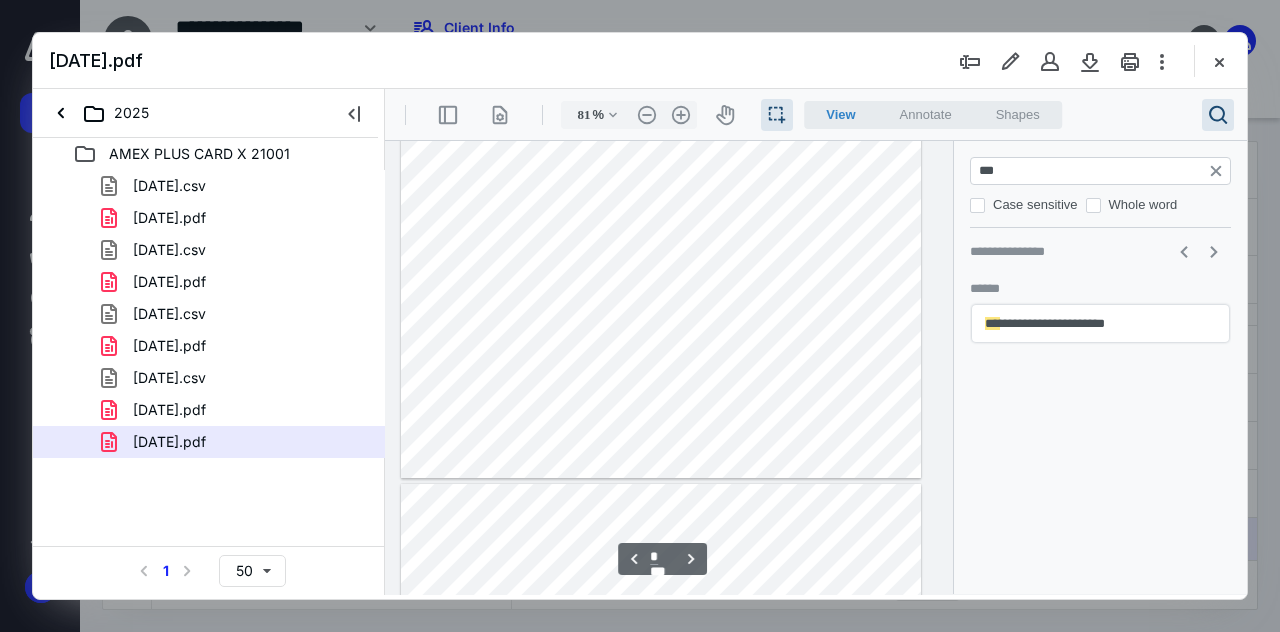 scroll, scrollTop: 1584, scrollLeft: 0, axis: vertical 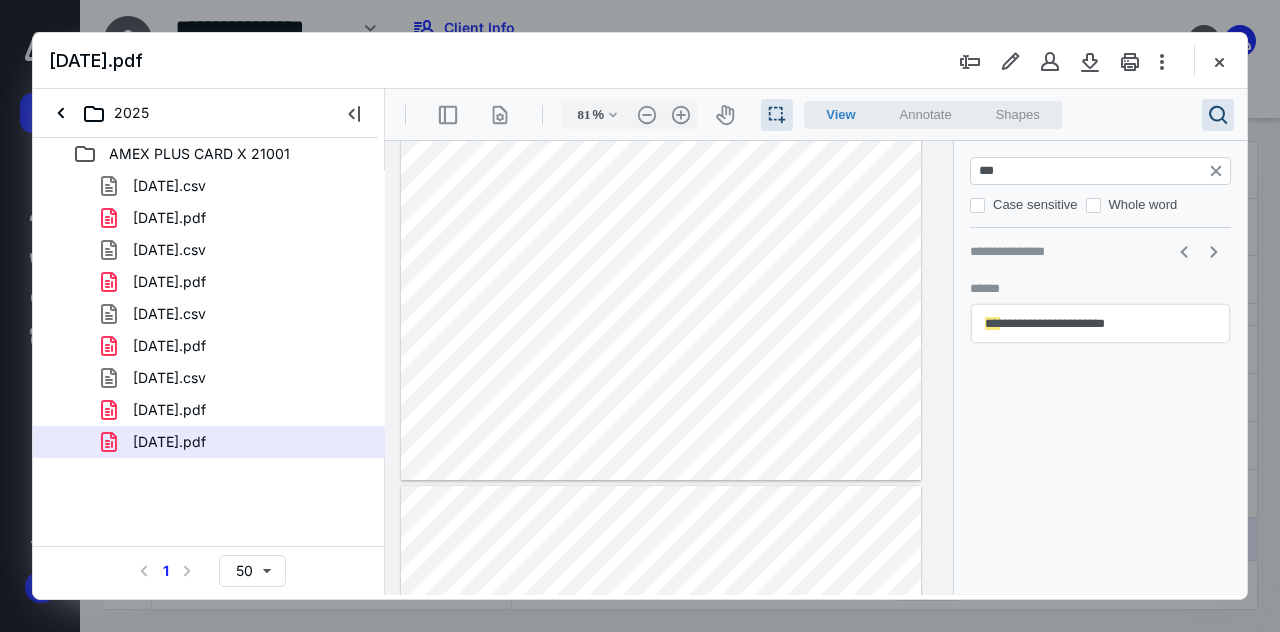 drag, startPoint x: 521, startPoint y: 270, endPoint x: 475, endPoint y: 262, distance: 46.69047 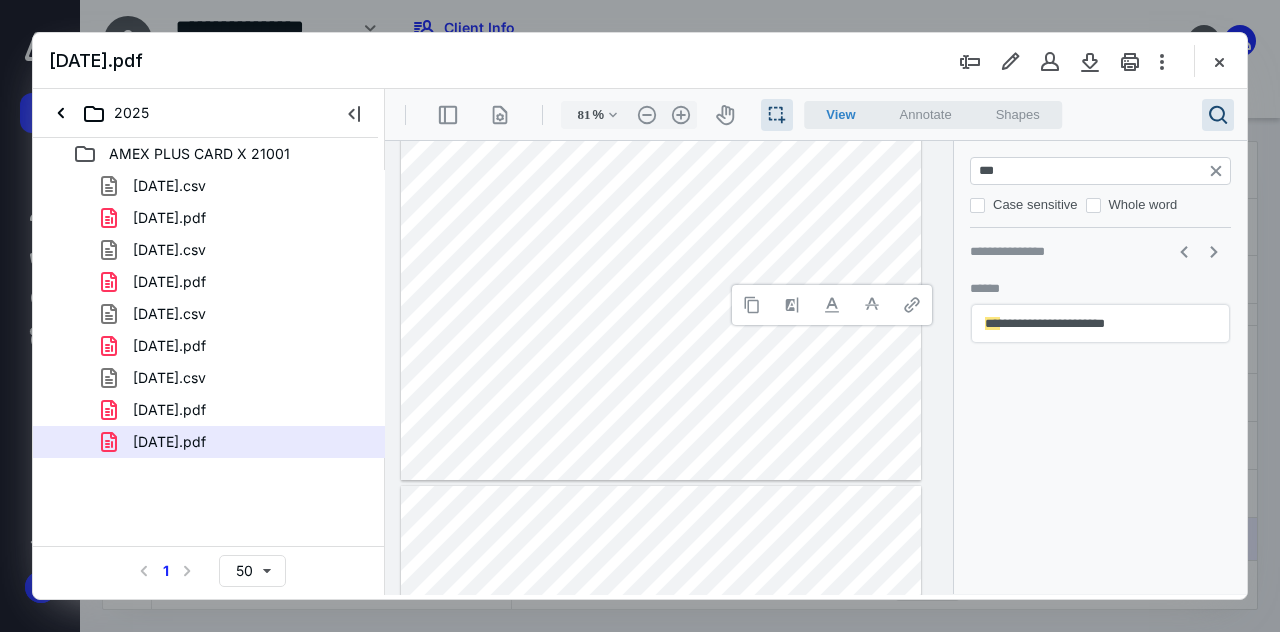 type 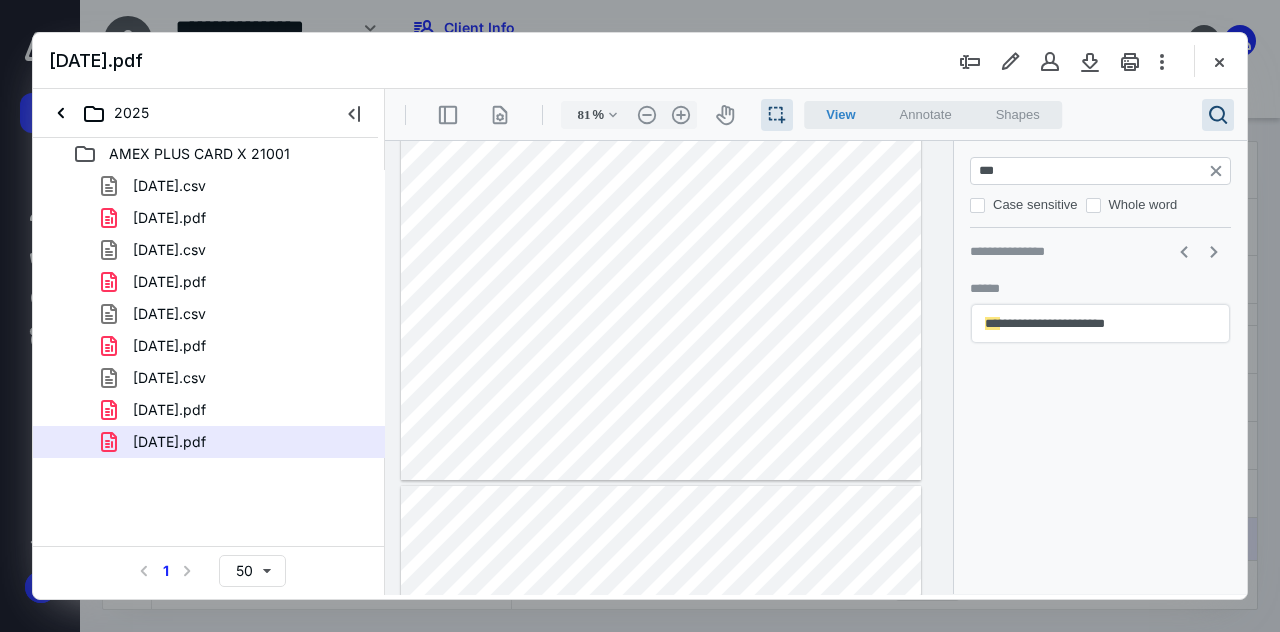 drag, startPoint x: 521, startPoint y: 290, endPoint x: 473, endPoint y: 281, distance: 48.83646 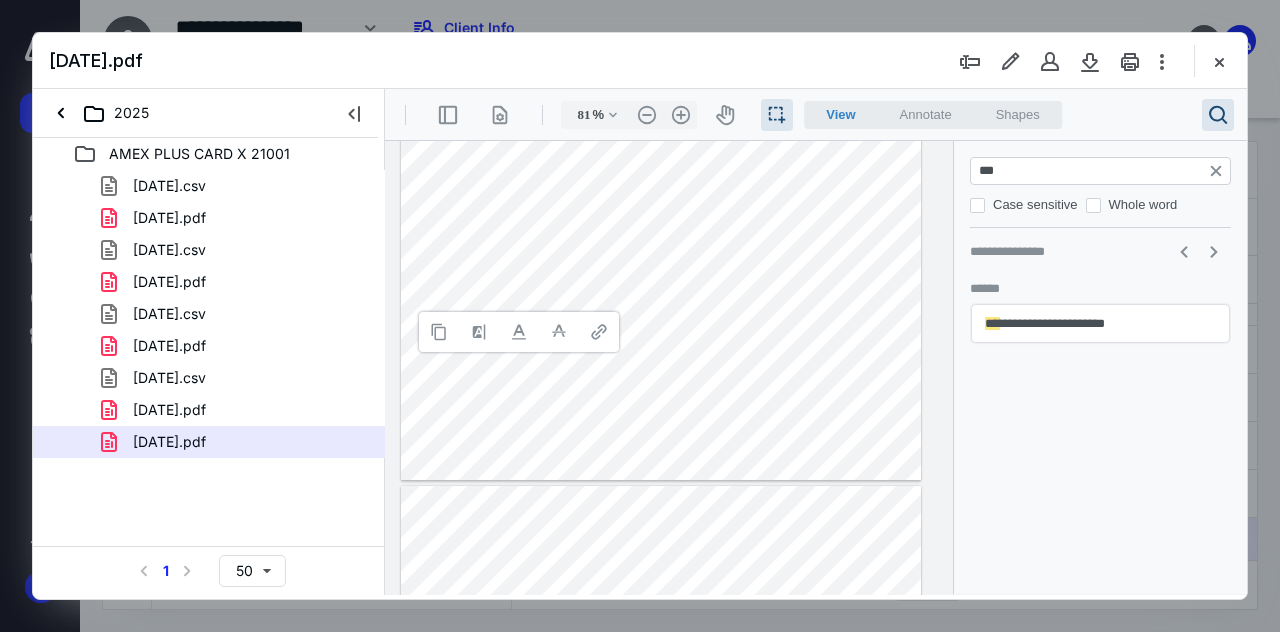 type 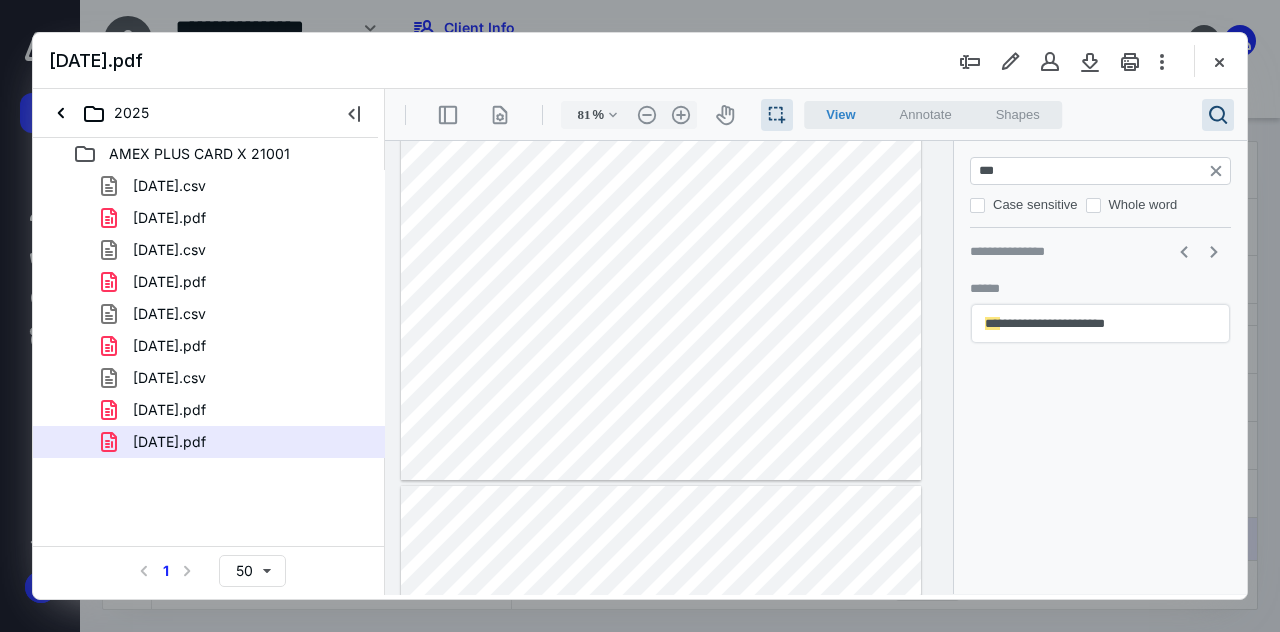 click at bounding box center [661, 162] 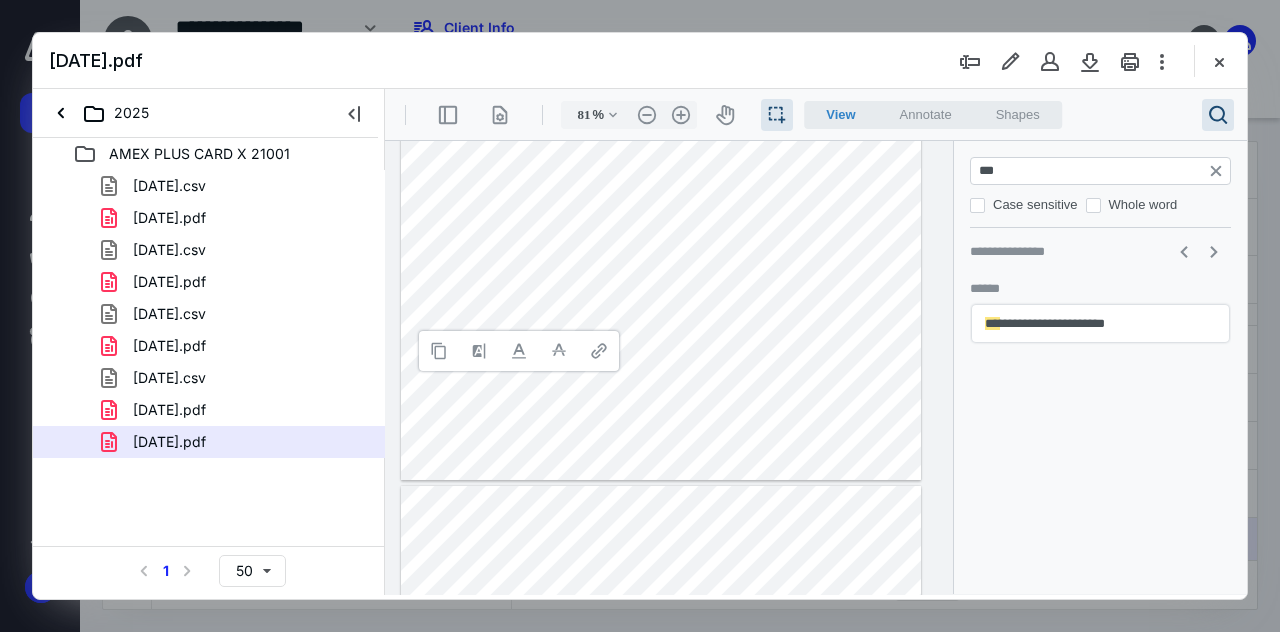 type 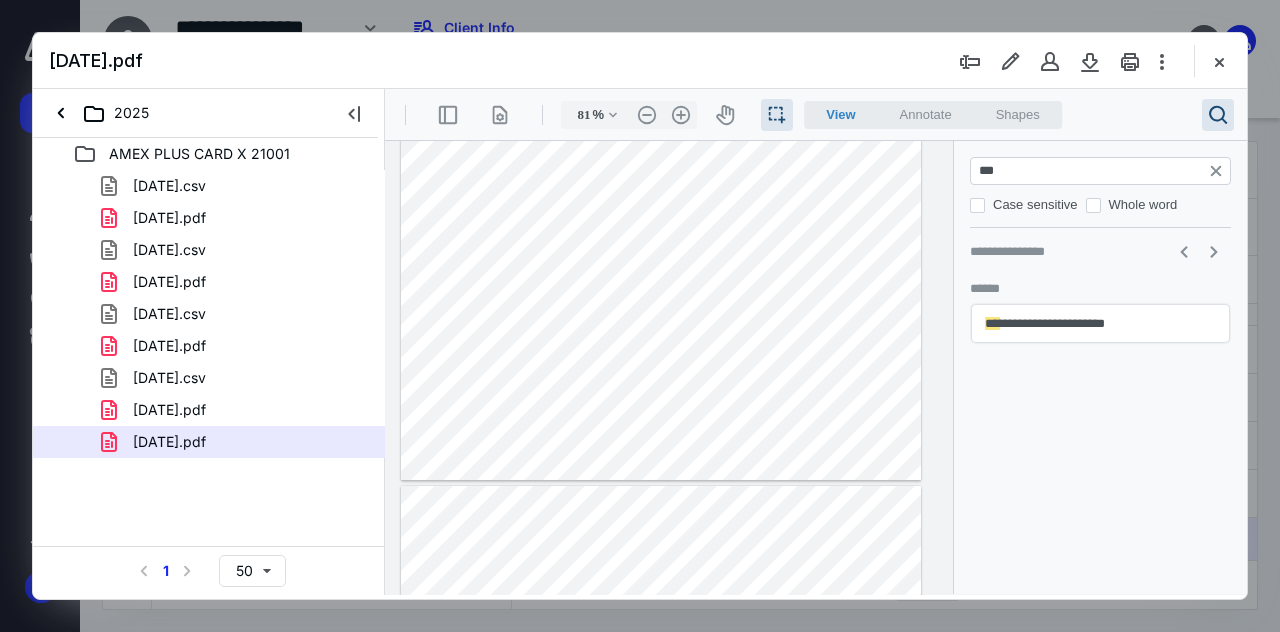 click at bounding box center [661, 162] 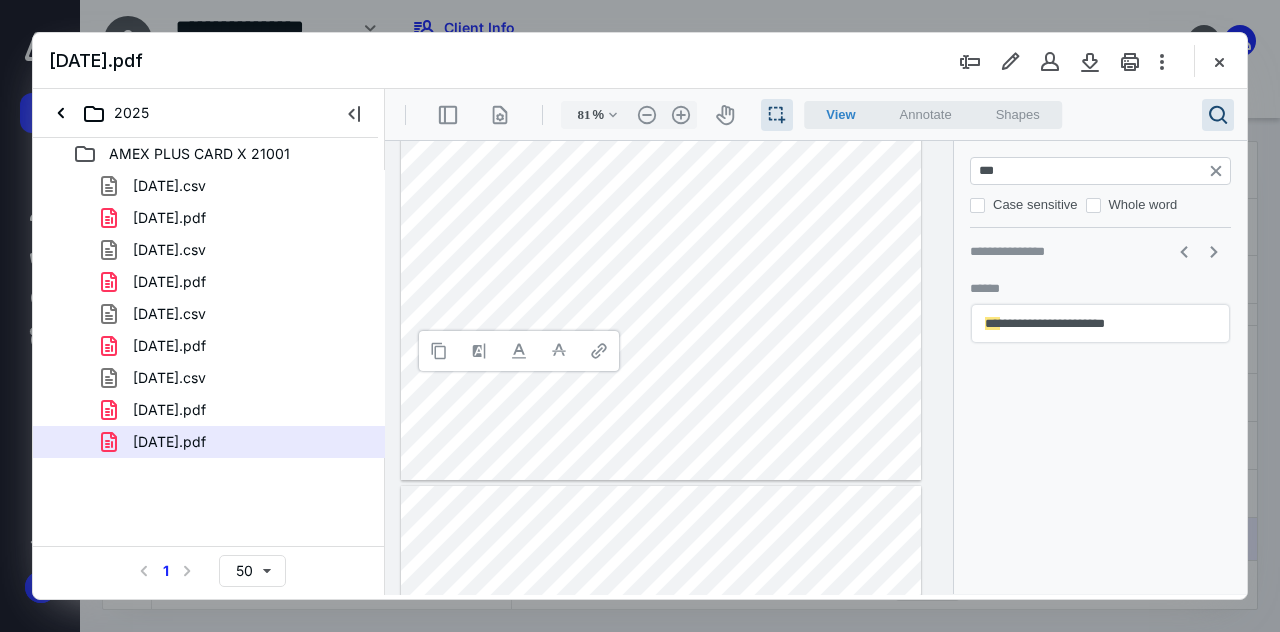 type 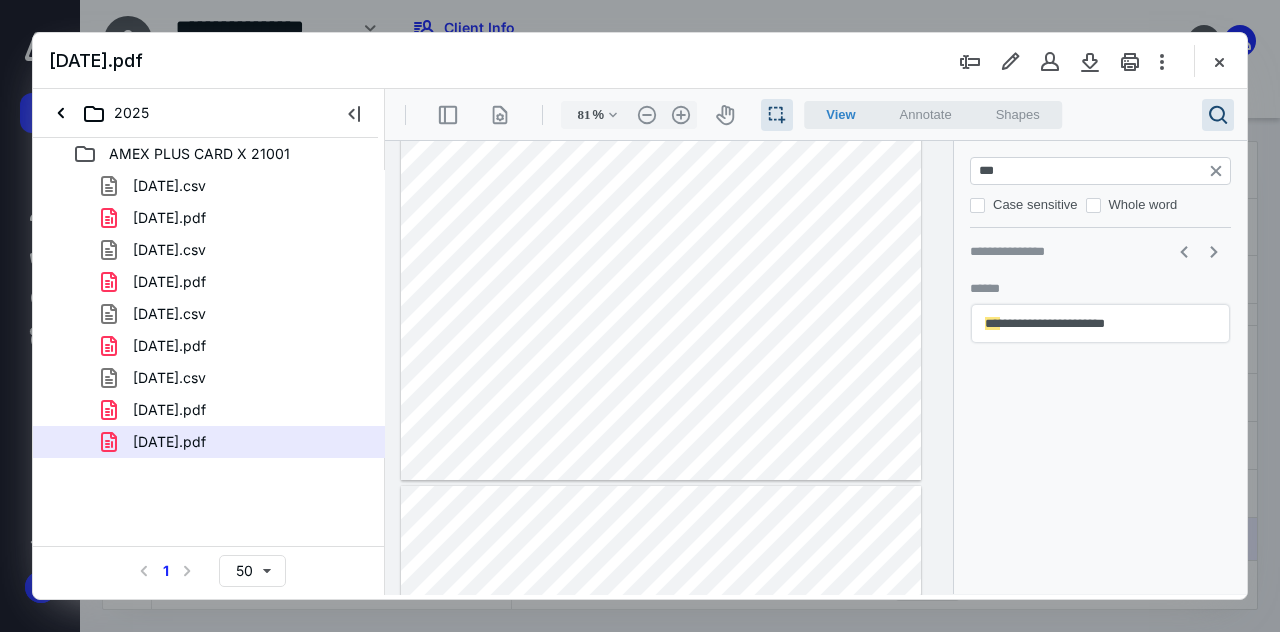 drag, startPoint x: 845, startPoint y: 306, endPoint x: 821, endPoint y: 306, distance: 24 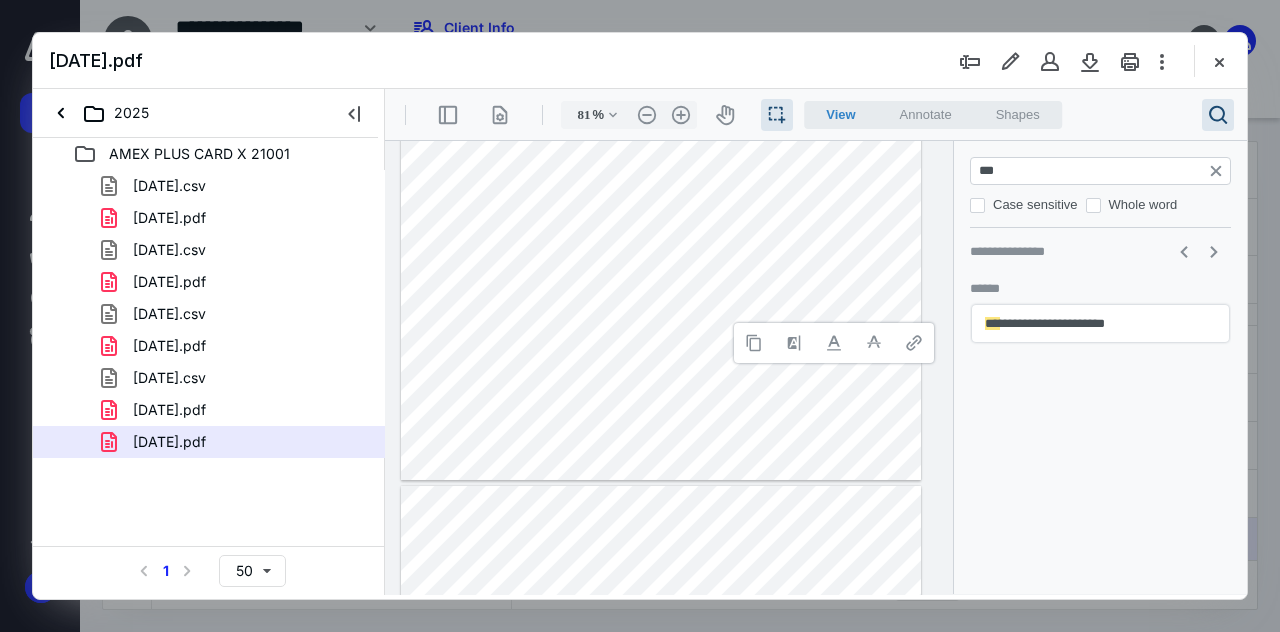 type 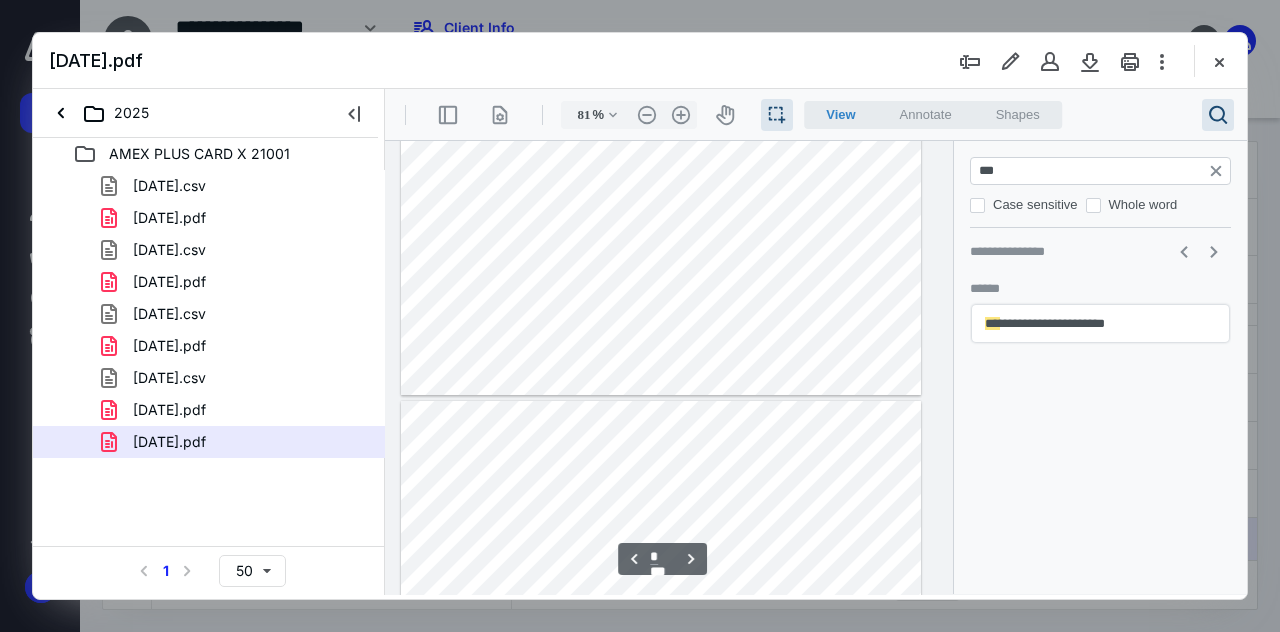 type on "*" 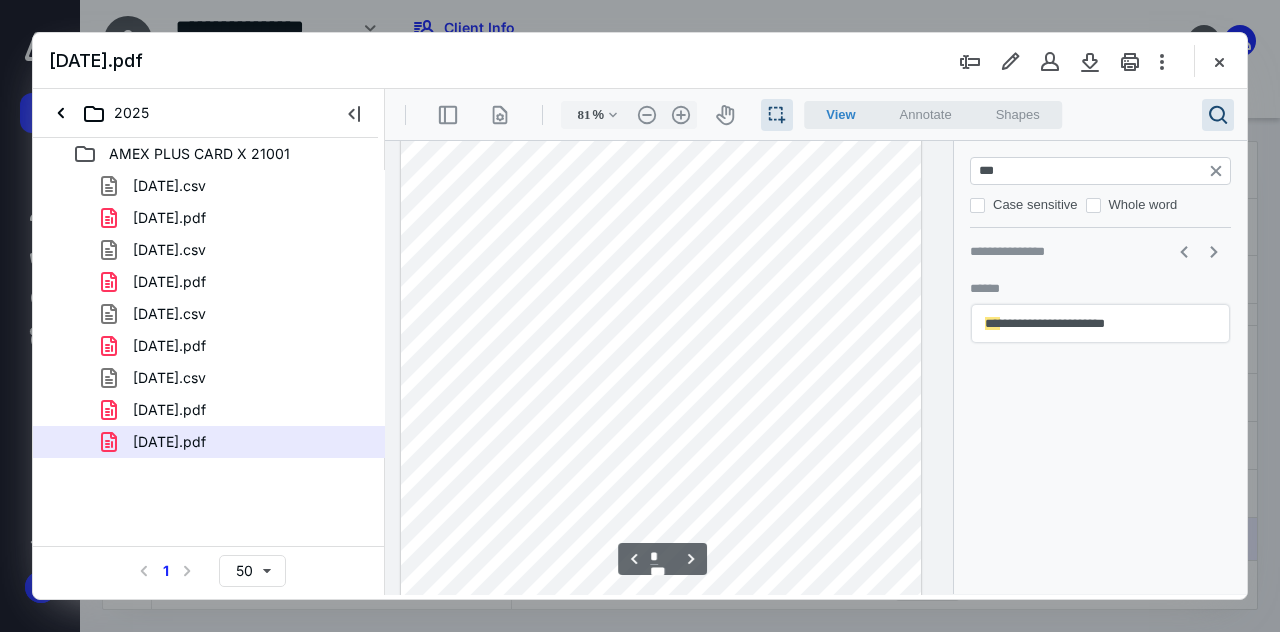 scroll, scrollTop: 1968, scrollLeft: 0, axis: vertical 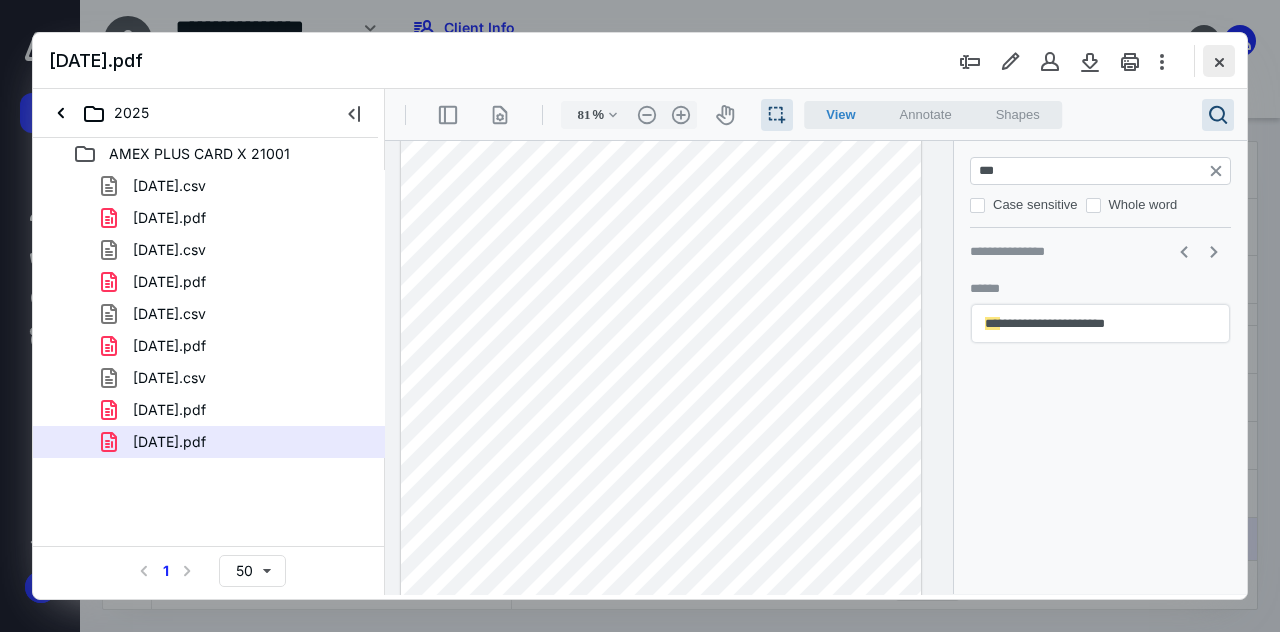 click at bounding box center [1219, 61] 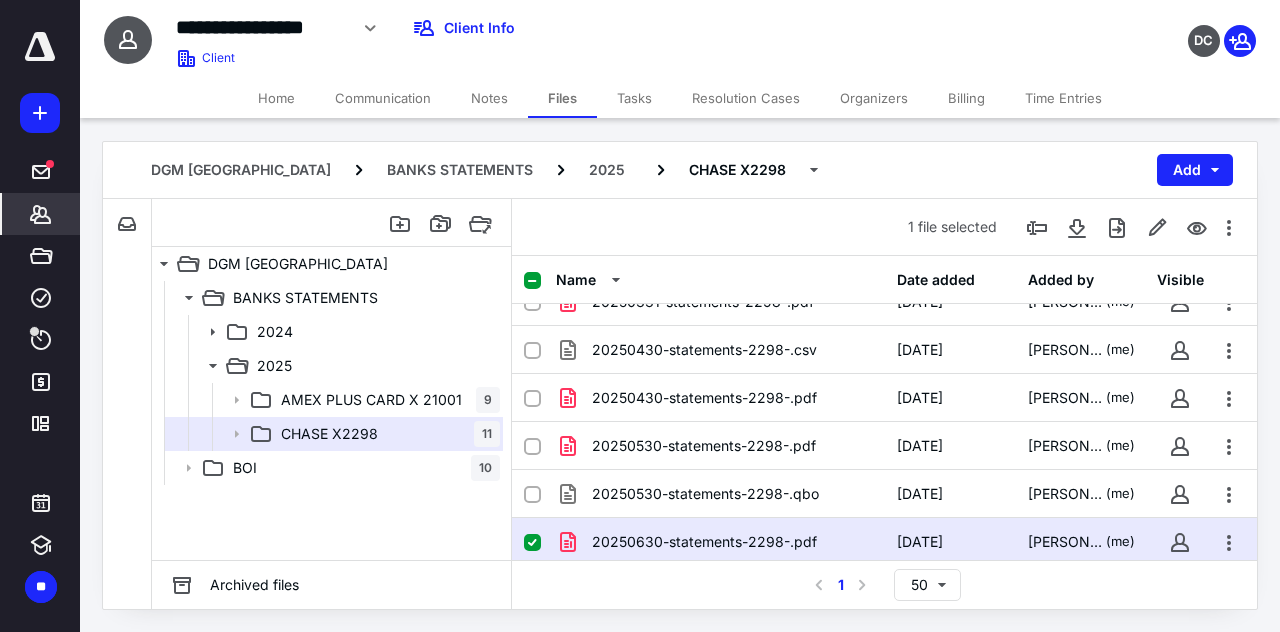 click on "*******" at bounding box center (41, 214) 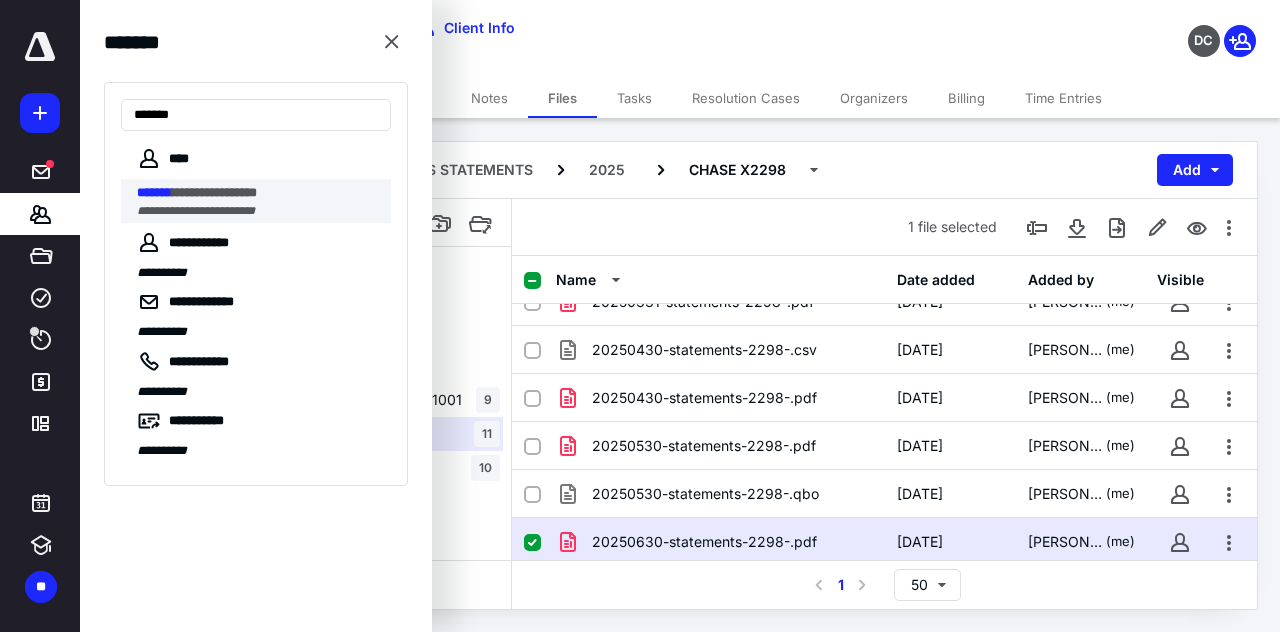 type on "*******" 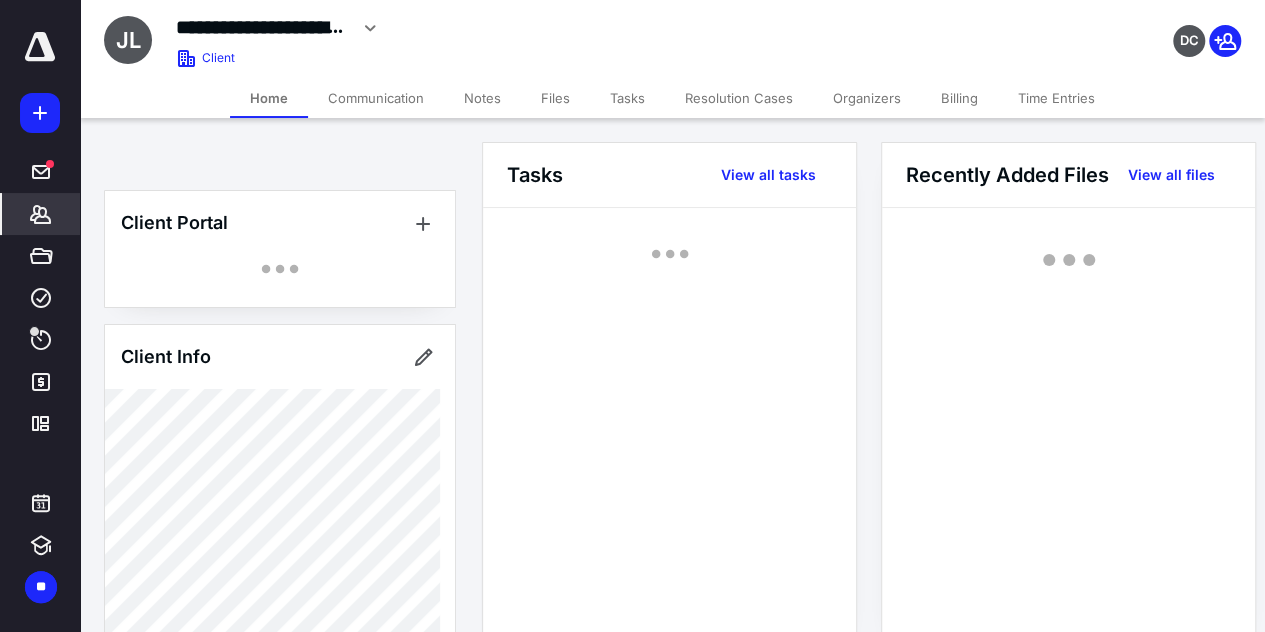 click on "Files" at bounding box center [555, 98] 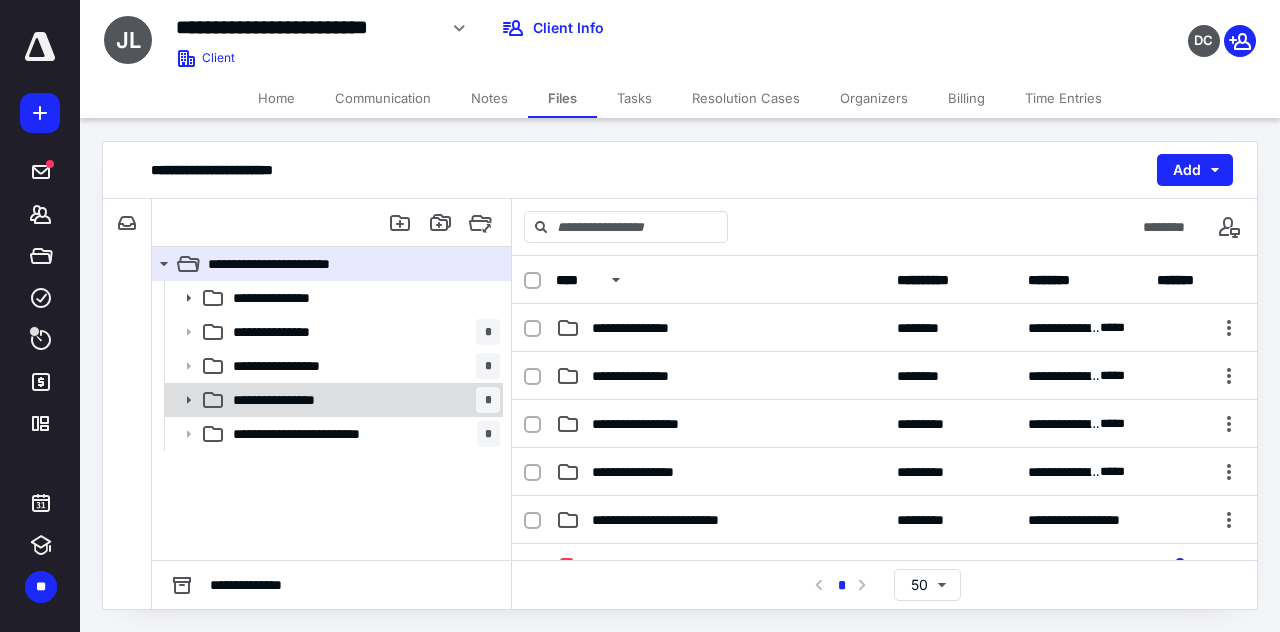 click on "**********" at bounding box center [305, 400] 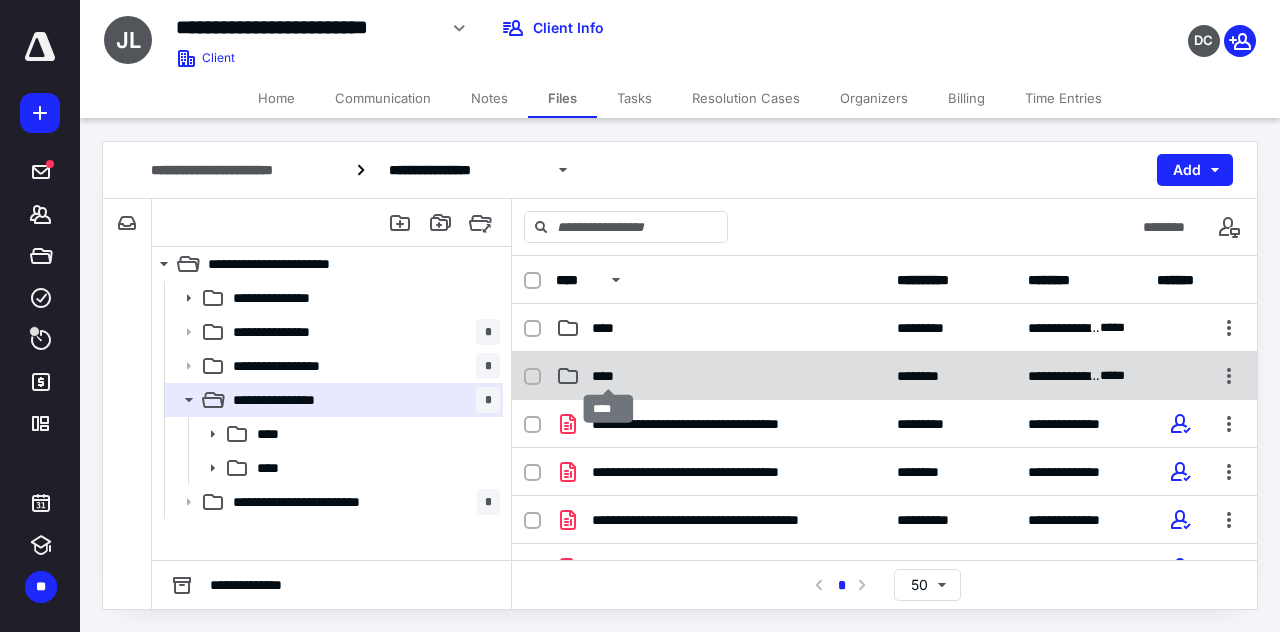 click on "****" at bounding box center [609, 376] 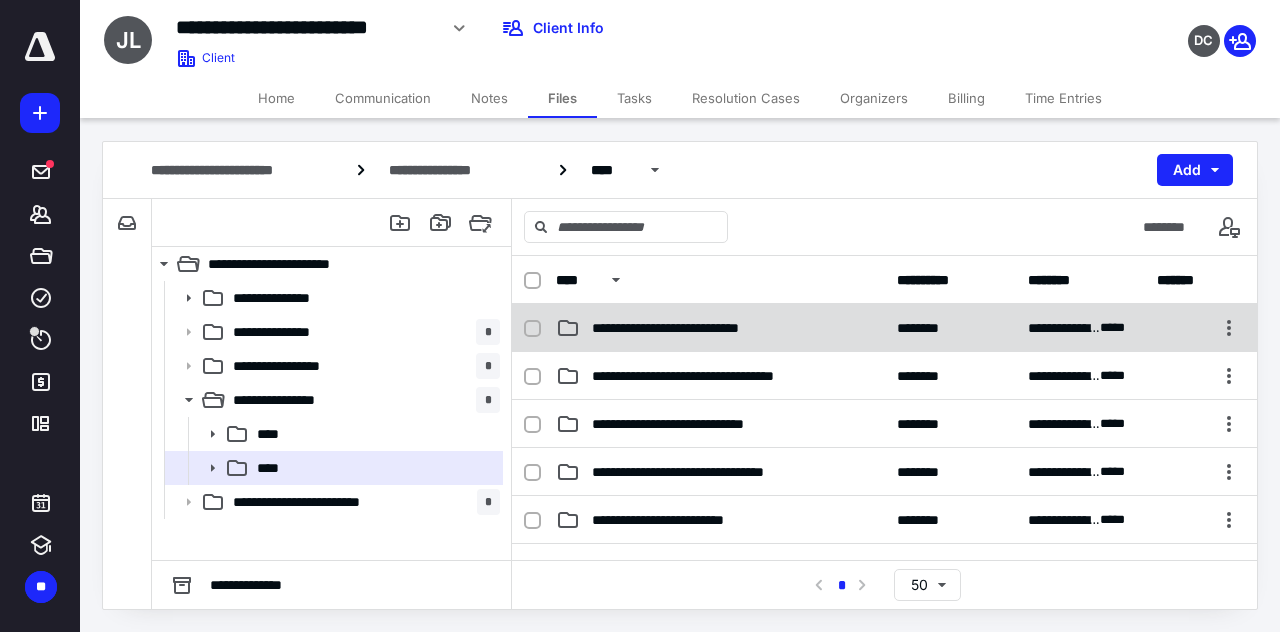 click on "**********" at bounding box center (715, 328) 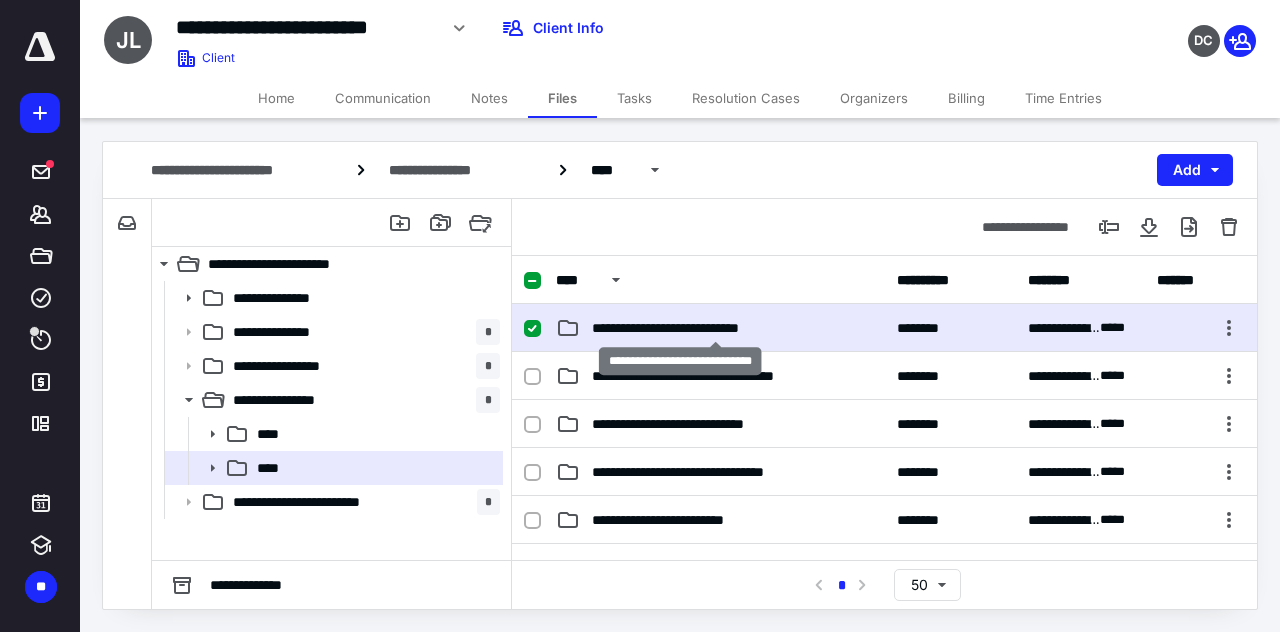 click on "**********" at bounding box center (715, 328) 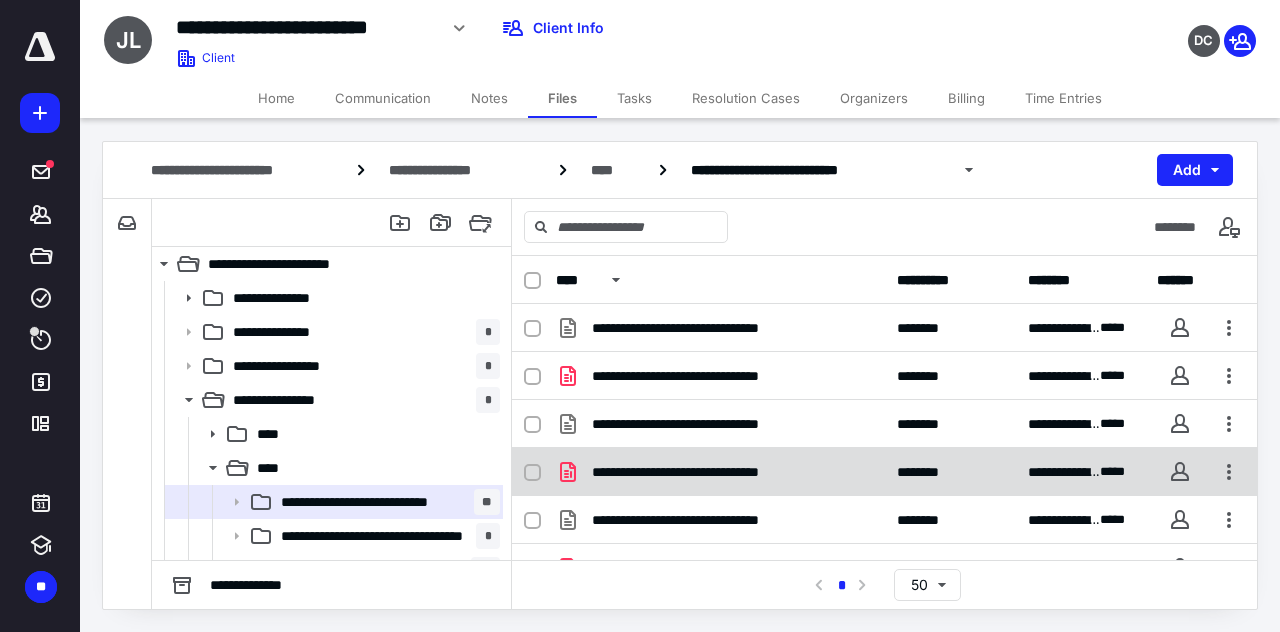 scroll, scrollTop: 266, scrollLeft: 0, axis: vertical 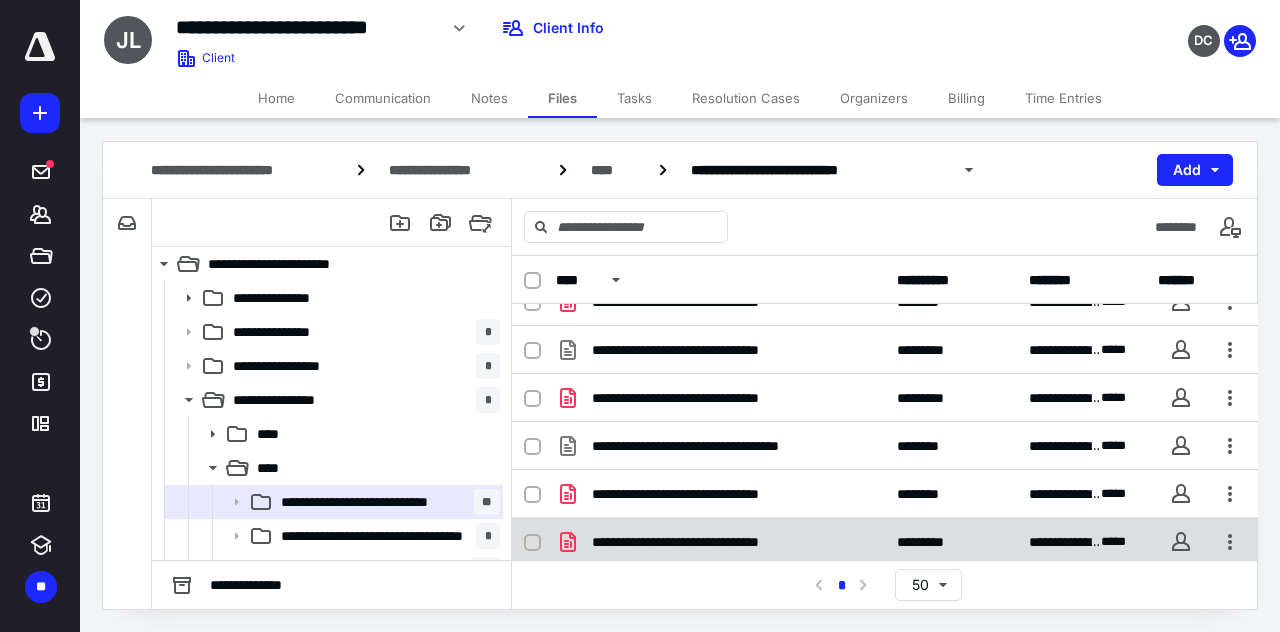 click on "**********" at bounding box center (714, 542) 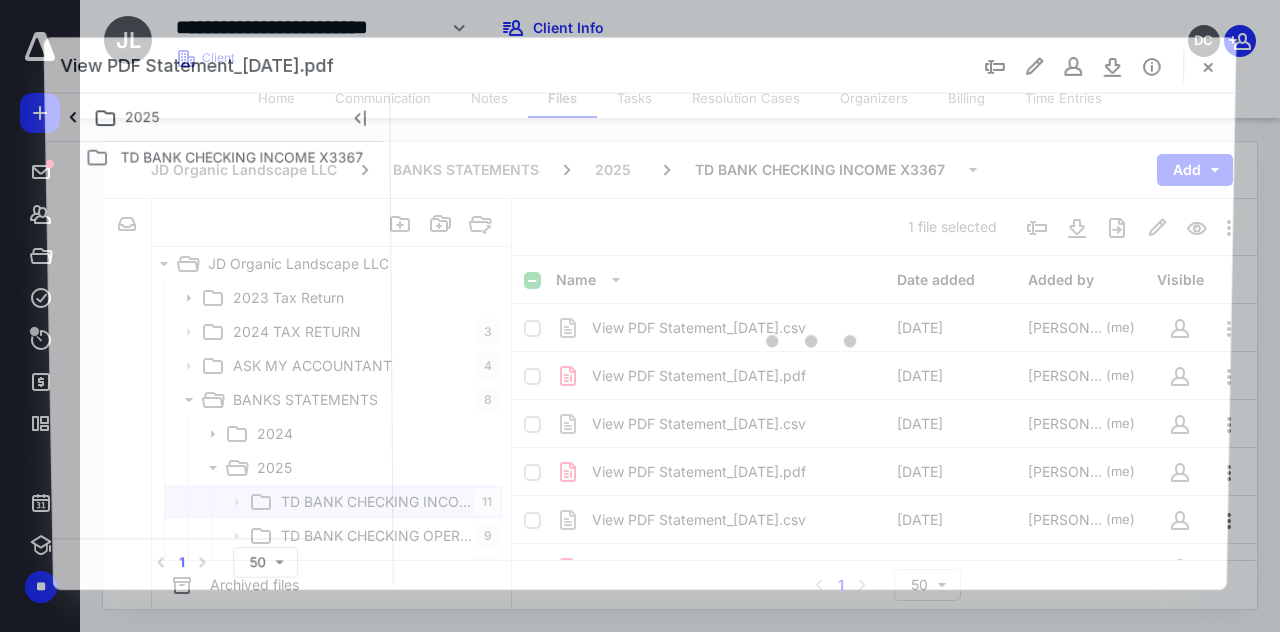 scroll, scrollTop: 266, scrollLeft: 0, axis: vertical 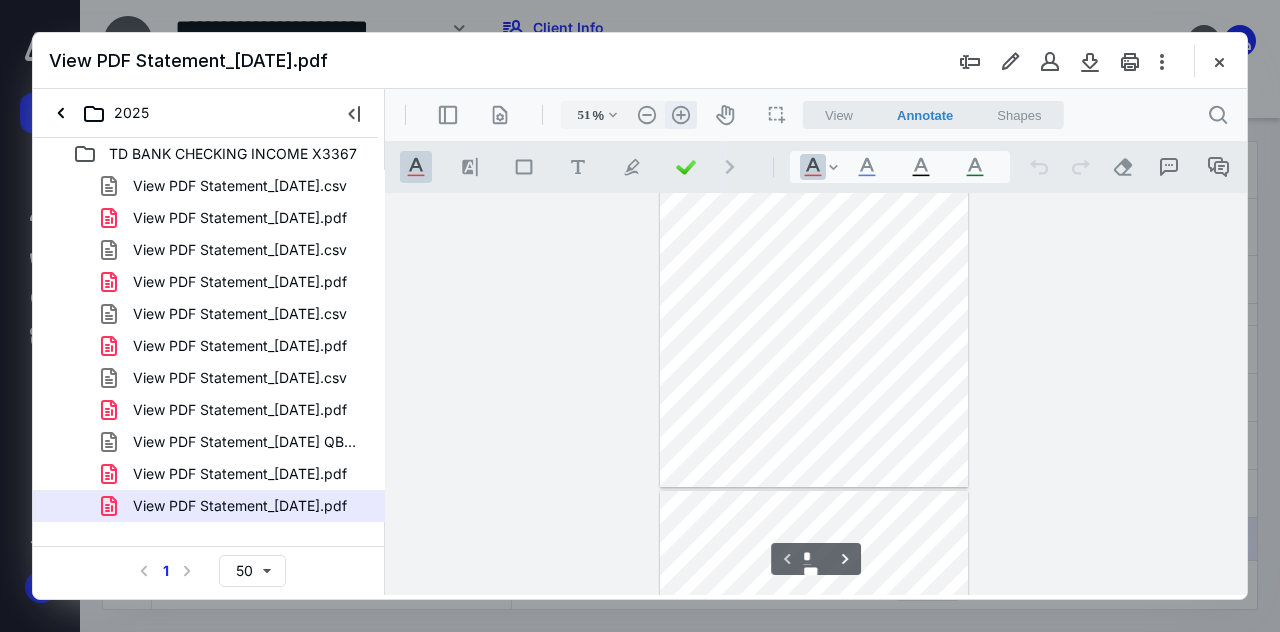 click on ".cls-1{fill:#abb0c4;} icon - header - zoom - in - line" at bounding box center [681, 115] 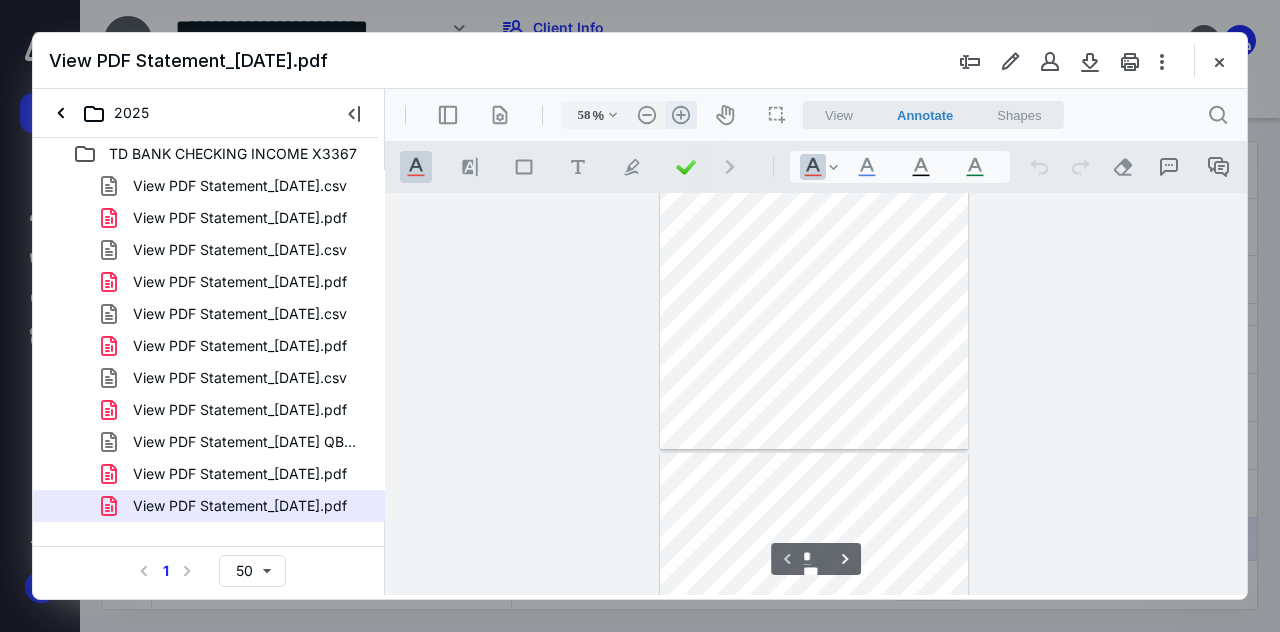 click on ".cls-1{fill:#abb0c4;} icon - header - zoom - in - line" at bounding box center (681, 115) 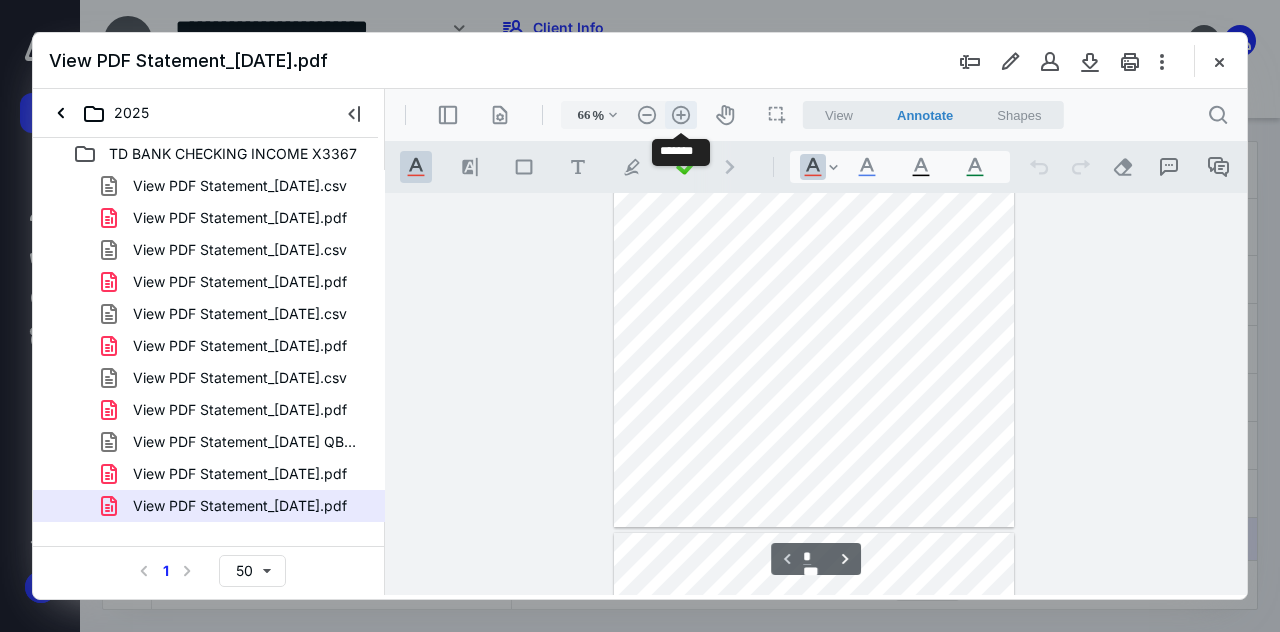 click on ".cls-1{fill:#abb0c4;} icon - header - zoom - in - line" at bounding box center (681, 115) 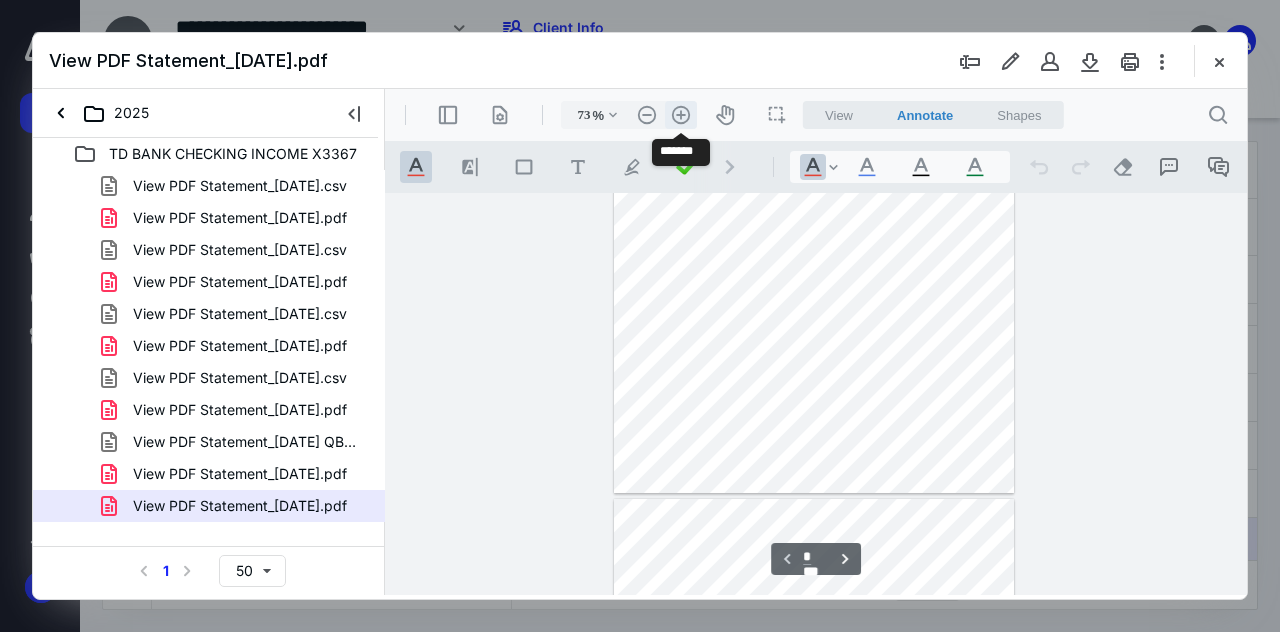 click on ".cls-1{fill:#abb0c4;} icon - header - zoom - in - line" at bounding box center [681, 115] 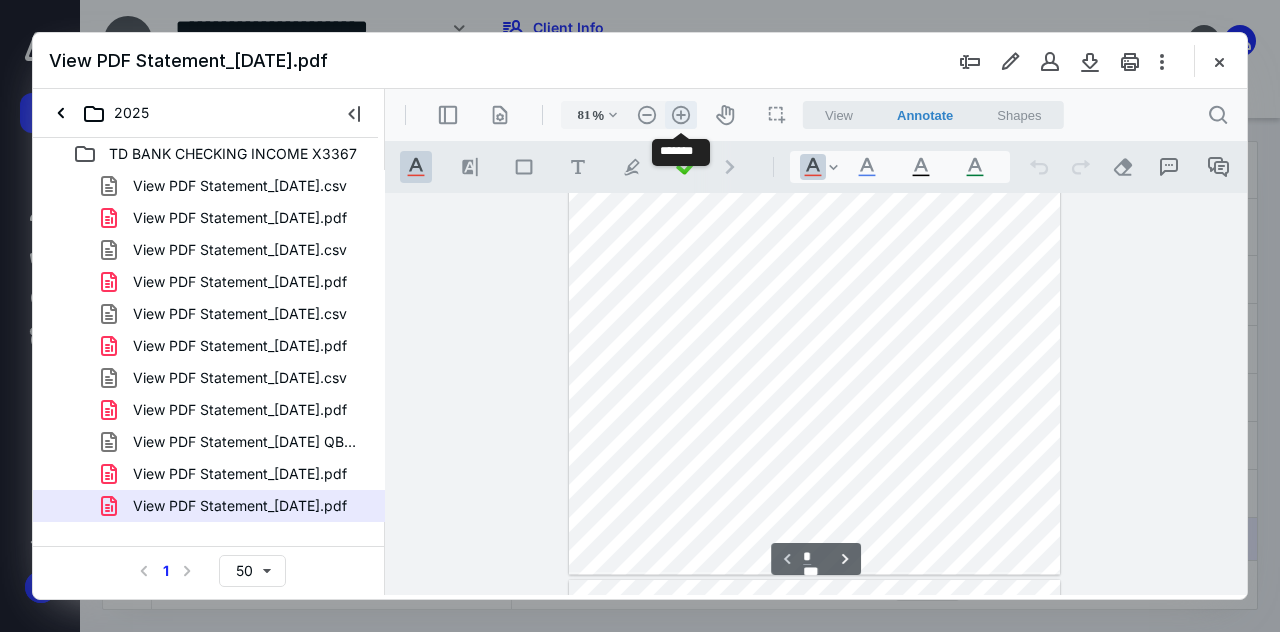 click on ".cls-1{fill:#abb0c4;} icon - header - zoom - in - line" at bounding box center [681, 115] 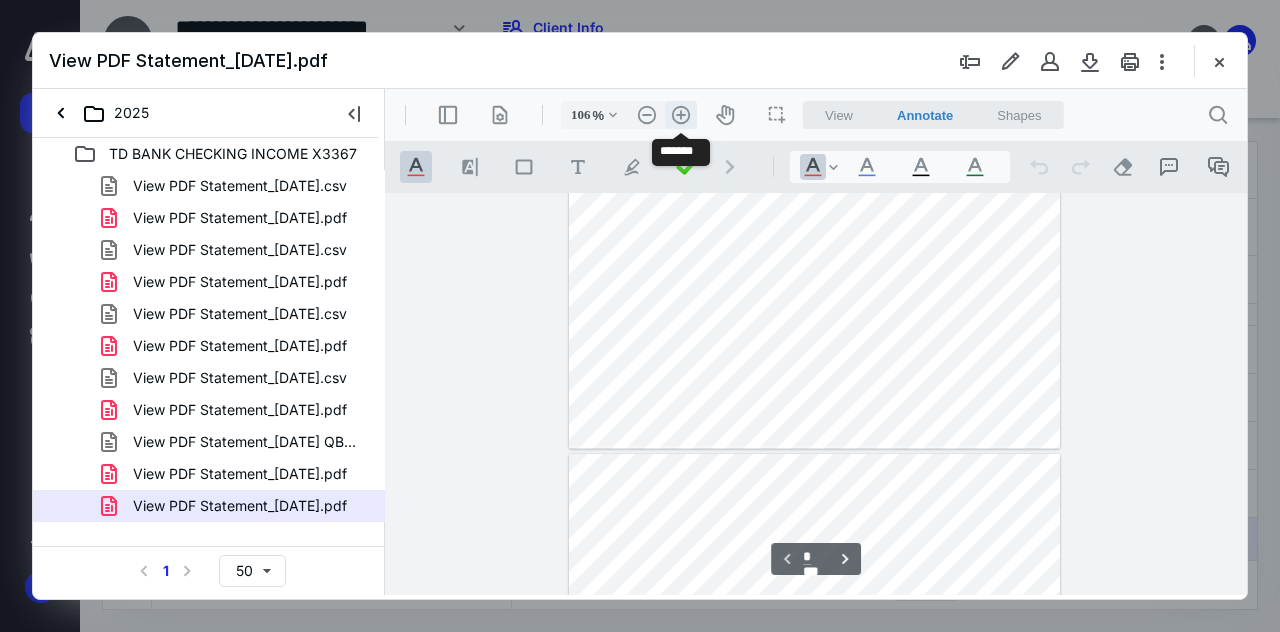 click on ".cls-1{fill:#abb0c4;} icon - header - zoom - in - line" at bounding box center [681, 115] 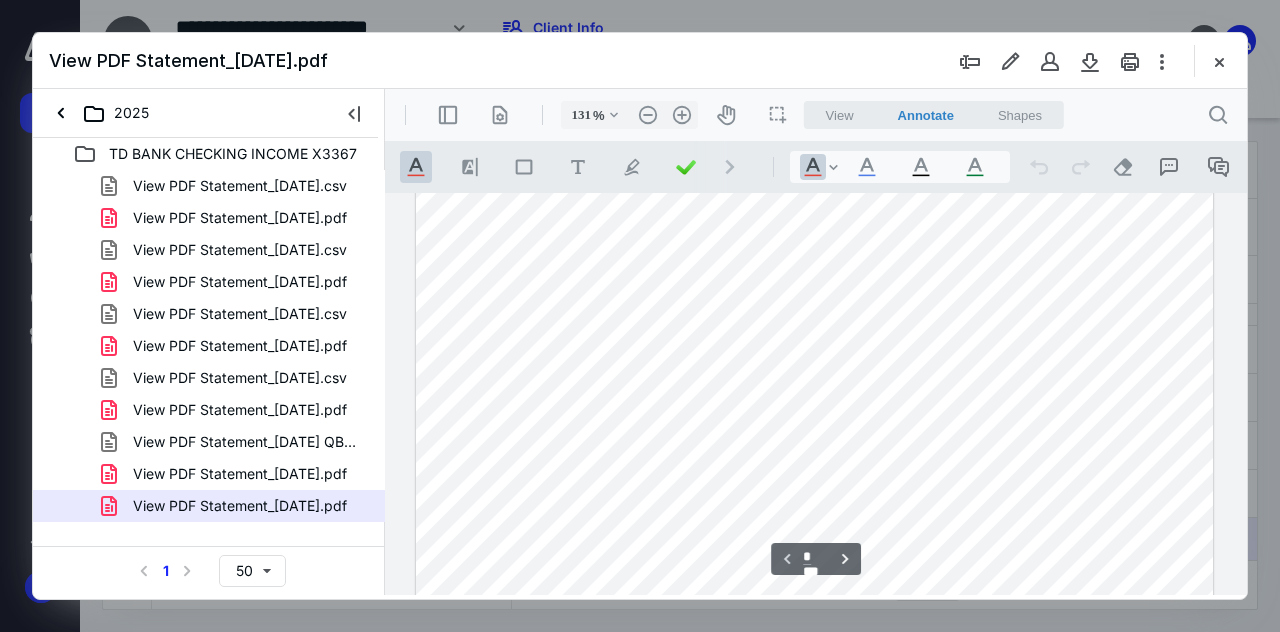 scroll, scrollTop: 220, scrollLeft: 0, axis: vertical 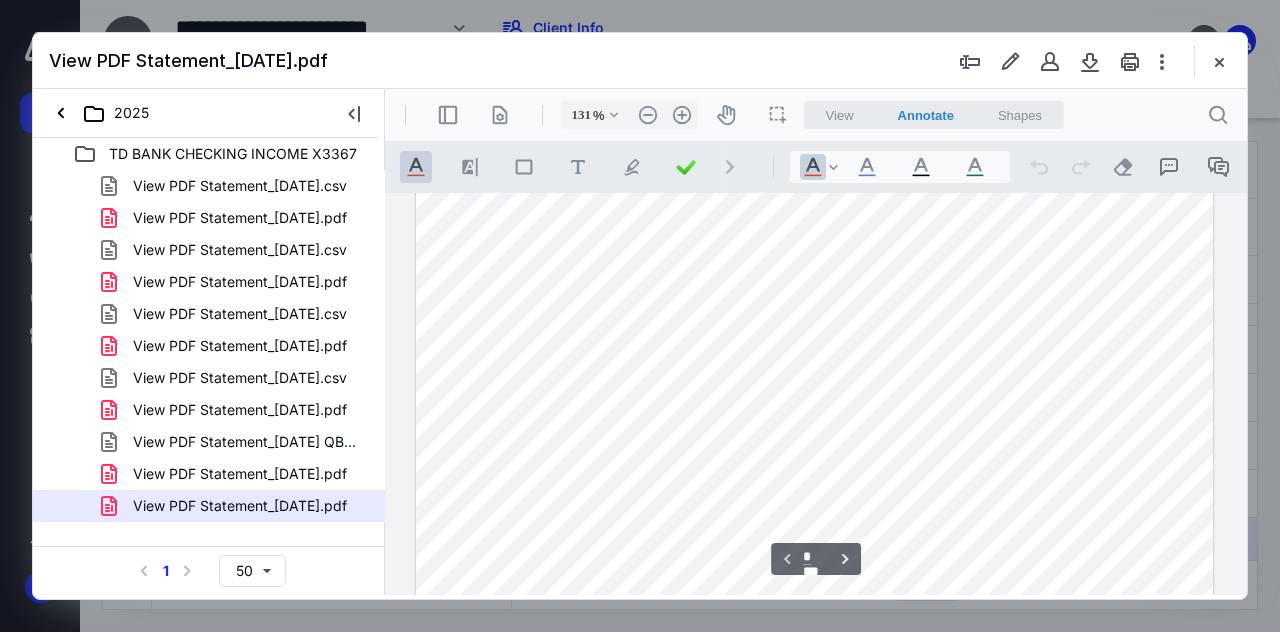 click at bounding box center [815, 494] 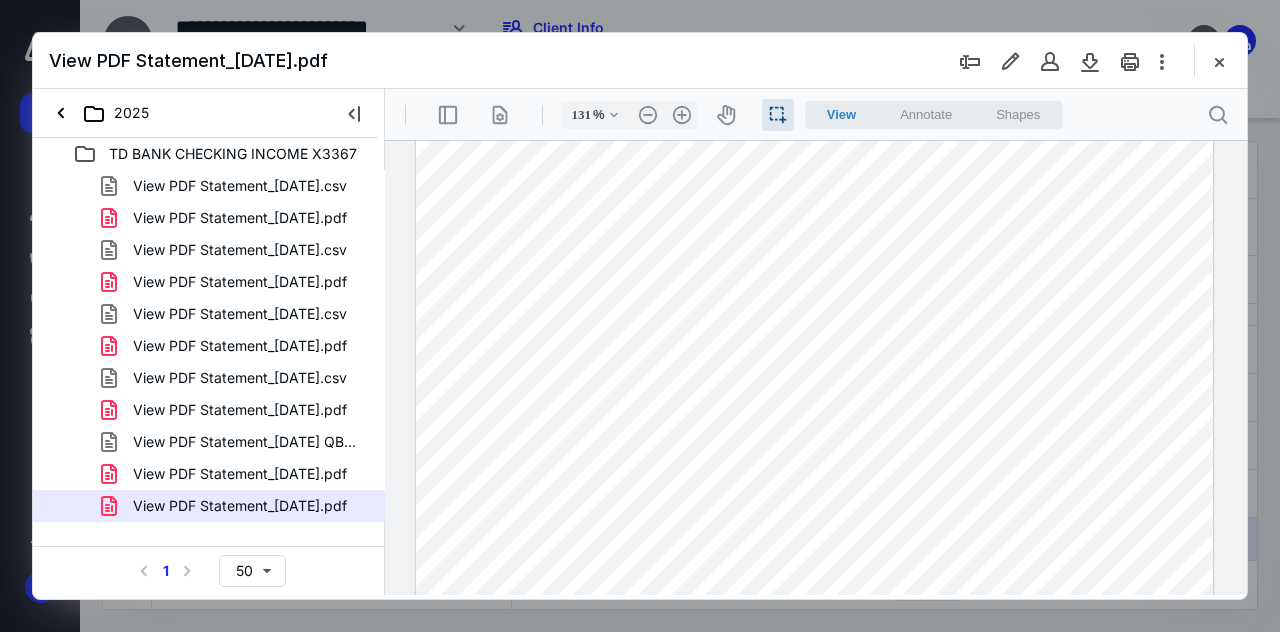 click at bounding box center (815, 442) 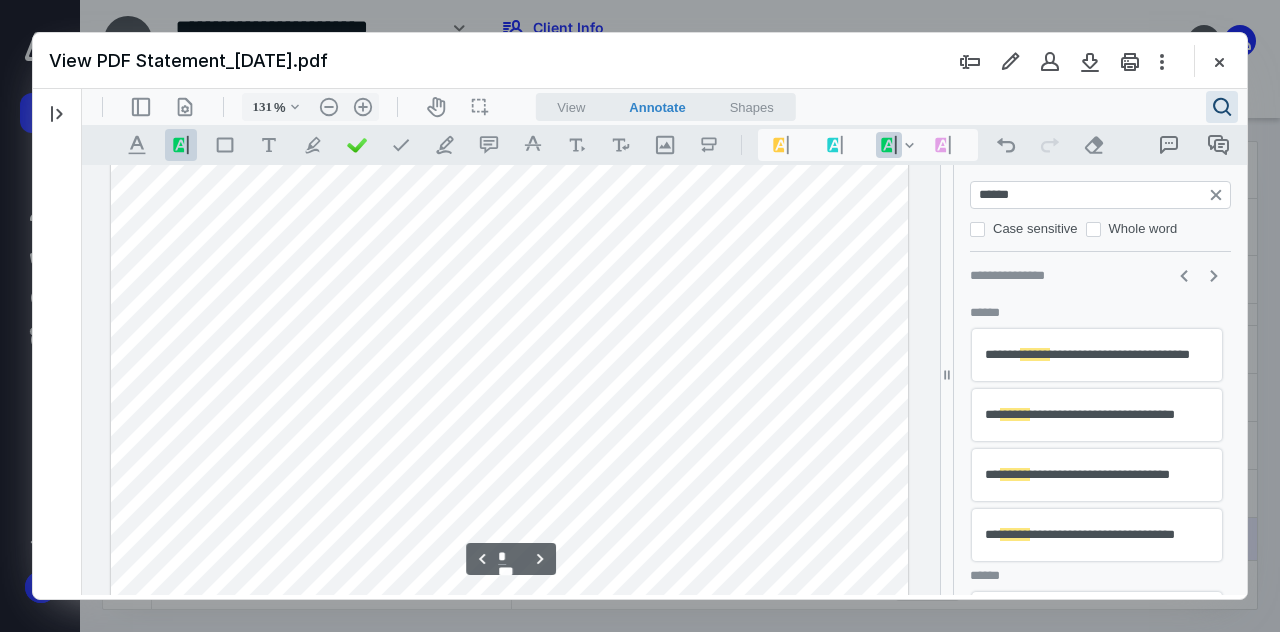 click on "**********" at bounding box center (1097, 356) 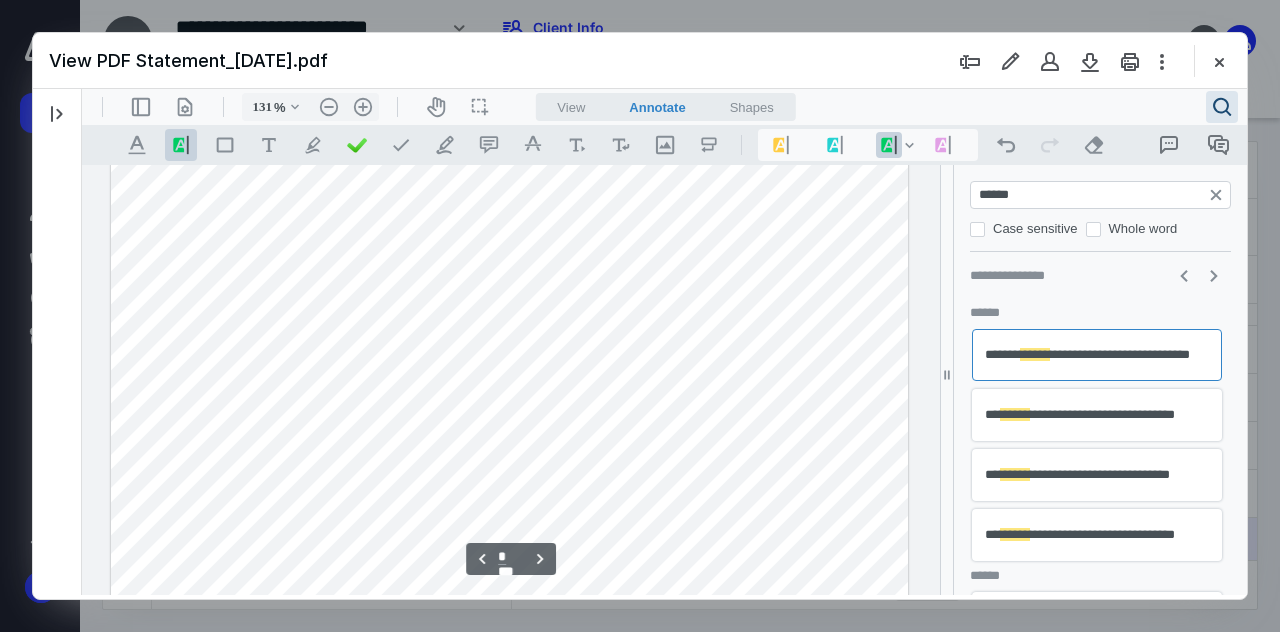 type 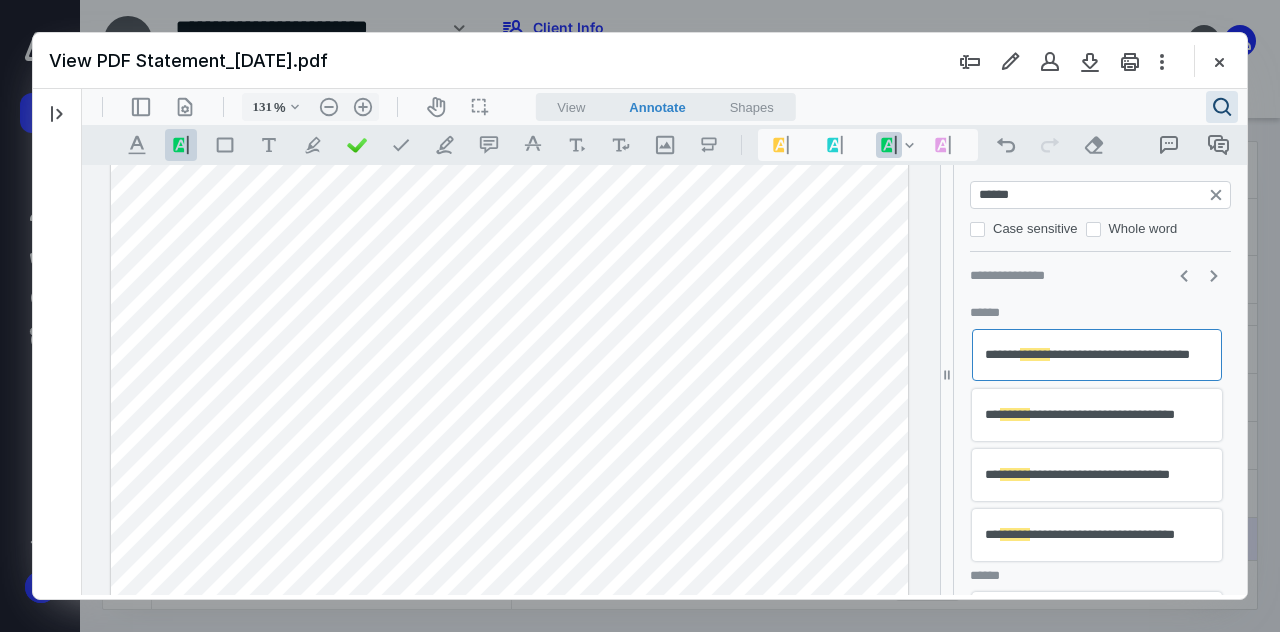 click on "**********" at bounding box center [1097, 415] 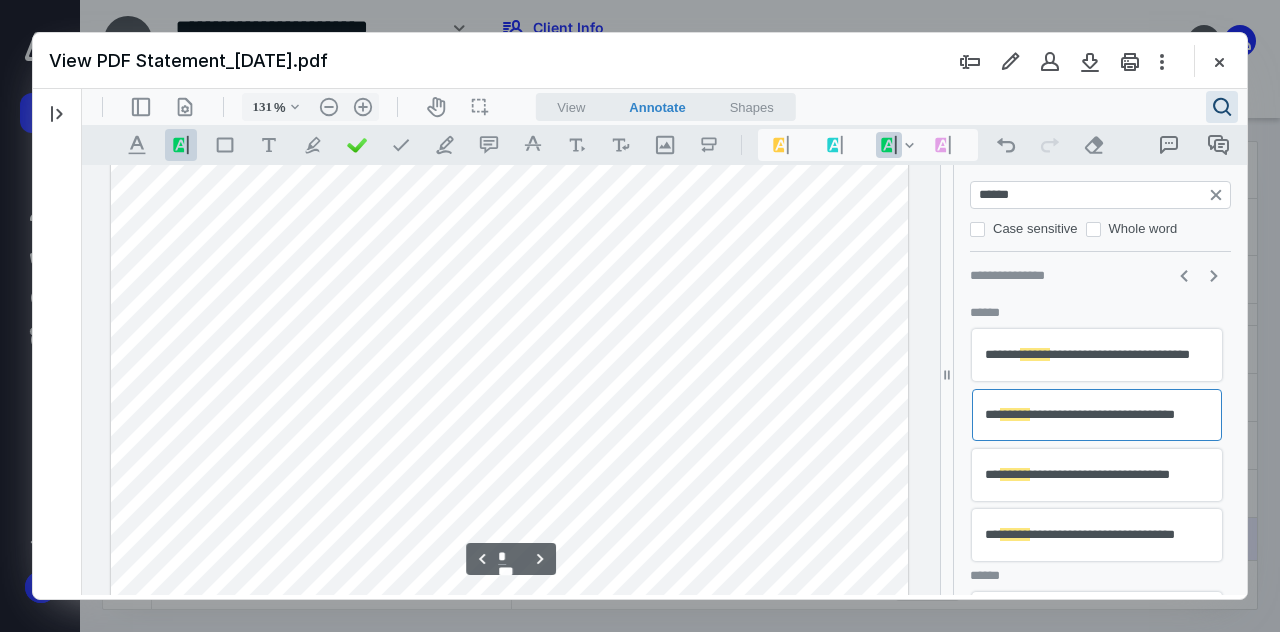 scroll, scrollTop: 3349, scrollLeft: 0, axis: vertical 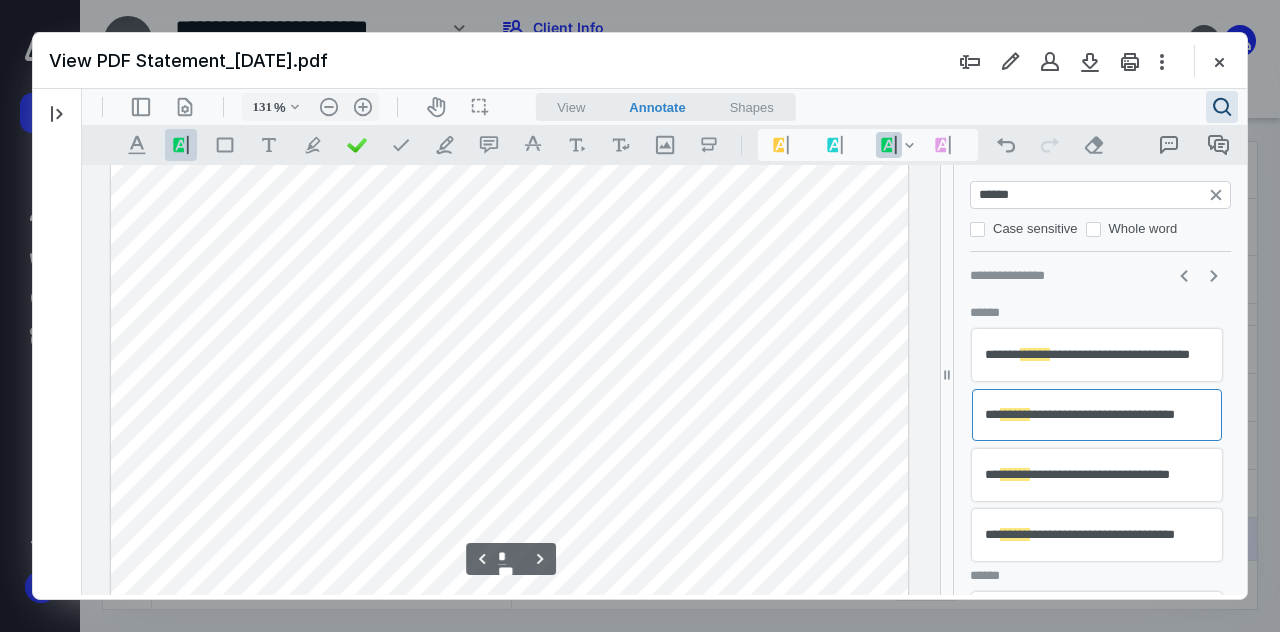 type 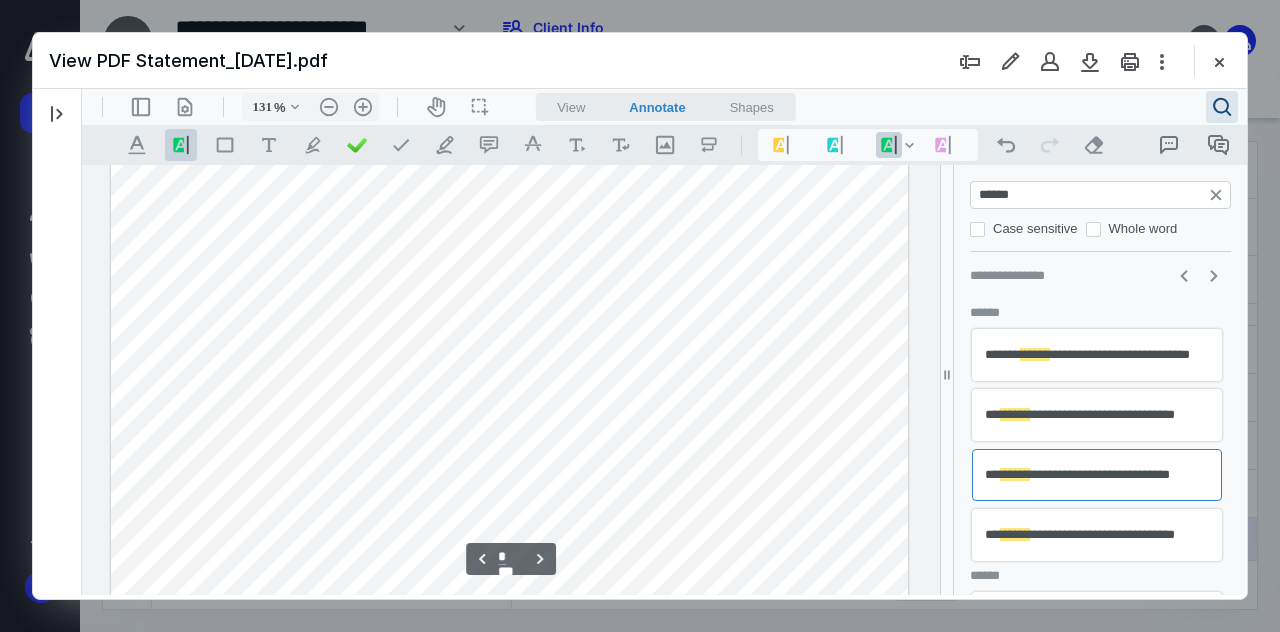 scroll, scrollTop: 3461, scrollLeft: 0, axis: vertical 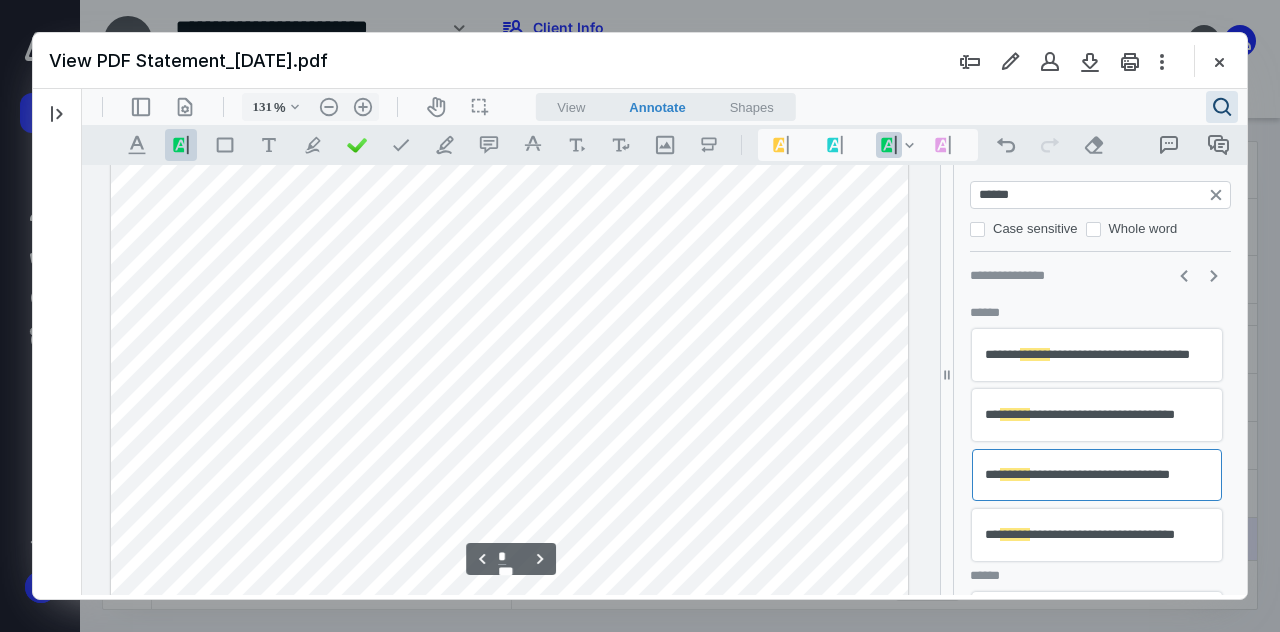 type 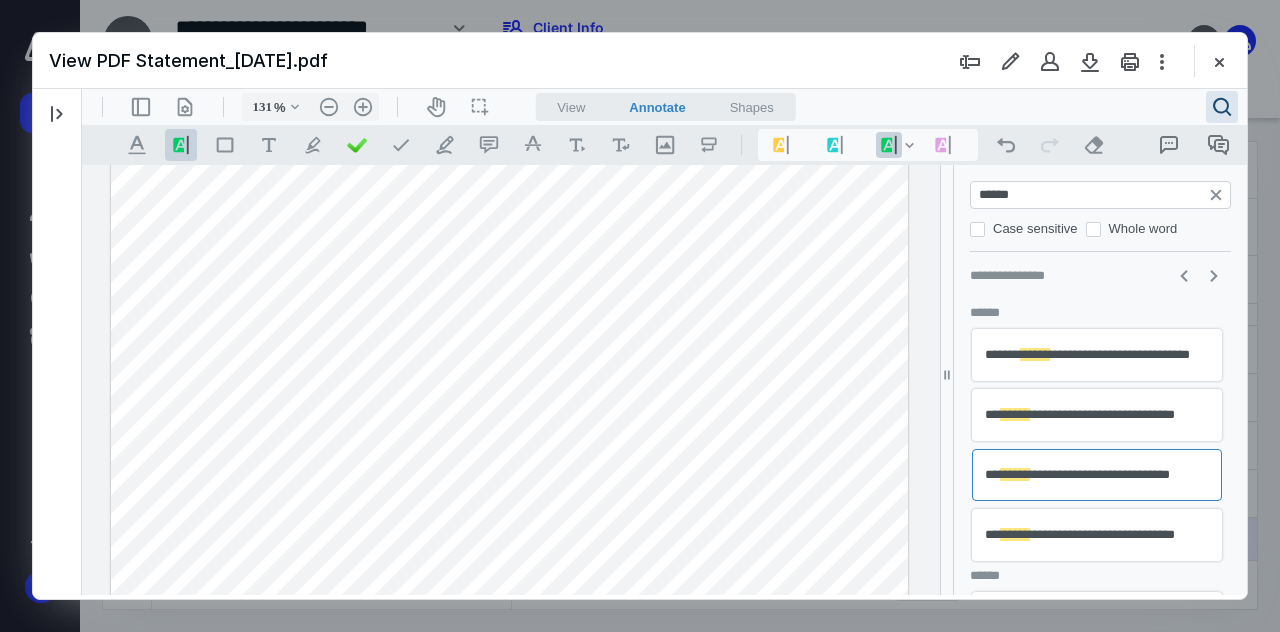 click on "**********" at bounding box center [1097, 535] 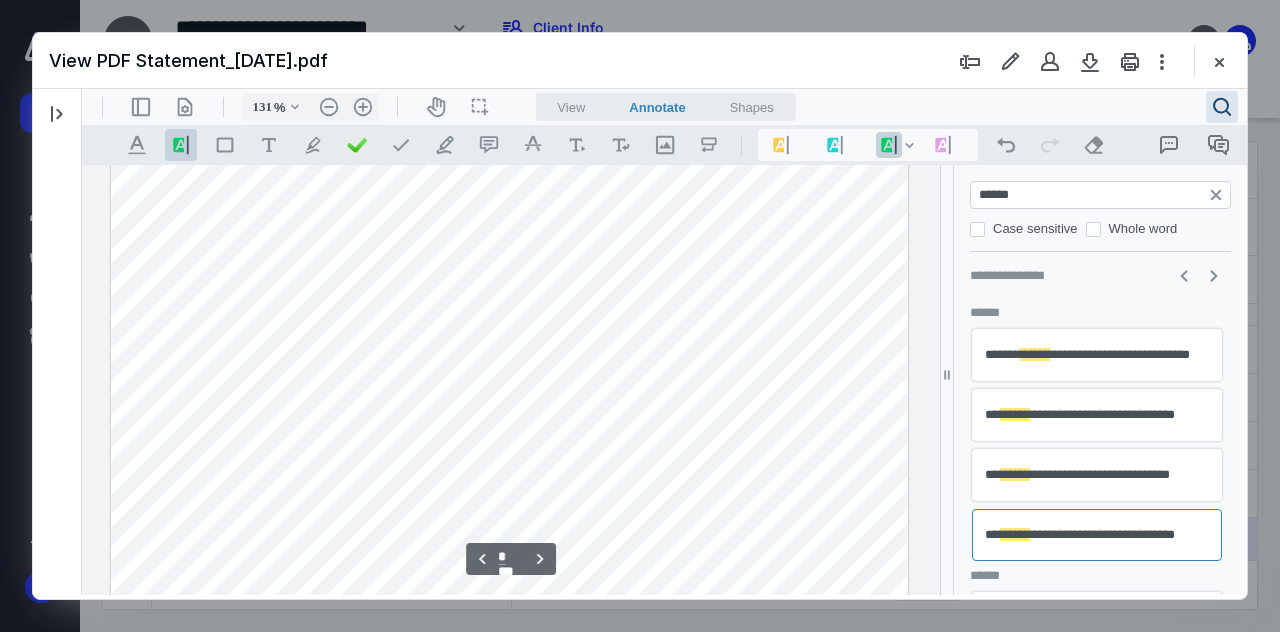 scroll, scrollTop: 3835, scrollLeft: 0, axis: vertical 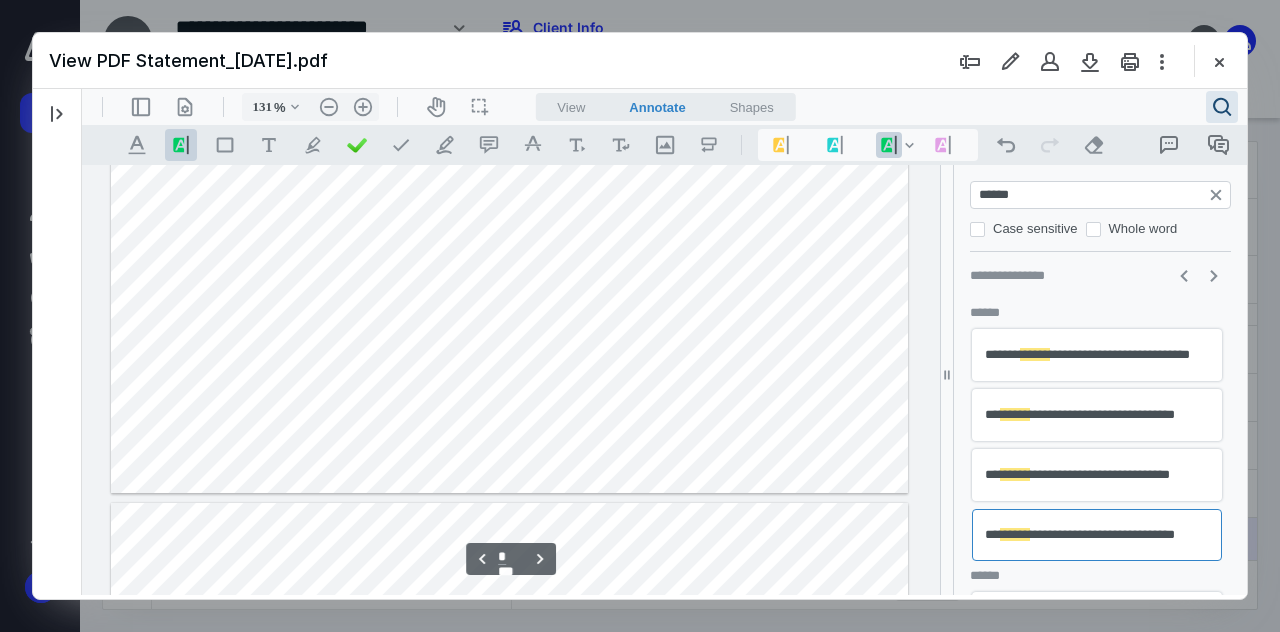 drag, startPoint x: 872, startPoint y: 381, endPoint x: 783, endPoint y: 368, distance: 89.94443 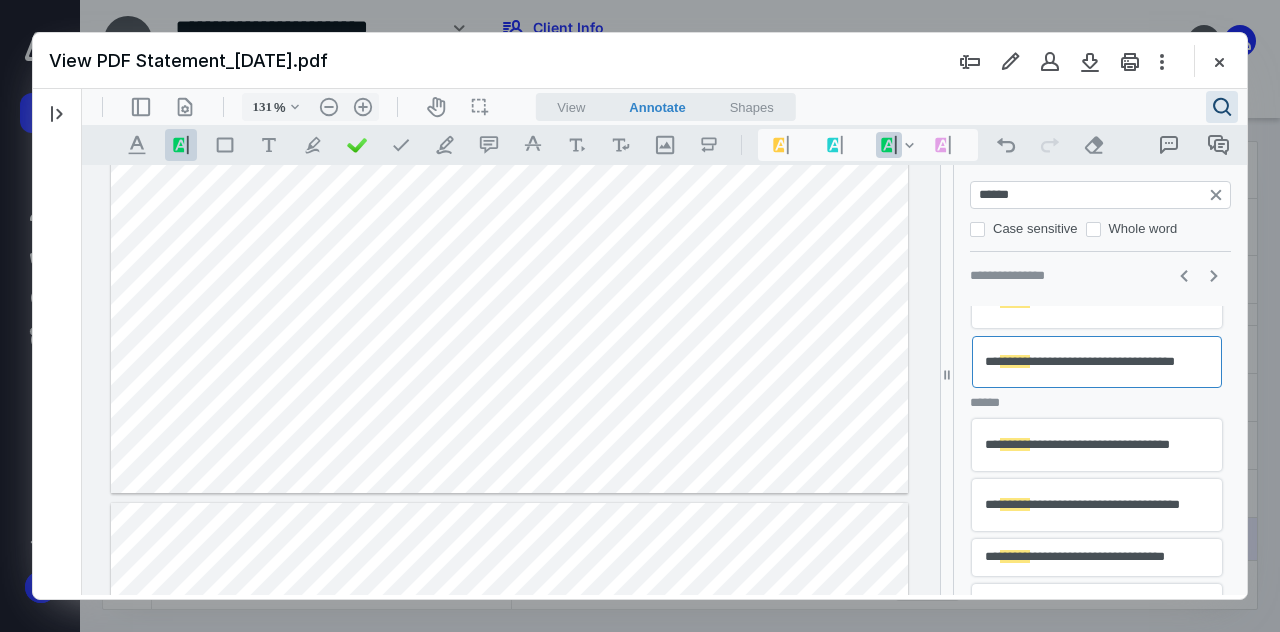 scroll, scrollTop: 174, scrollLeft: 0, axis: vertical 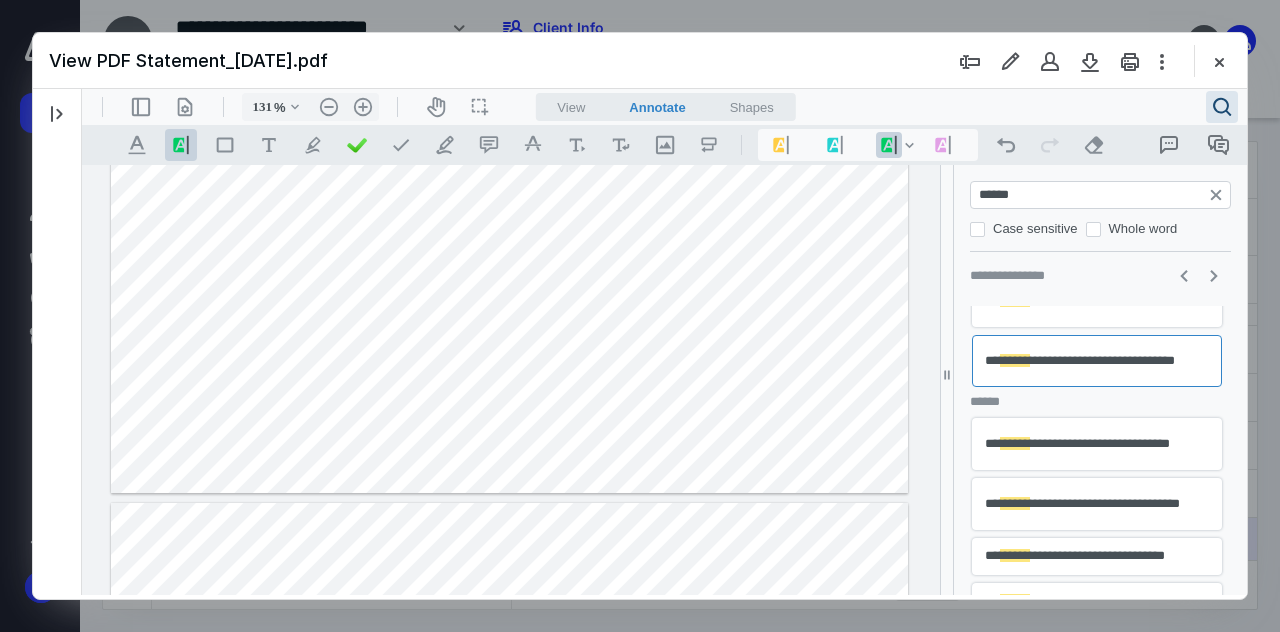 click on "**********" at bounding box center (1097, 445) 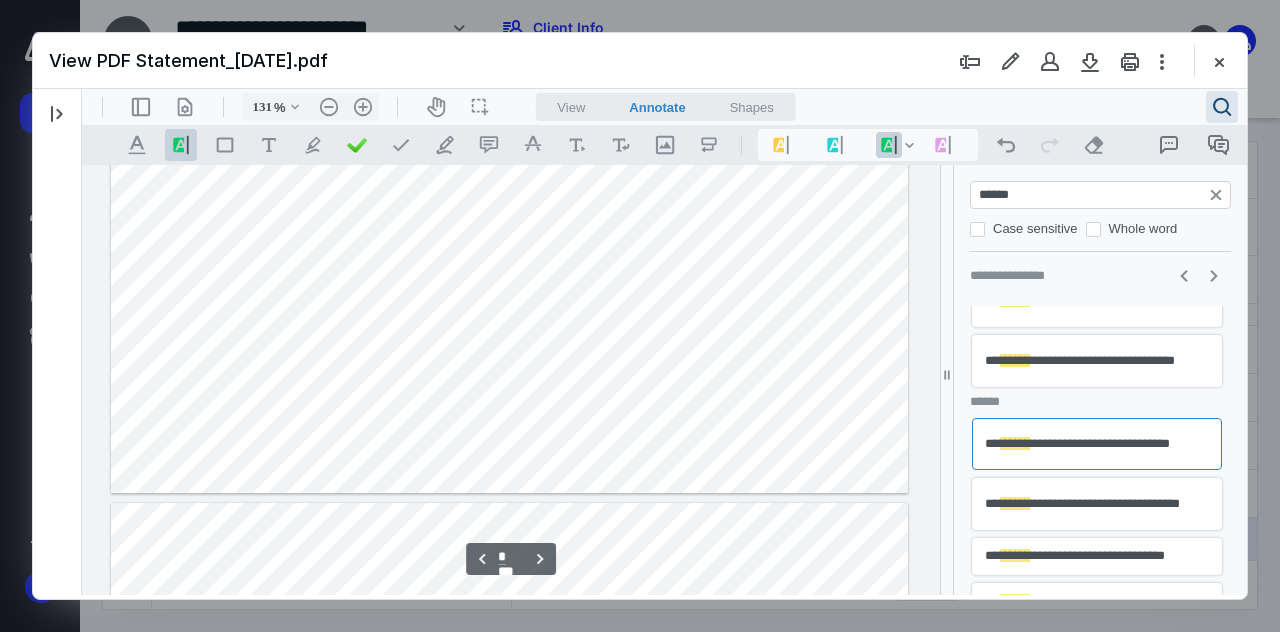 scroll, scrollTop: 4423, scrollLeft: 0, axis: vertical 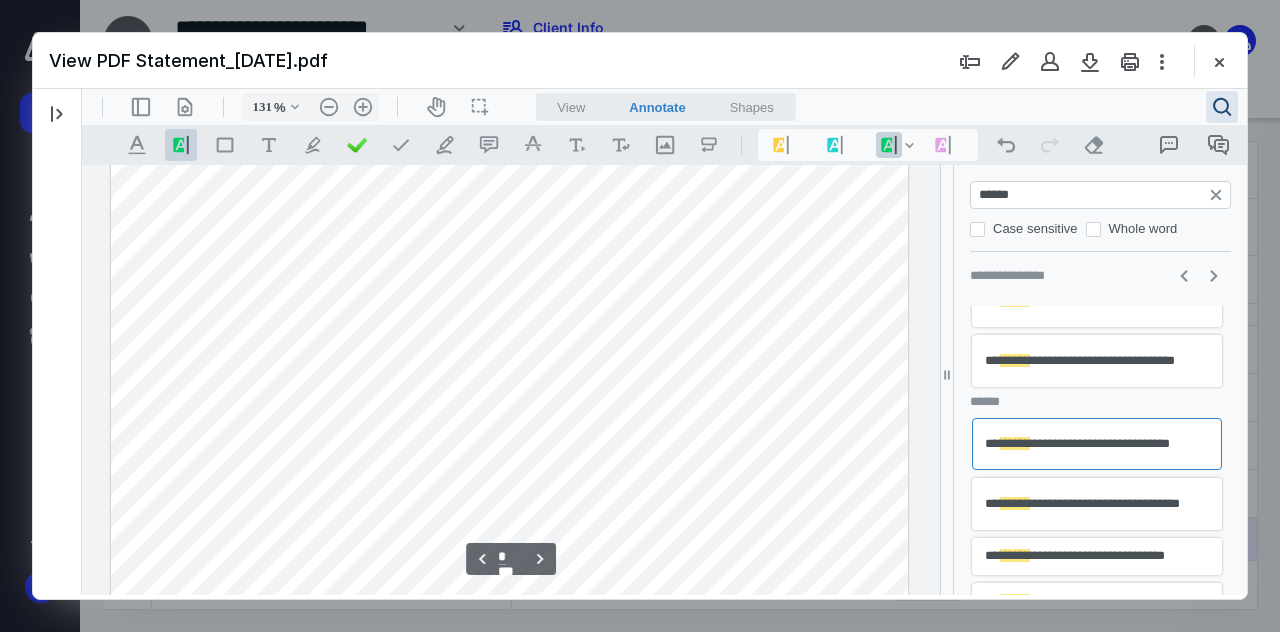 drag, startPoint x: 871, startPoint y: 208, endPoint x: 802, endPoint y: 214, distance: 69.260376 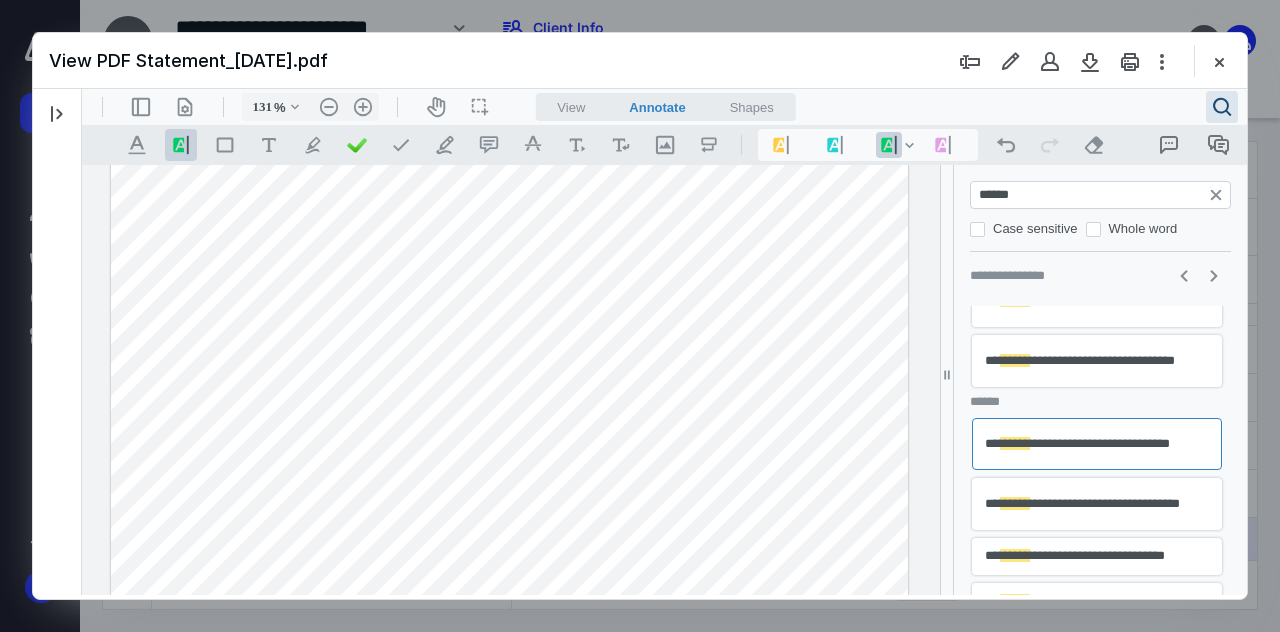drag, startPoint x: 863, startPoint y: 246, endPoint x: 793, endPoint y: 246, distance: 70 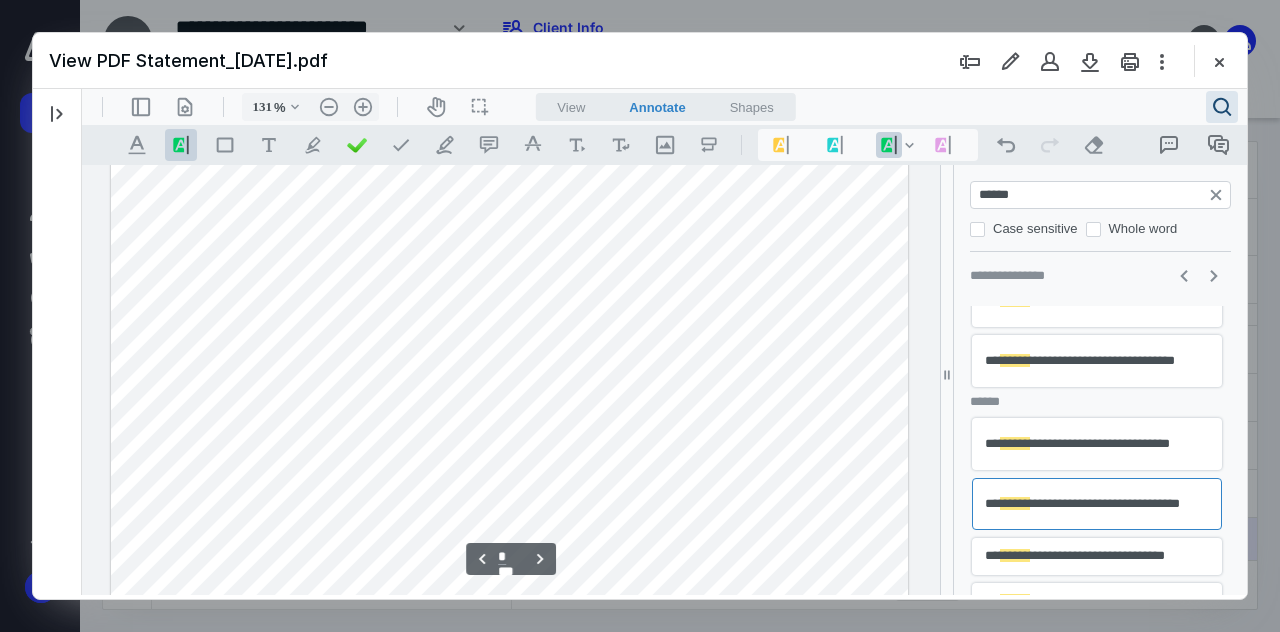 scroll, scrollTop: 4470, scrollLeft: 0, axis: vertical 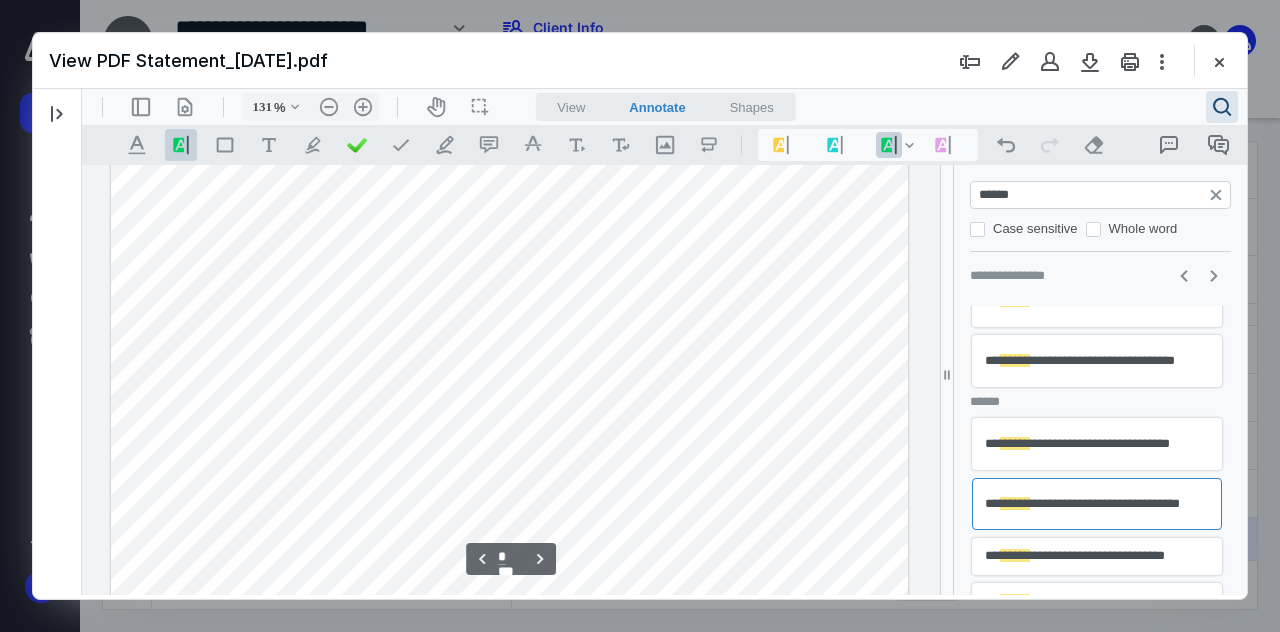drag, startPoint x: 848, startPoint y: 329, endPoint x: 804, endPoint y: 329, distance: 44 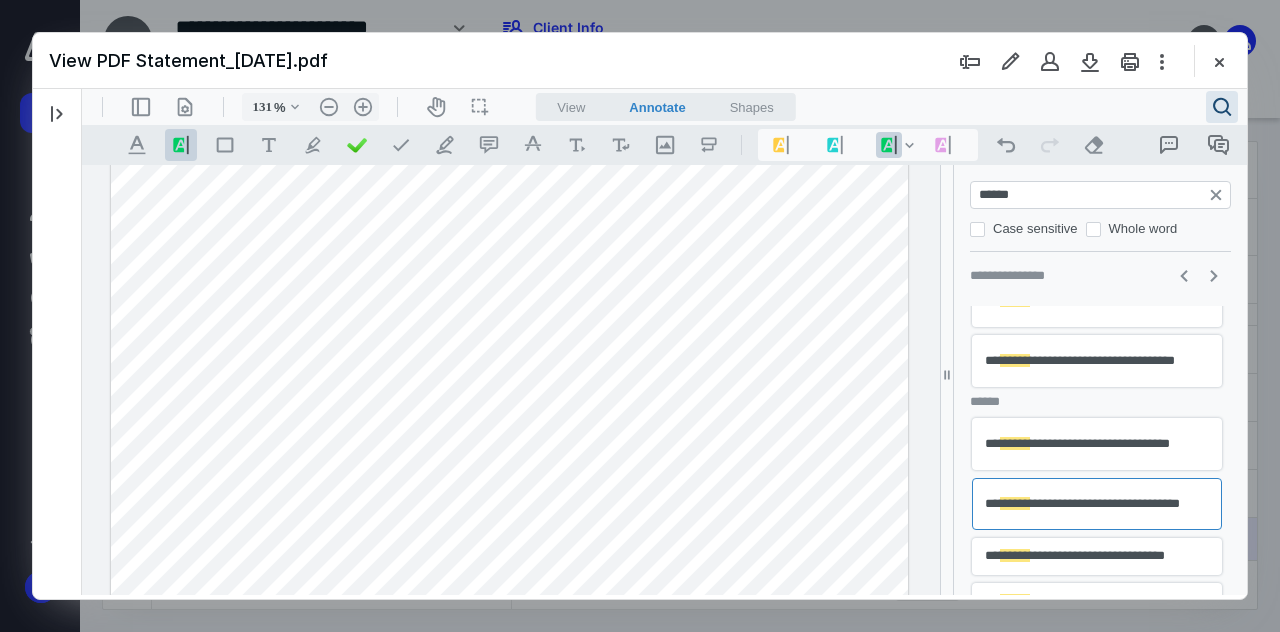drag, startPoint x: 865, startPoint y: 375, endPoint x: 805, endPoint y: 388, distance: 61.39218 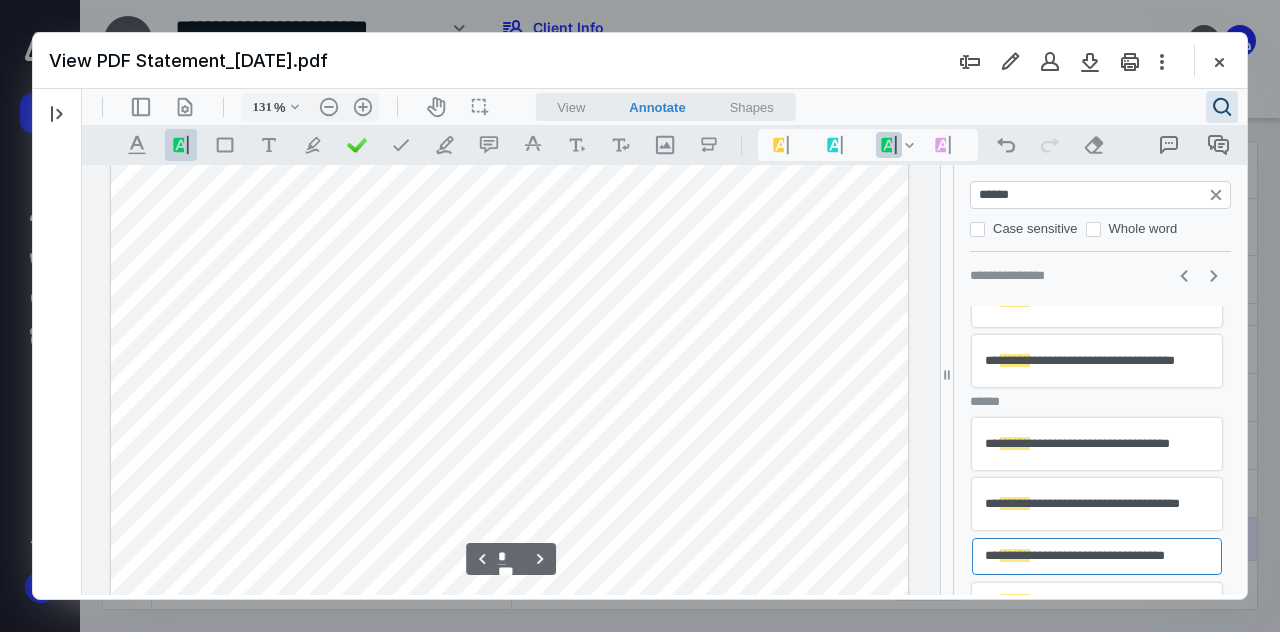 scroll, scrollTop: 4255, scrollLeft: 0, axis: vertical 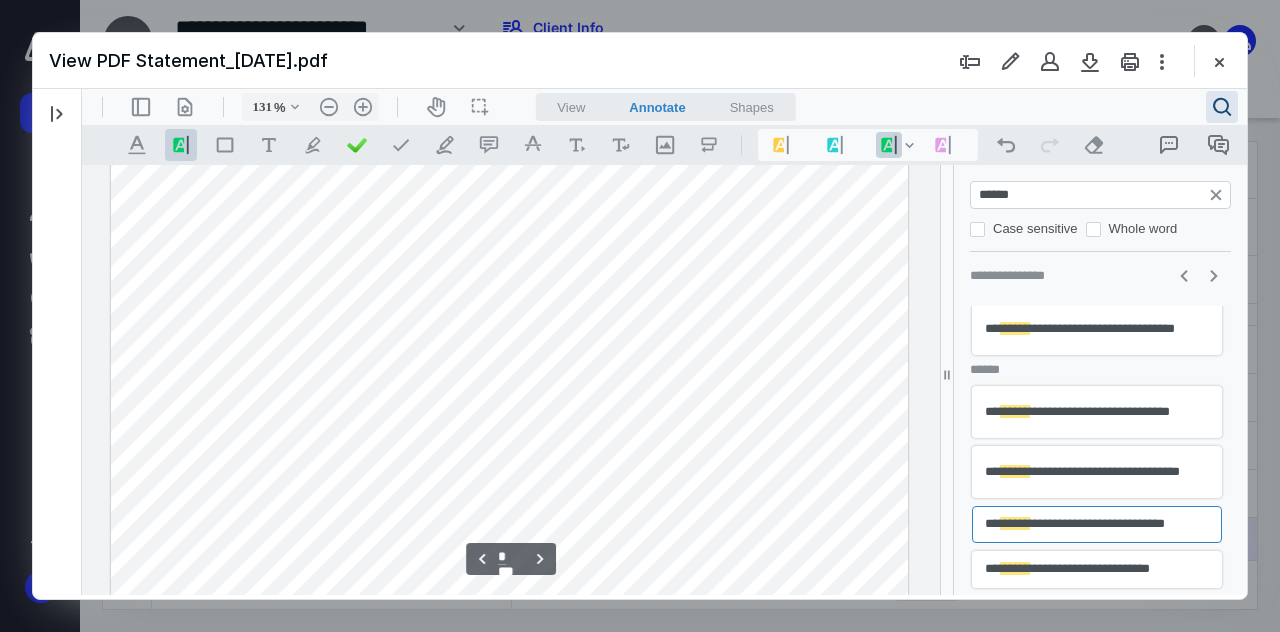 click on "**********" at bounding box center [1097, 569] 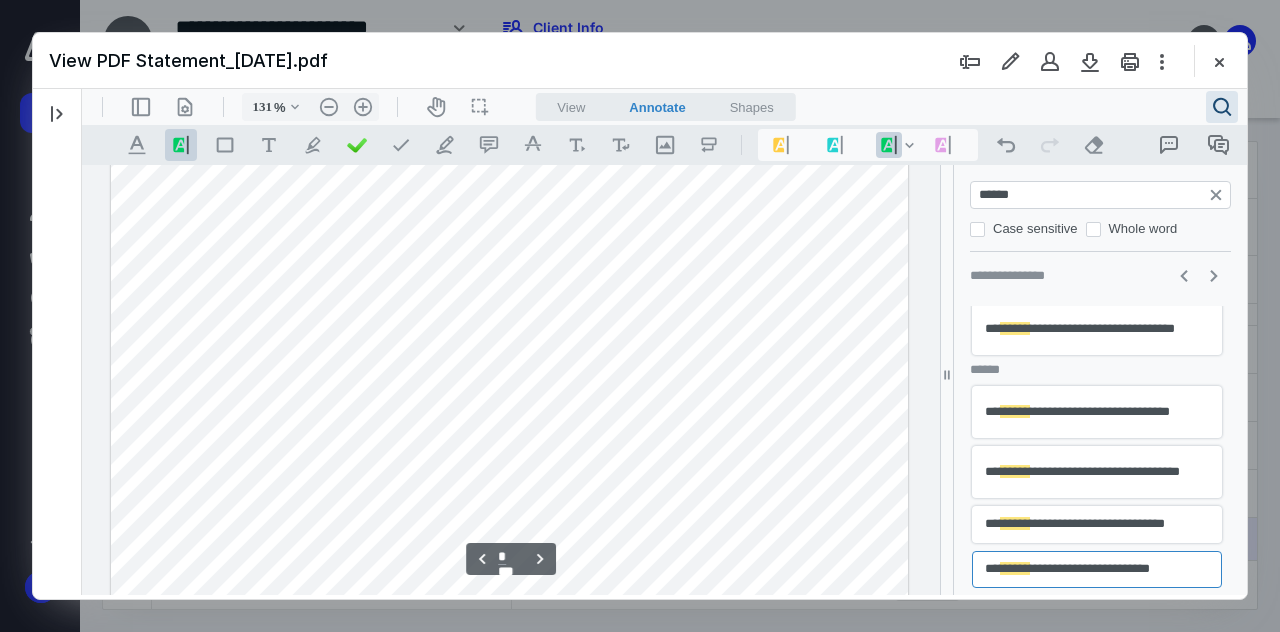 scroll, scrollTop: 4286, scrollLeft: 0, axis: vertical 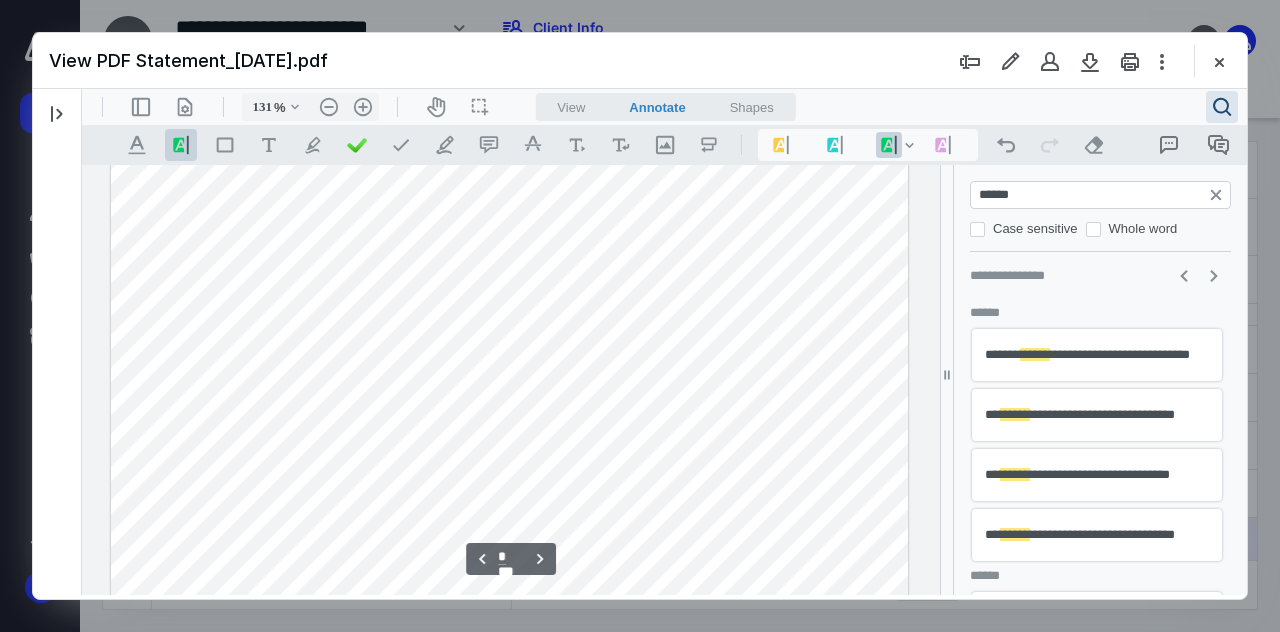 click on "**********" at bounding box center [1097, 356] 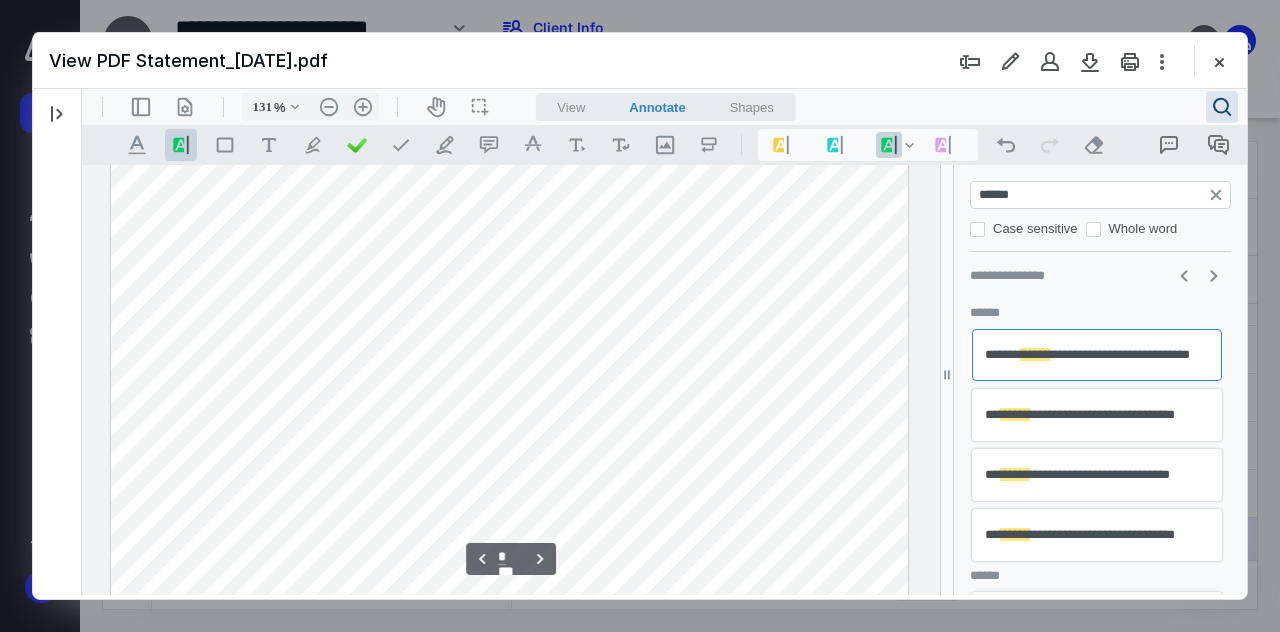 click on "**********" at bounding box center (1097, 415) 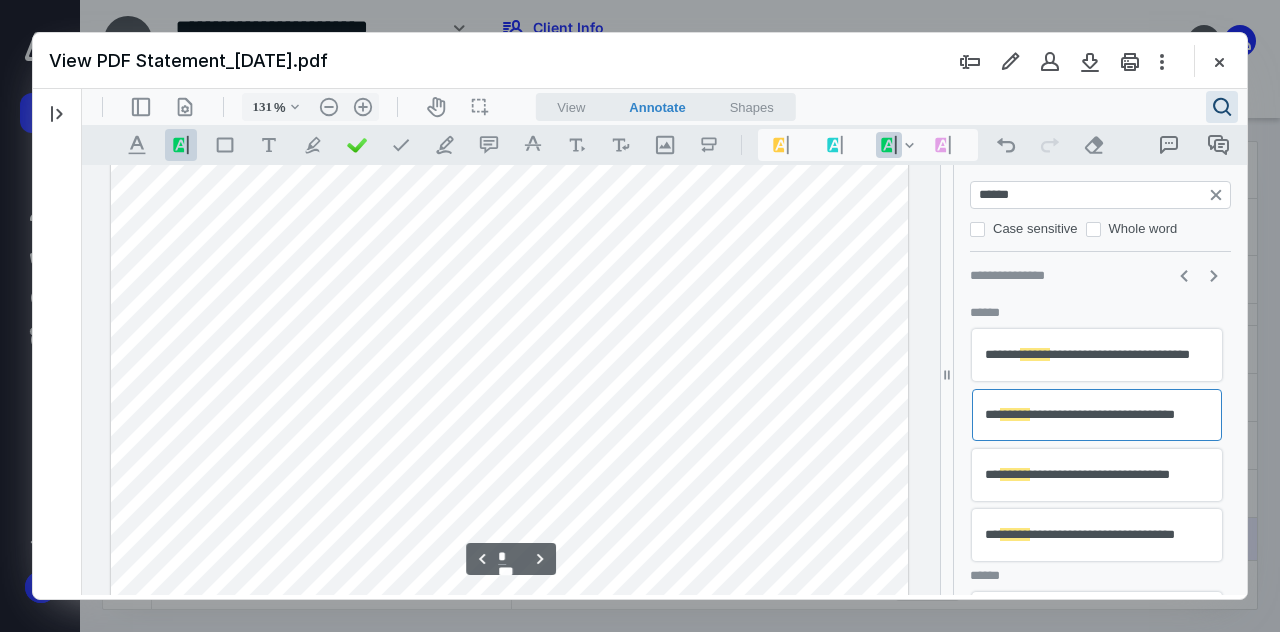 scroll, scrollTop: 3349, scrollLeft: 0, axis: vertical 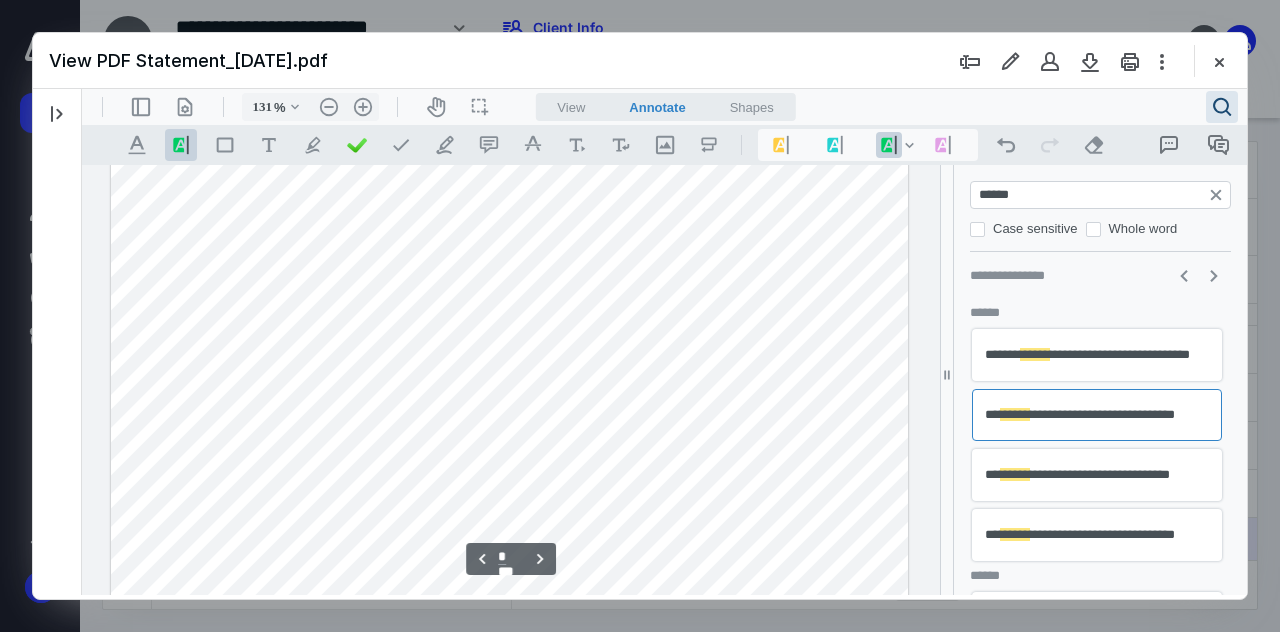 click on "**********" at bounding box center (1097, 475) 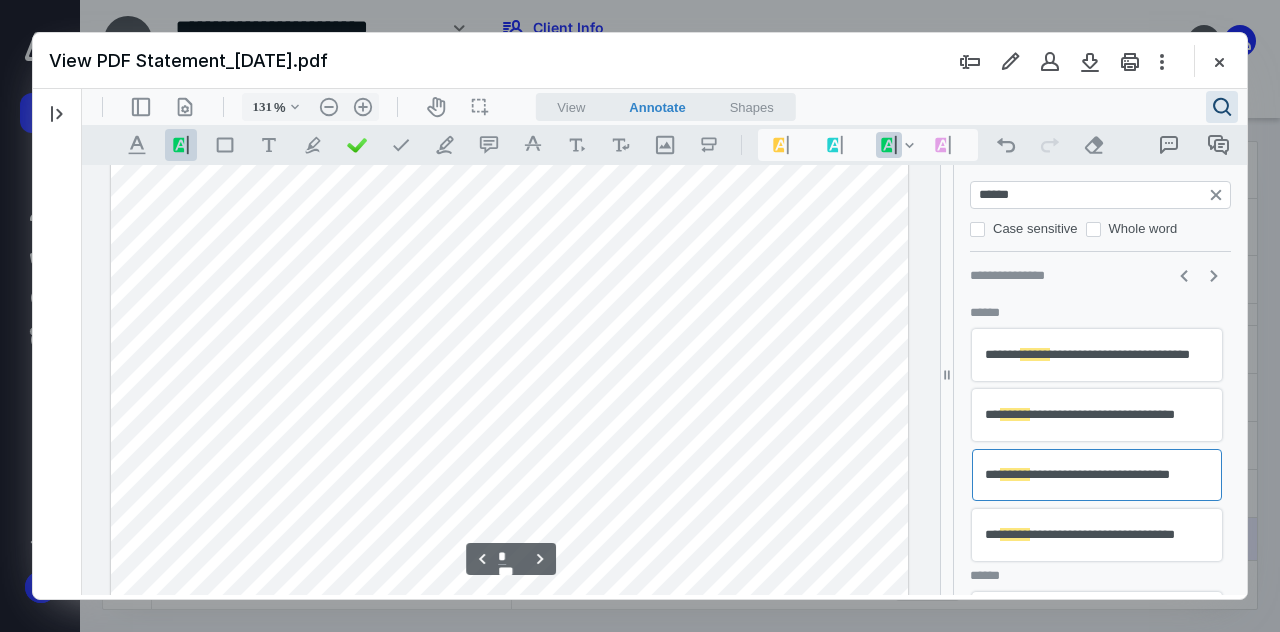 scroll, scrollTop: 3461, scrollLeft: 0, axis: vertical 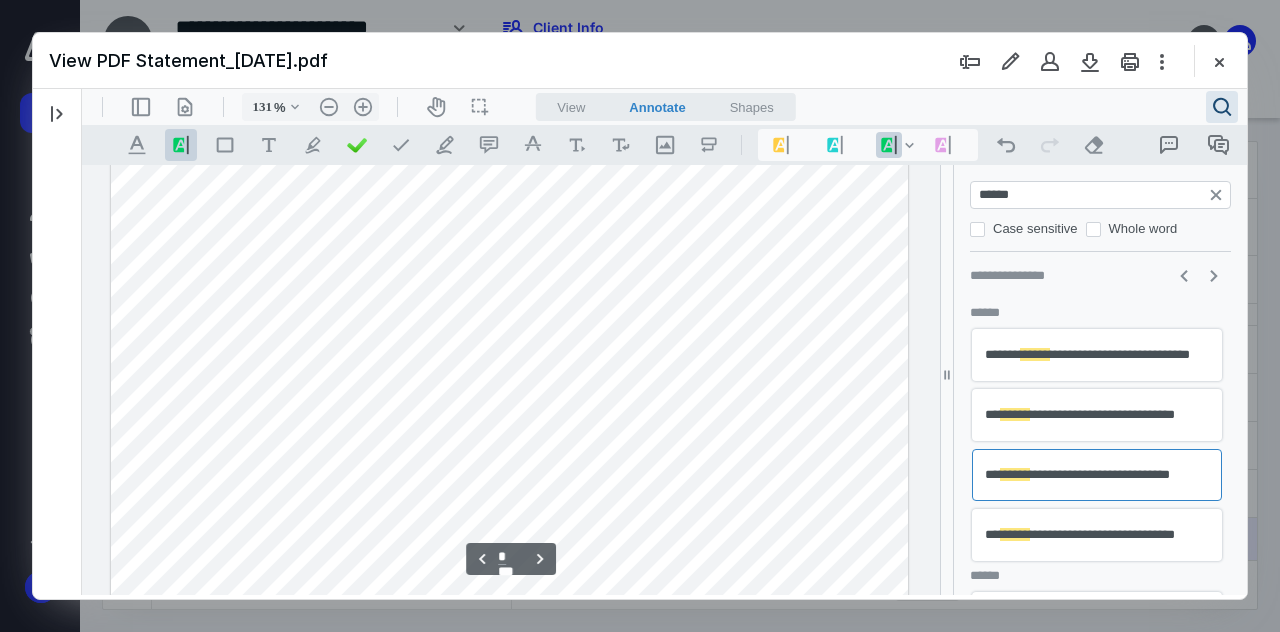 click on "**********" at bounding box center [1097, 535] 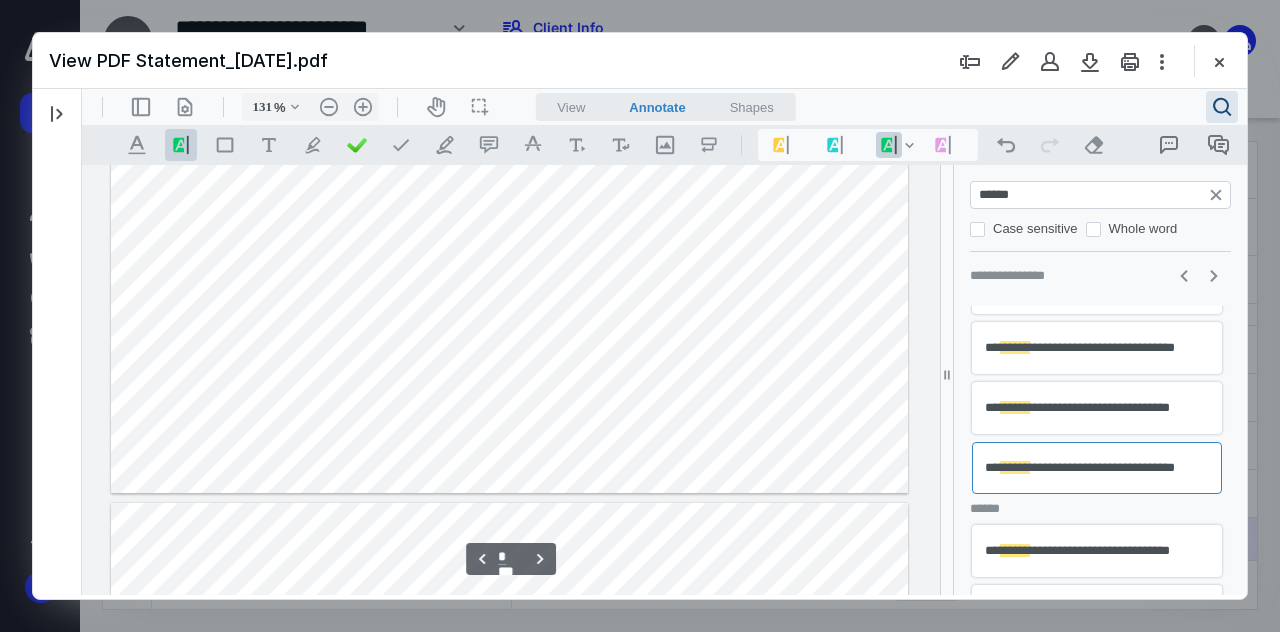 scroll, scrollTop: 206, scrollLeft: 0, axis: vertical 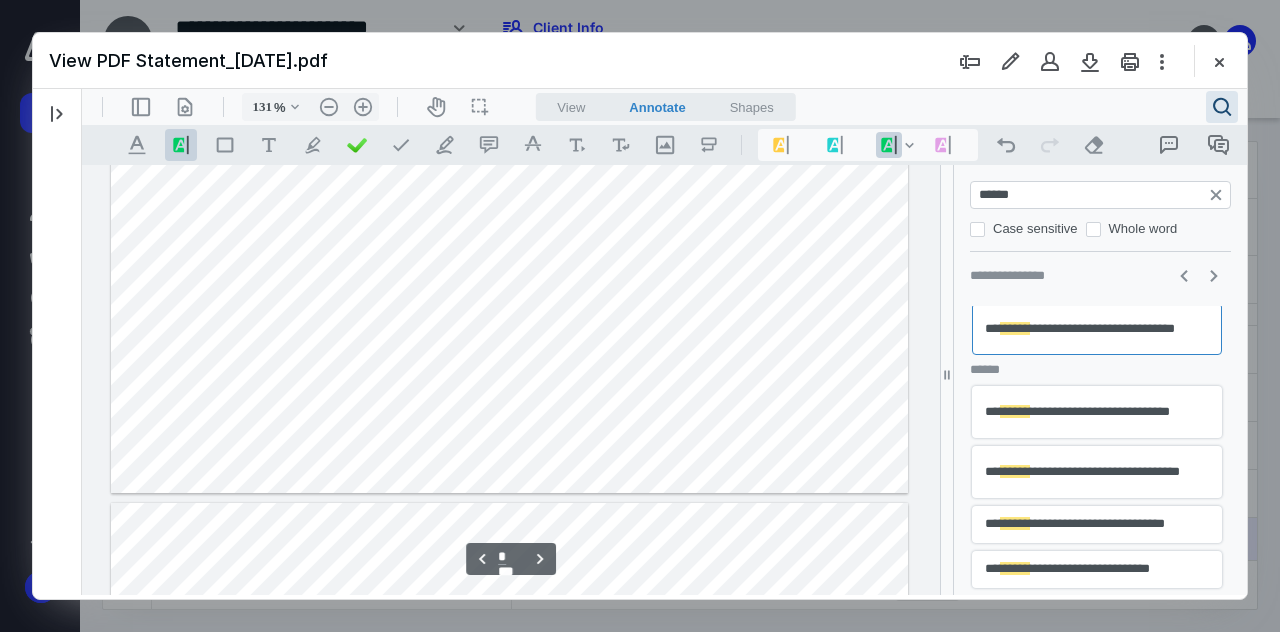 click on "******" at bounding box center [1015, 412] 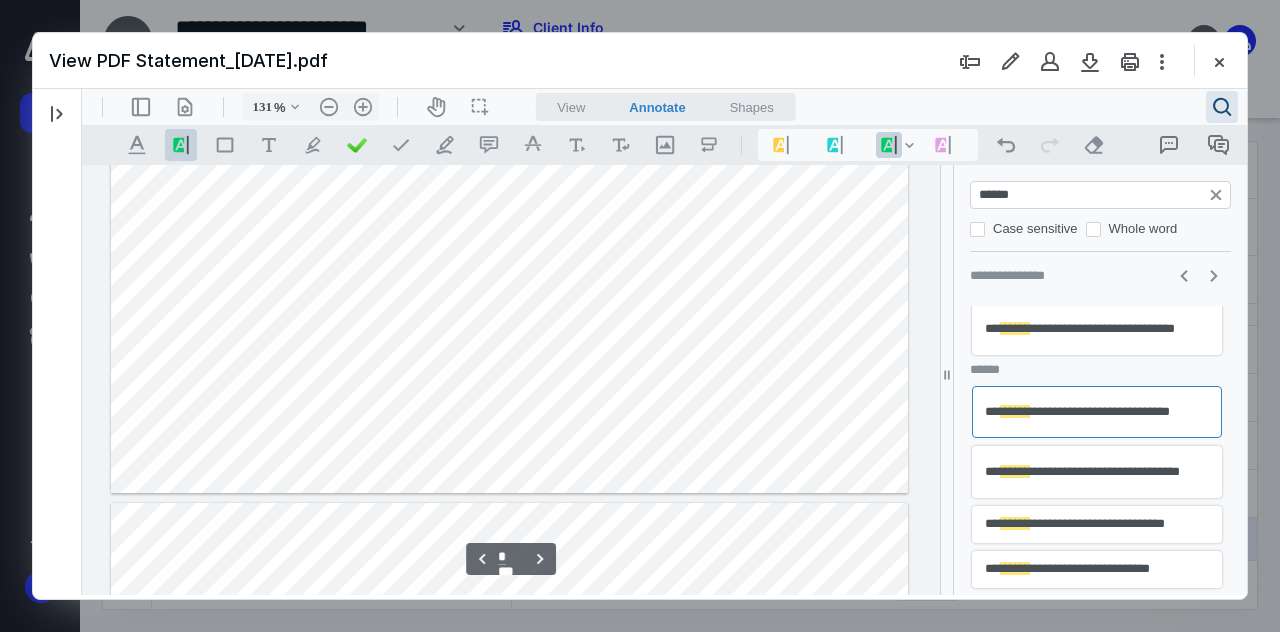 scroll, scrollTop: 4423, scrollLeft: 0, axis: vertical 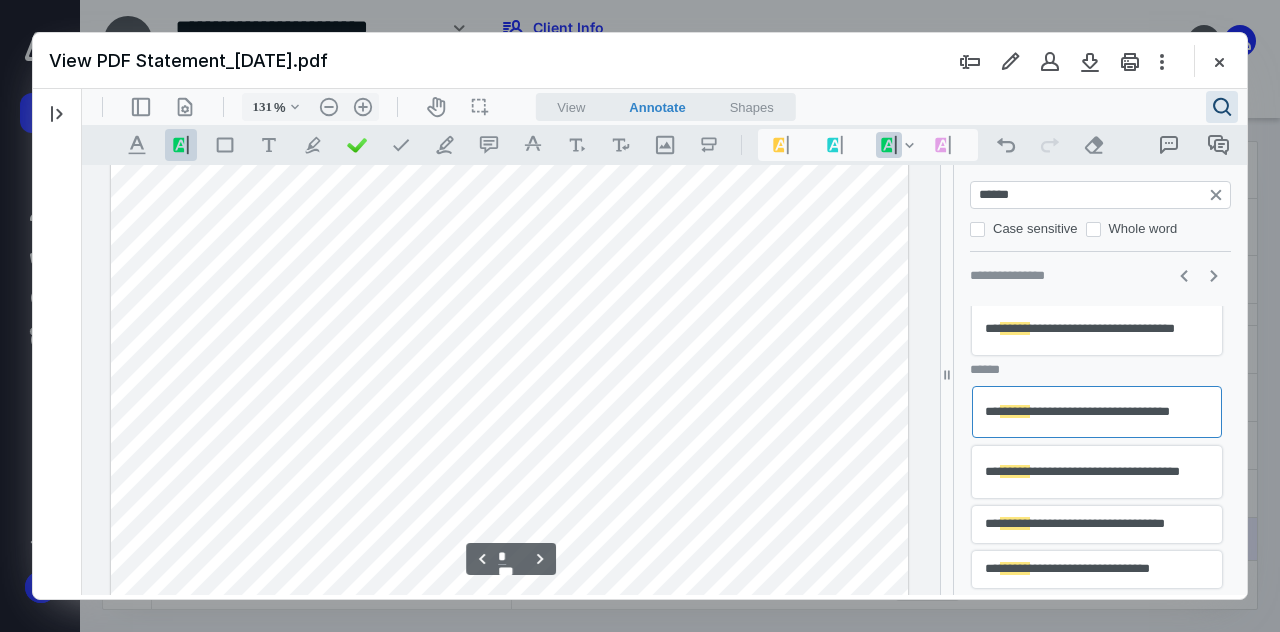 click on "******" at bounding box center [1015, 471] 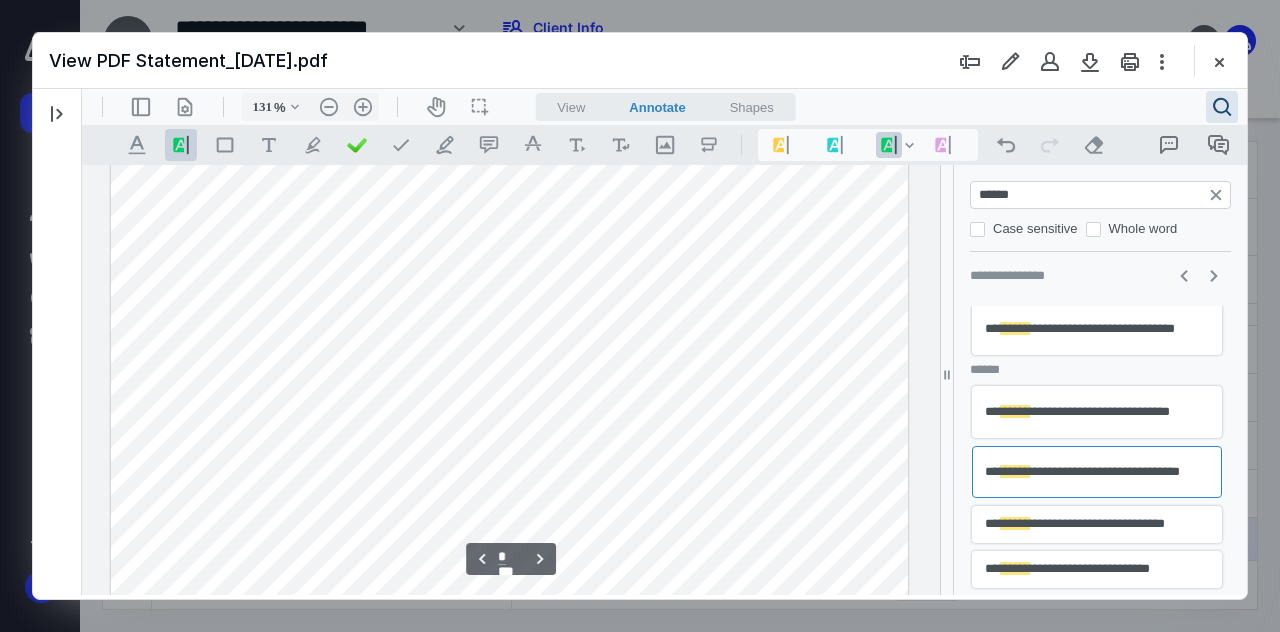 click on "******" at bounding box center [1015, 524] 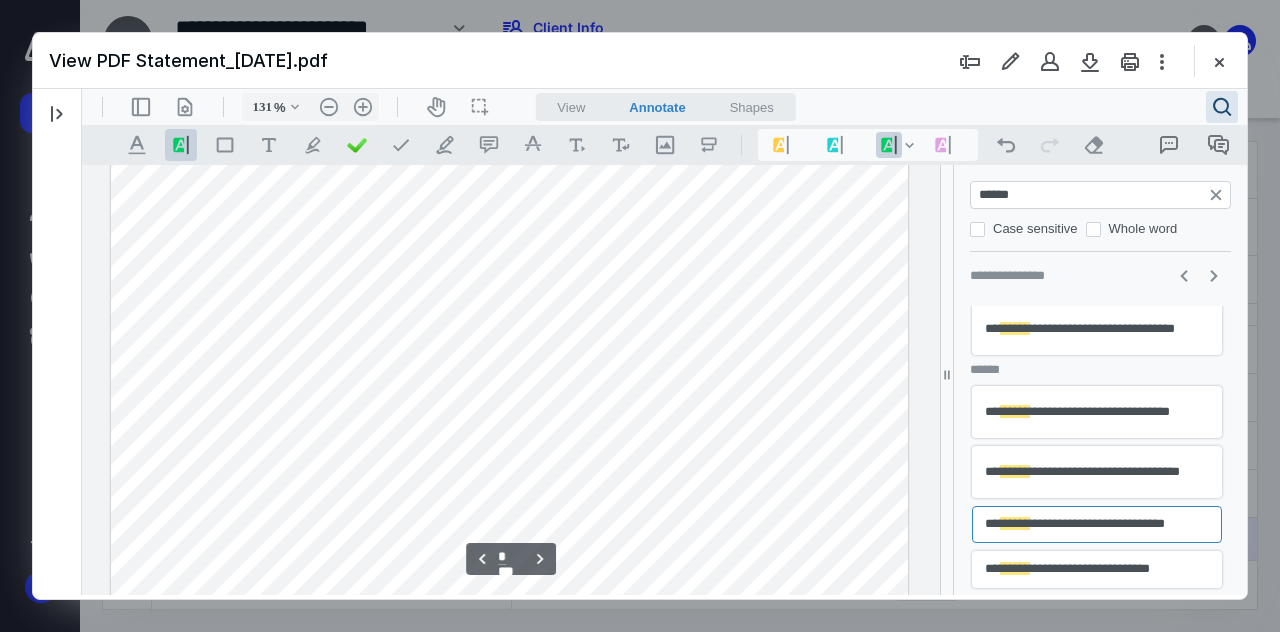 click on "******" at bounding box center (1015, 524) 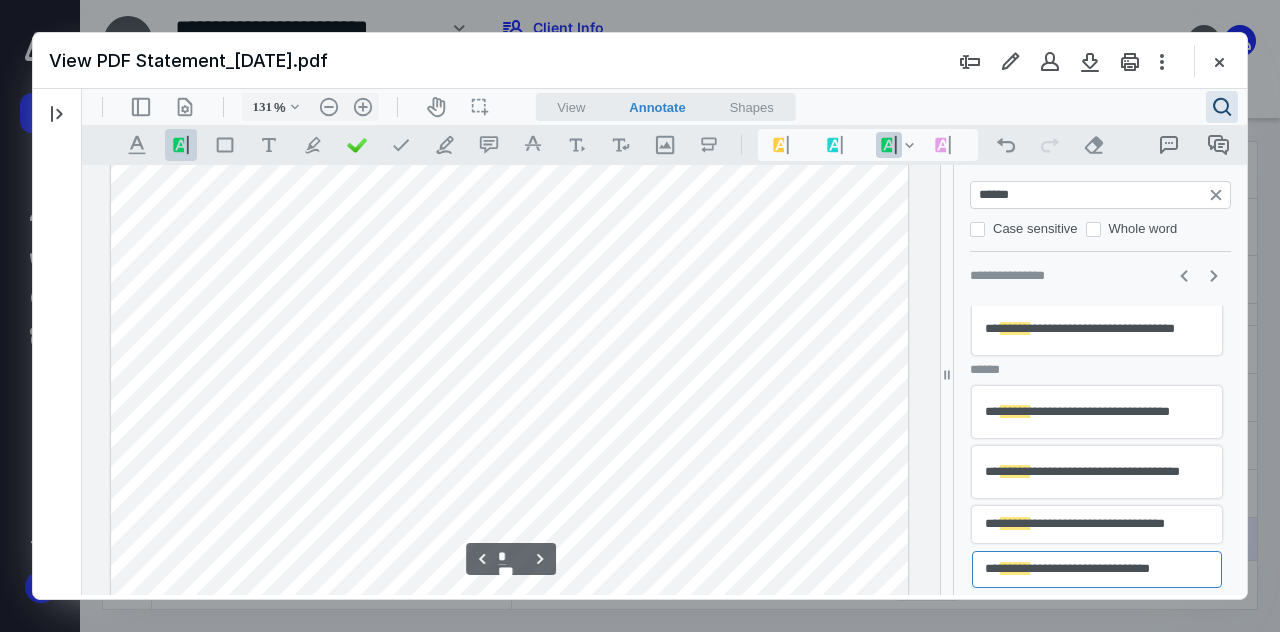 type 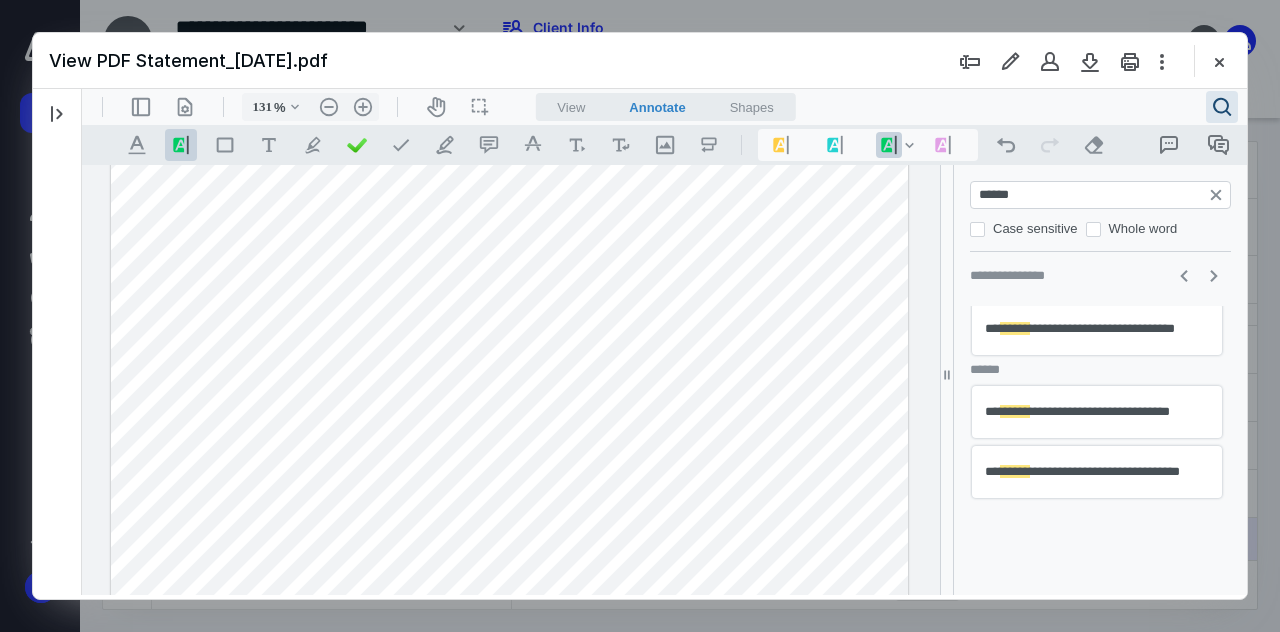 scroll, scrollTop: 0, scrollLeft: 0, axis: both 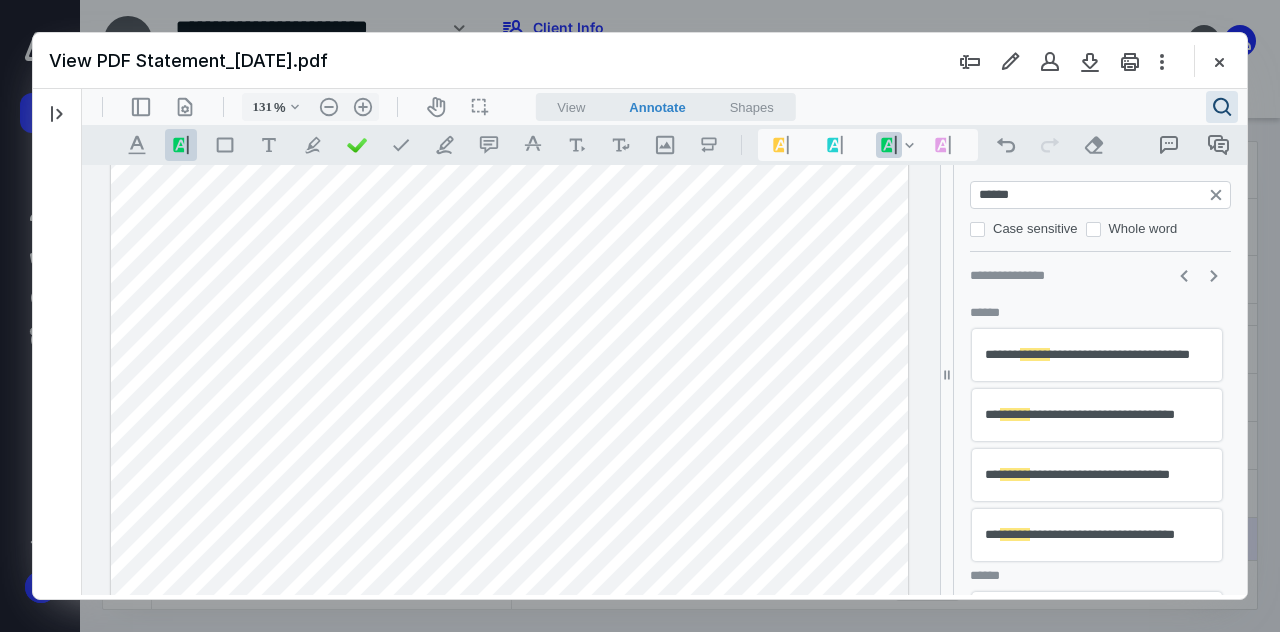 drag, startPoint x: 962, startPoint y: 192, endPoint x: 934, endPoint y: 192, distance: 28 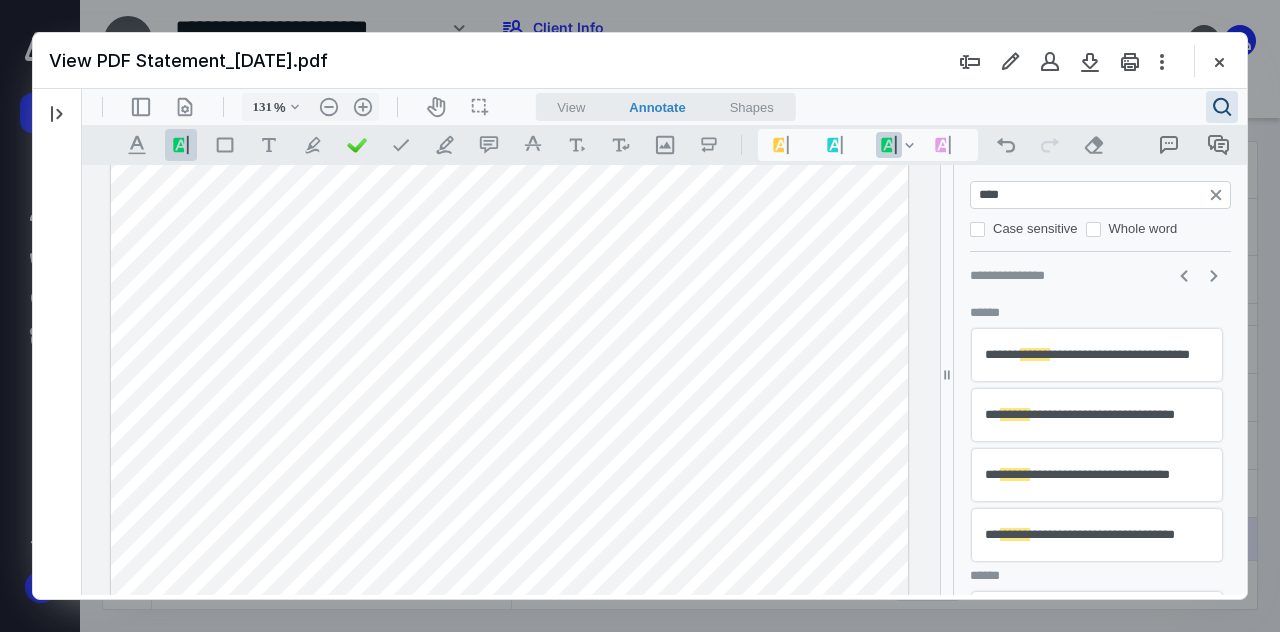 type on "*****" 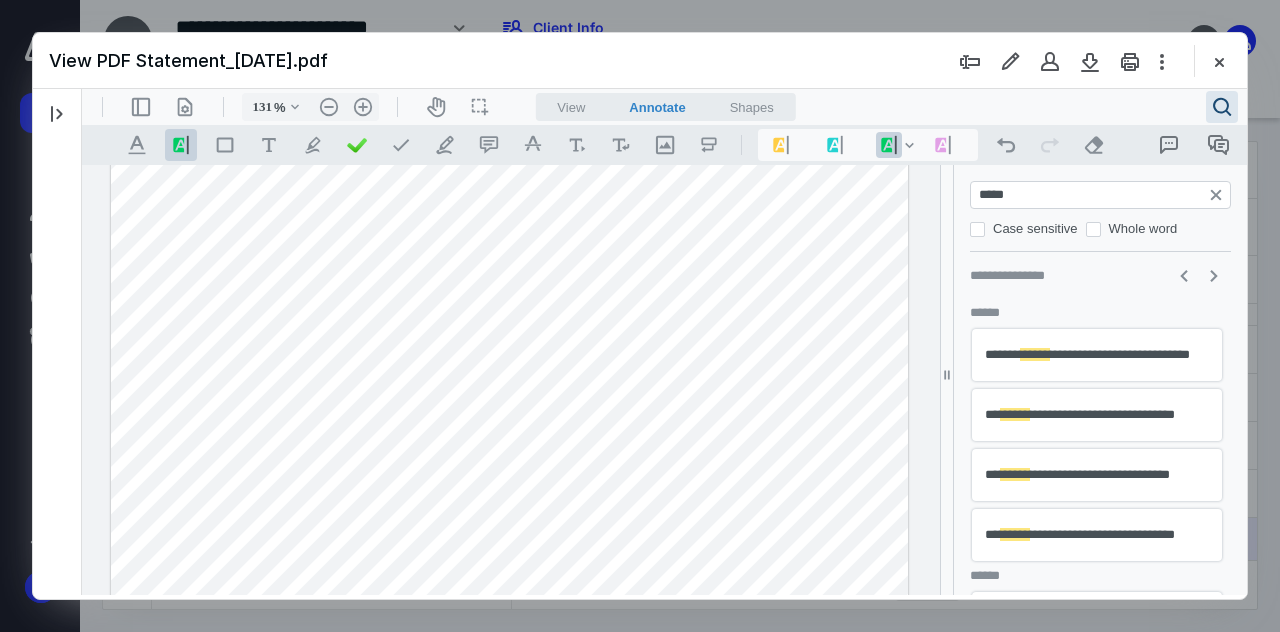 type on "*" 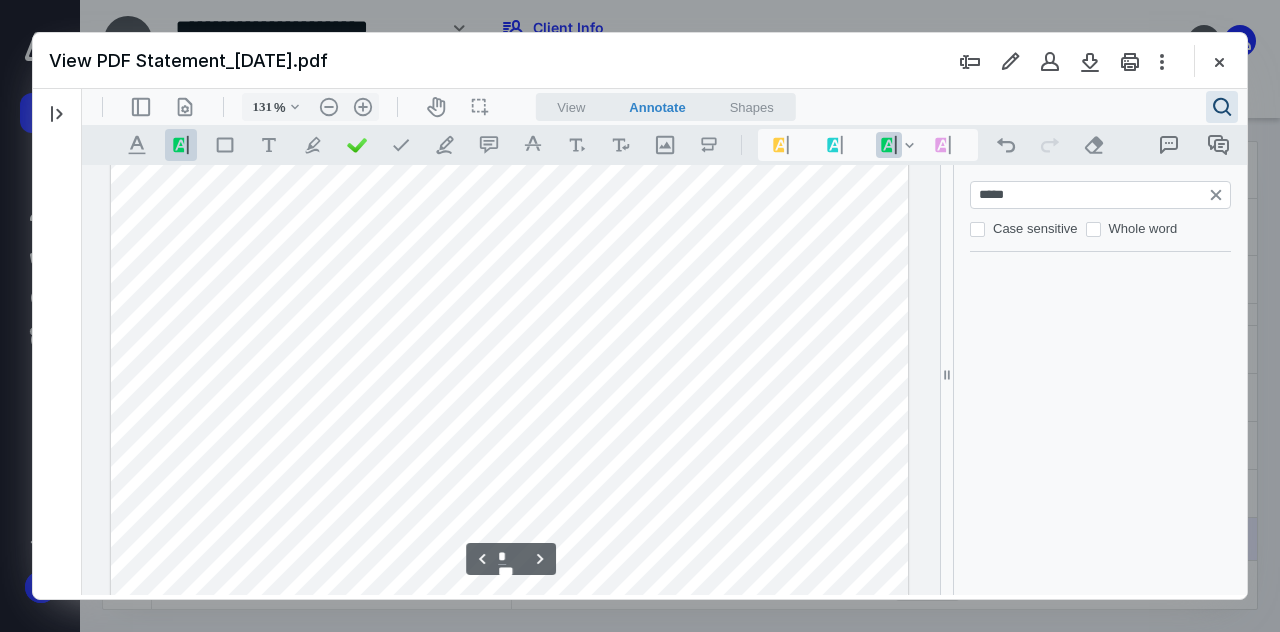 scroll, scrollTop: 3380, scrollLeft: 0, axis: vertical 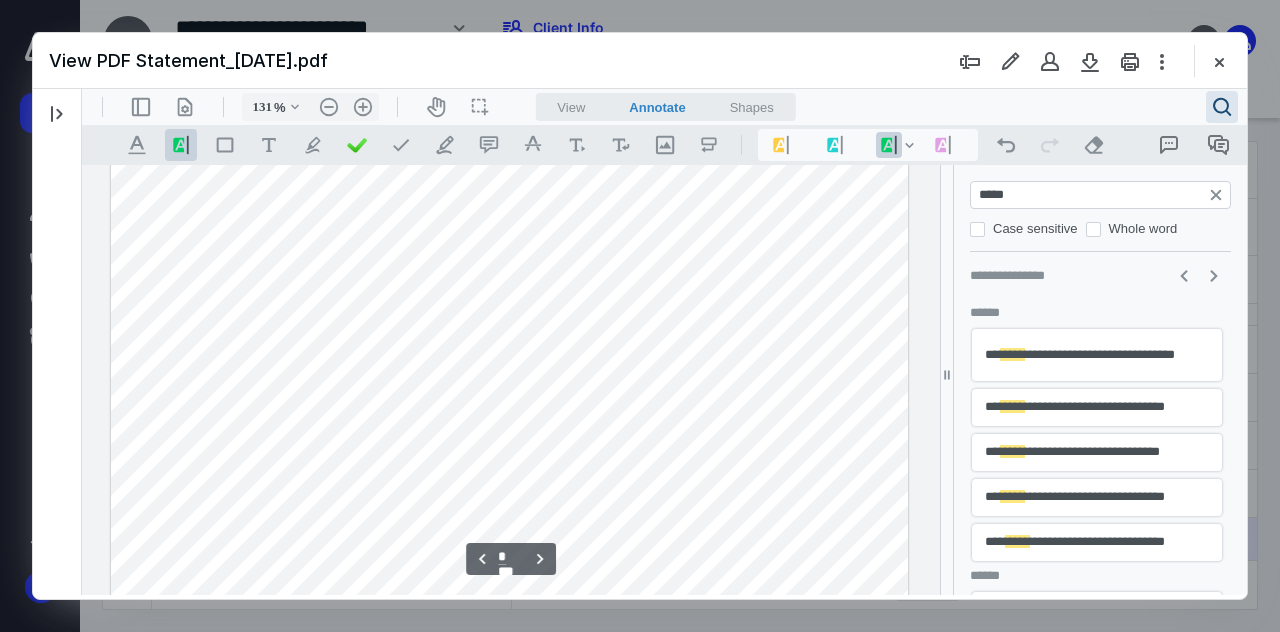 type on "*****" 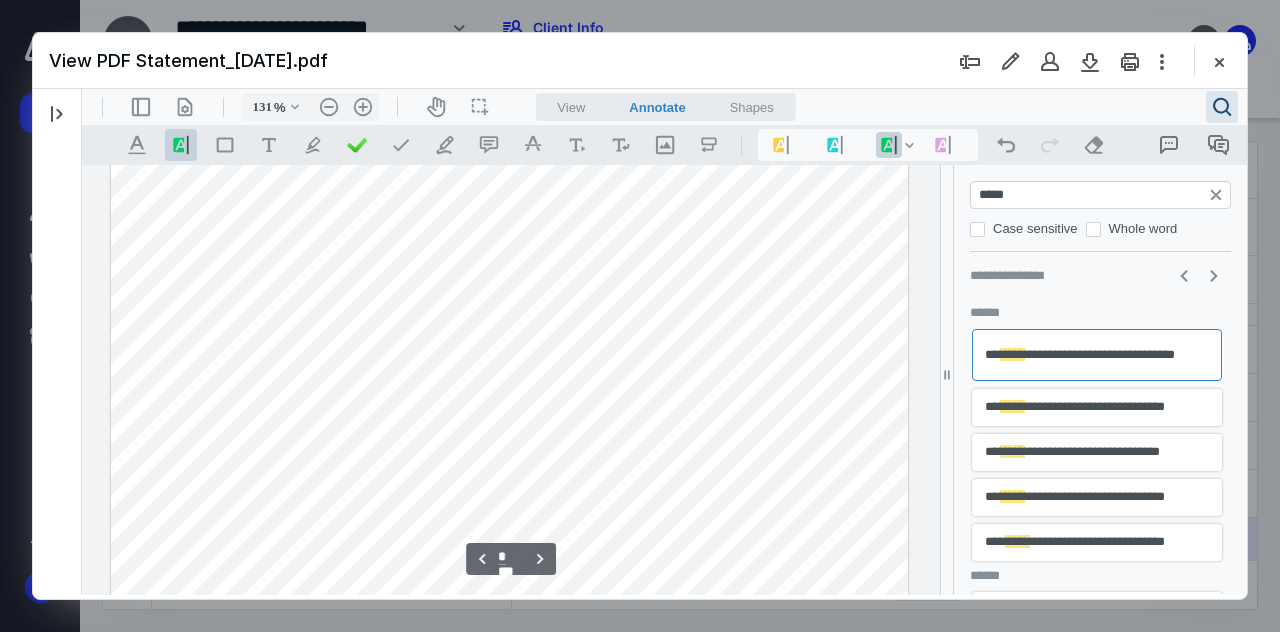 click on "**********" at bounding box center [1097, 407] 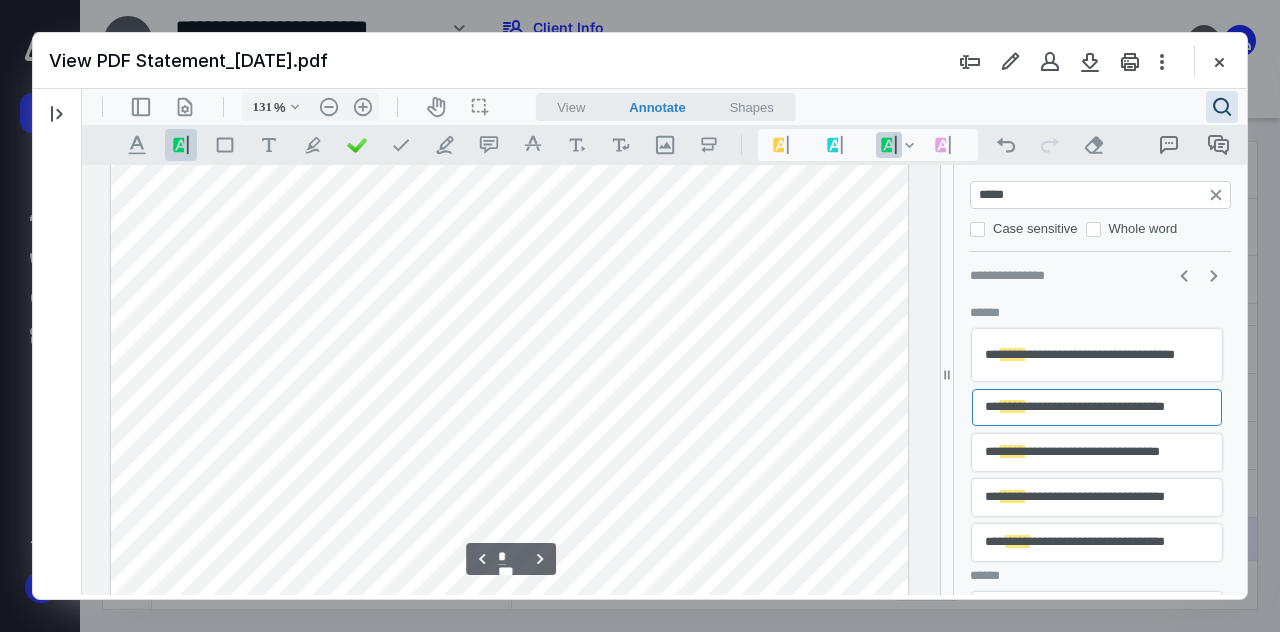 click on "*****" at bounding box center [1012, 452] 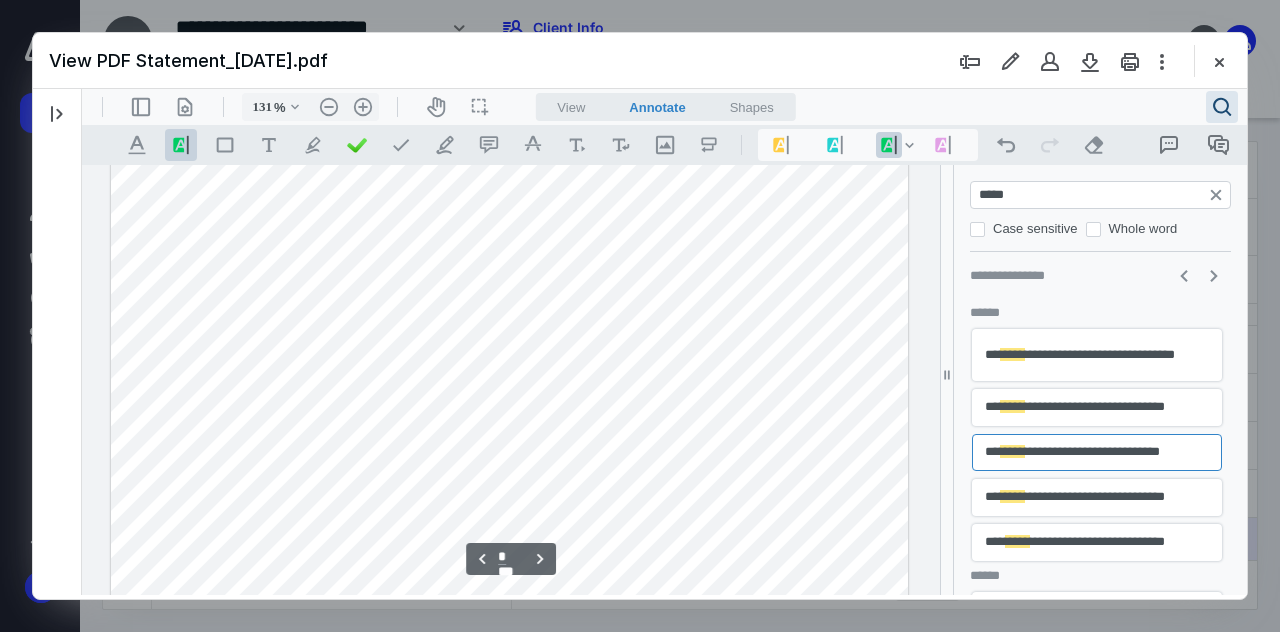 click on "**********" at bounding box center [1097, 497] 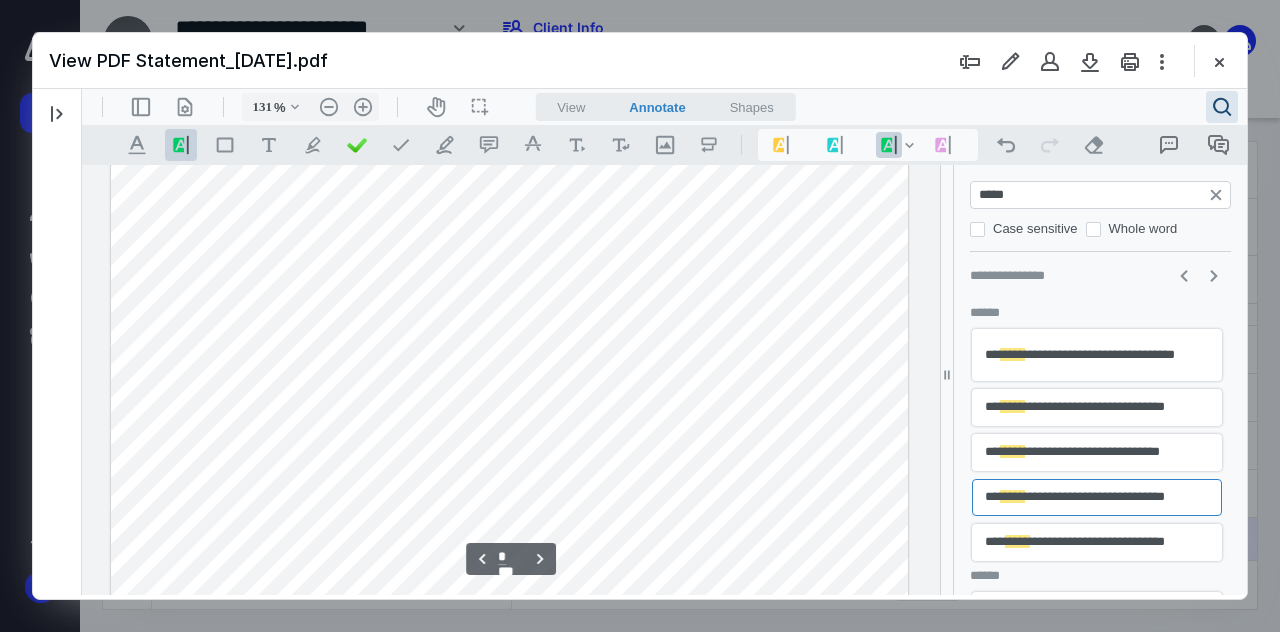click on "*****" at bounding box center [1017, 542] 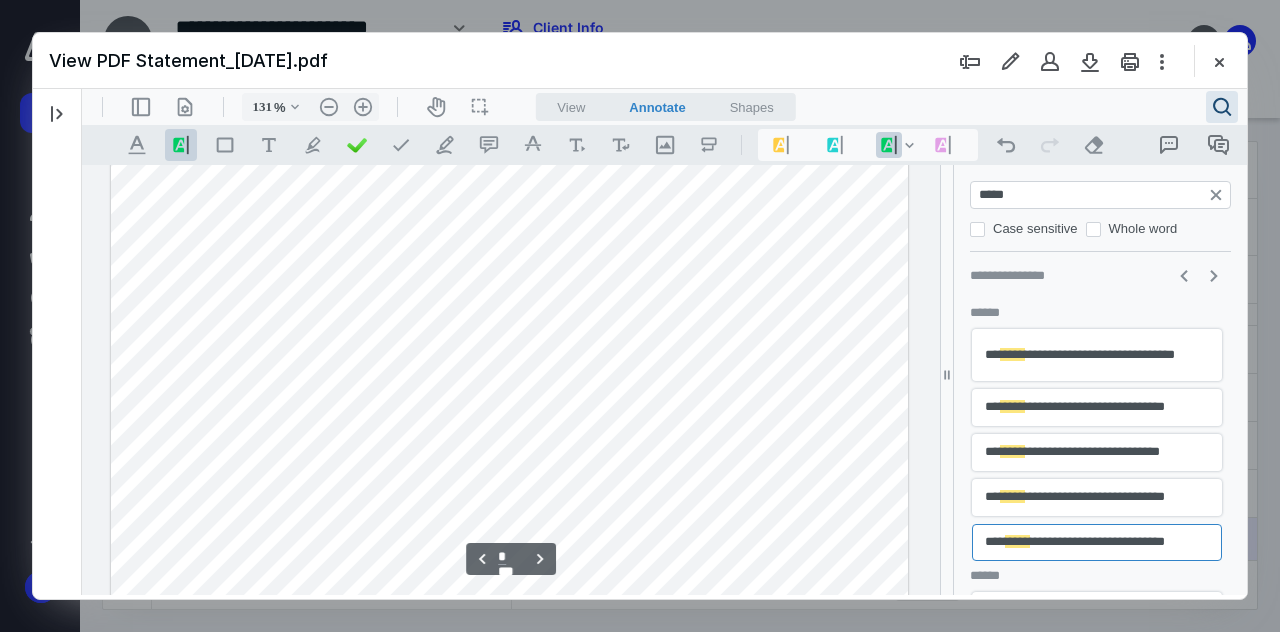 scroll, scrollTop: 3804, scrollLeft: 0, axis: vertical 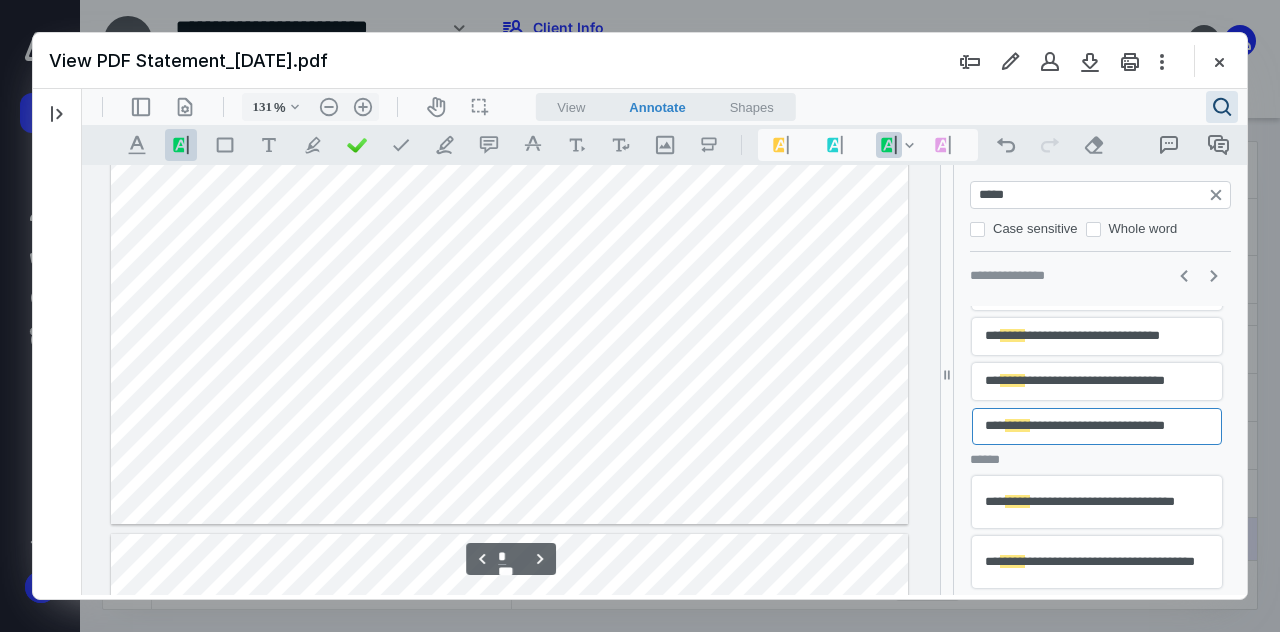 click on "*****" at bounding box center (1012, 561) 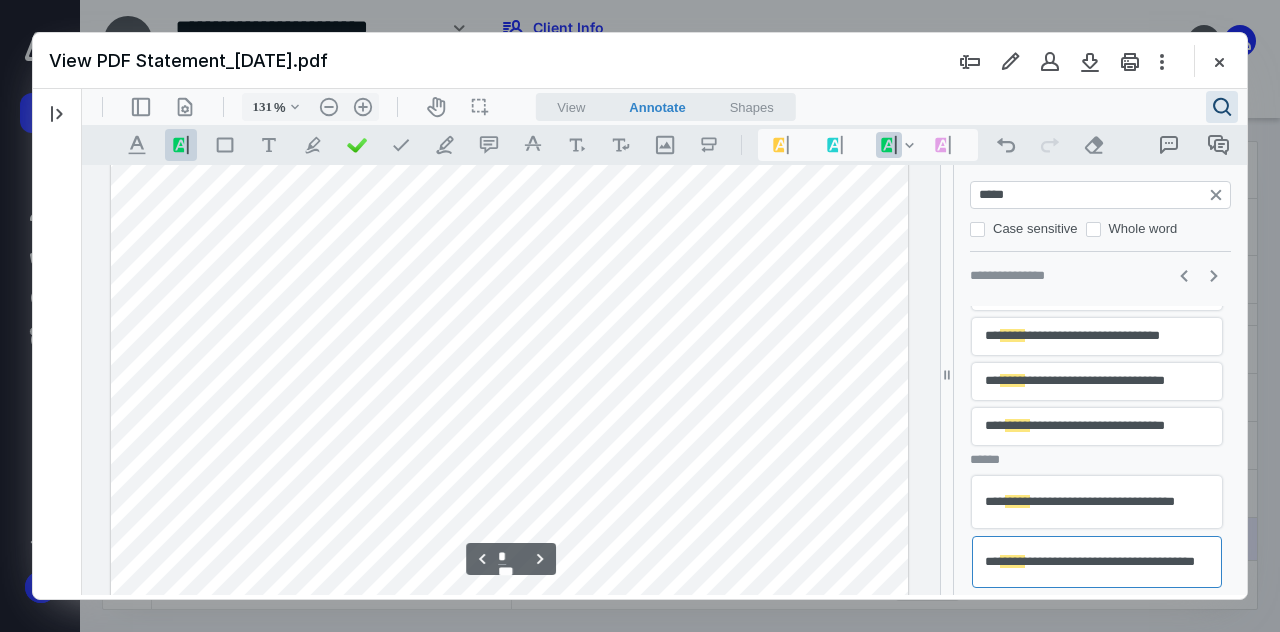 type 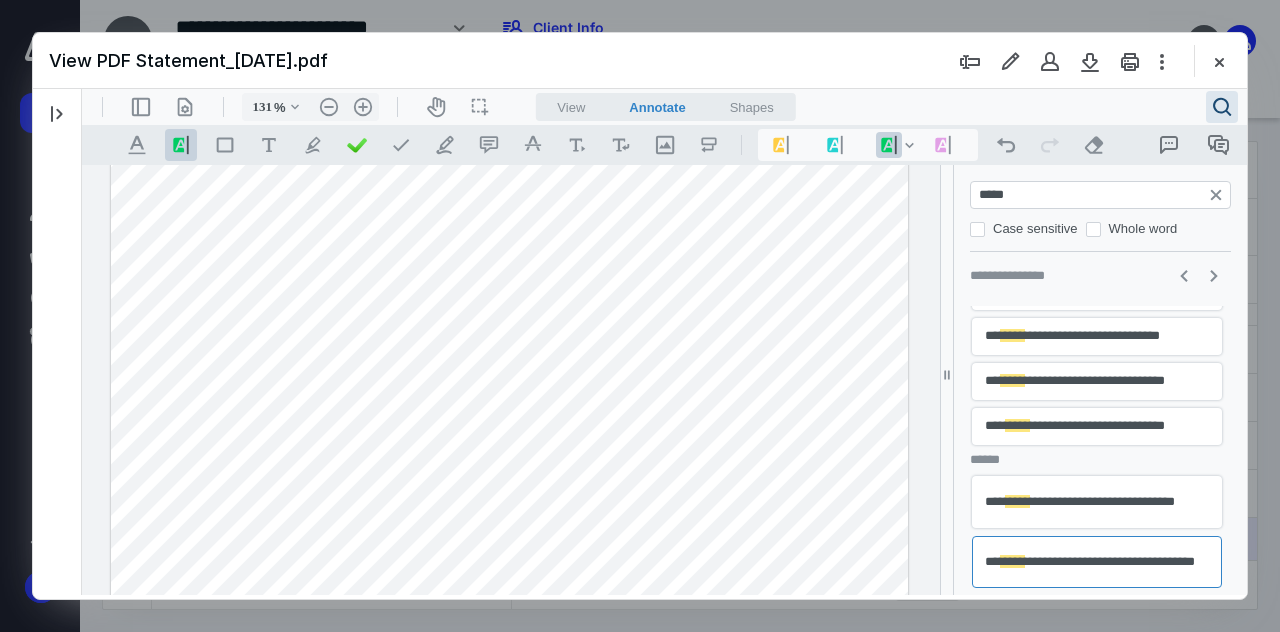 drag, startPoint x: 852, startPoint y: 378, endPoint x: 804, endPoint y: 380, distance: 48.04165 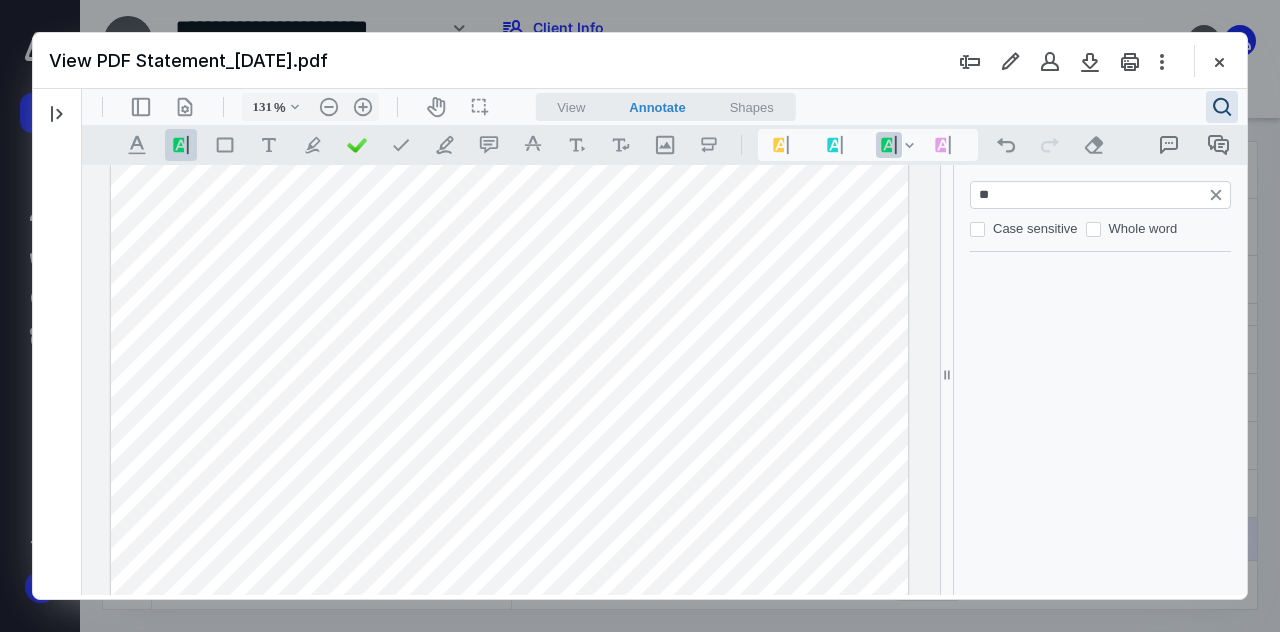type on "***" 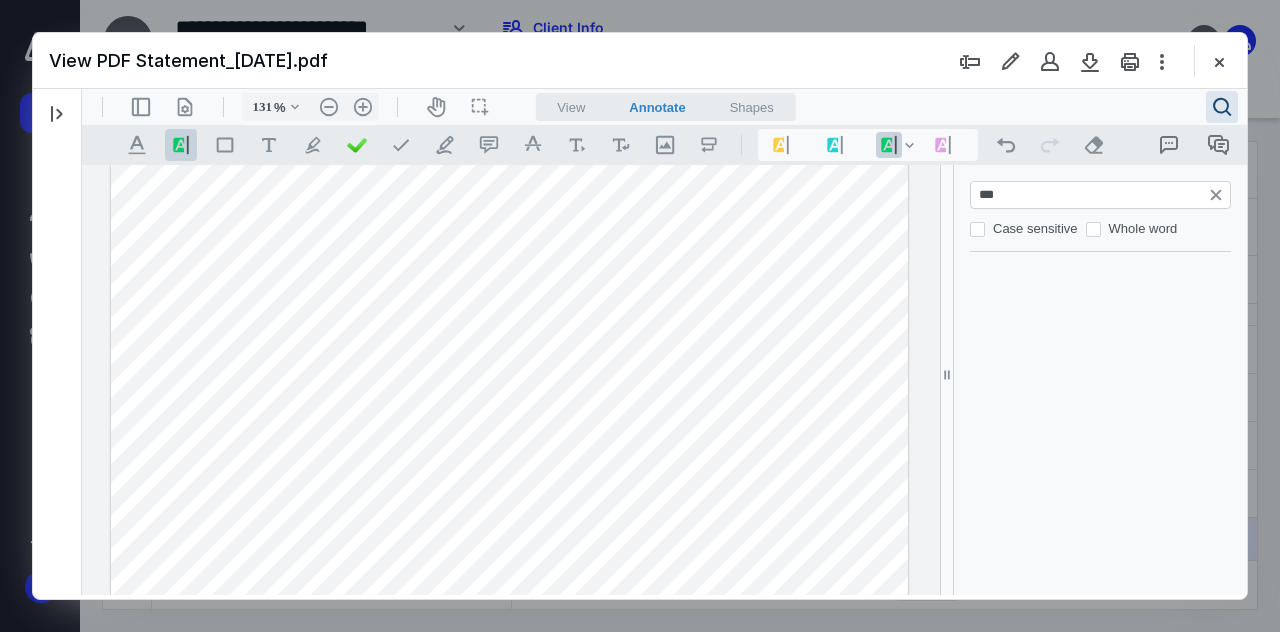 type on "*" 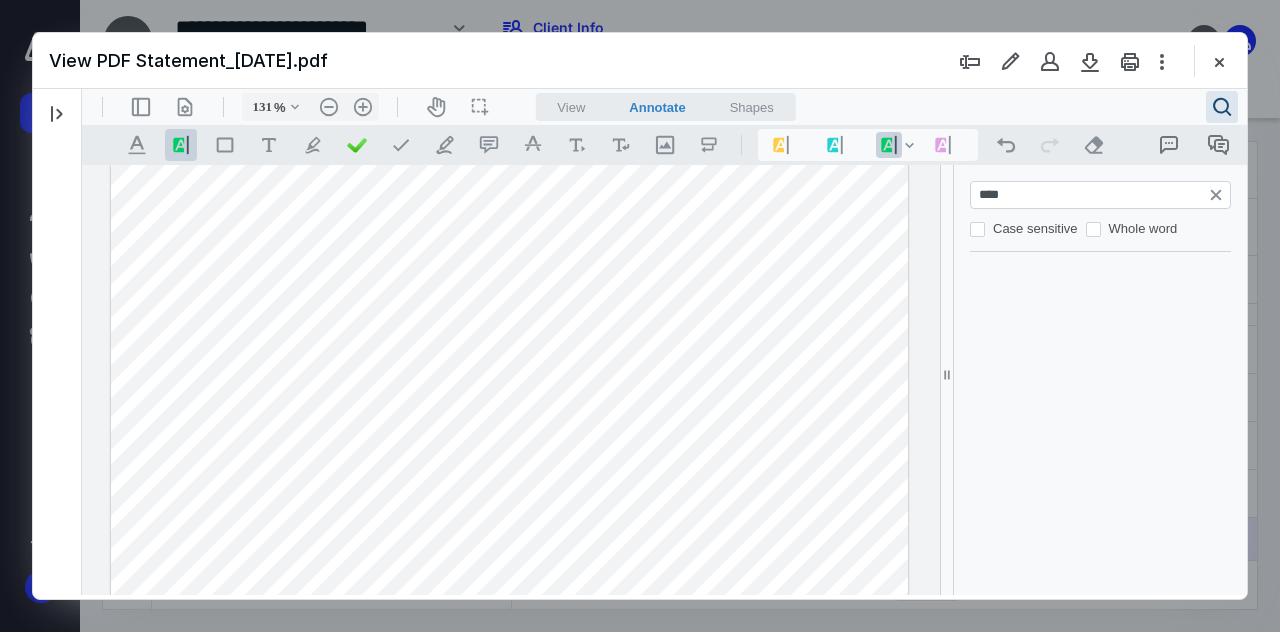 scroll, scrollTop: 0, scrollLeft: 0, axis: both 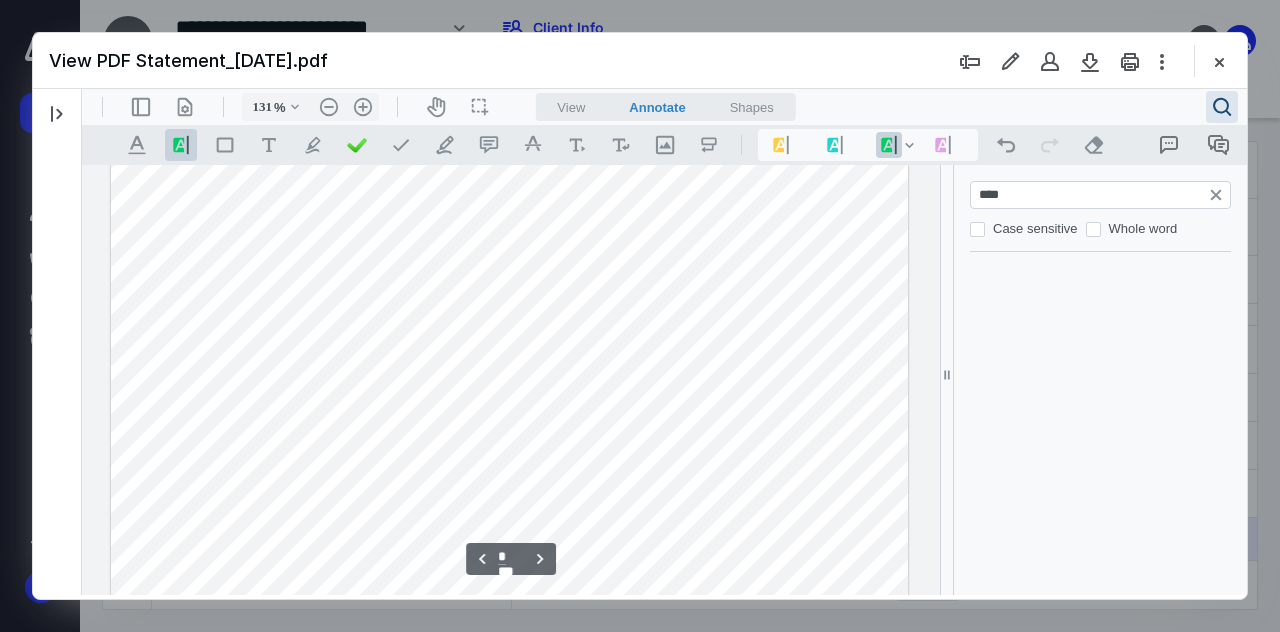 type on "*" 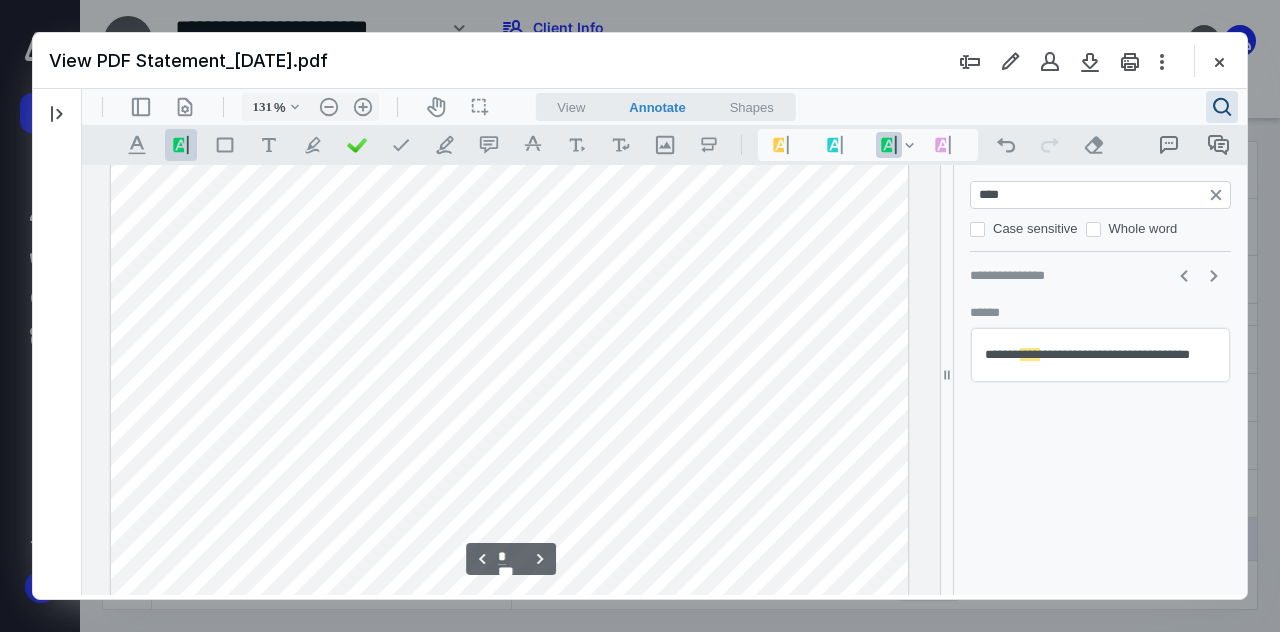 drag, startPoint x: 863, startPoint y: 378, endPoint x: 790, endPoint y: 381, distance: 73.061615 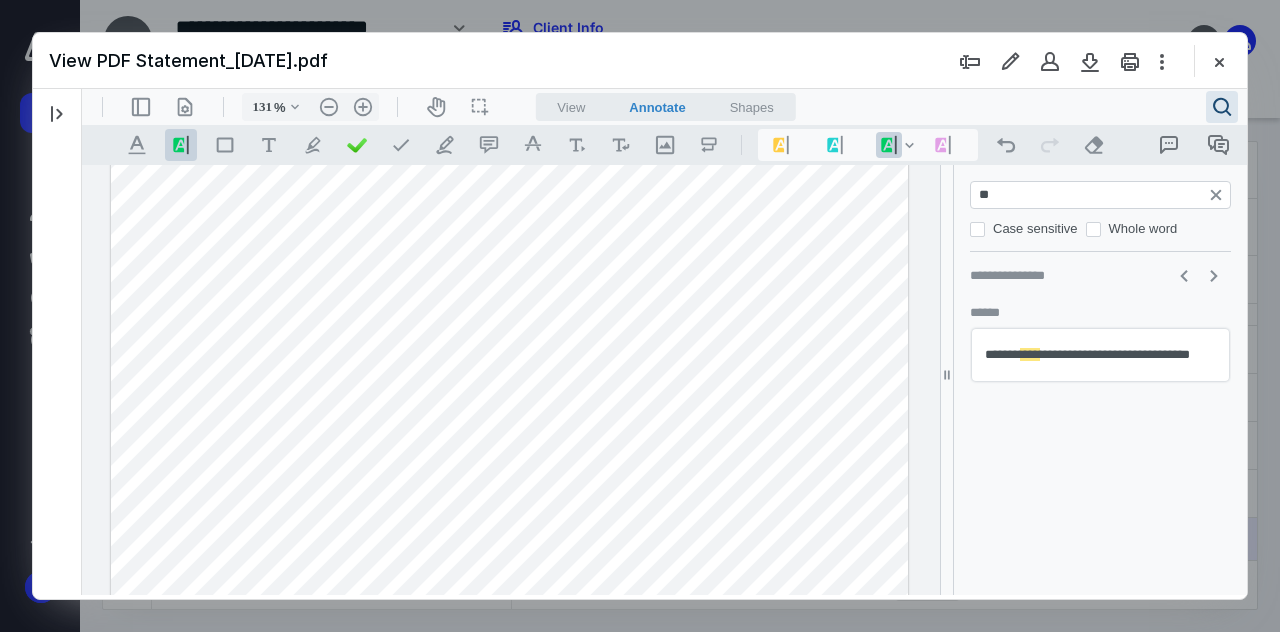 type on "***" 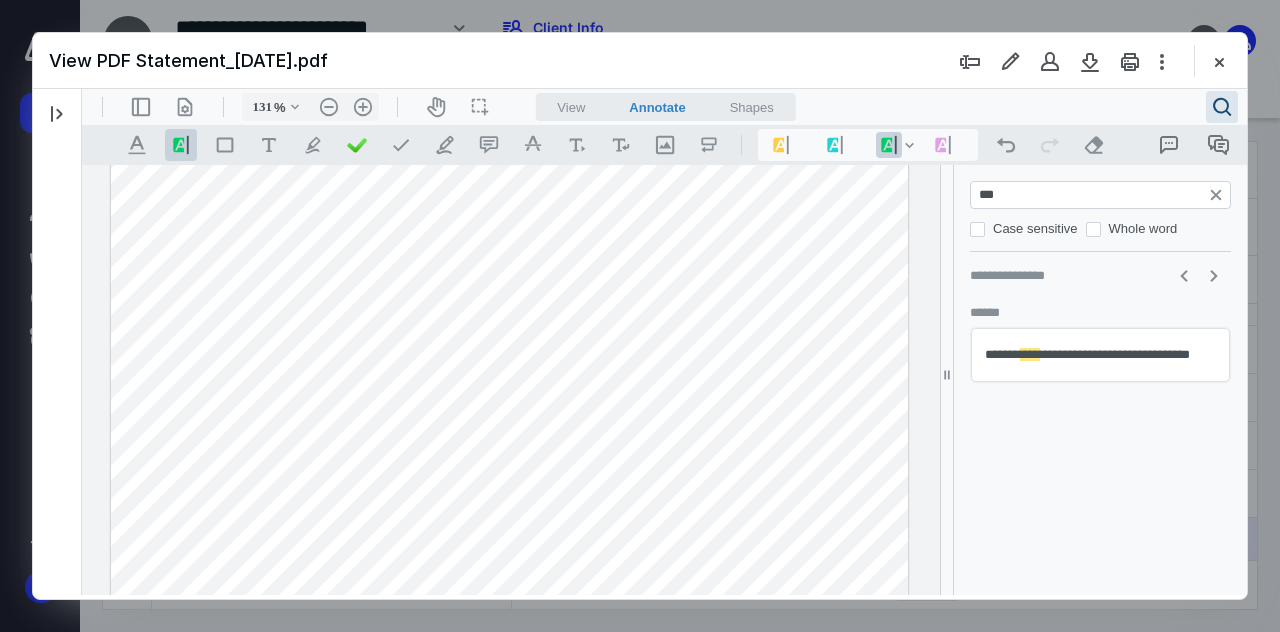 type on "*" 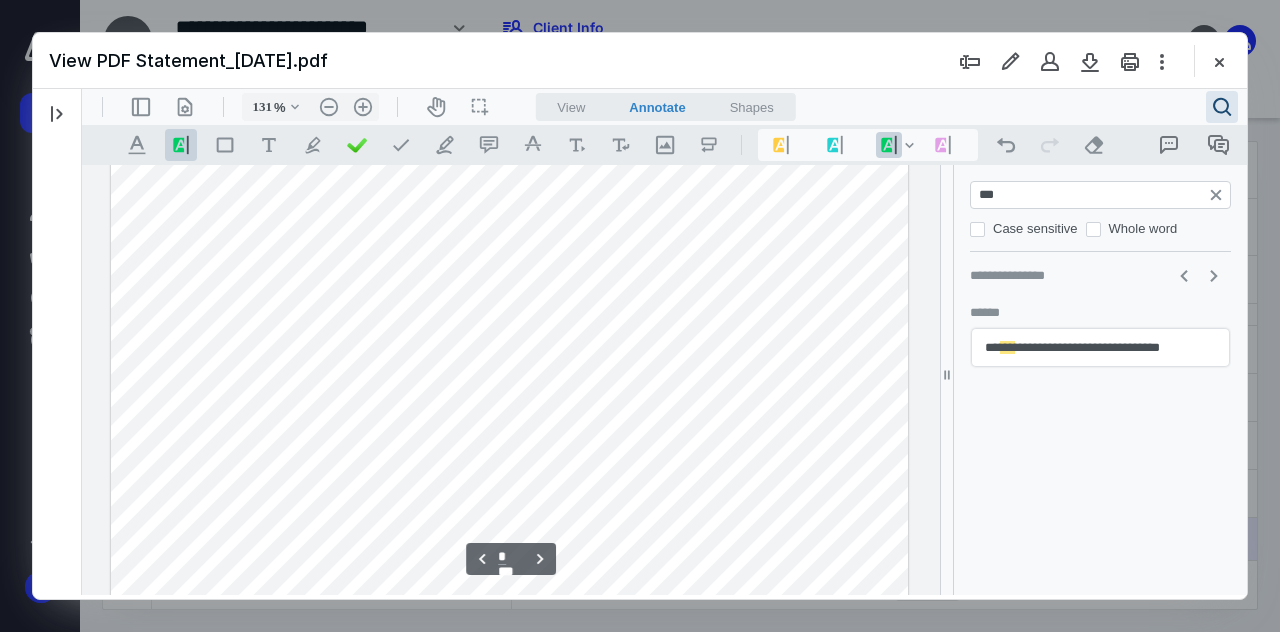 drag, startPoint x: 1001, startPoint y: 194, endPoint x: 947, endPoint y: 198, distance: 54.147945 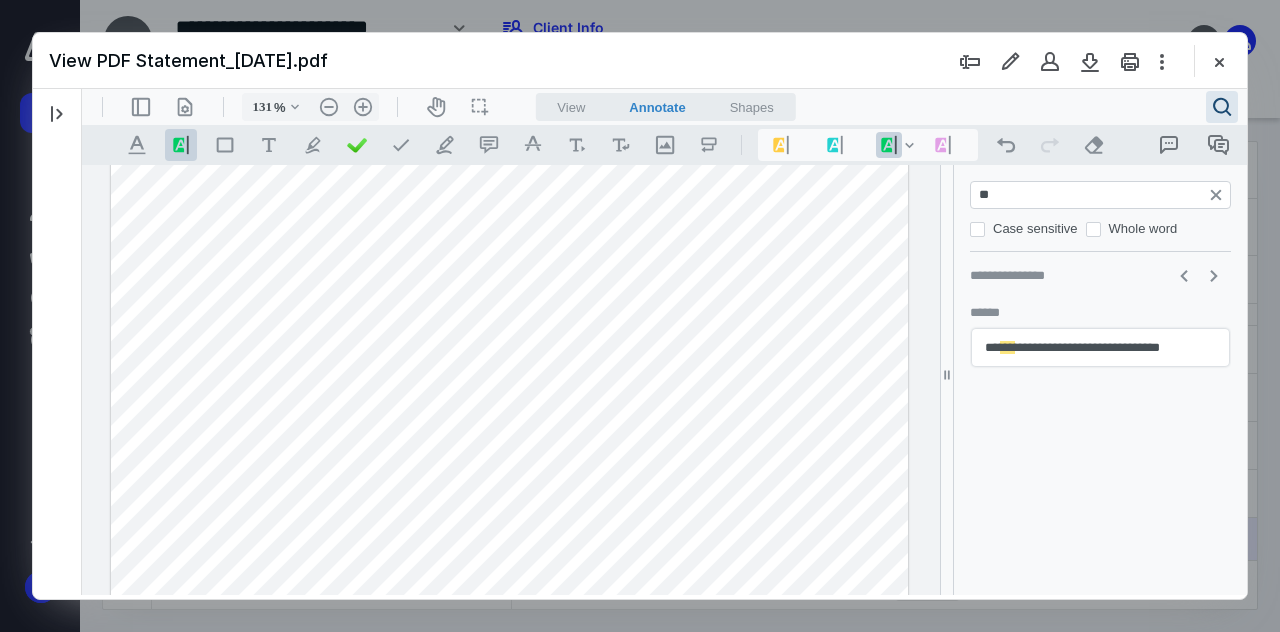 type on "*" 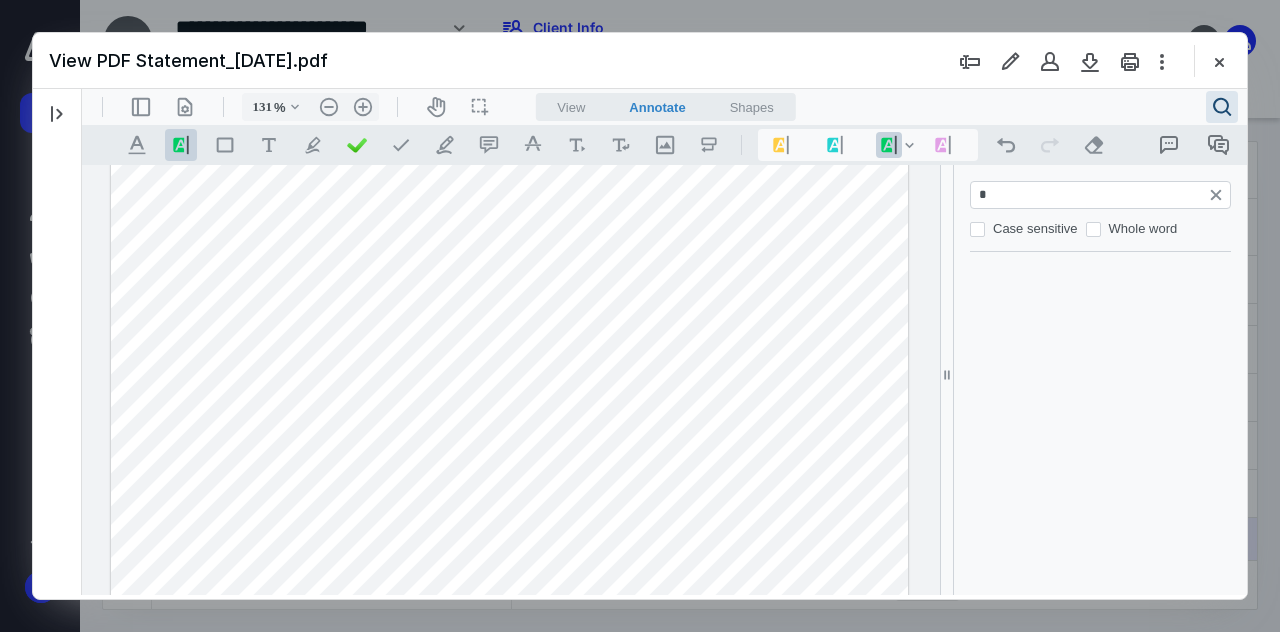 type on "*" 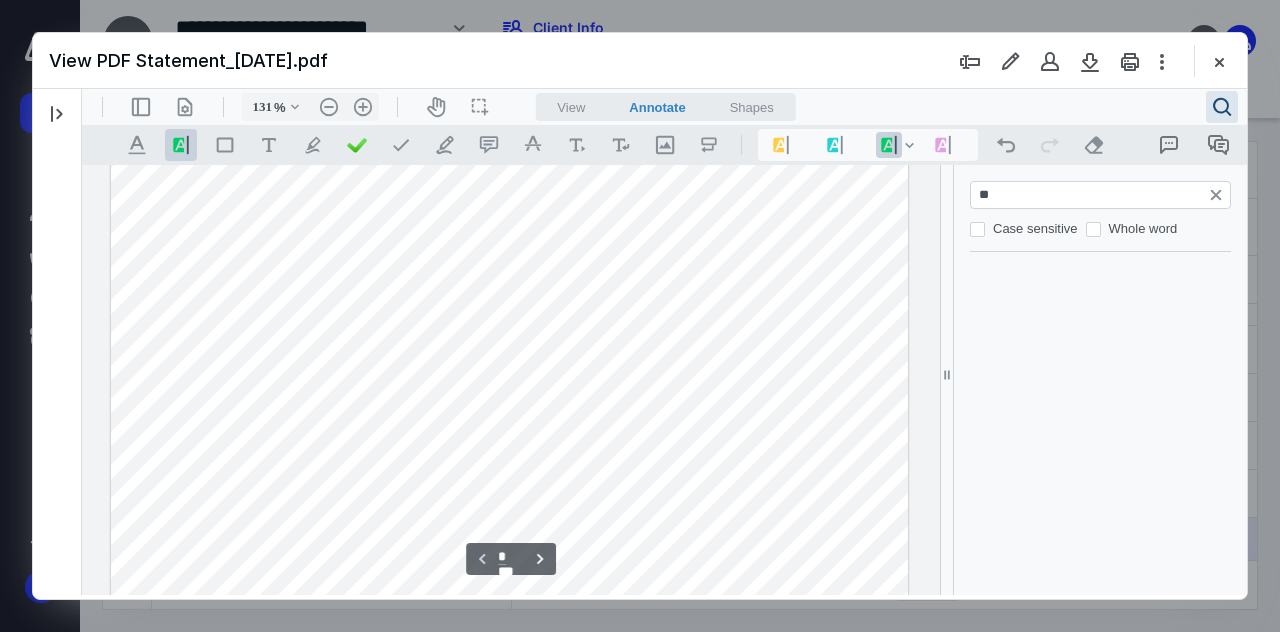 scroll, scrollTop: 138, scrollLeft: 0, axis: vertical 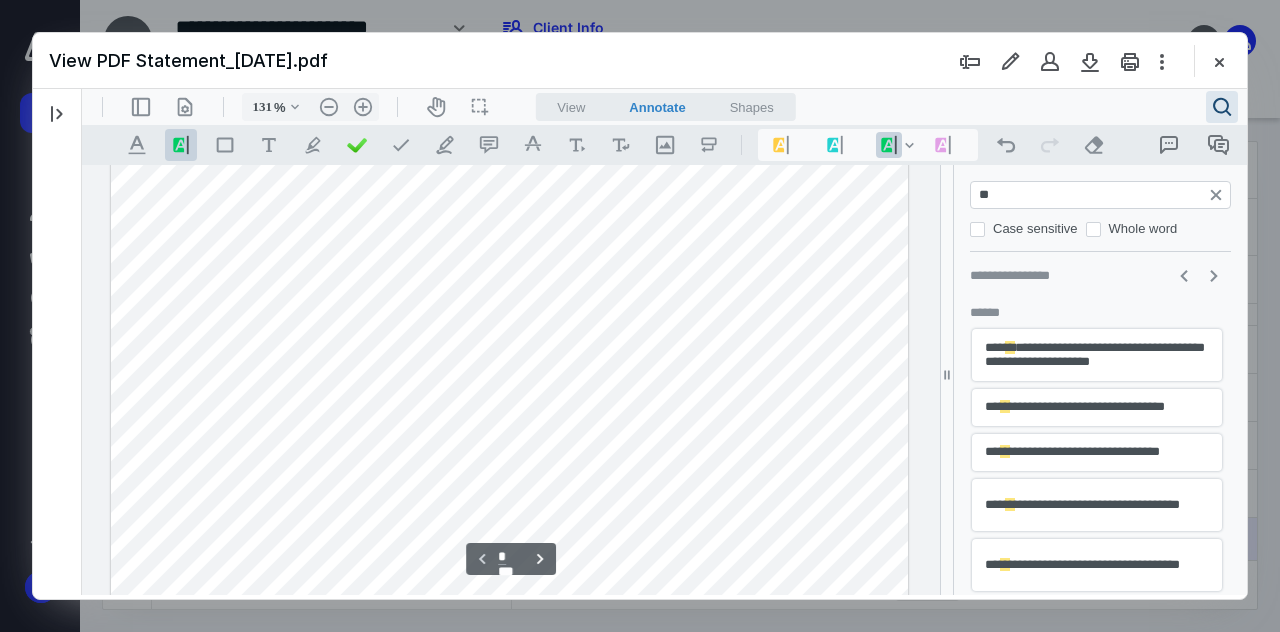 click on "**********" at bounding box center (1100, 195) 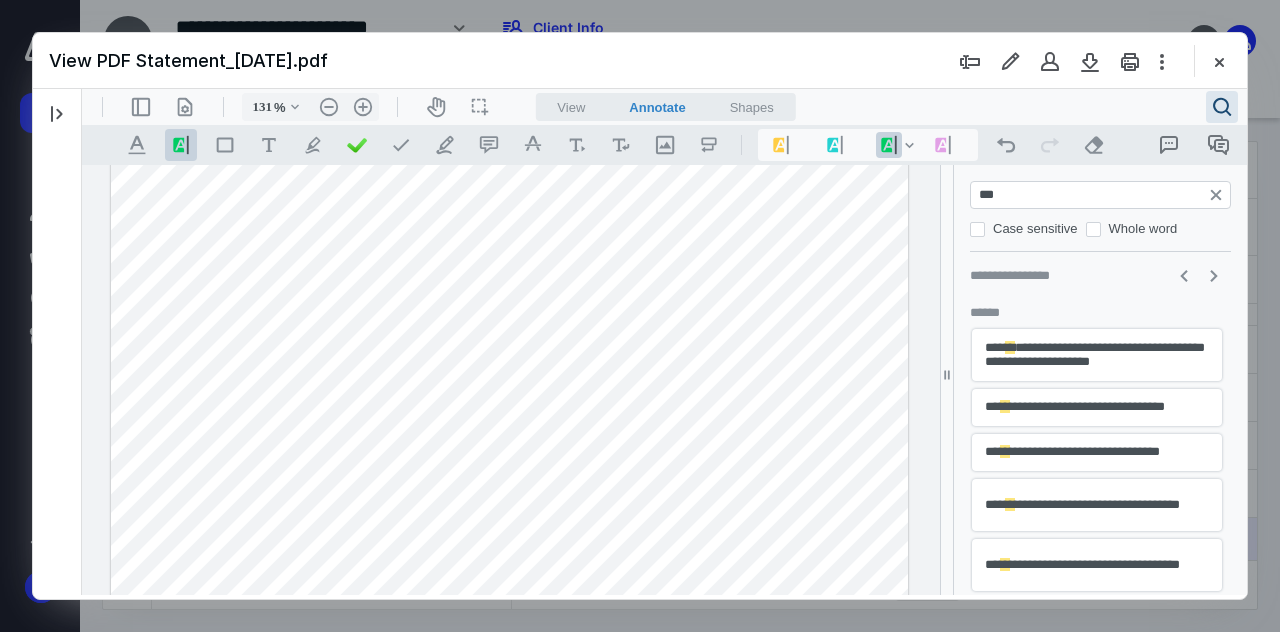 type on "****" 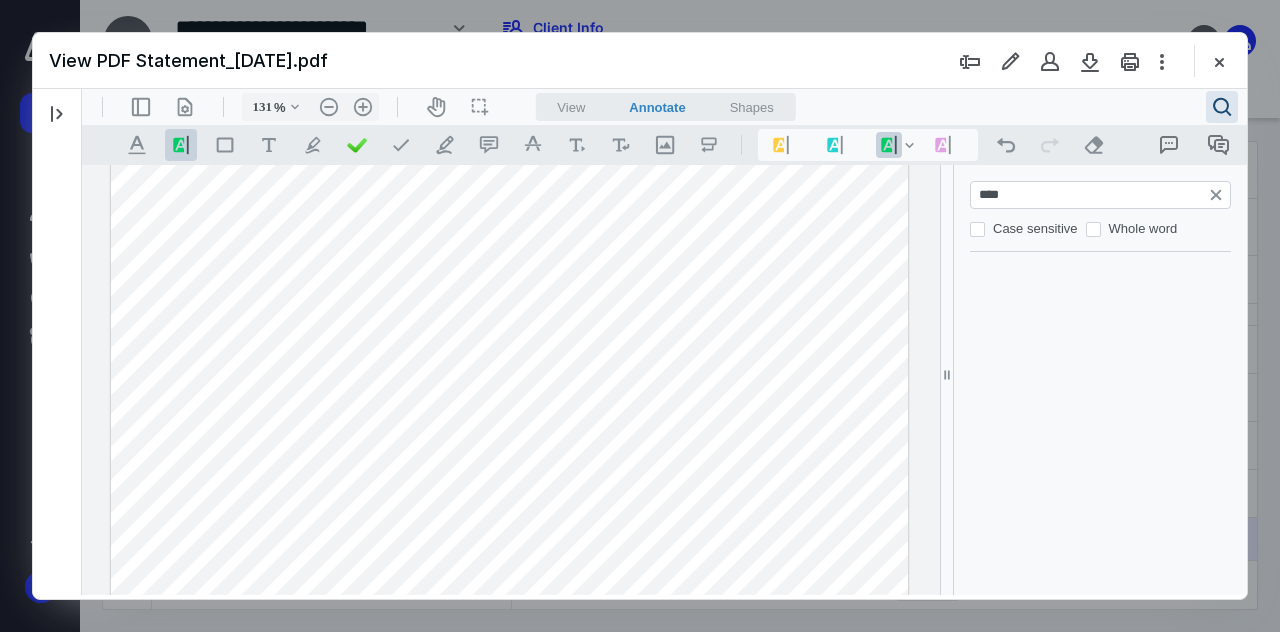 type on "*" 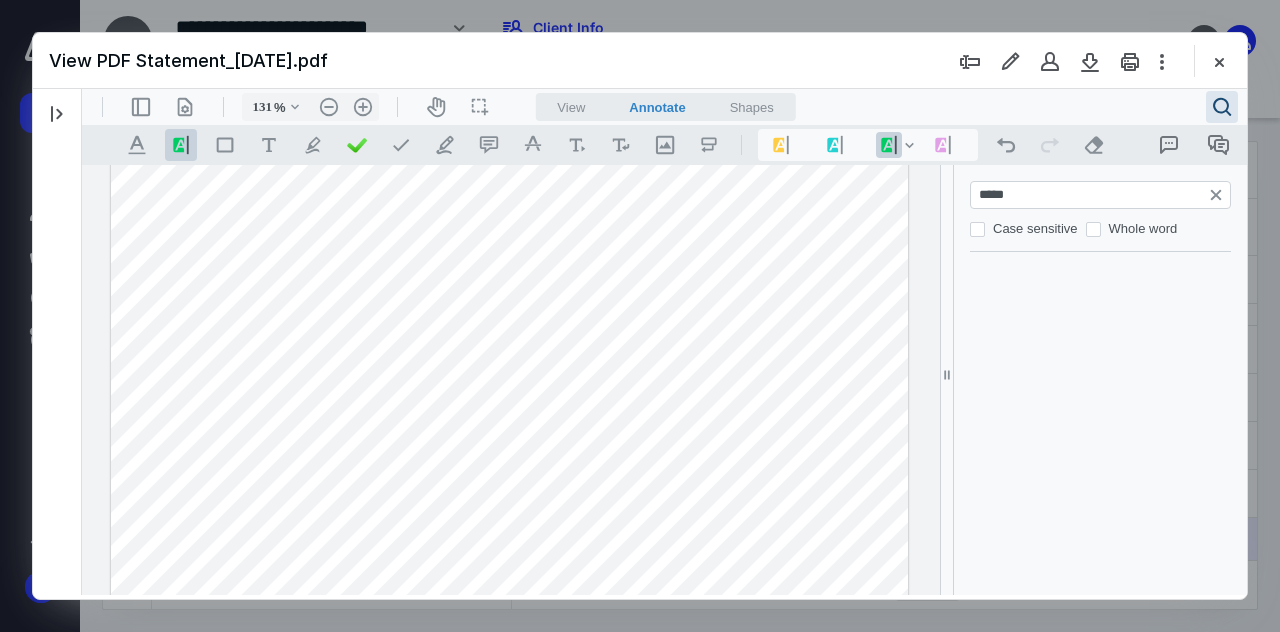 scroll, scrollTop: 4238, scrollLeft: 0, axis: vertical 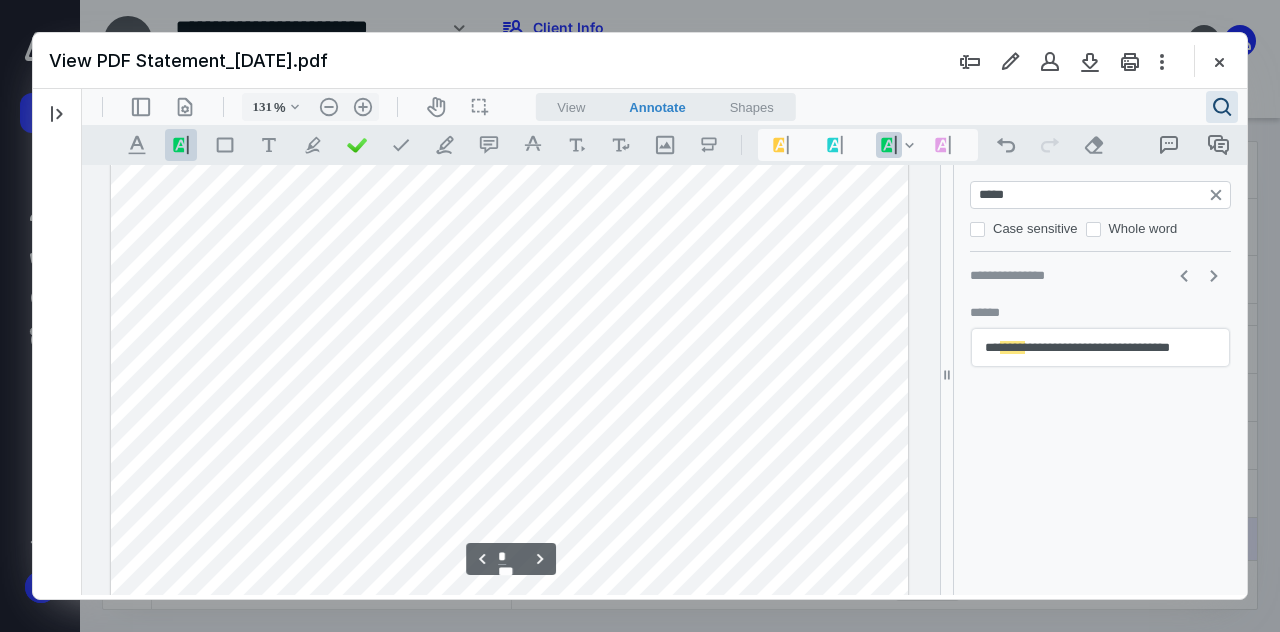 drag, startPoint x: 860, startPoint y: 382, endPoint x: 803, endPoint y: 381, distance: 57.00877 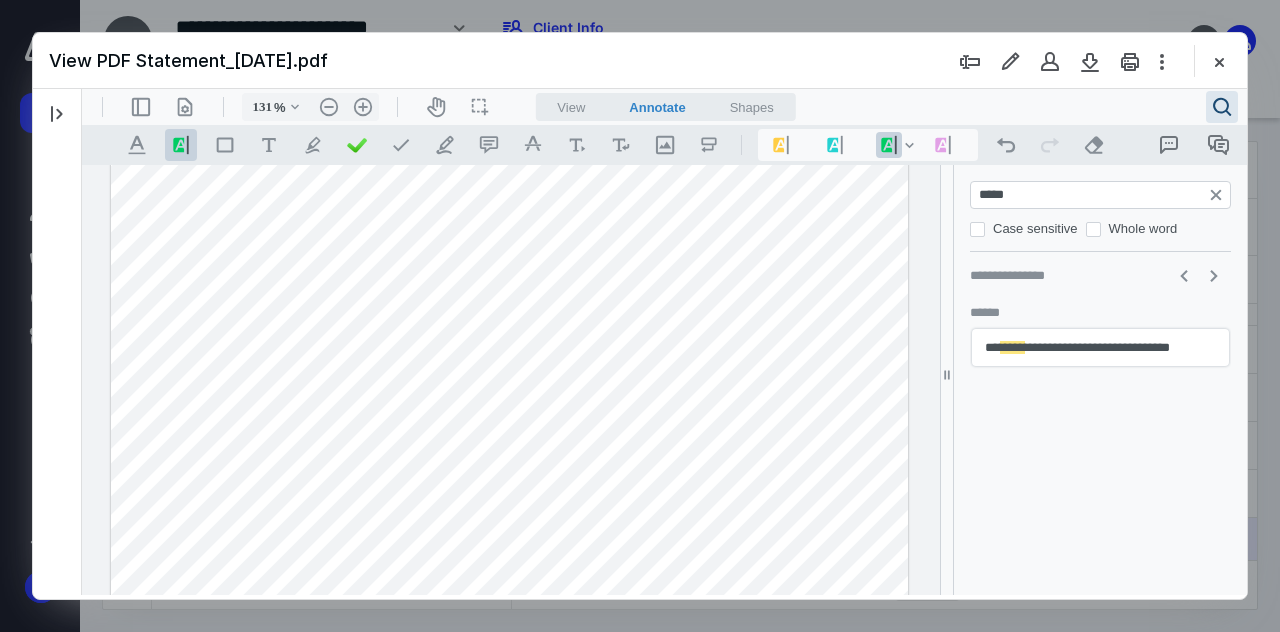 drag, startPoint x: 1036, startPoint y: 201, endPoint x: 947, endPoint y: 201, distance: 89 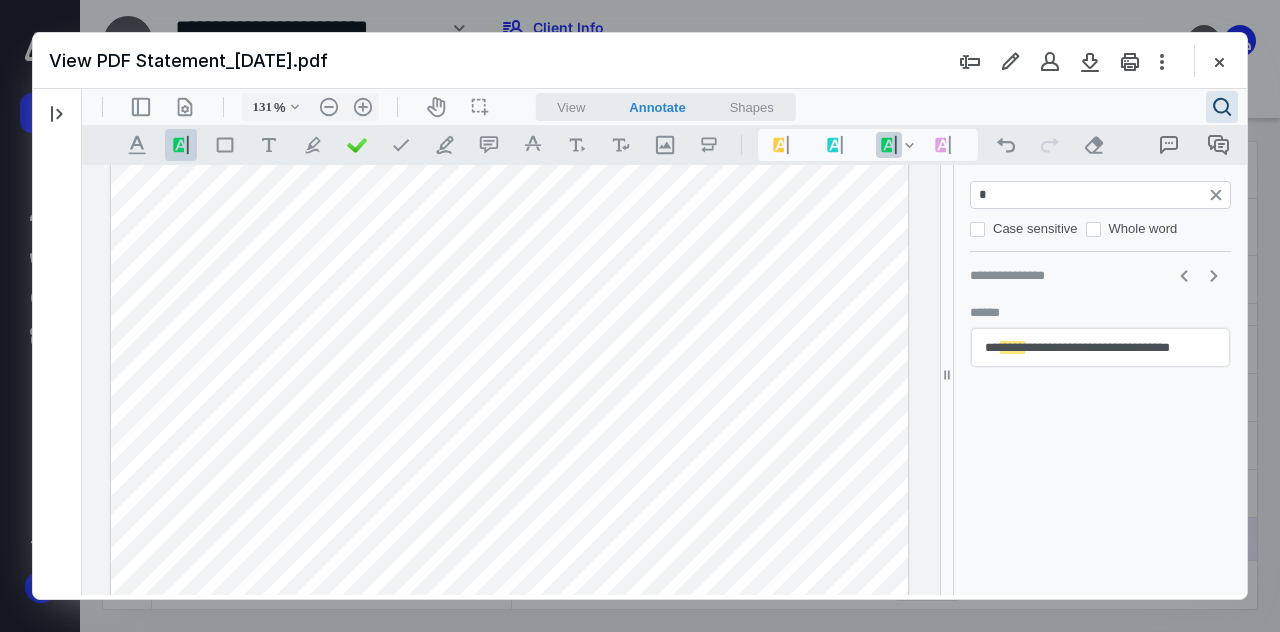 type on "**" 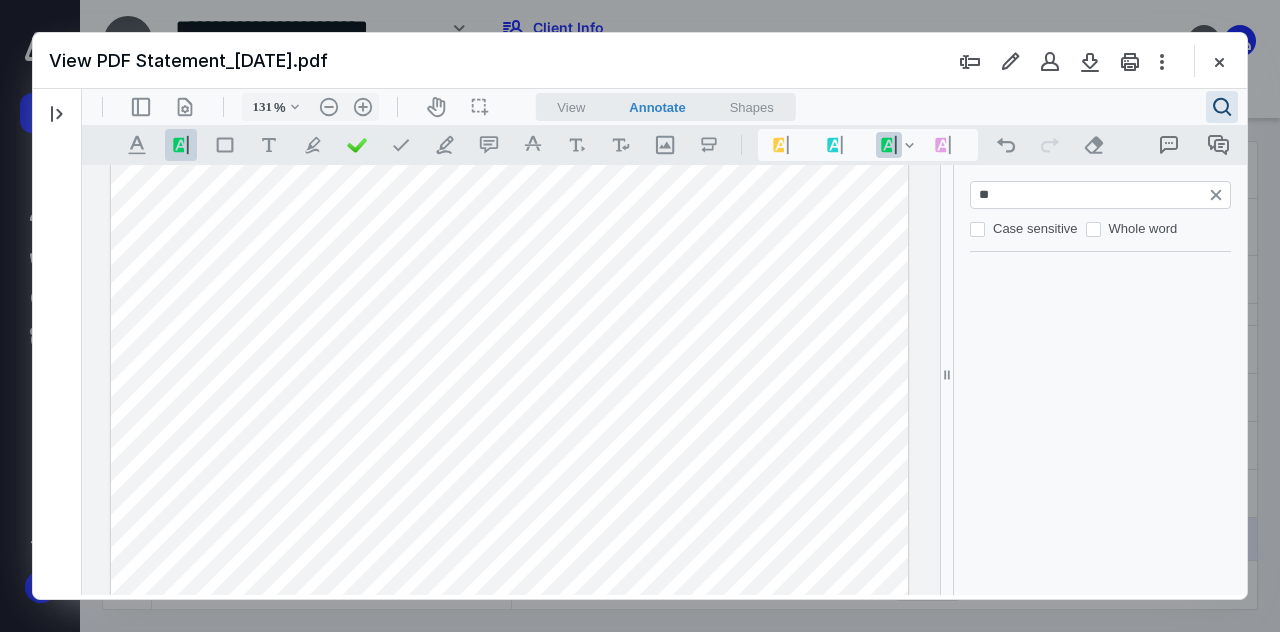 type on "*" 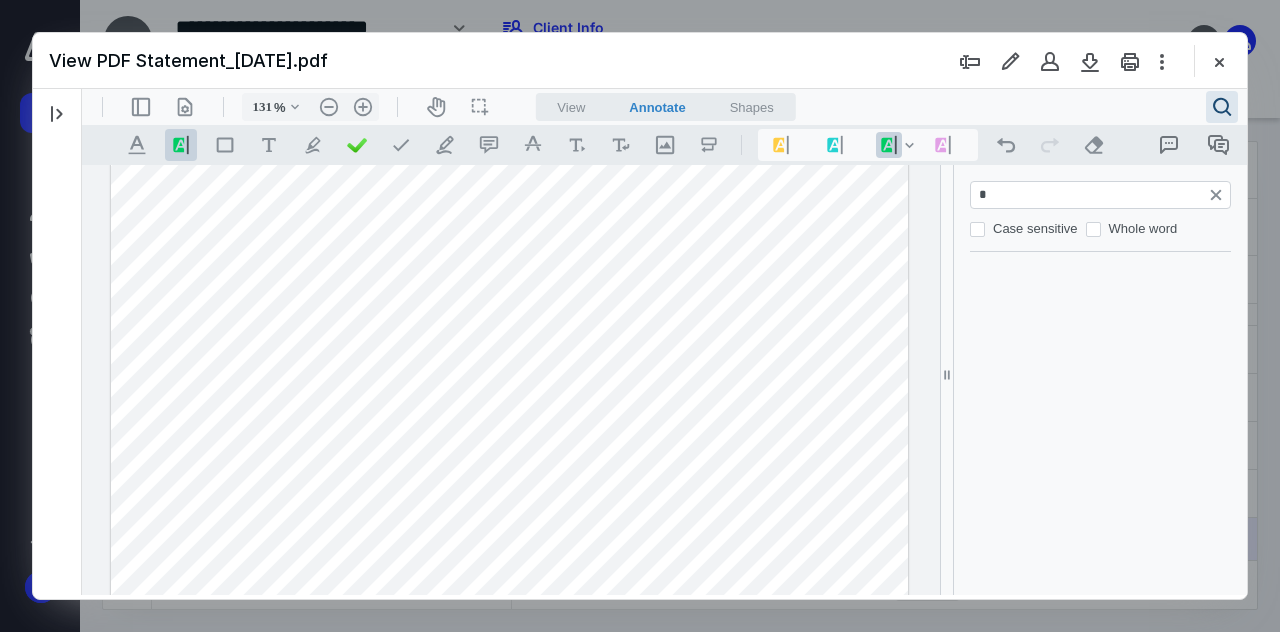 scroll, scrollTop: 0, scrollLeft: 0, axis: both 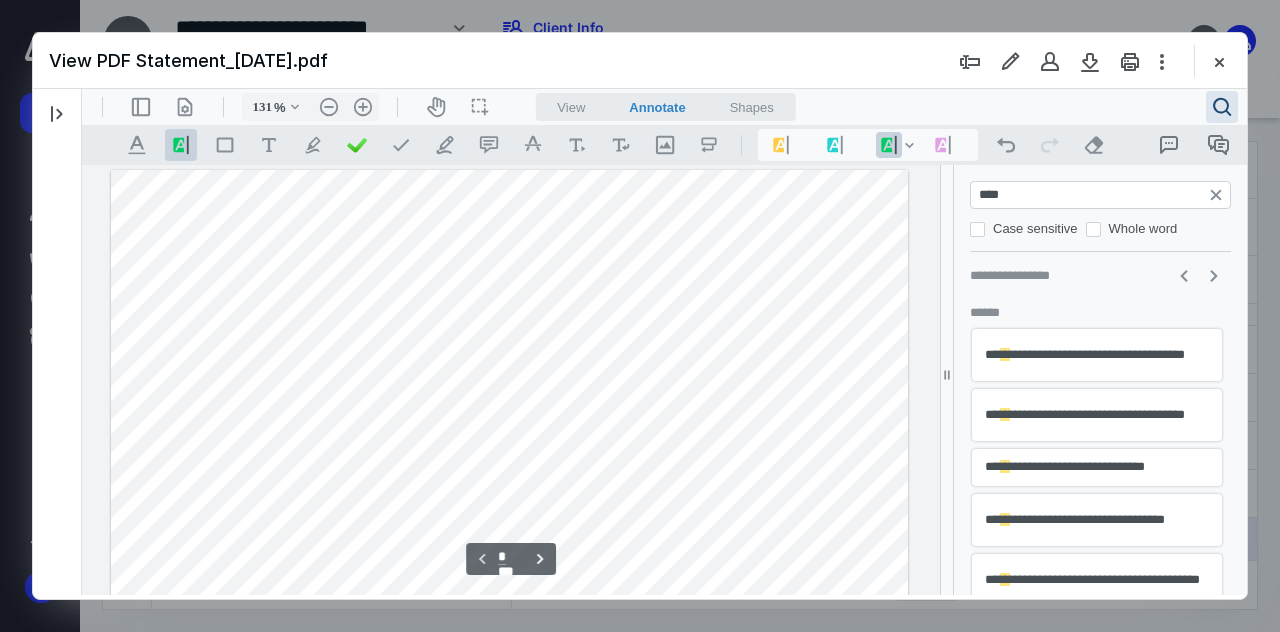 type on "*****" 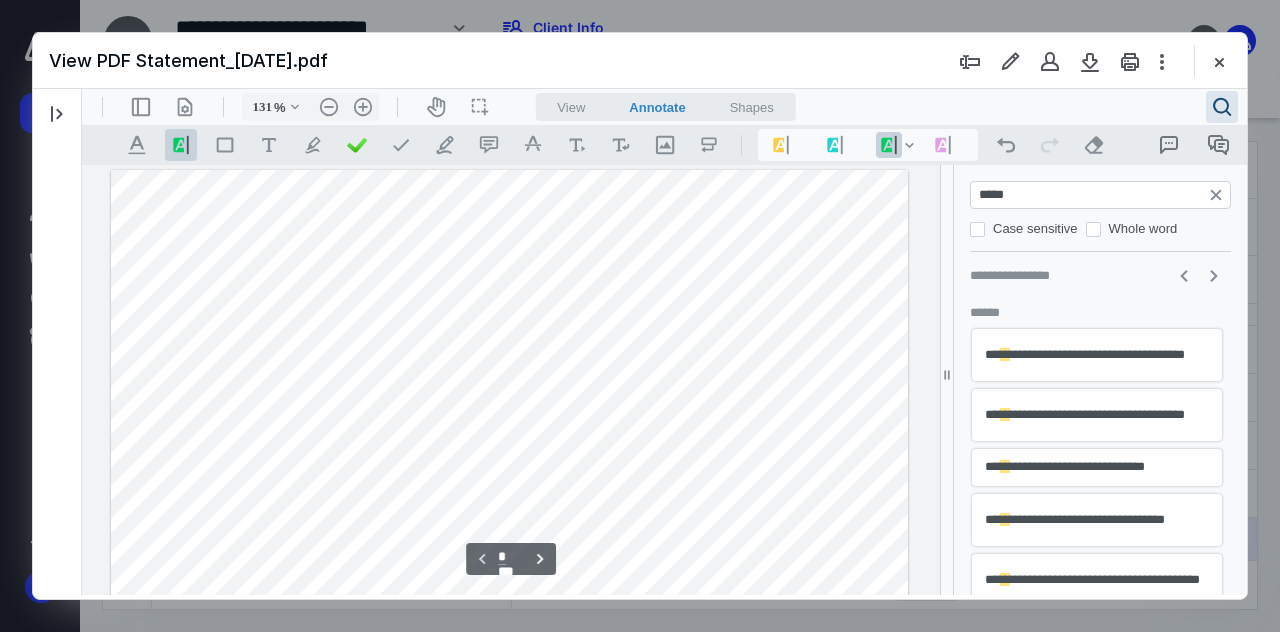 type on "*" 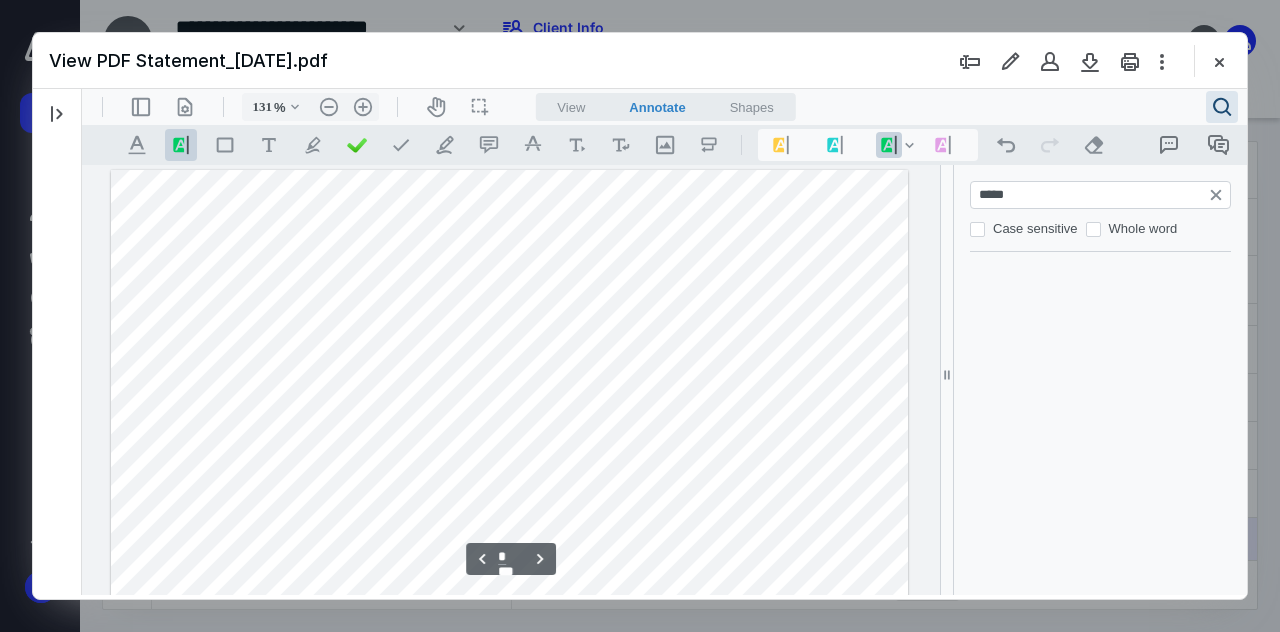 scroll, scrollTop: 3598, scrollLeft: 0, axis: vertical 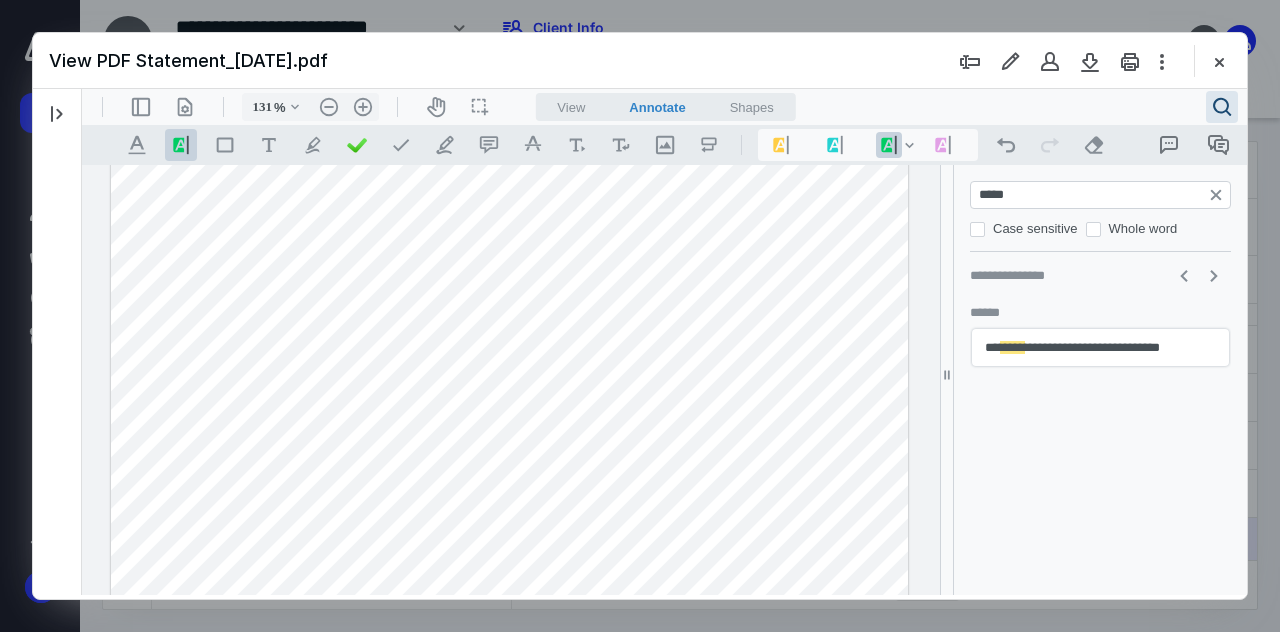 click on "*****" at bounding box center [1102, 195] 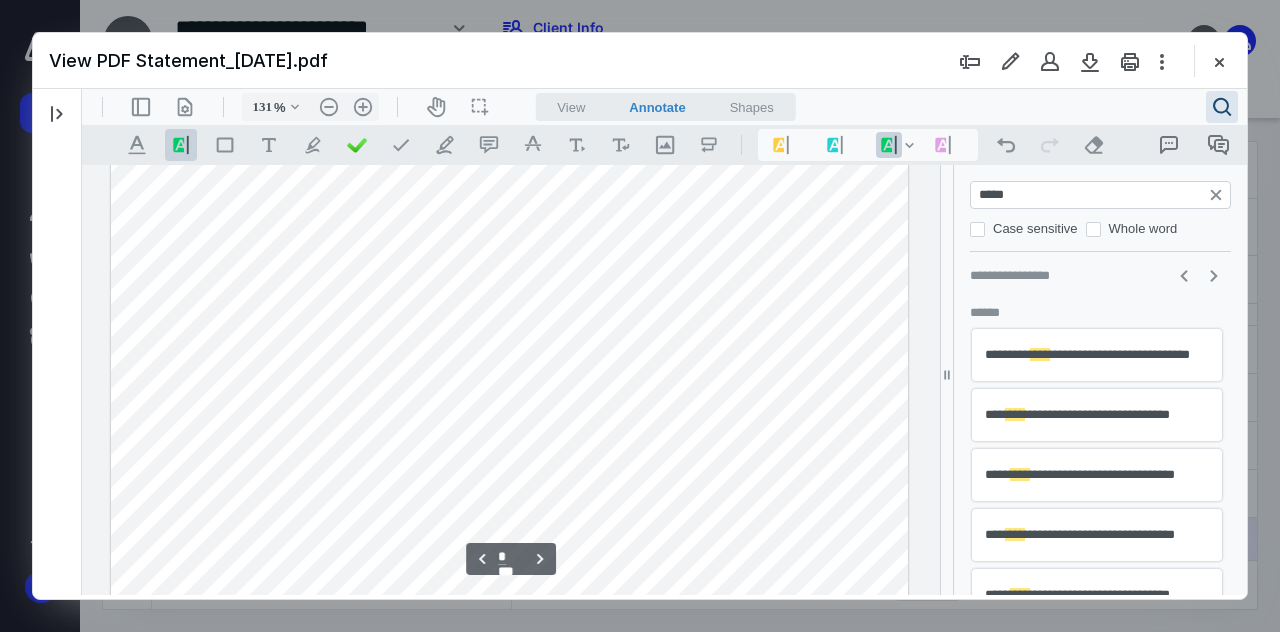 scroll, scrollTop: 3706, scrollLeft: 0, axis: vertical 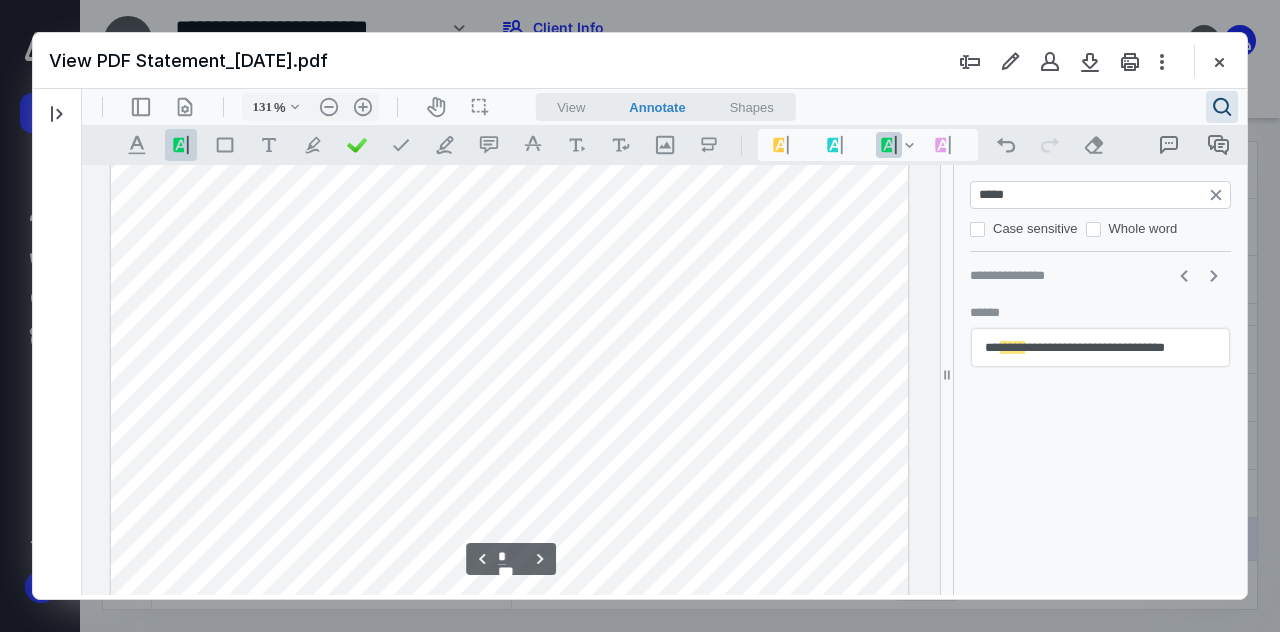drag, startPoint x: 980, startPoint y: 194, endPoint x: 964, endPoint y: 193, distance: 16.03122 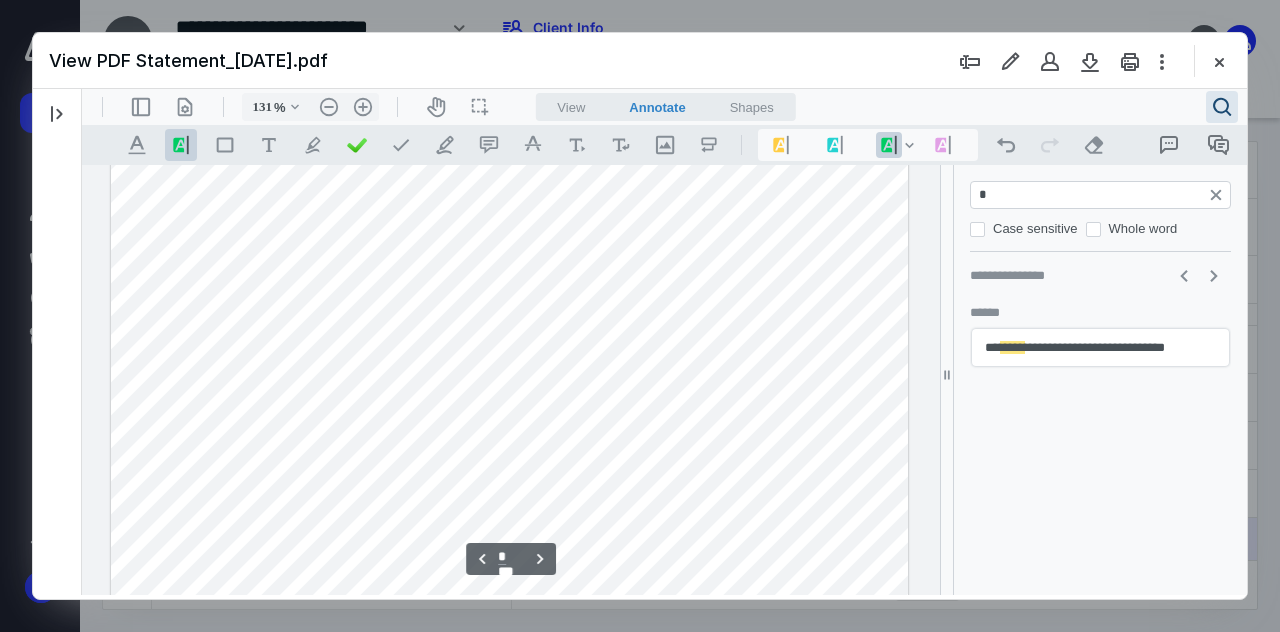 type on "**" 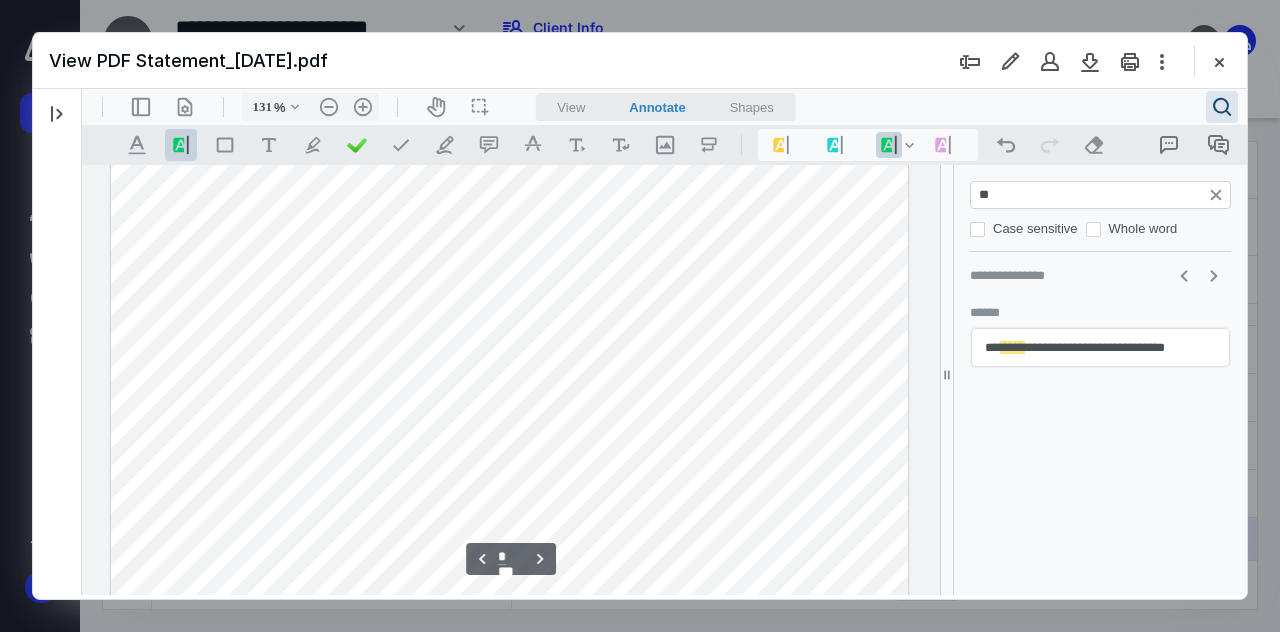 type on "*" 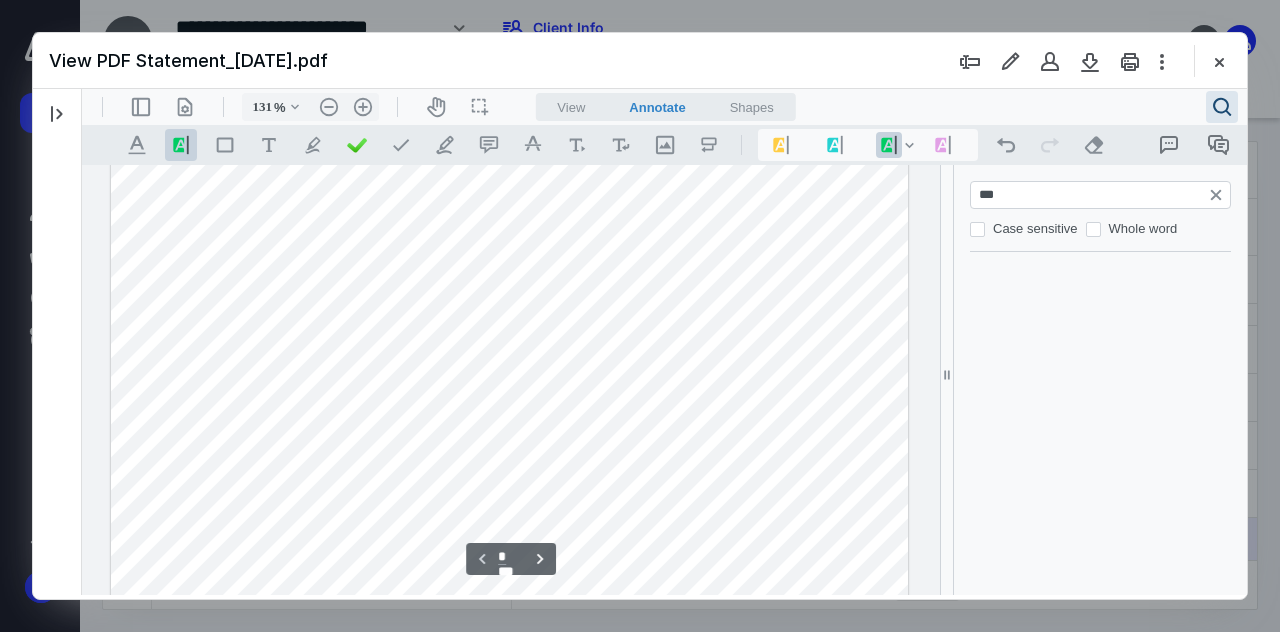 scroll, scrollTop: 664, scrollLeft: 0, axis: vertical 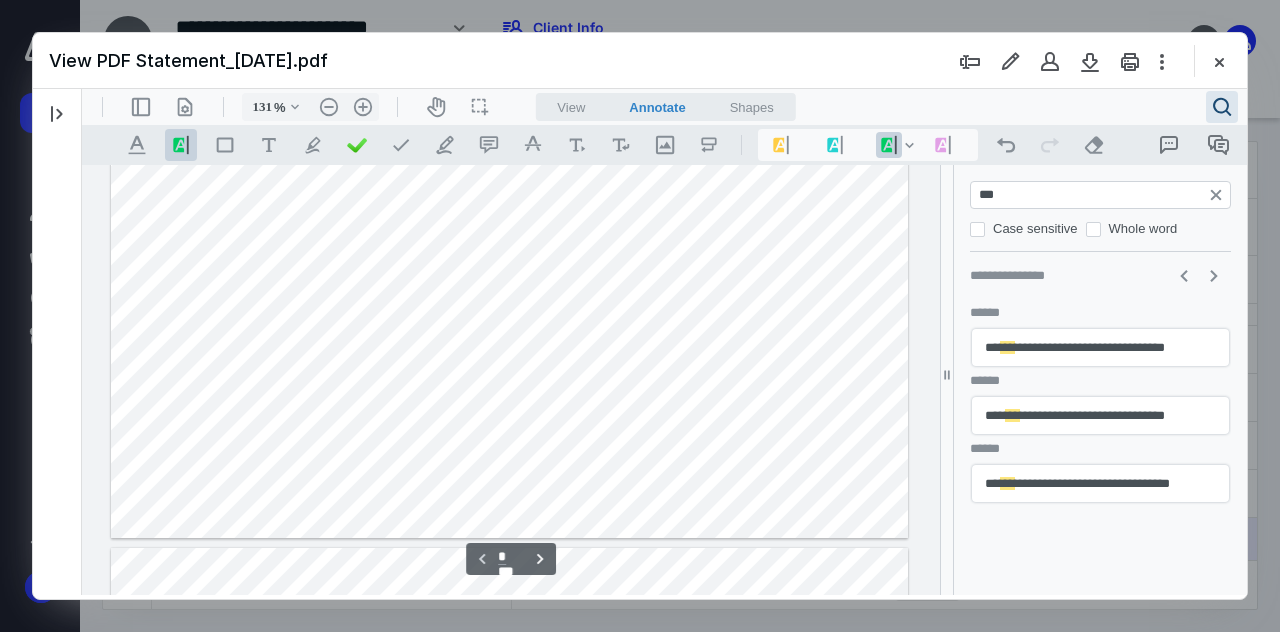 type on "****" 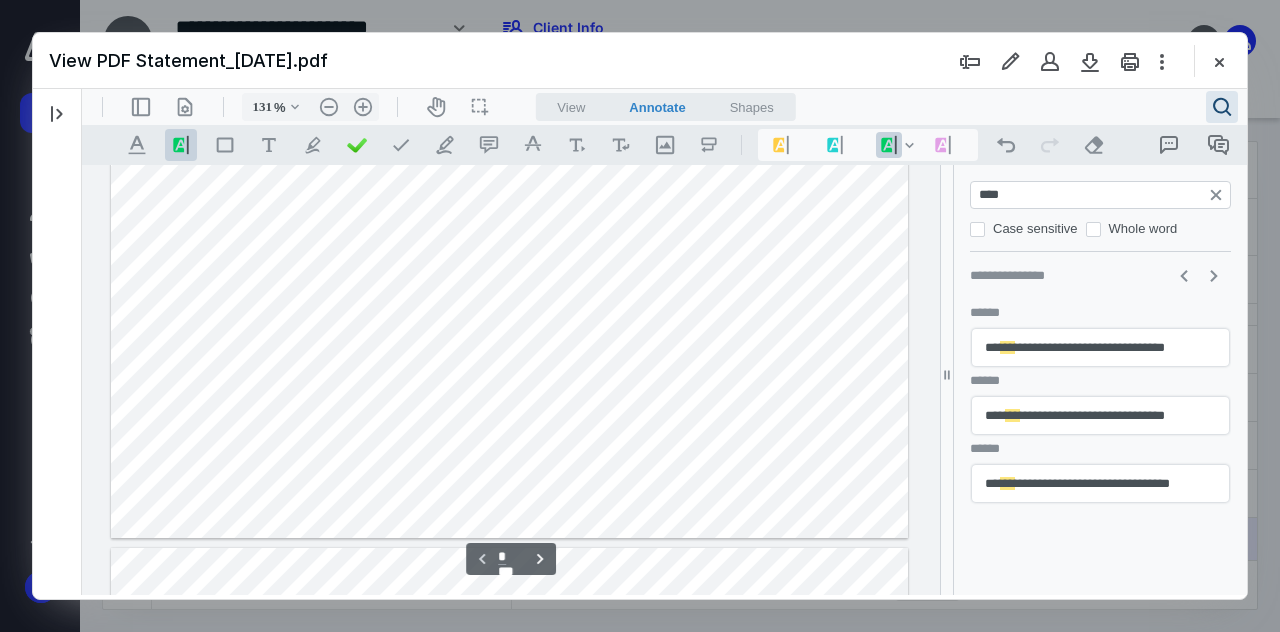 type on "*" 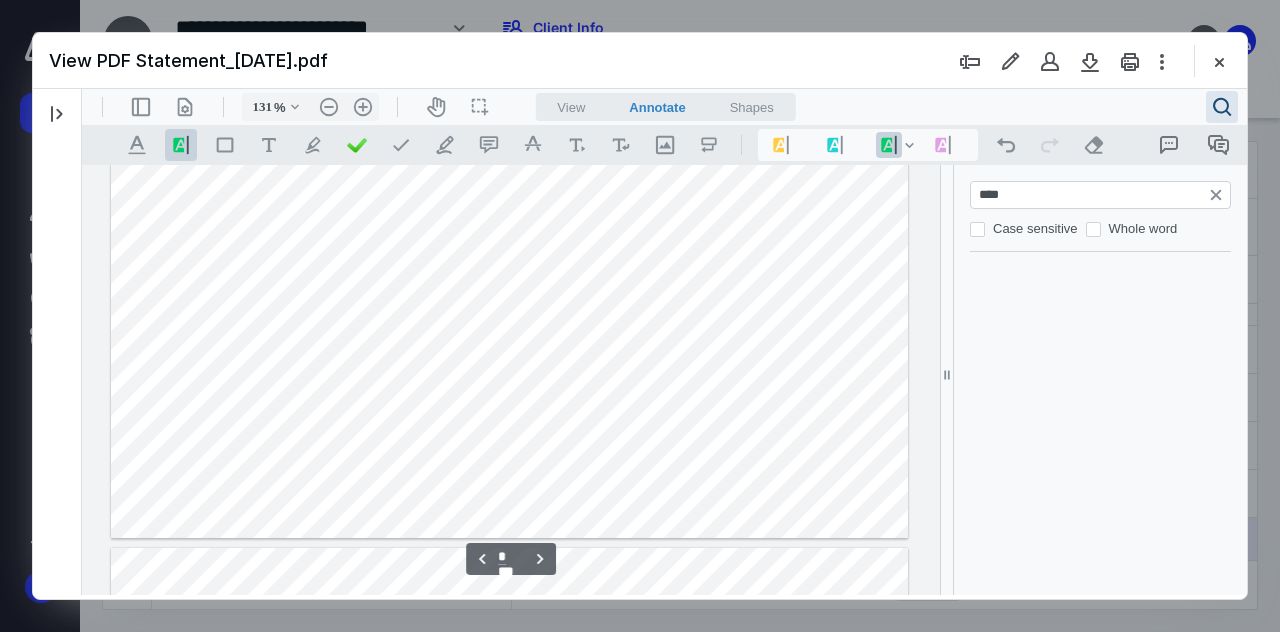 scroll, scrollTop: 4454, scrollLeft: 0, axis: vertical 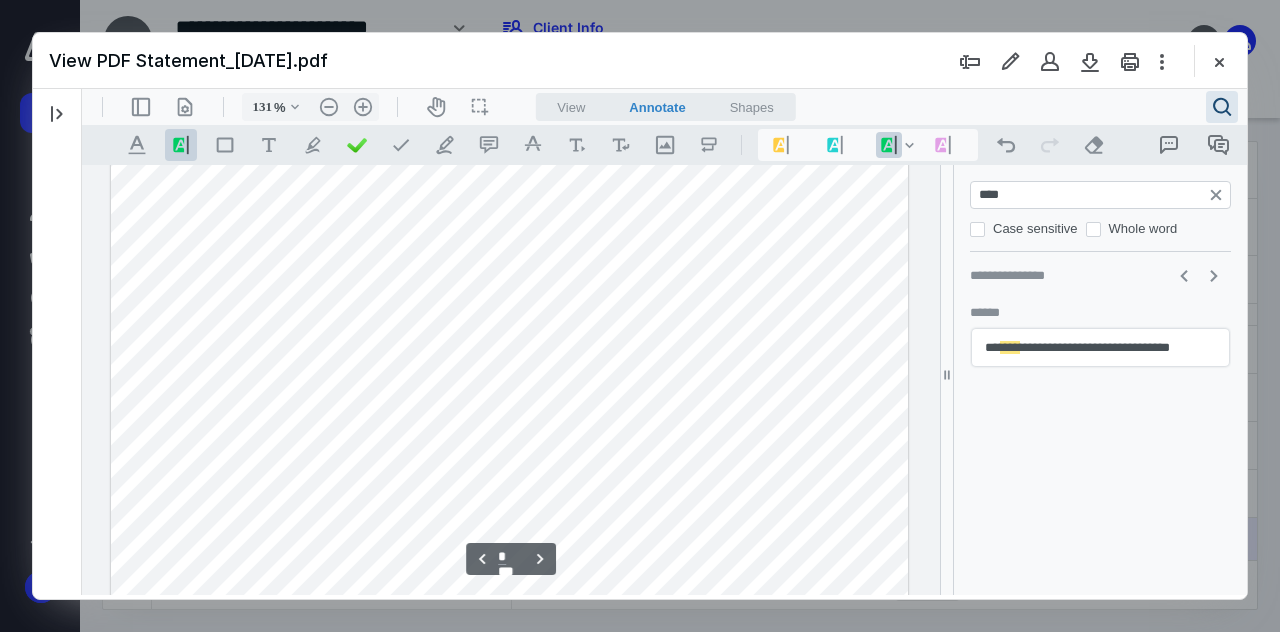 drag, startPoint x: 862, startPoint y: 374, endPoint x: 788, endPoint y: 376, distance: 74.02702 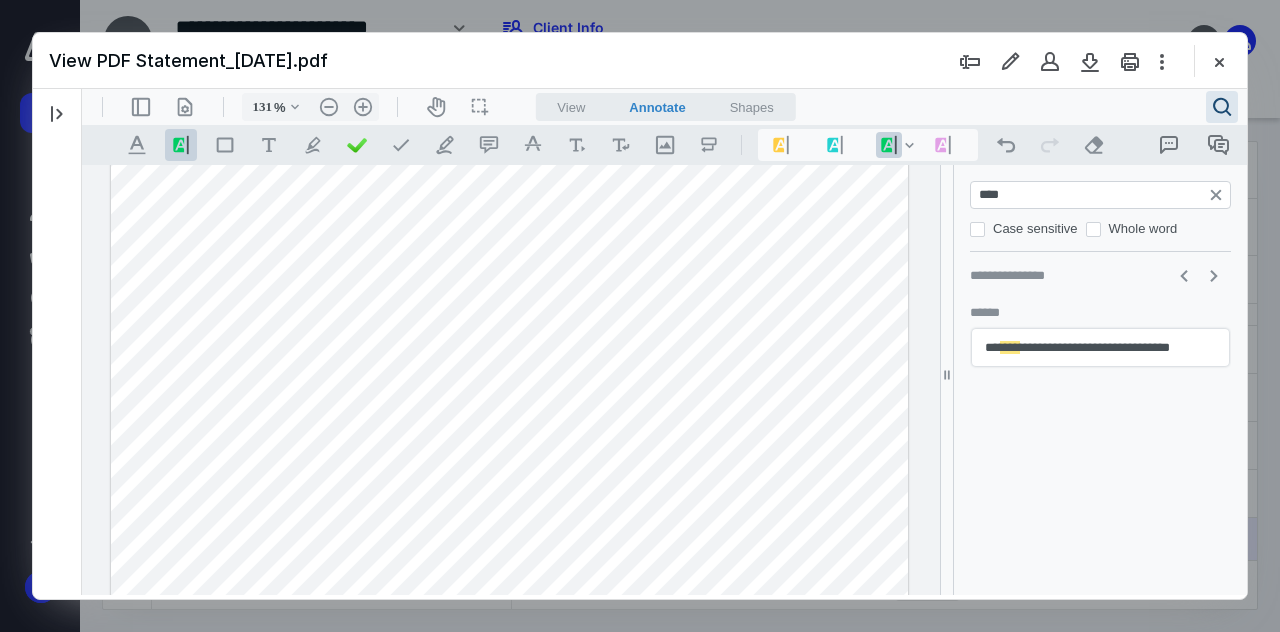 drag, startPoint x: 1008, startPoint y: 199, endPoint x: 994, endPoint y: 200, distance: 14.035668 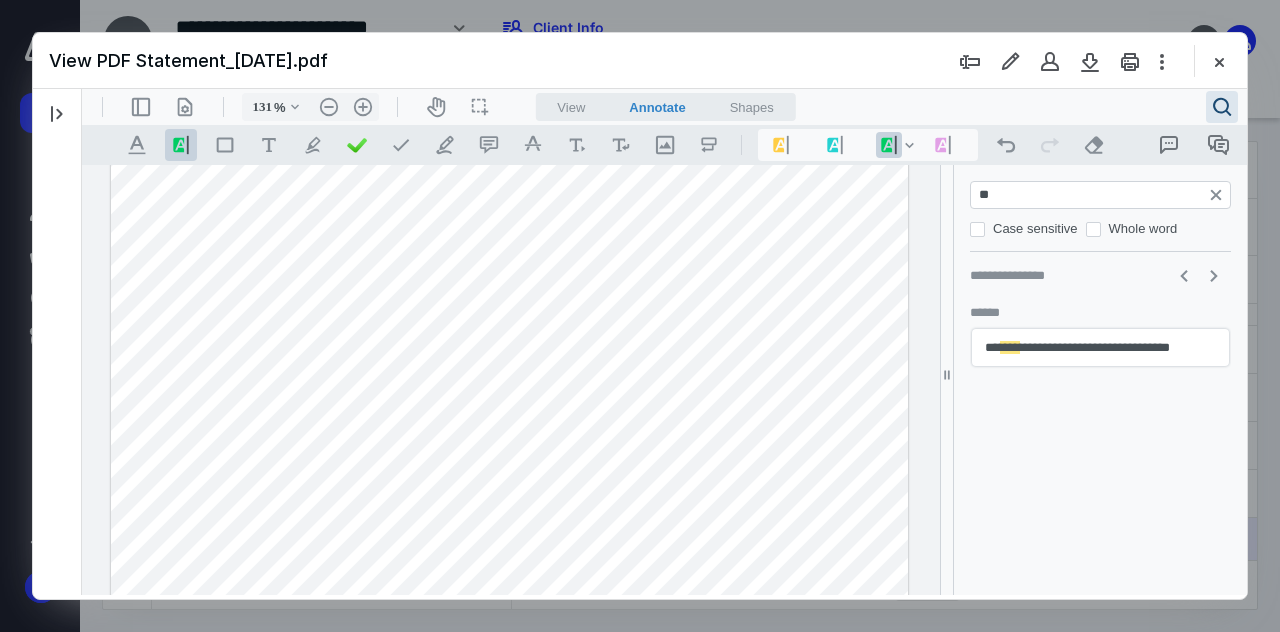 type on "***" 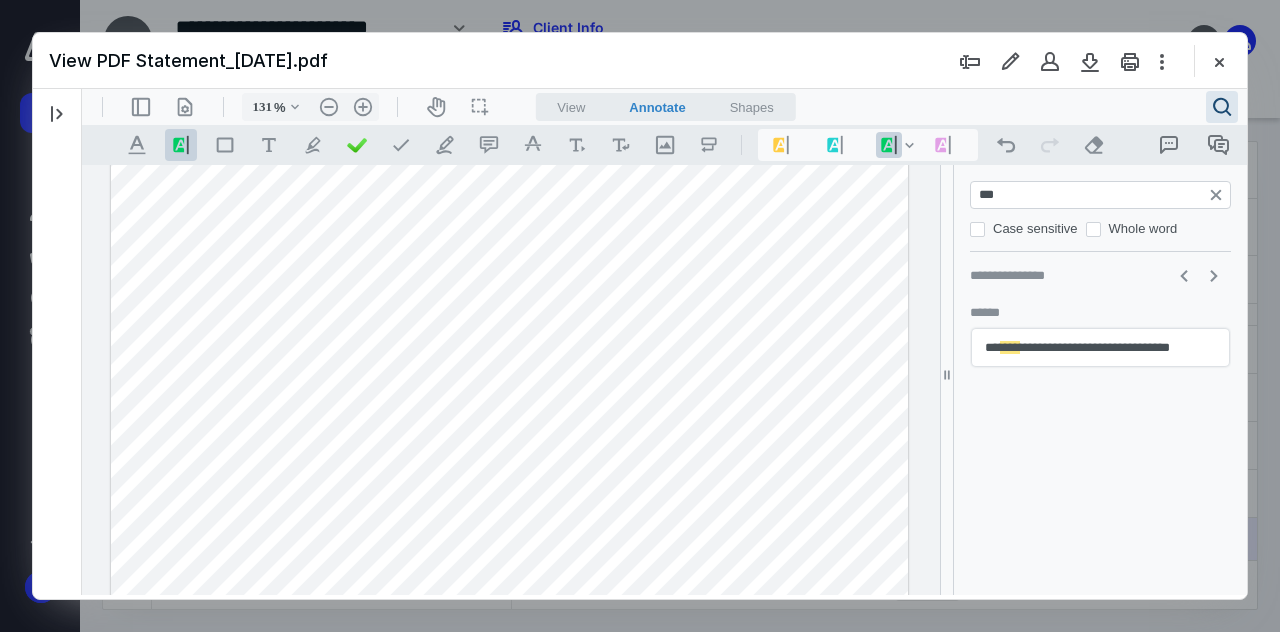 type on "*" 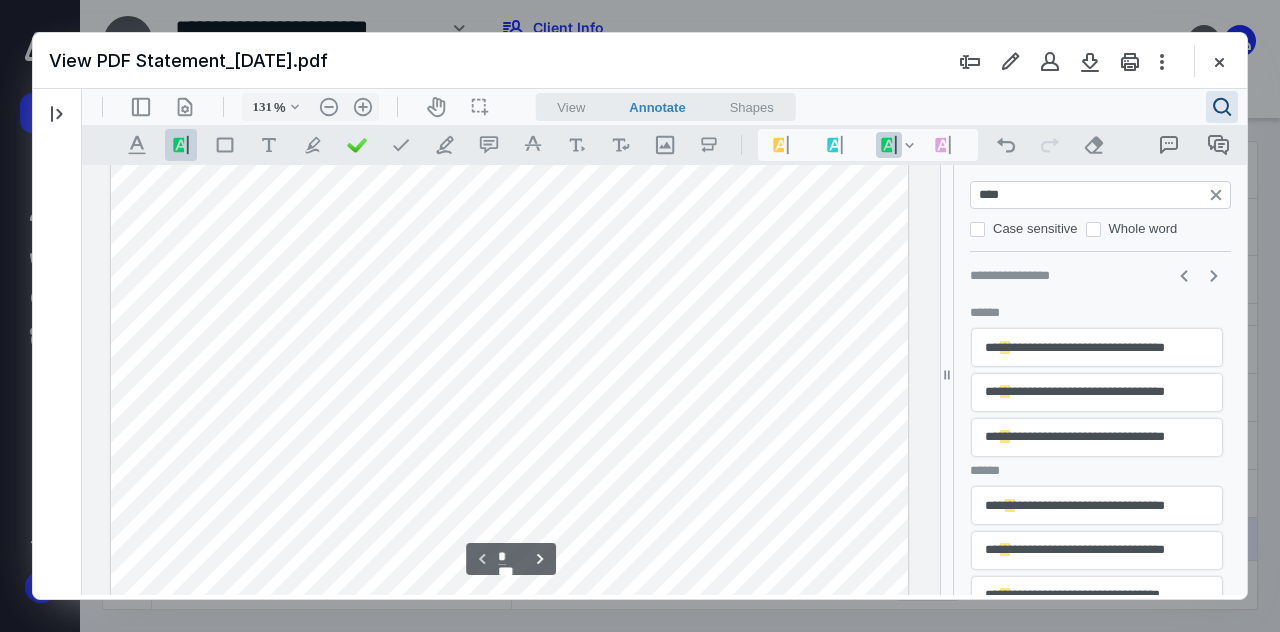 type on "*" 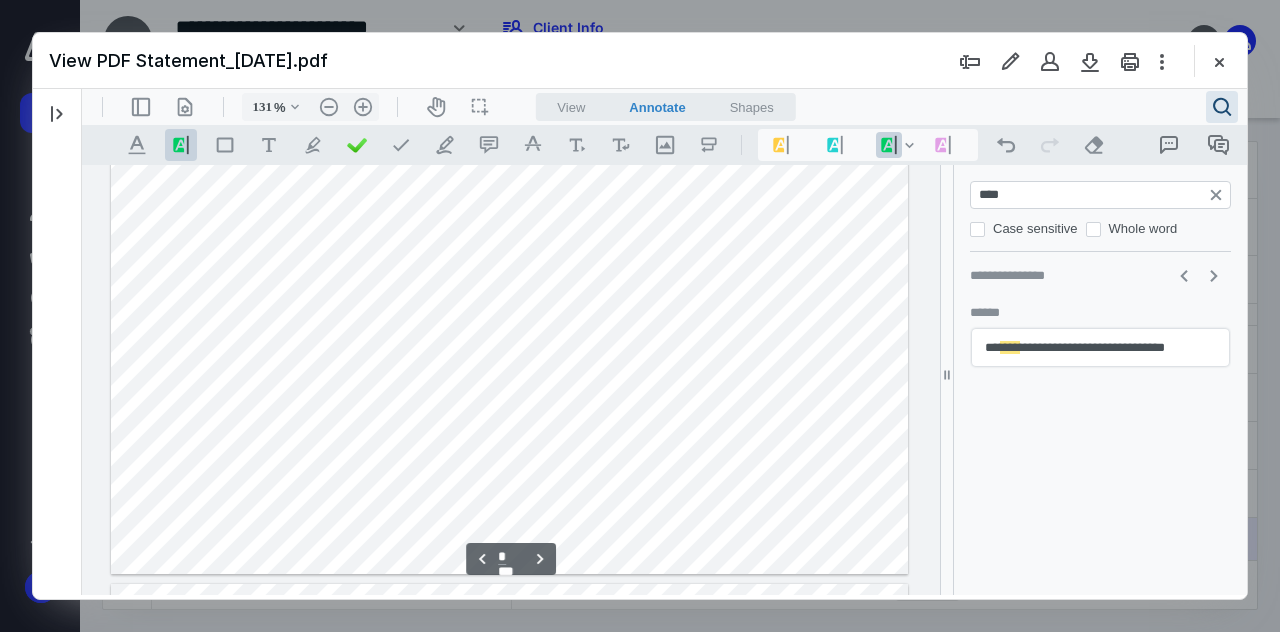 click on "****" at bounding box center (1102, 195) 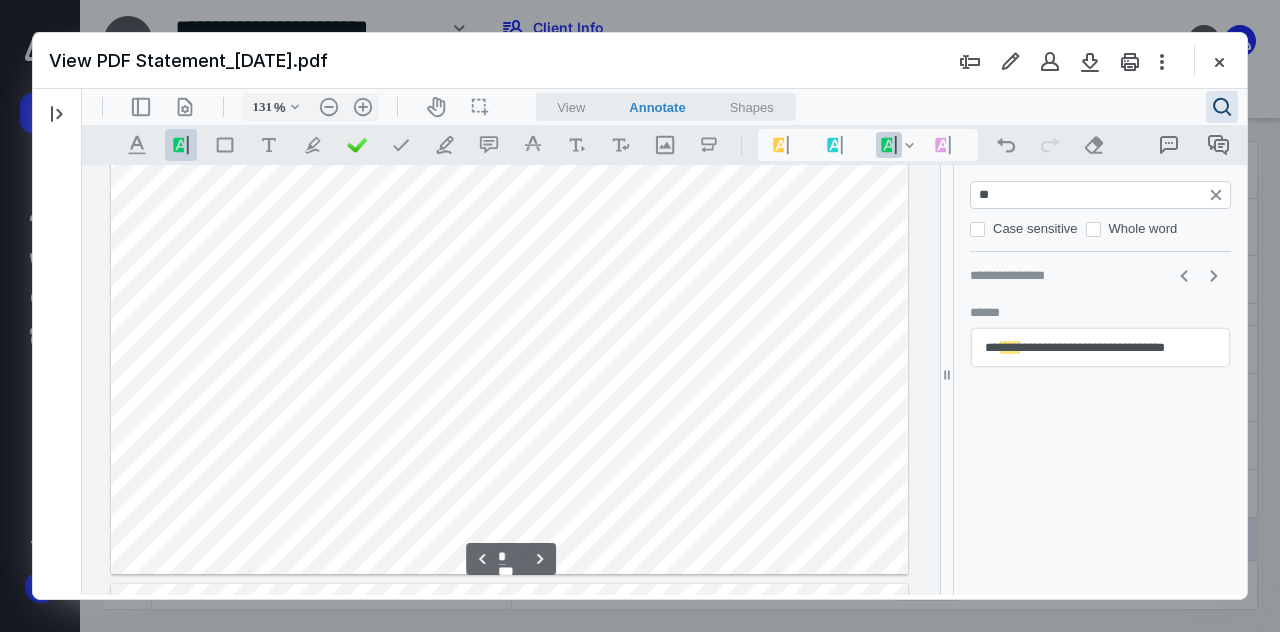 type on "***" 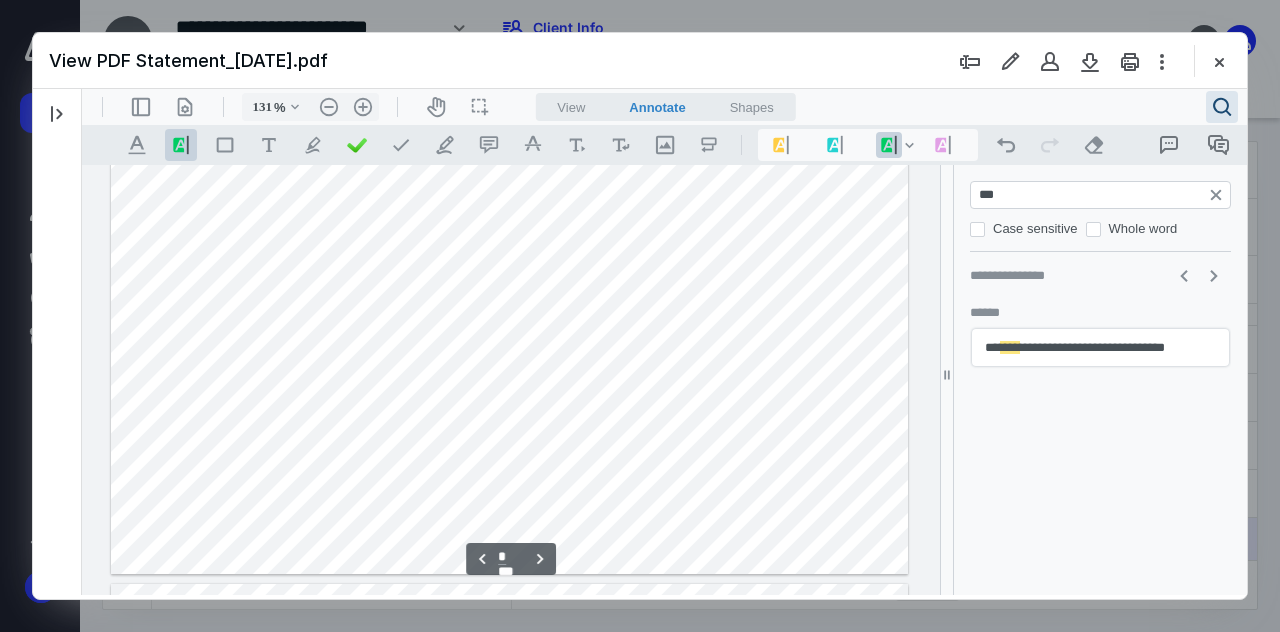 type on "*" 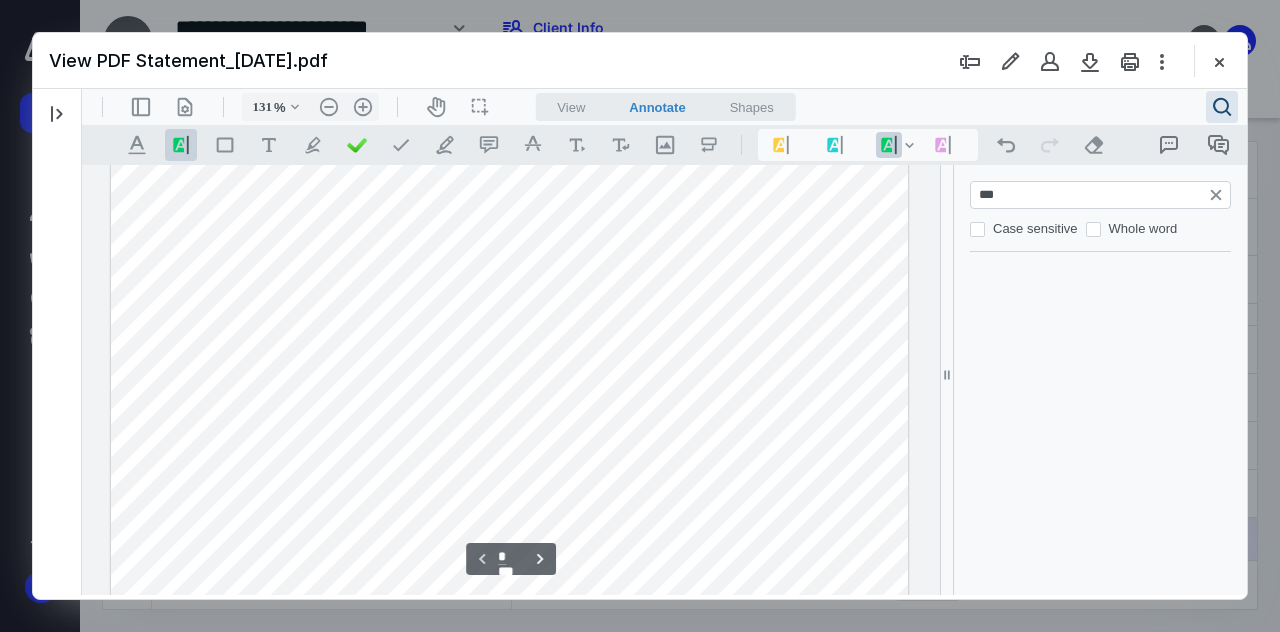 type on "****" 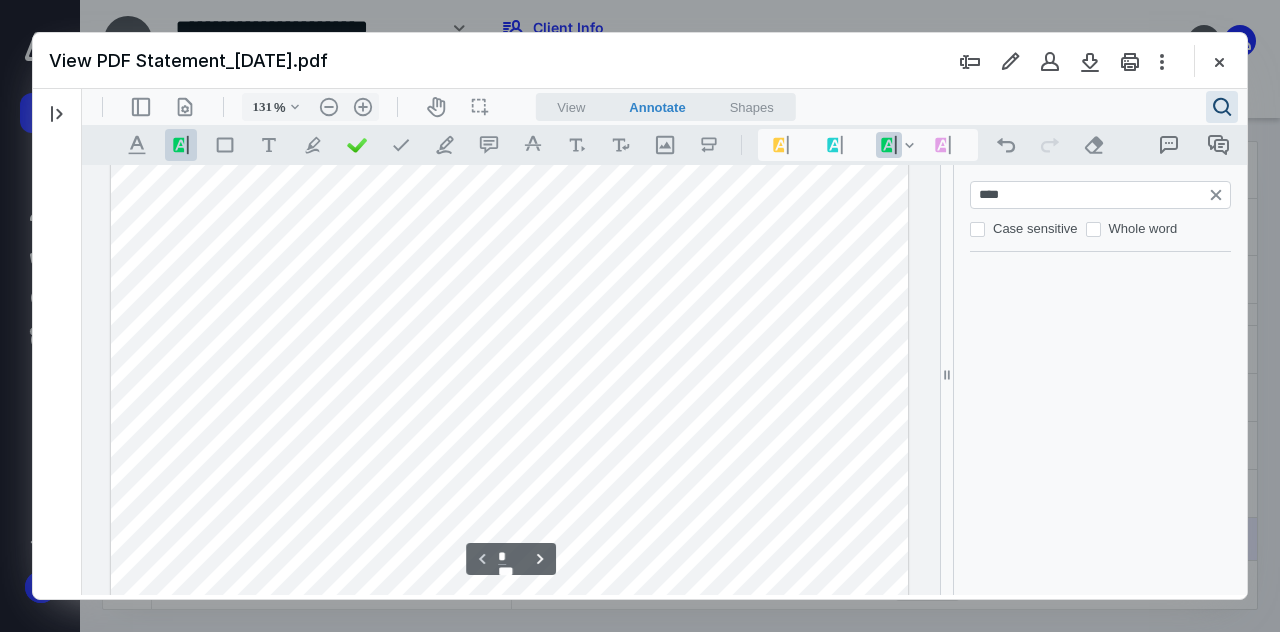 type on "*" 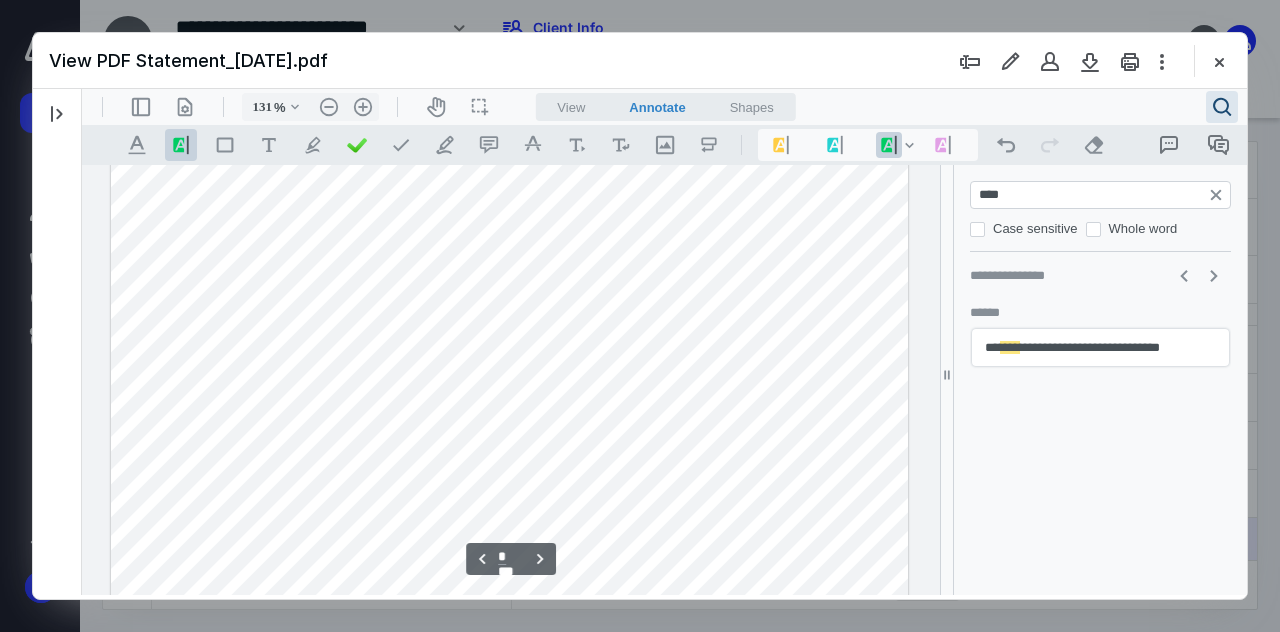 drag, startPoint x: 868, startPoint y: 380, endPoint x: 810, endPoint y: 382, distance: 58.034473 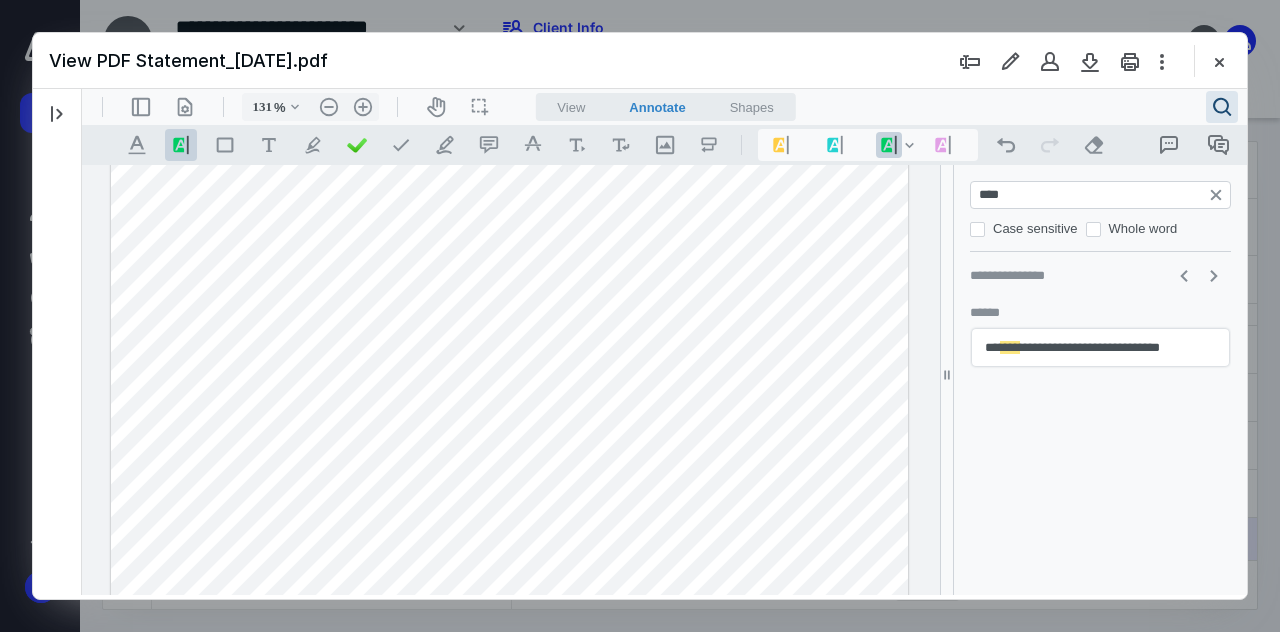 type on "*****" 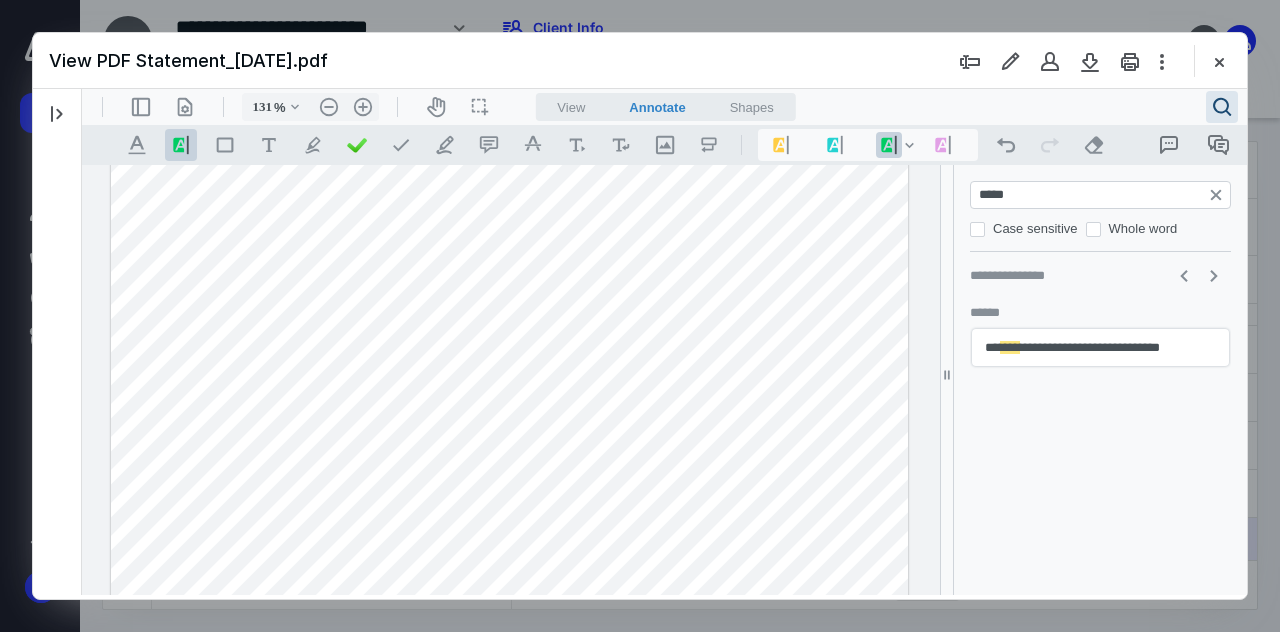 type on "*" 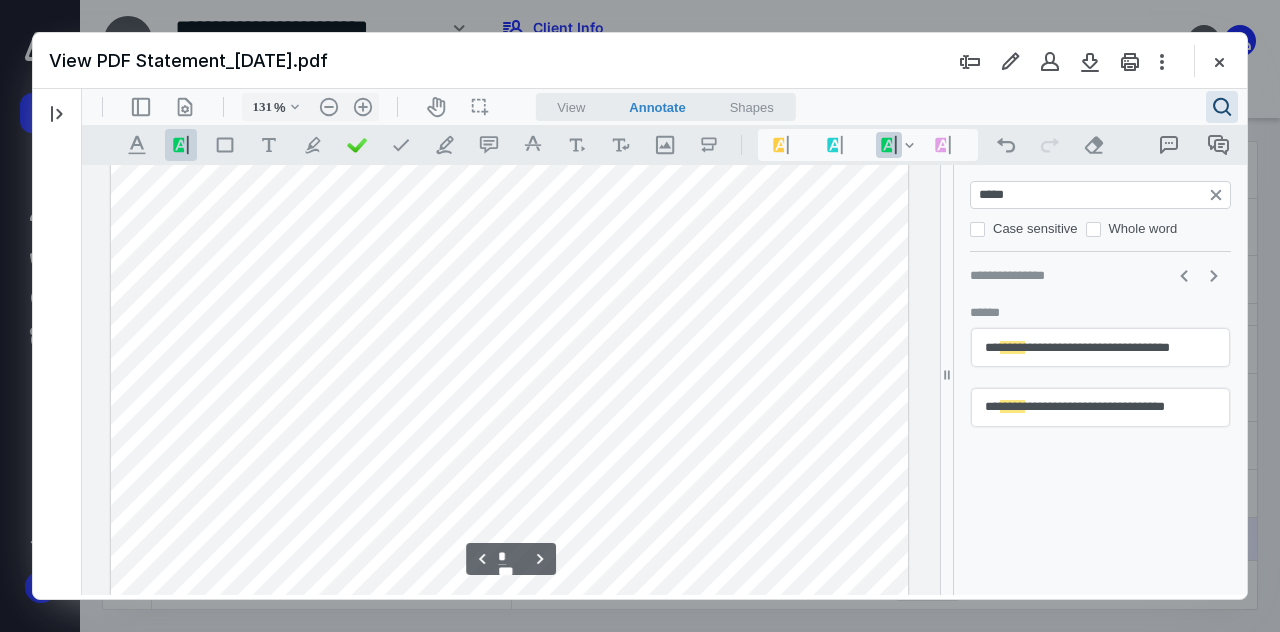 drag, startPoint x: 1026, startPoint y: 198, endPoint x: 955, endPoint y: 202, distance: 71.11259 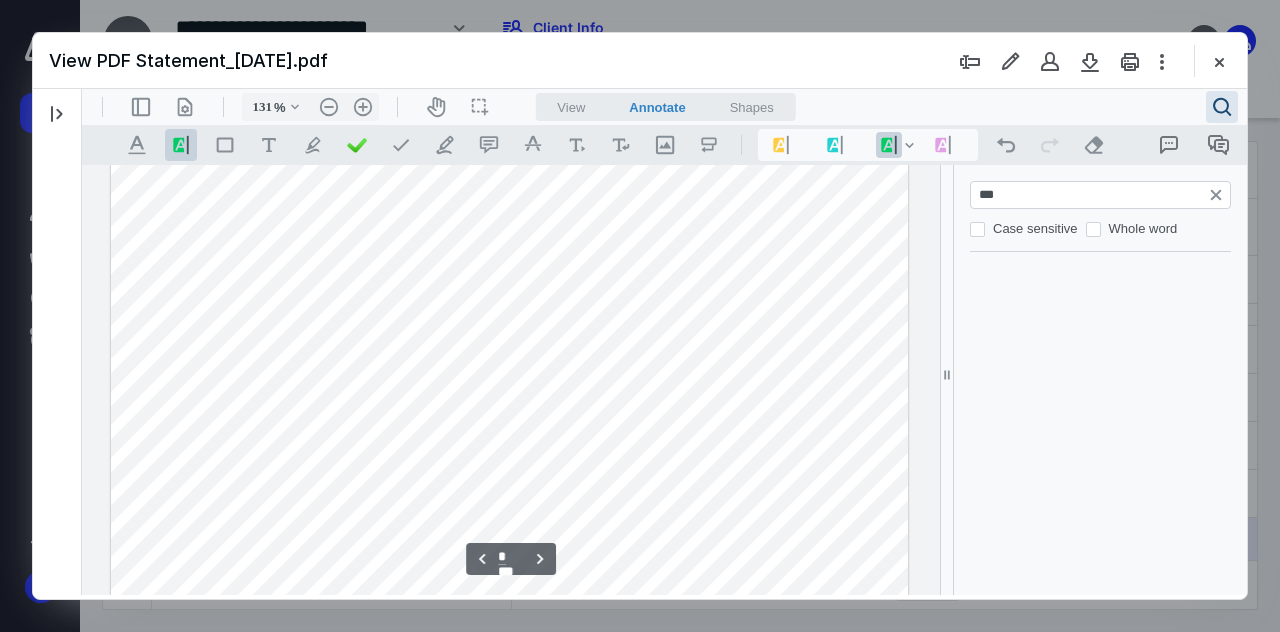 scroll, scrollTop: 3770, scrollLeft: 0, axis: vertical 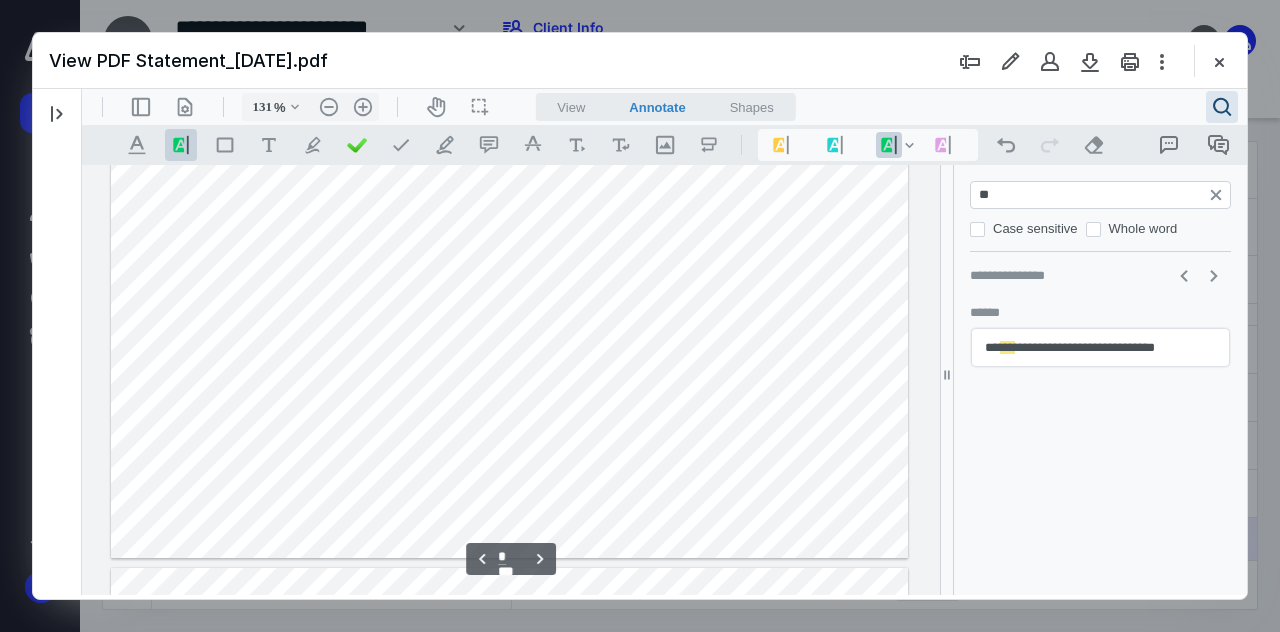 type on "*" 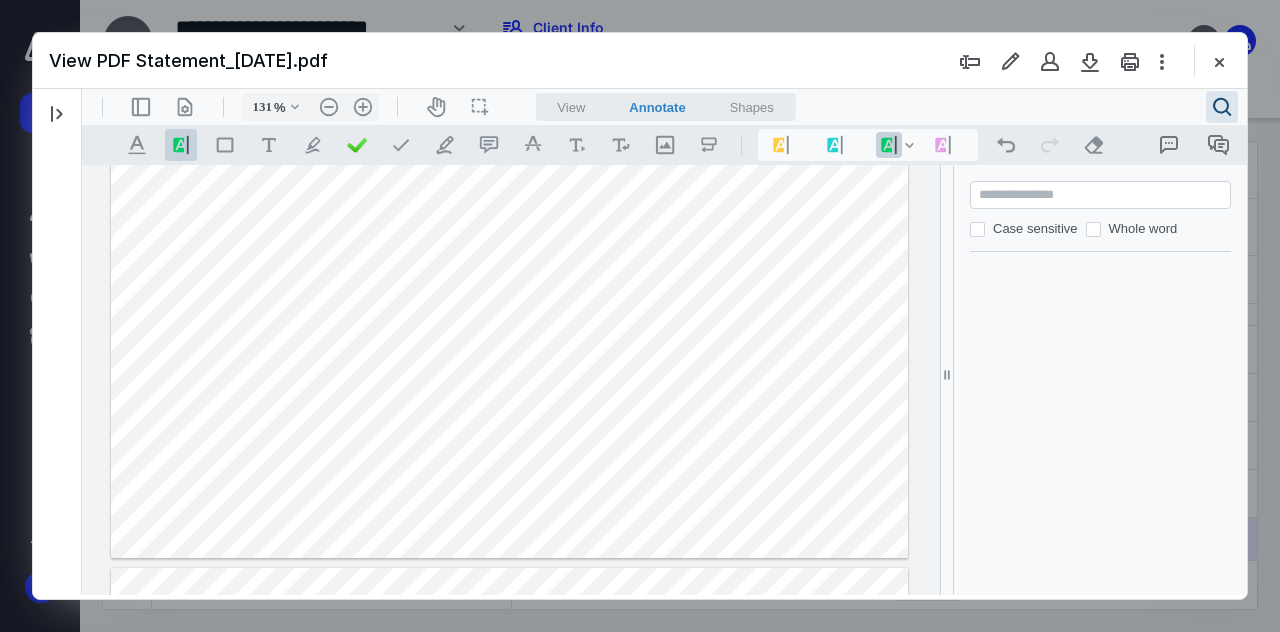 click at bounding box center (1102, 195) 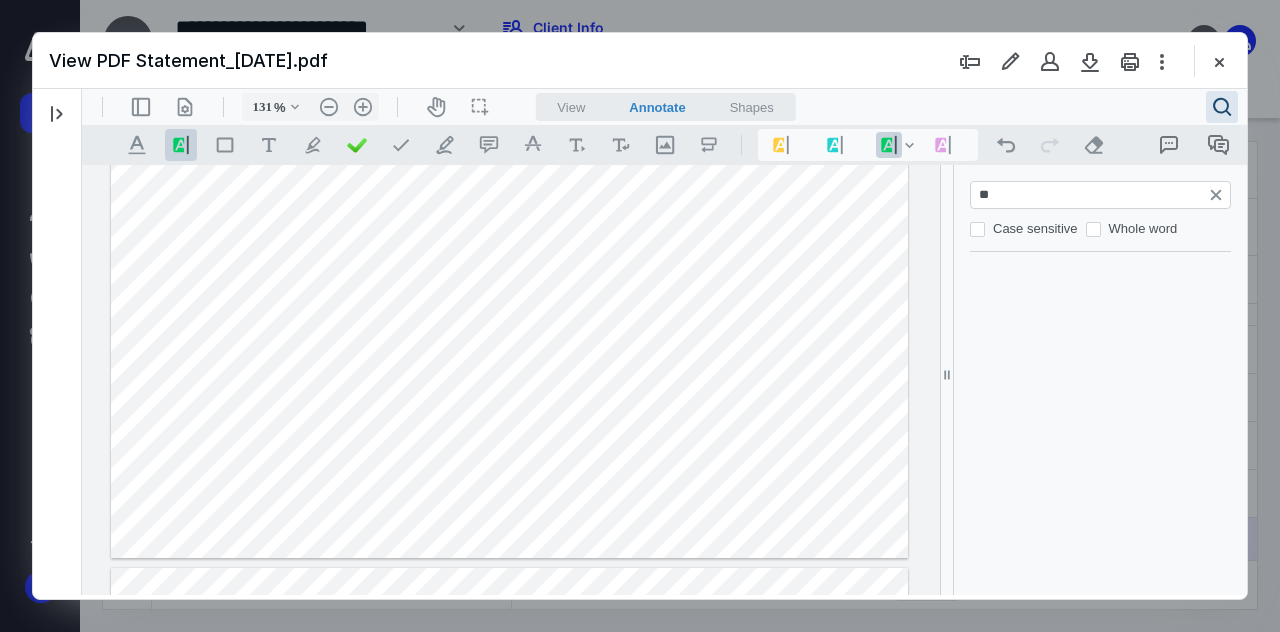 type on "***" 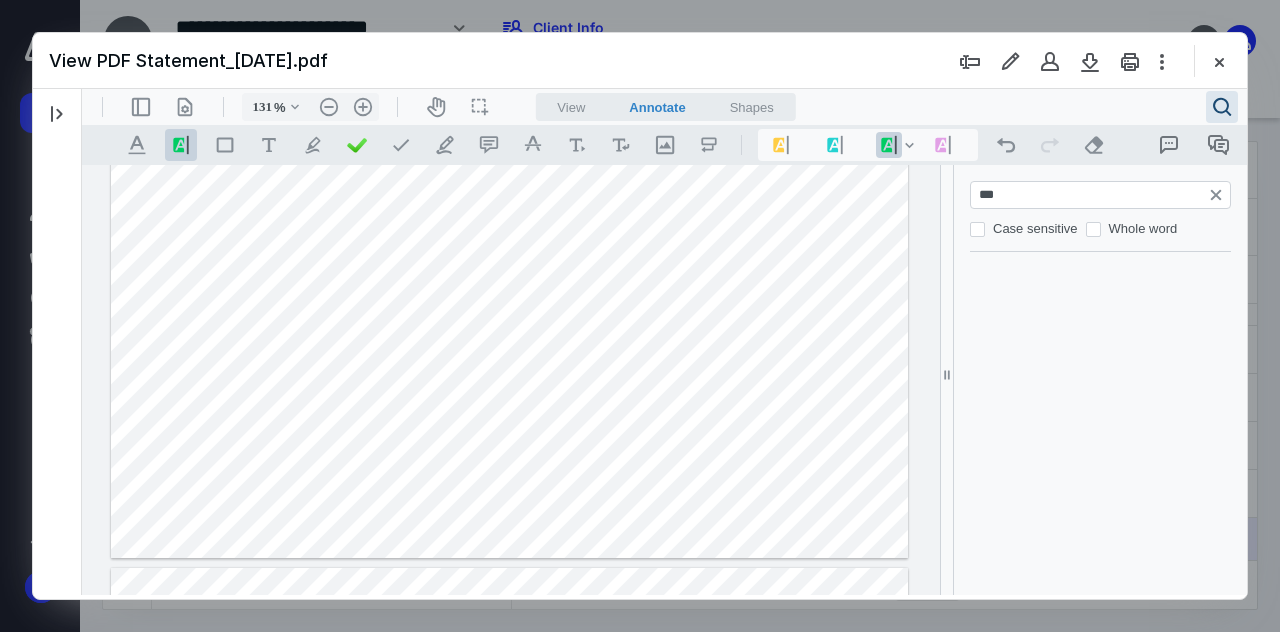 type on "*" 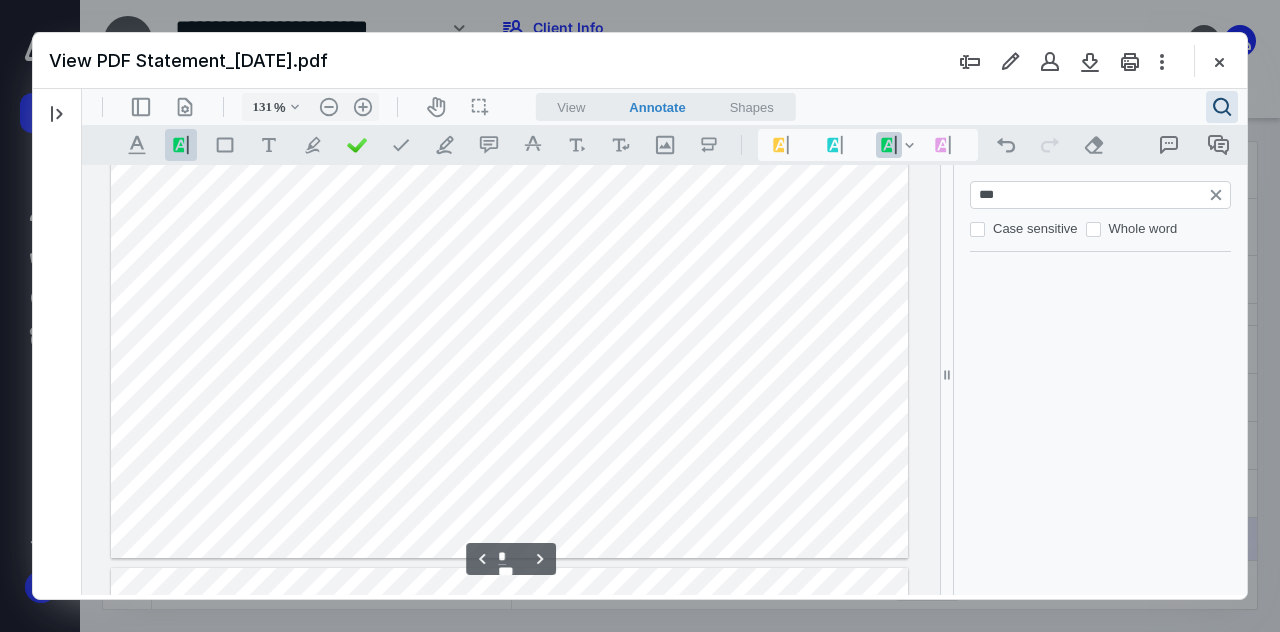 scroll, scrollTop: 2666, scrollLeft: 0, axis: vertical 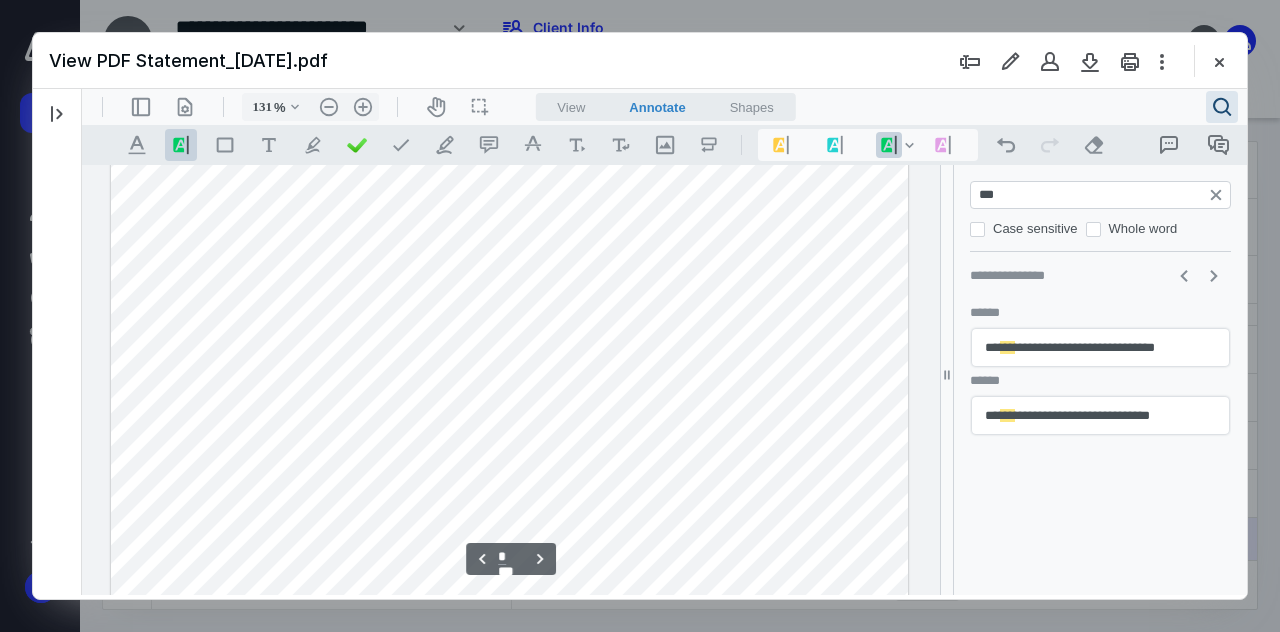 type on "***" 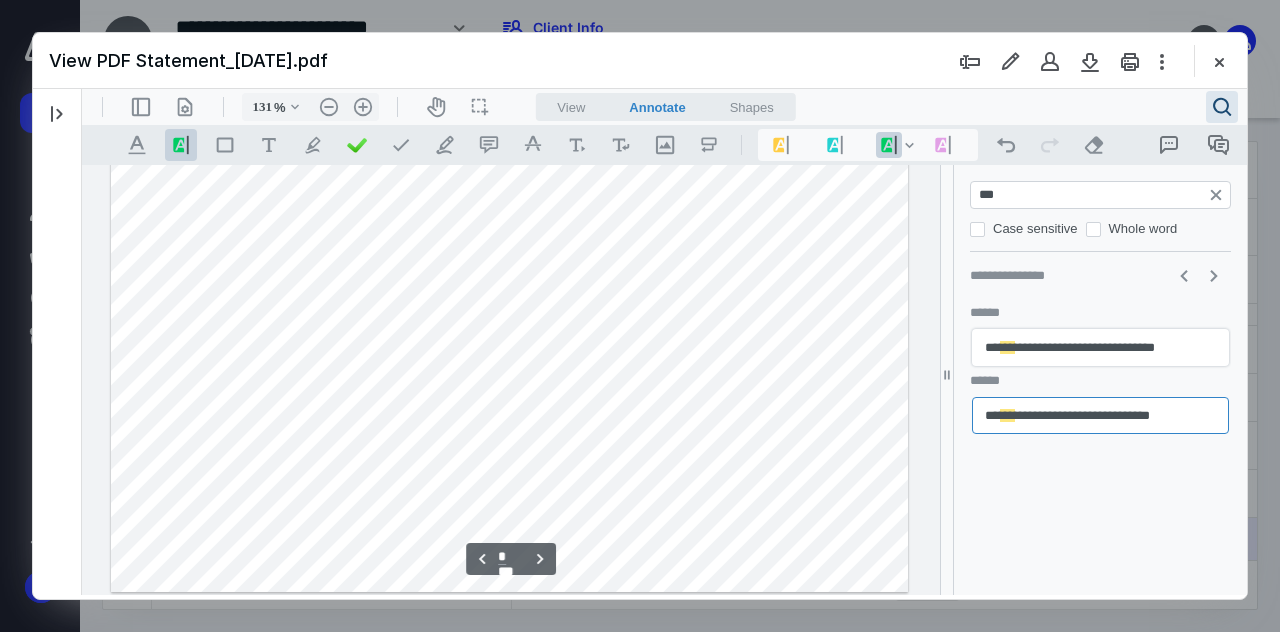 type 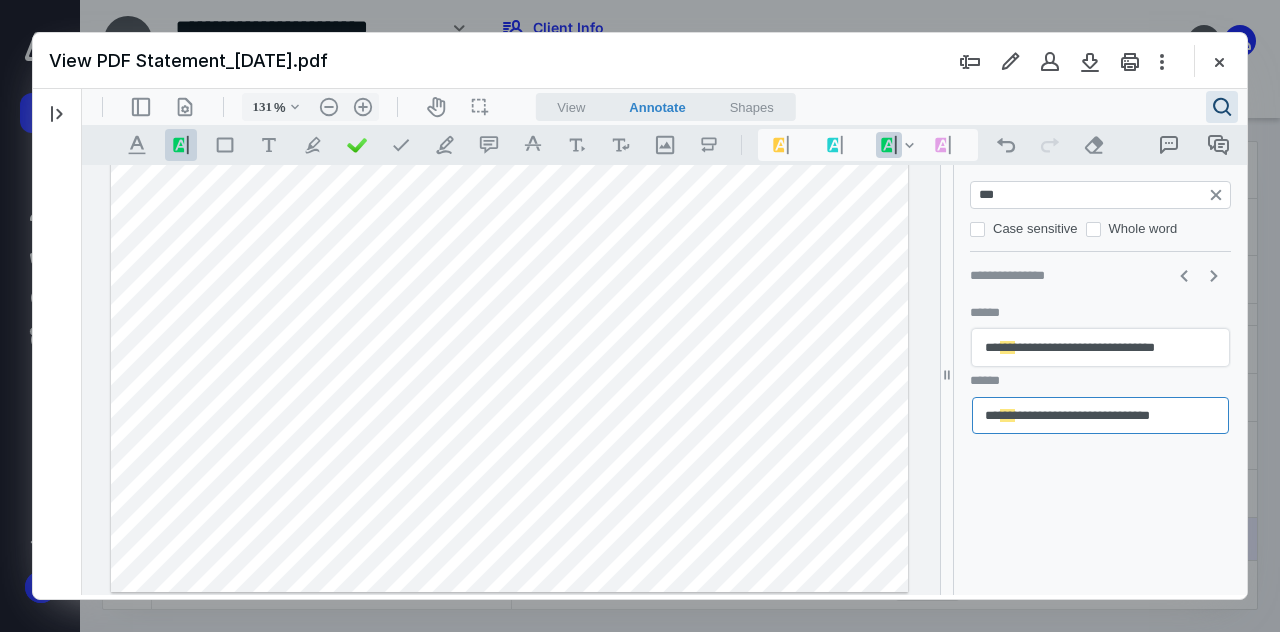 click on "***" at bounding box center [1102, 195] 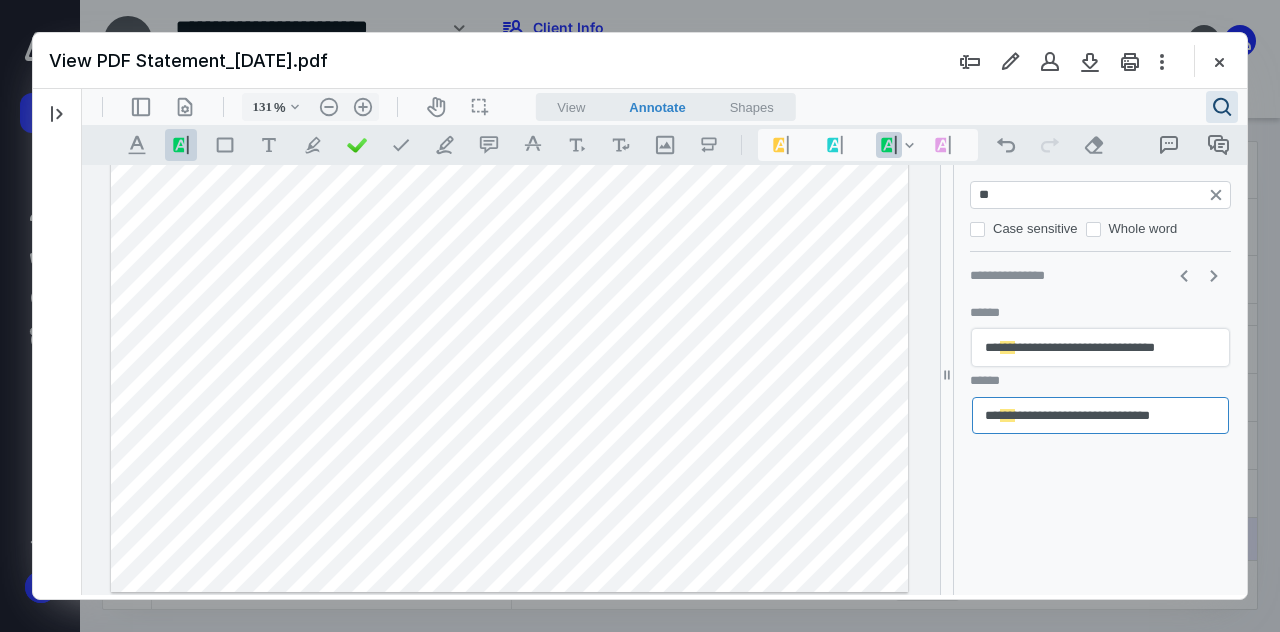 type on "***" 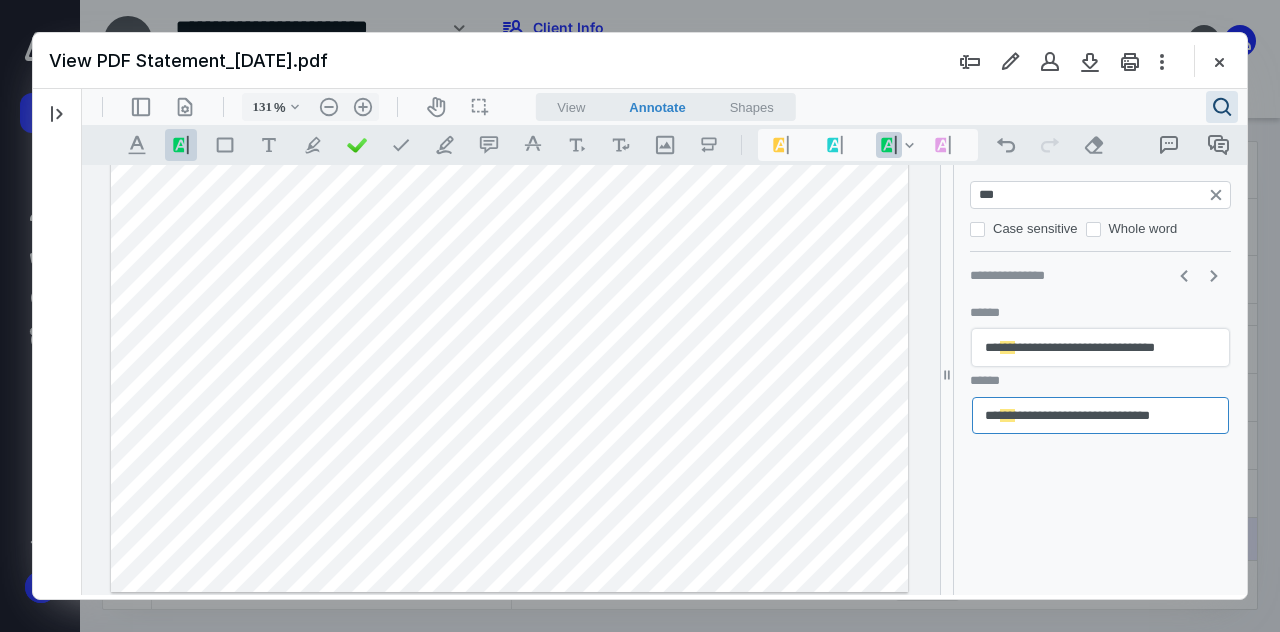 type on "*" 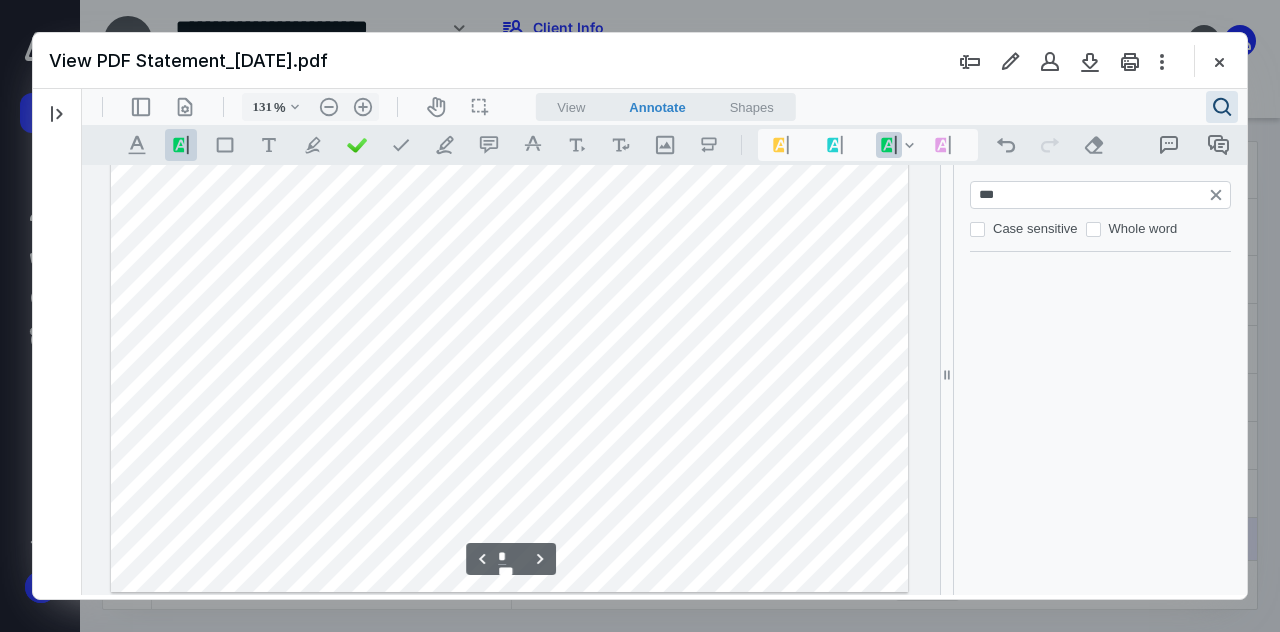 scroll, scrollTop: 2222, scrollLeft: 0, axis: vertical 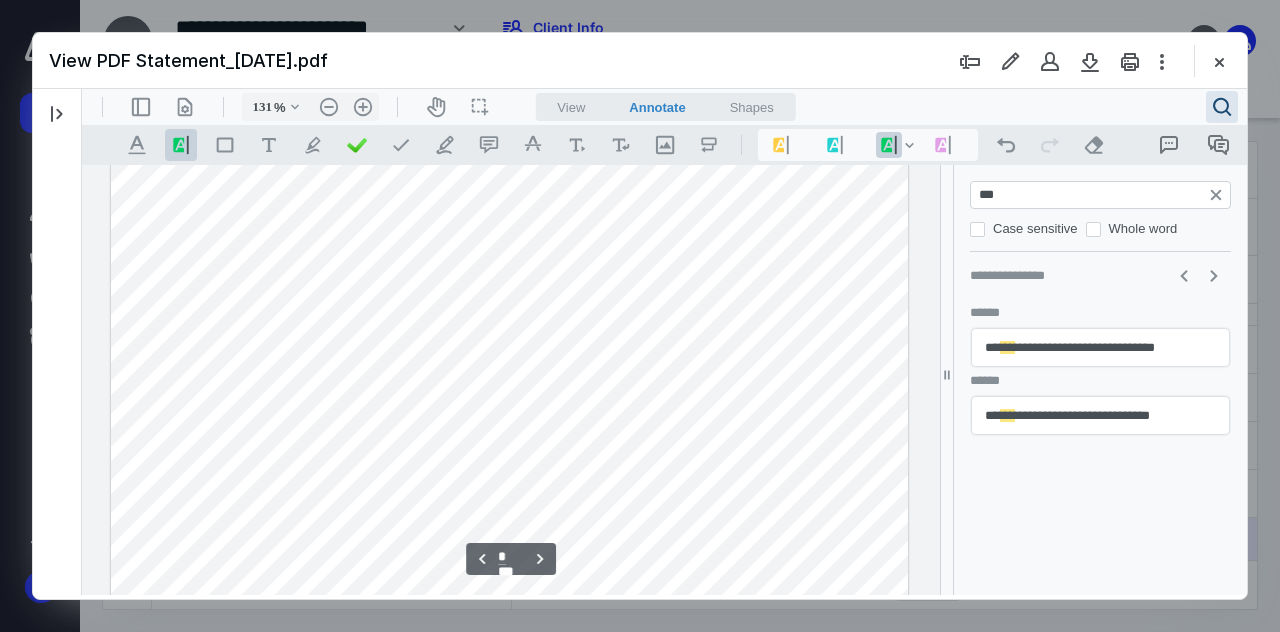type on "***" 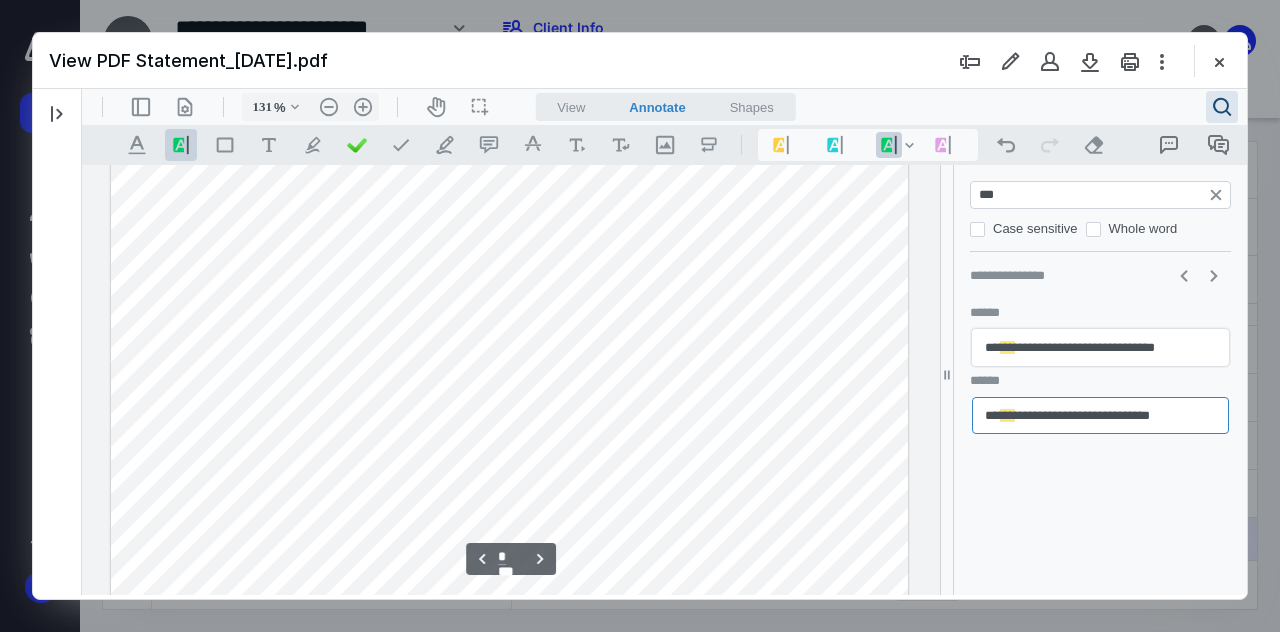 scroll, scrollTop: 3551, scrollLeft: 0, axis: vertical 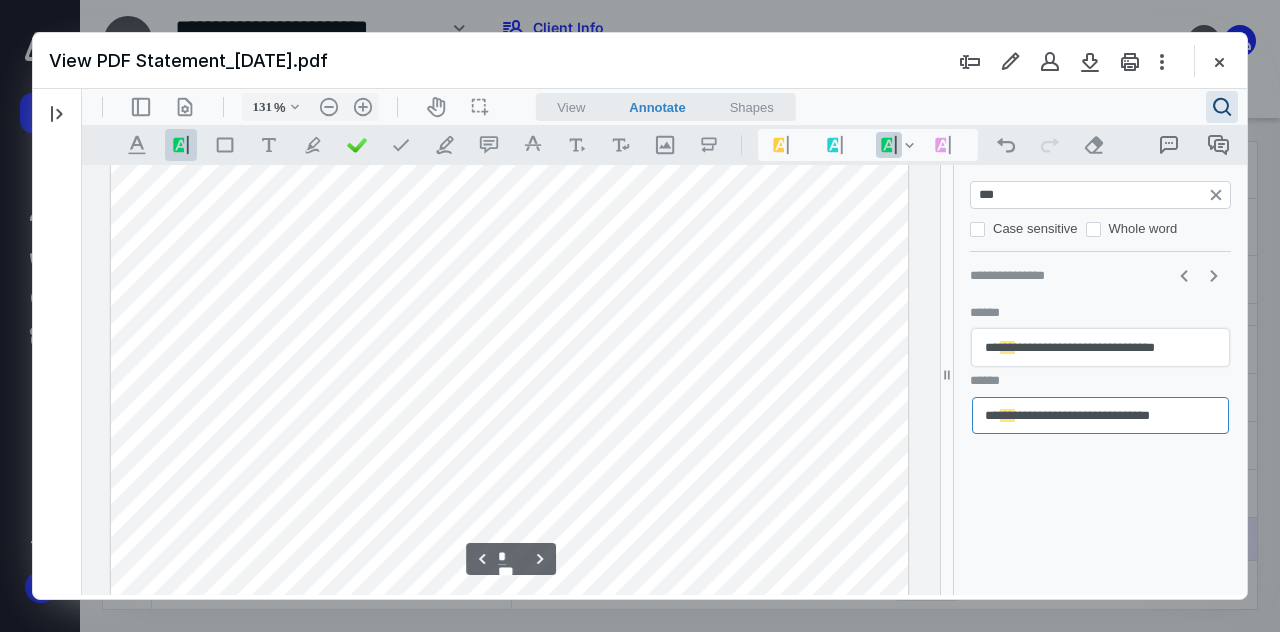type 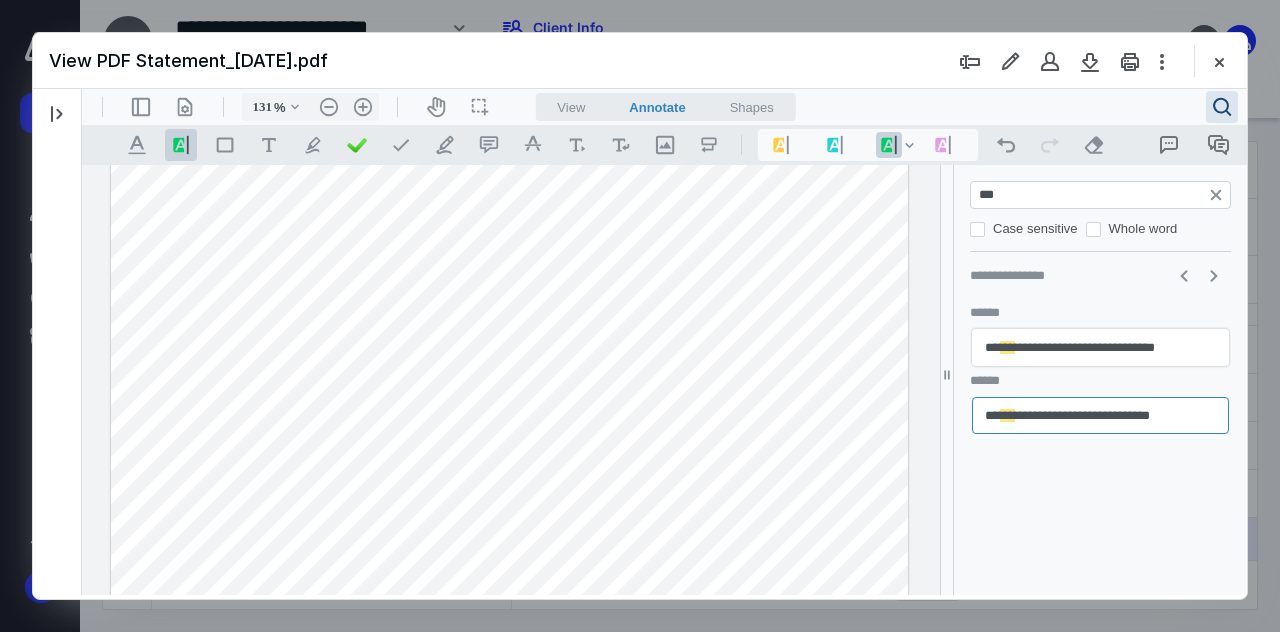 click on "**********" at bounding box center (1100, 348) 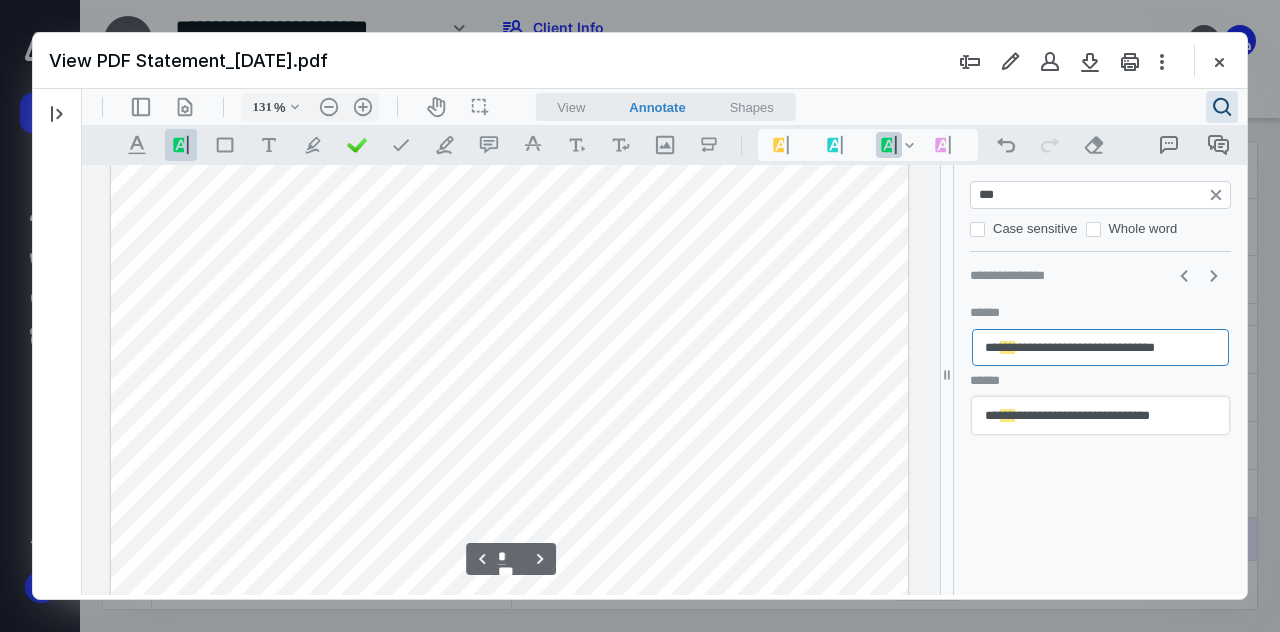click on "**********" at bounding box center (1100, 416) 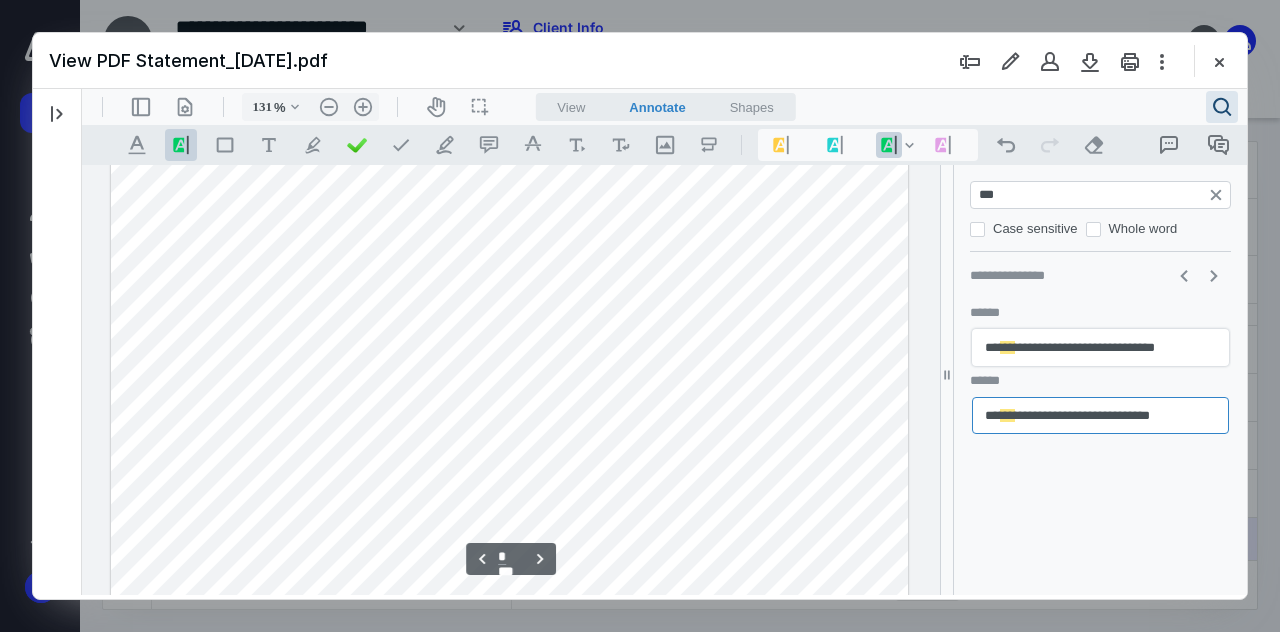 drag, startPoint x: 1011, startPoint y: 198, endPoint x: 962, endPoint y: 198, distance: 49 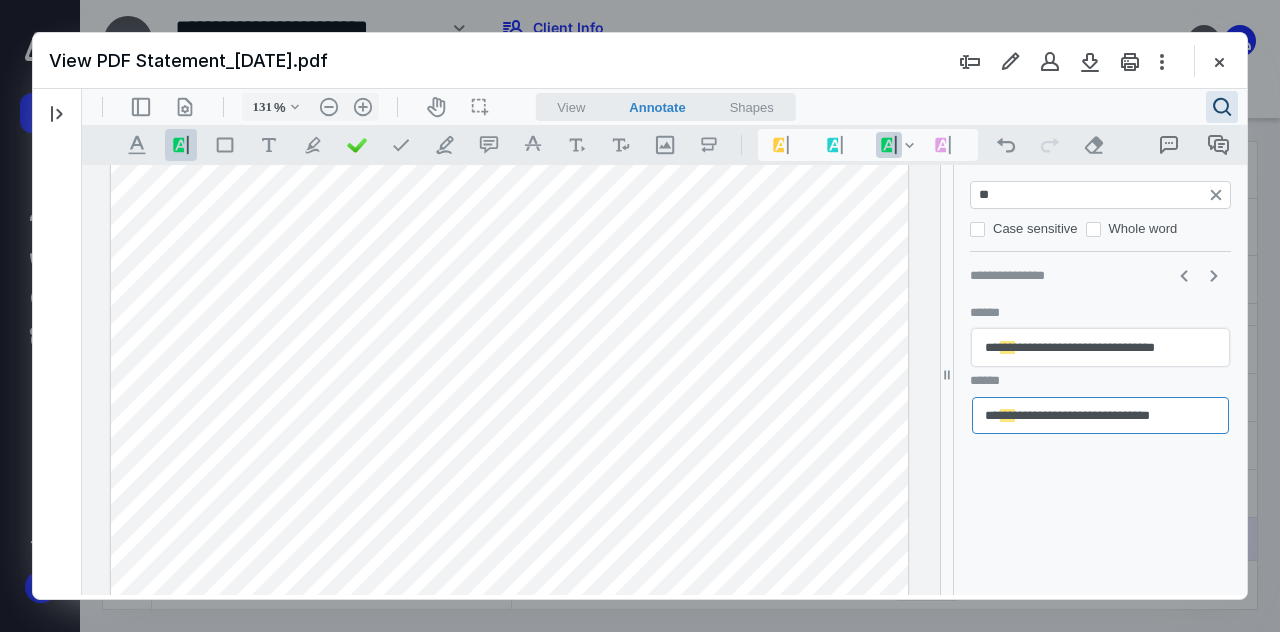 type on "***" 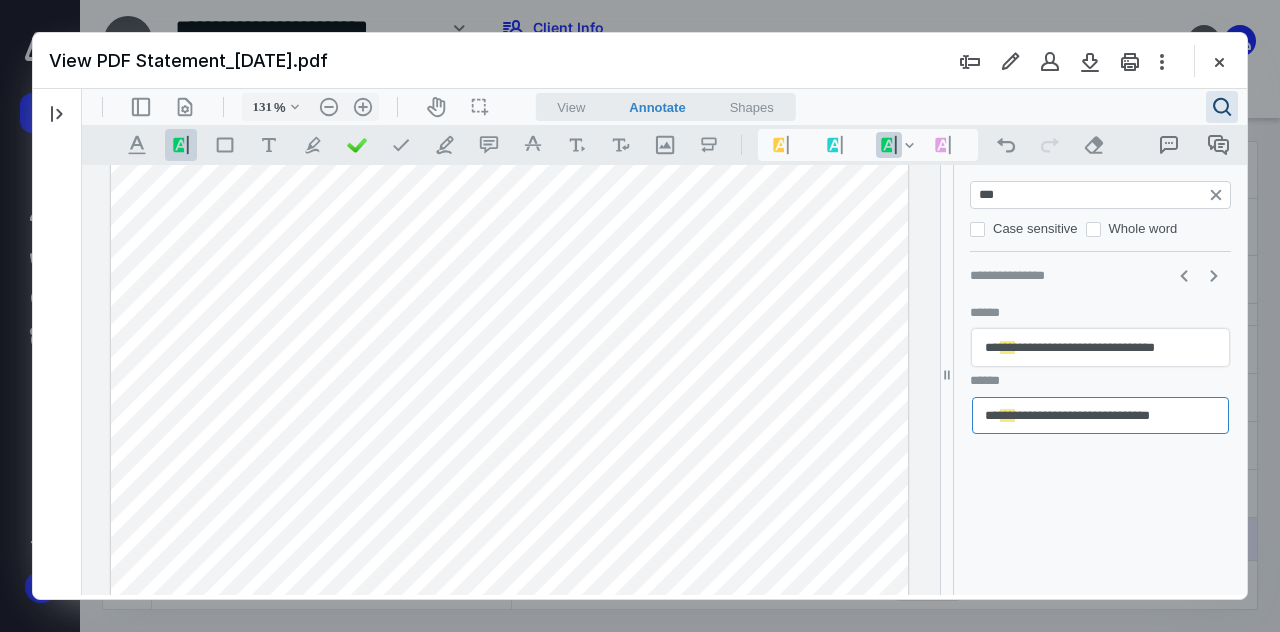 type on "*" 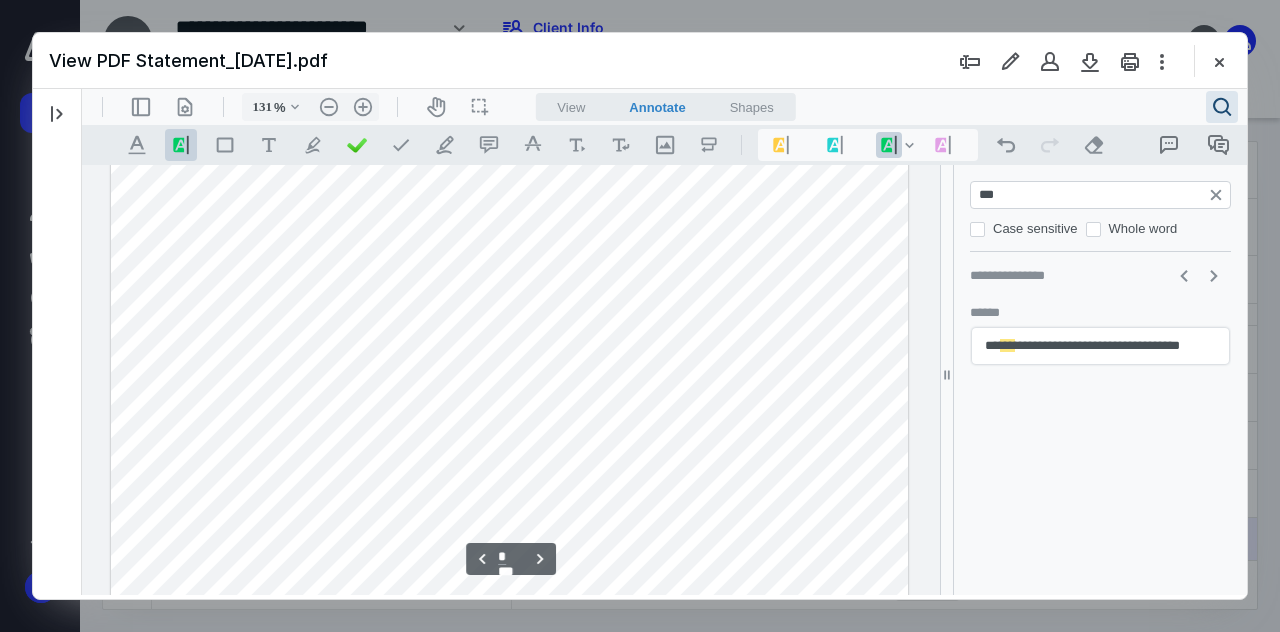 scroll, scrollTop: 4531, scrollLeft: 0, axis: vertical 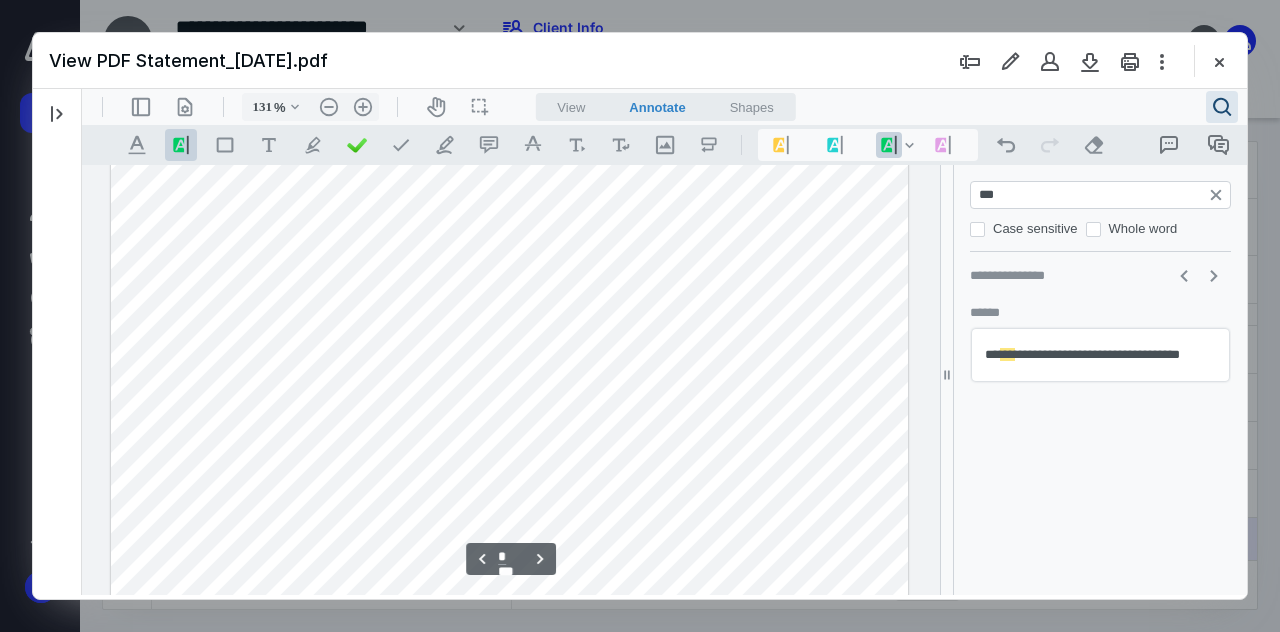 drag, startPoint x: 1005, startPoint y: 192, endPoint x: 965, endPoint y: 196, distance: 40.1995 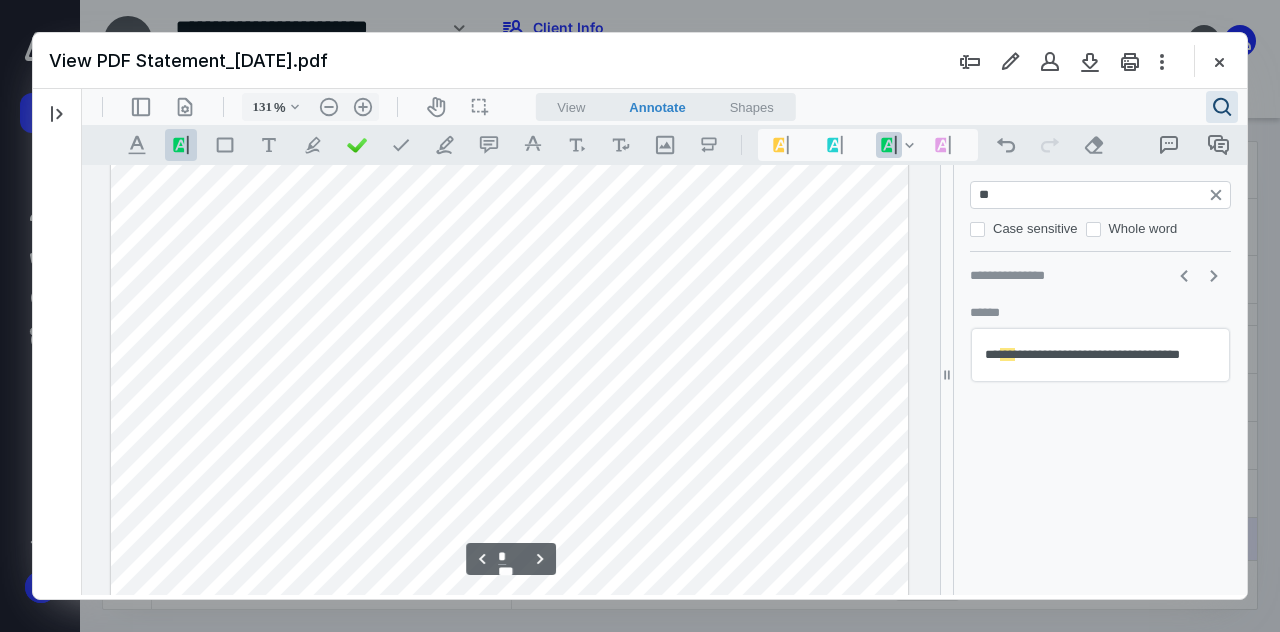 type on "***" 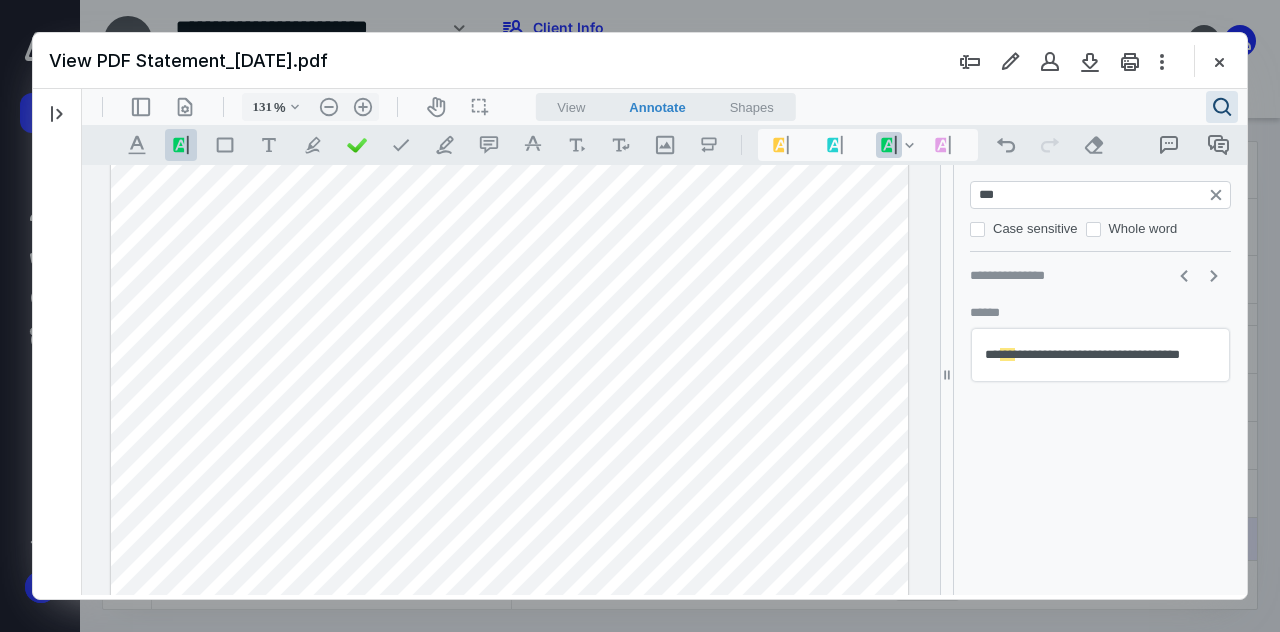type on "*" 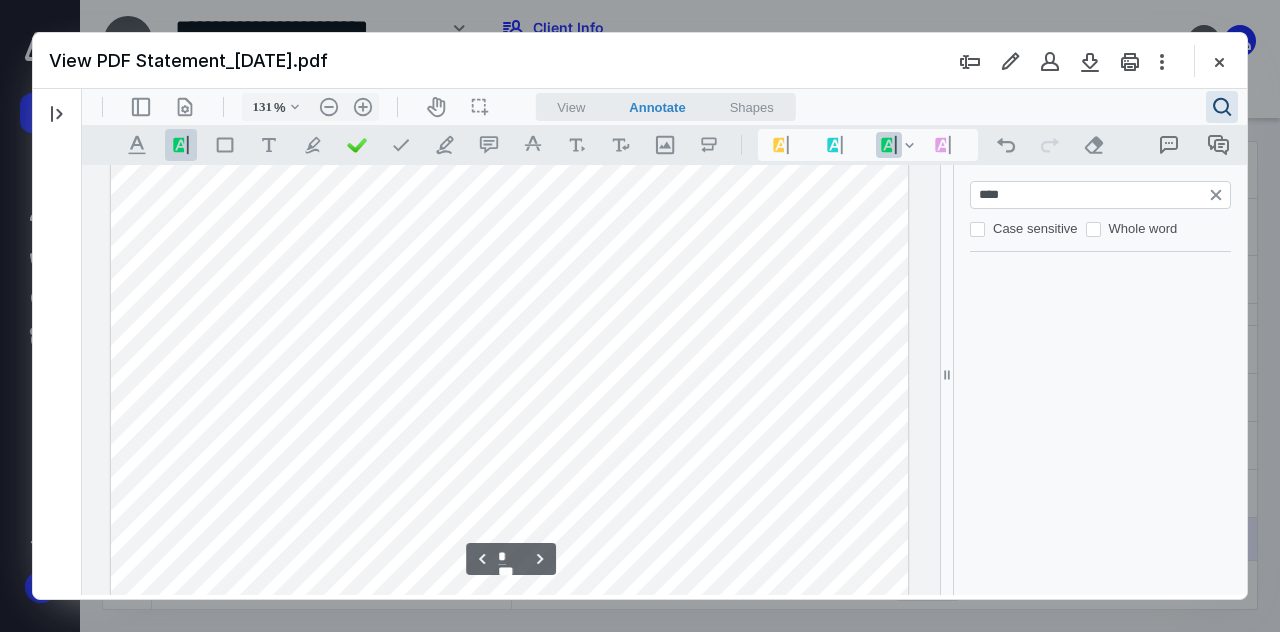 scroll, scrollTop: 3410, scrollLeft: 0, axis: vertical 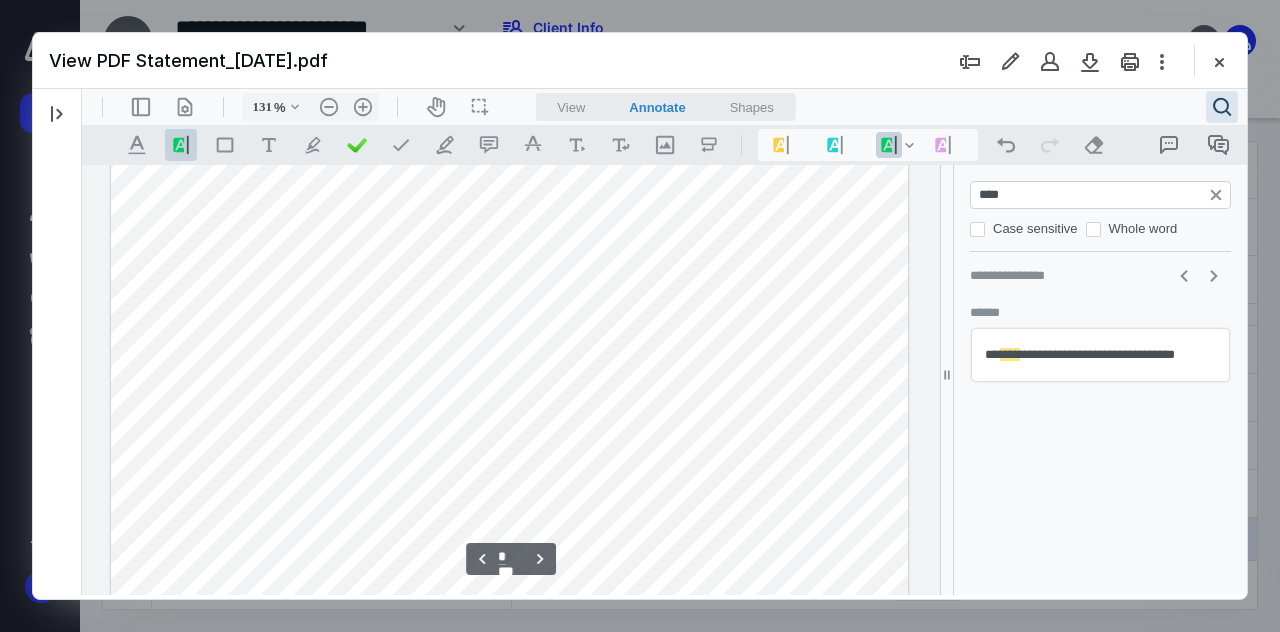 click on "****" at bounding box center [1102, 195] 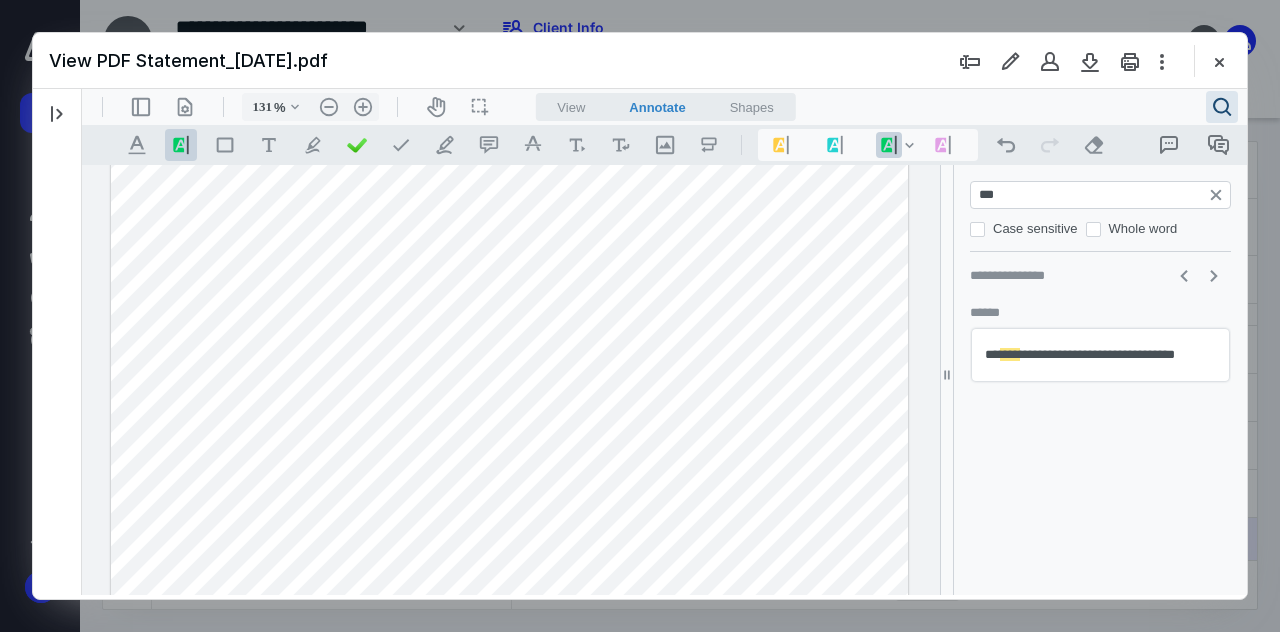 type on "**" 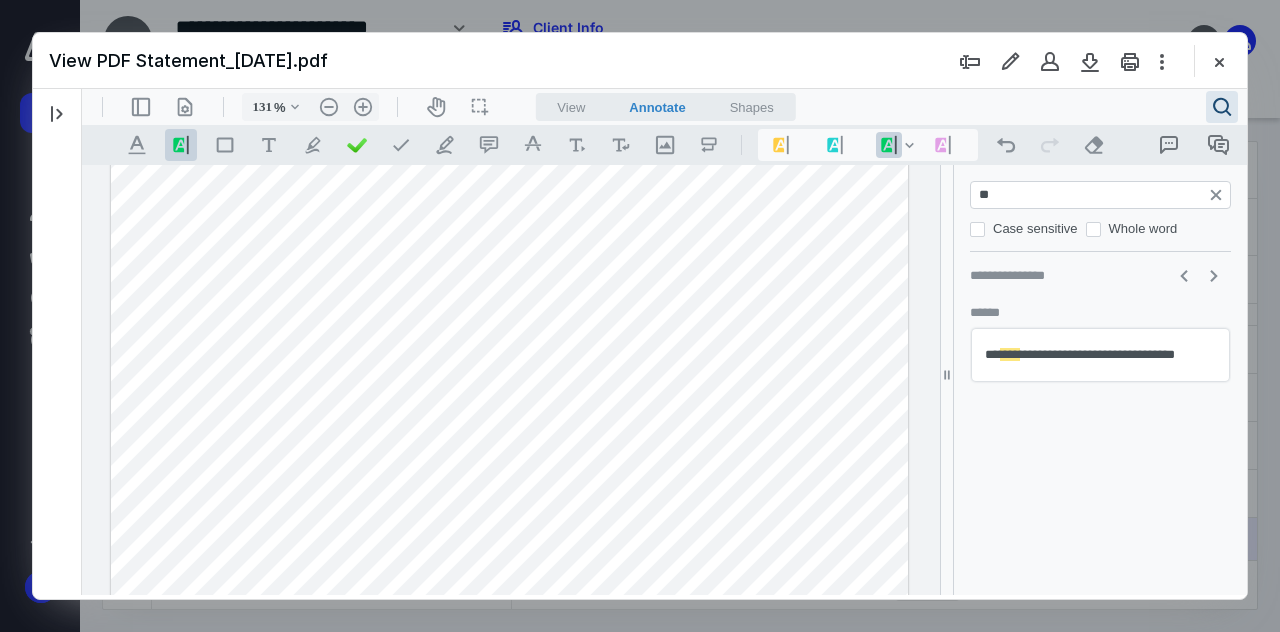 type on "*" 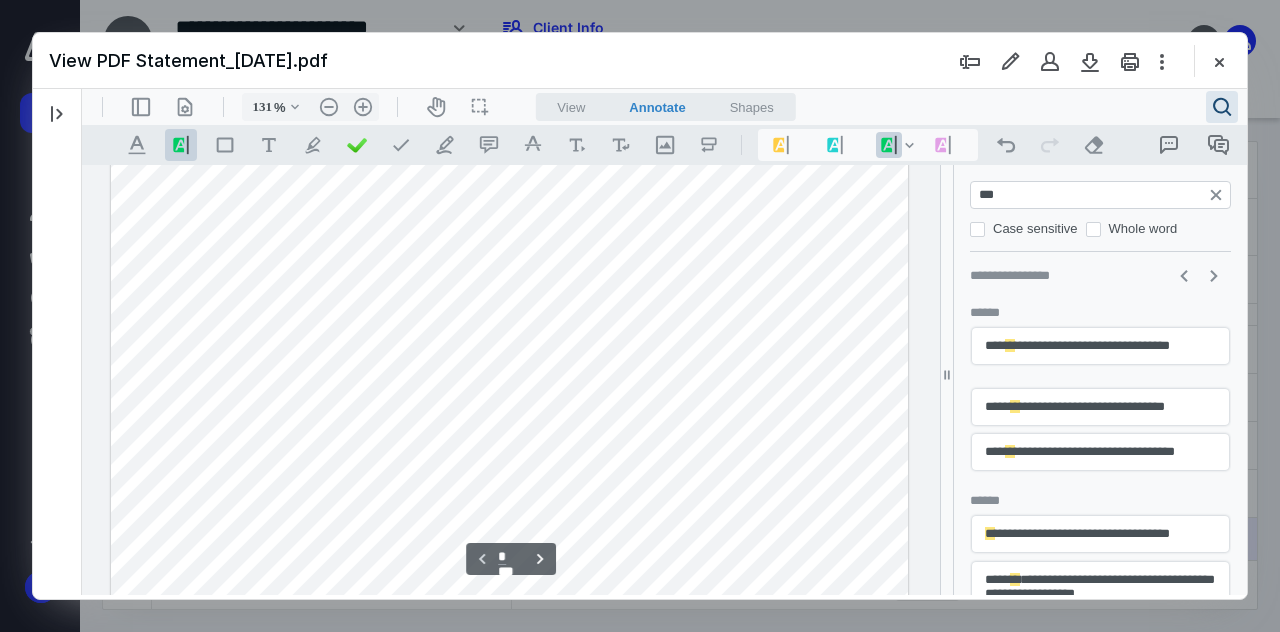 type on "****" 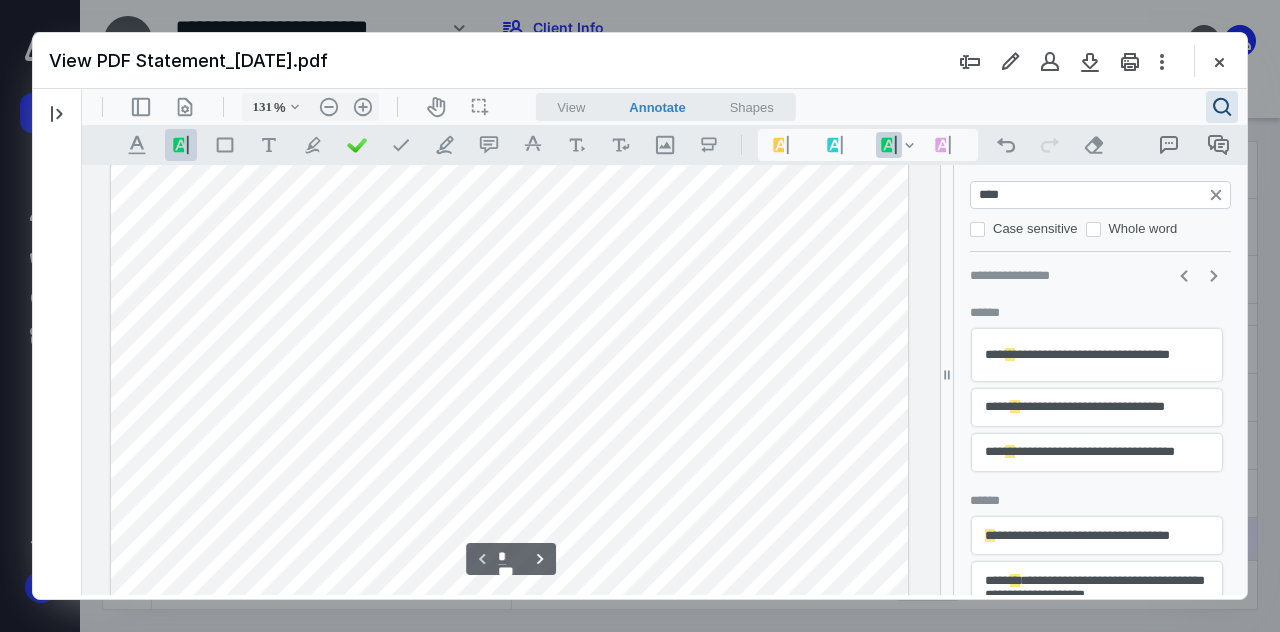 type on "*" 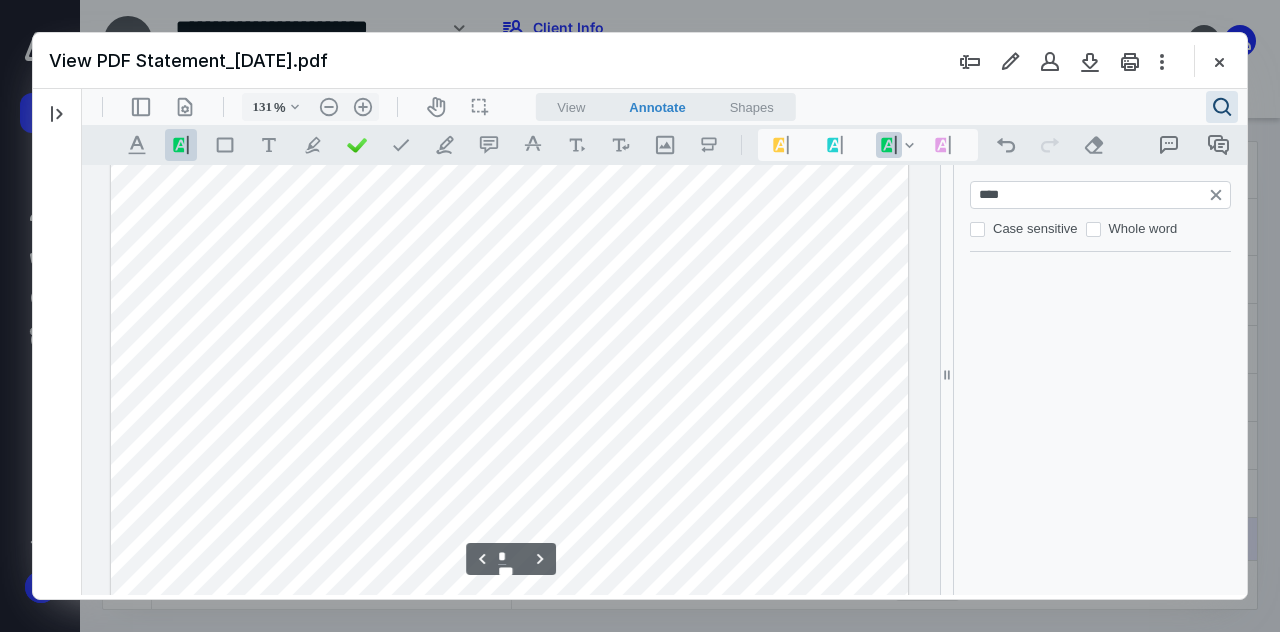 scroll, scrollTop: 4406, scrollLeft: 0, axis: vertical 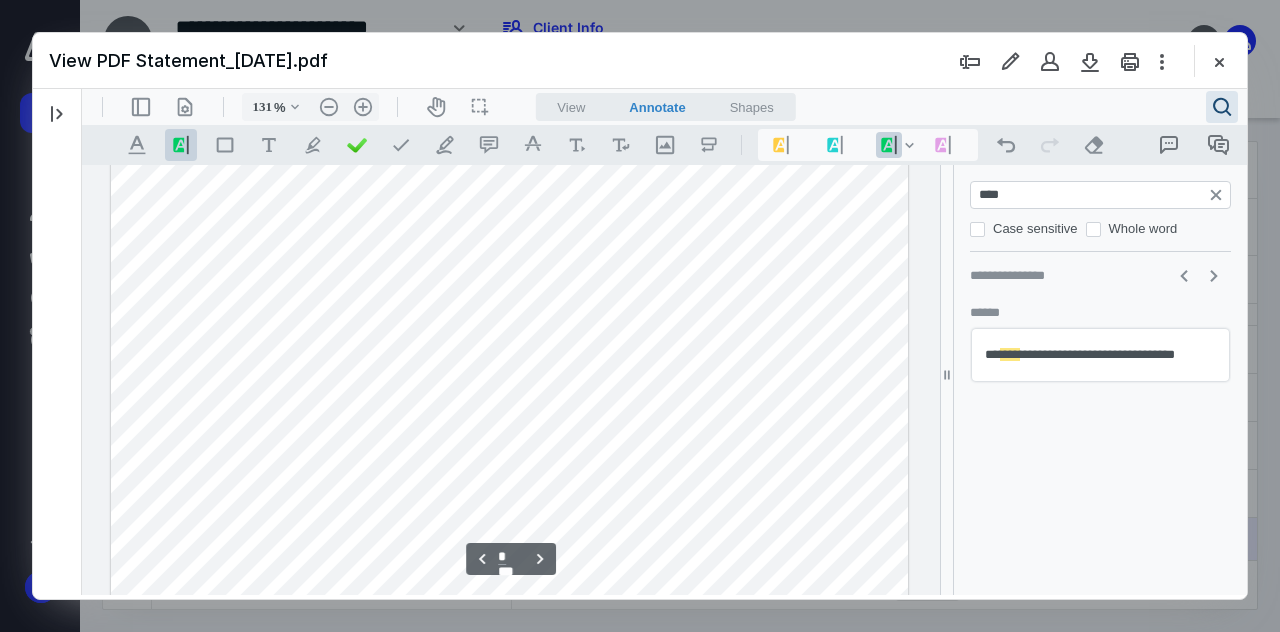 drag, startPoint x: 1006, startPoint y: 196, endPoint x: 984, endPoint y: 198, distance: 22.090721 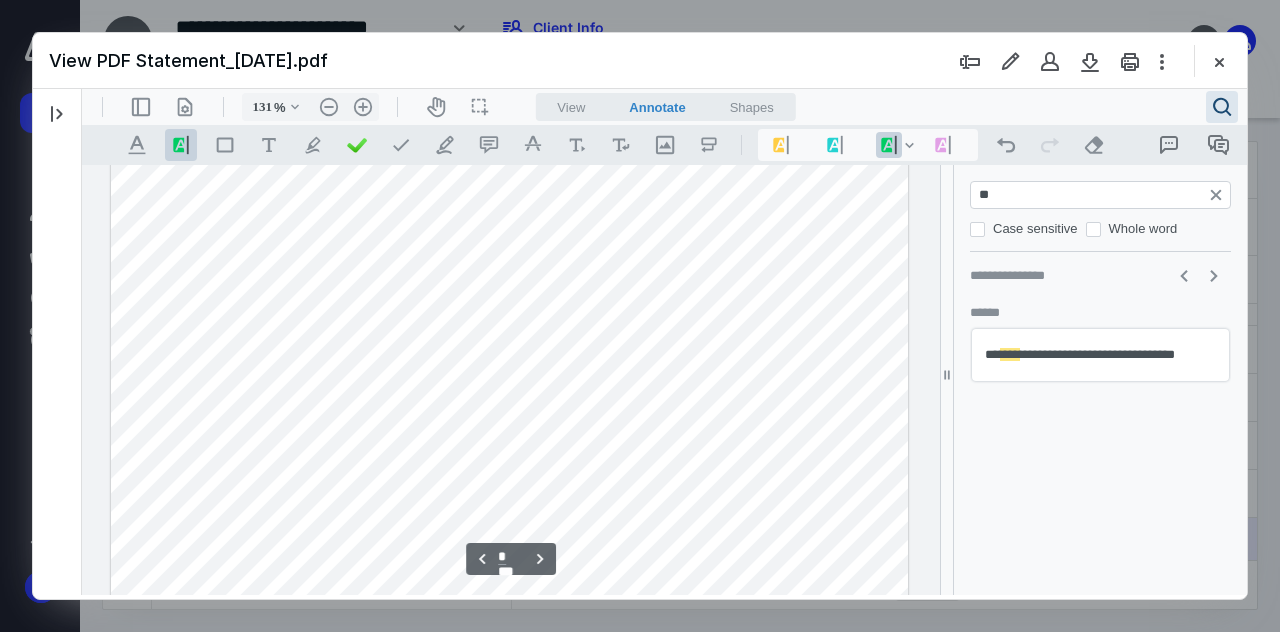 type on "***" 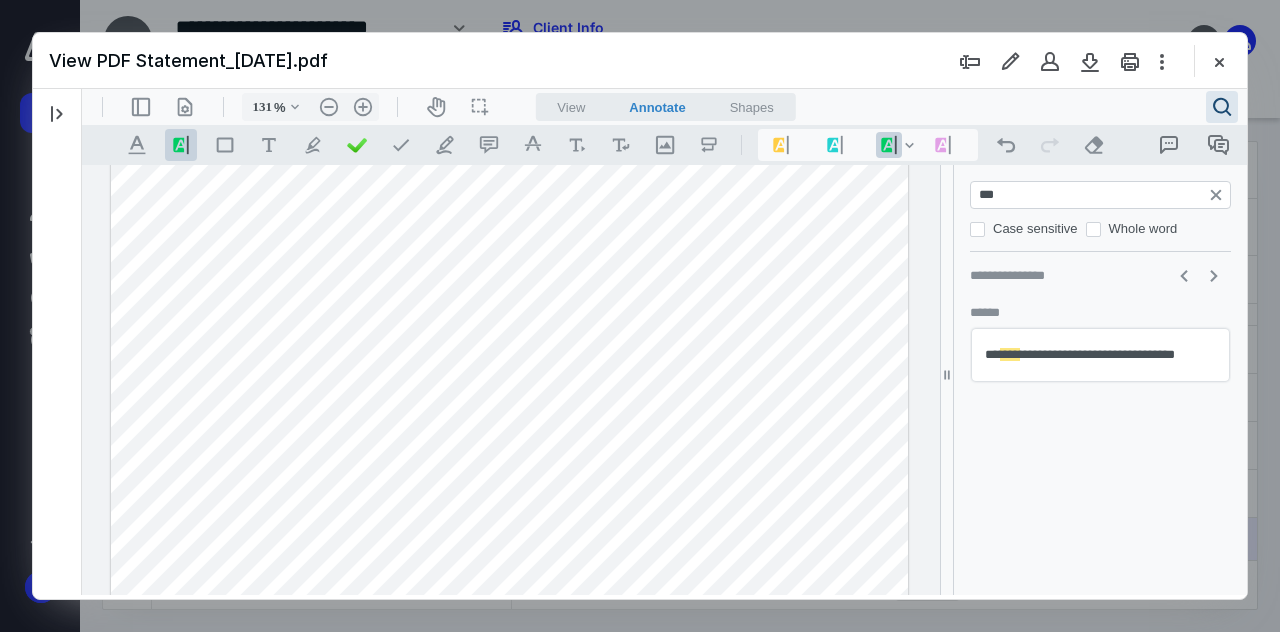type on "*" 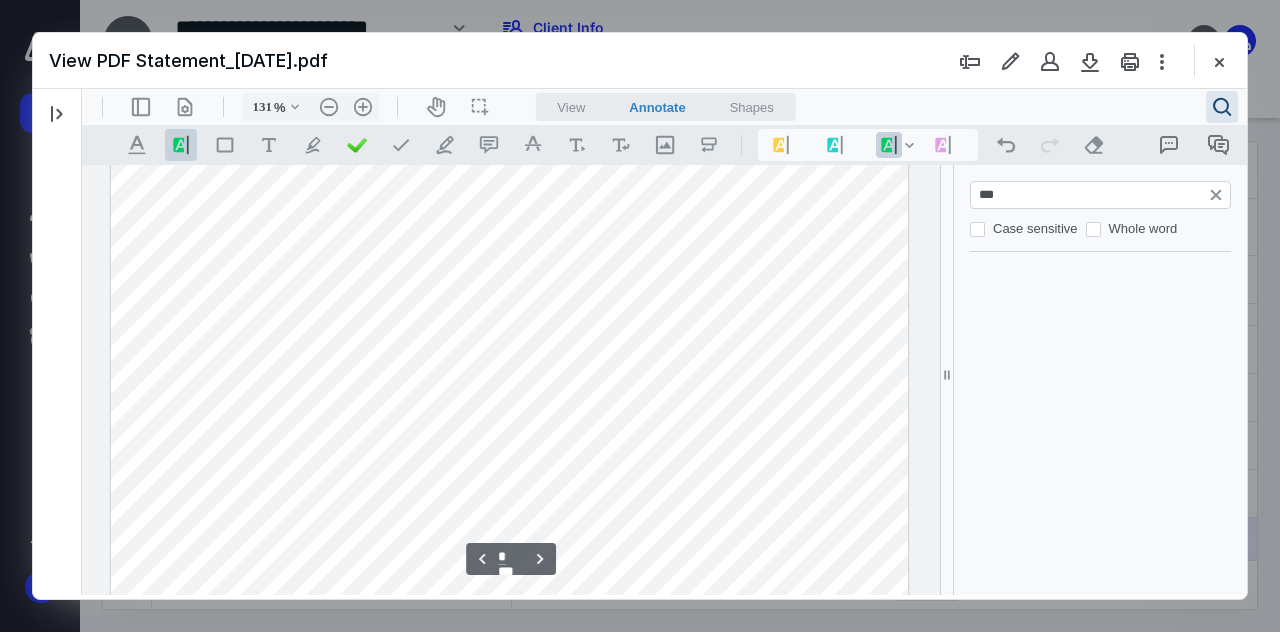 scroll, scrollTop: 3427, scrollLeft: 0, axis: vertical 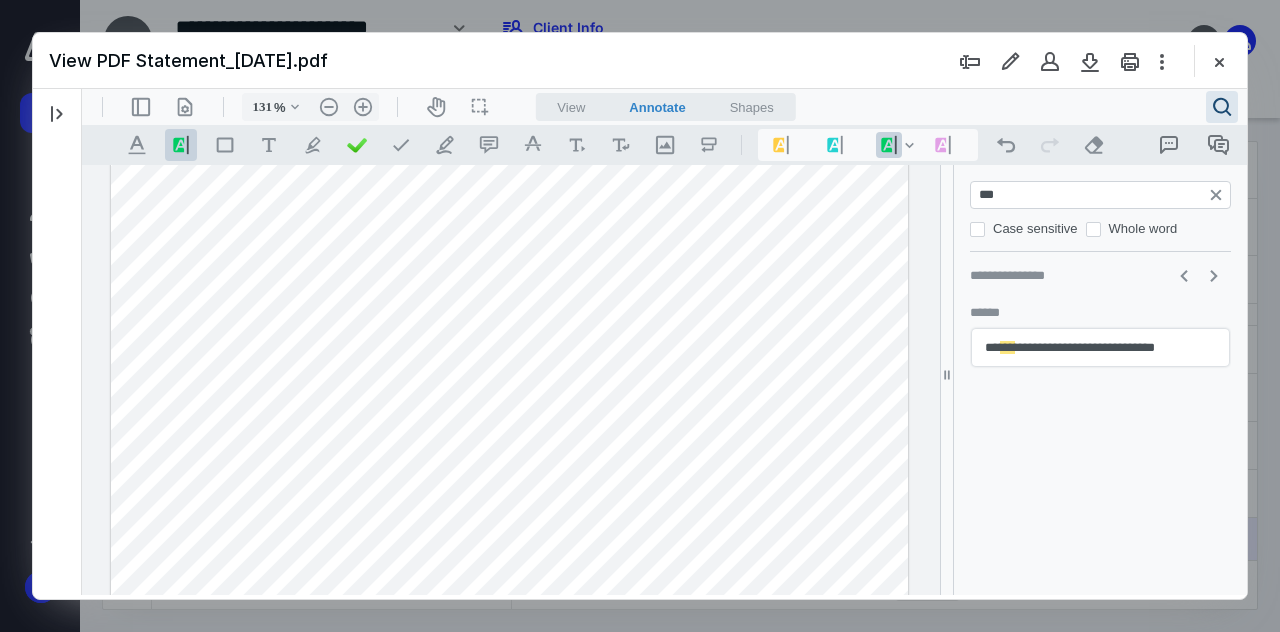 drag, startPoint x: 1006, startPoint y: 201, endPoint x: 967, endPoint y: 203, distance: 39.051247 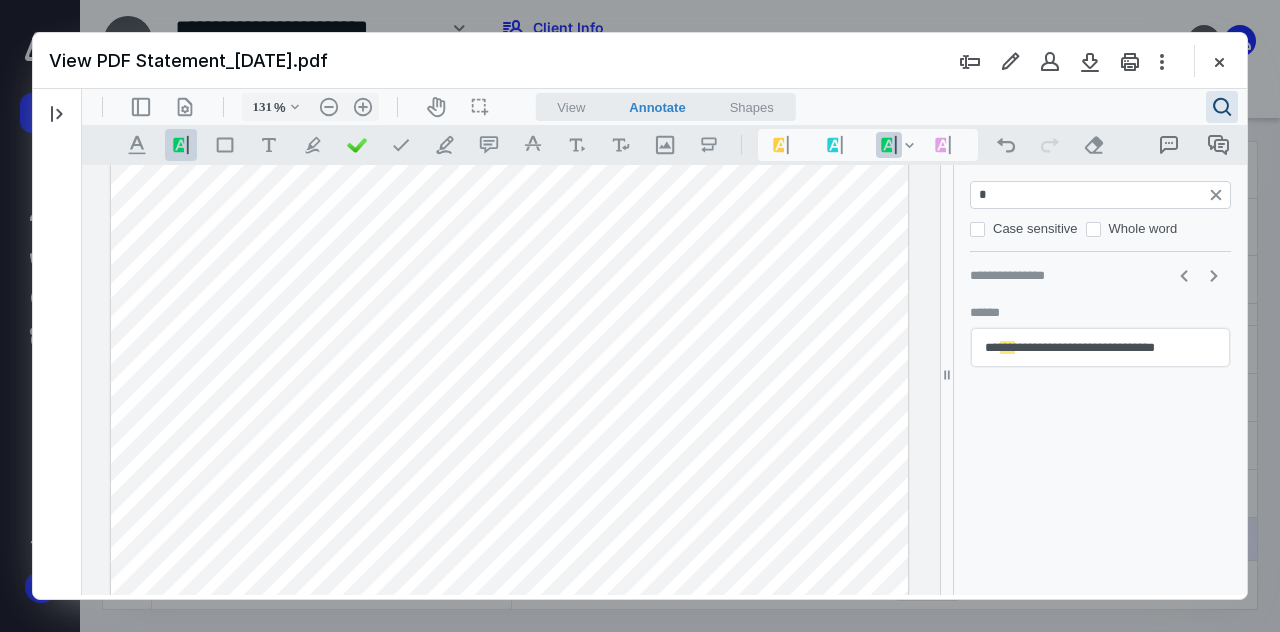 type on "**" 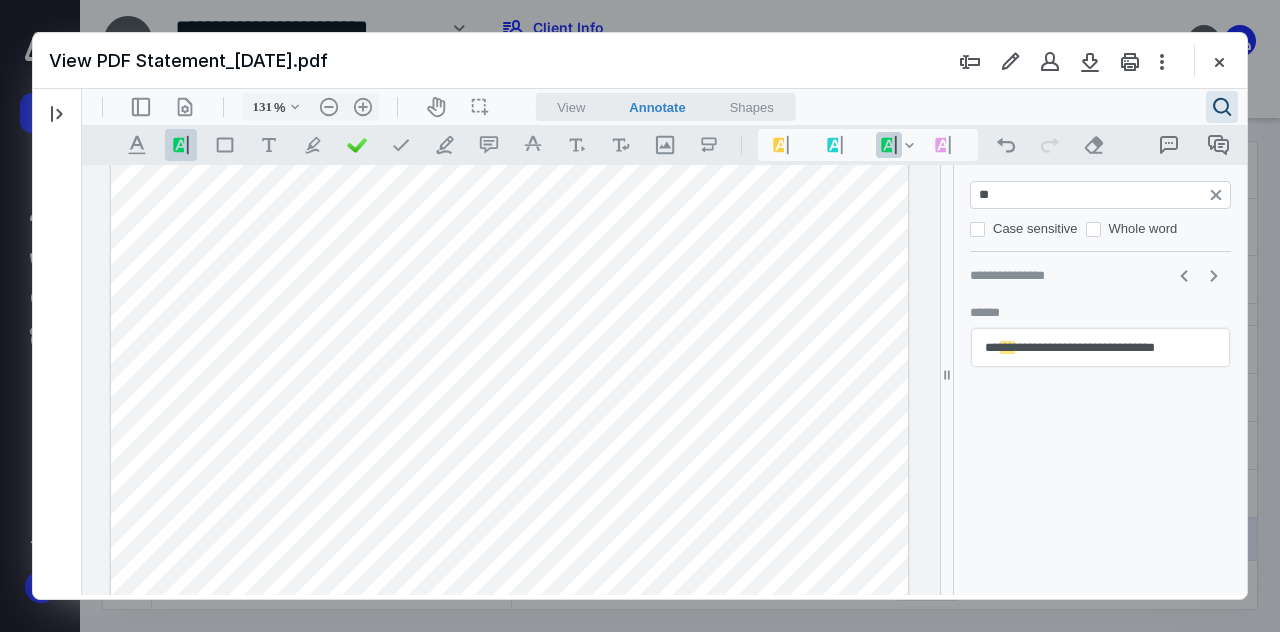 type on "*" 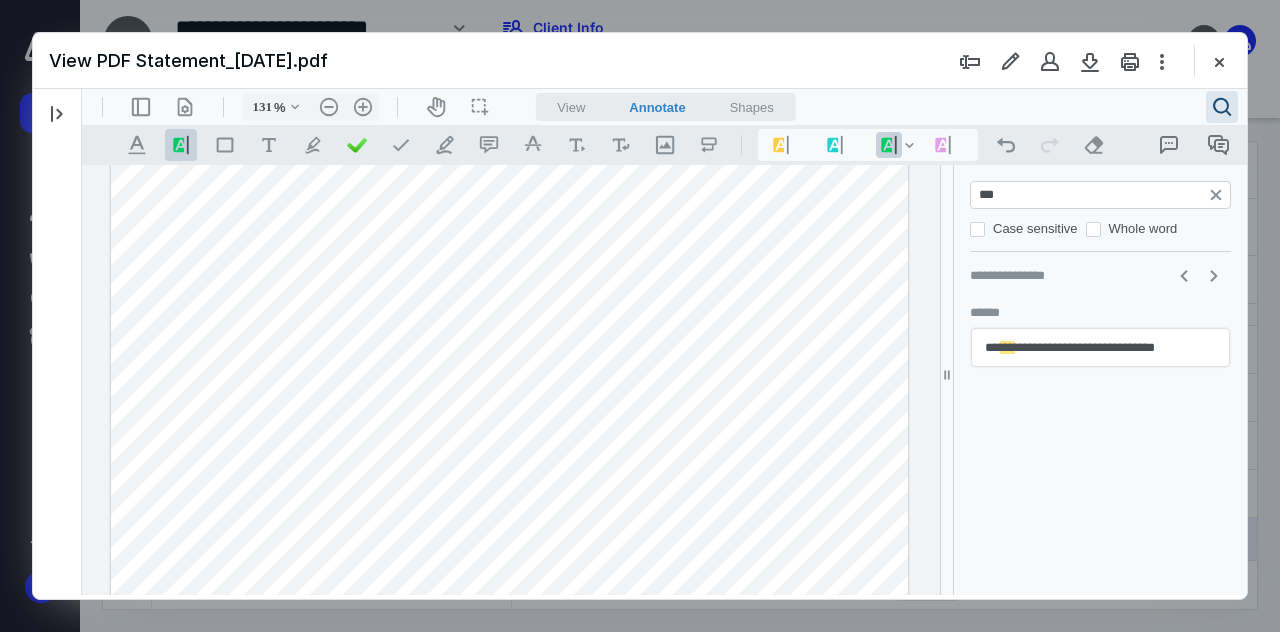 scroll, scrollTop: 0, scrollLeft: 0, axis: both 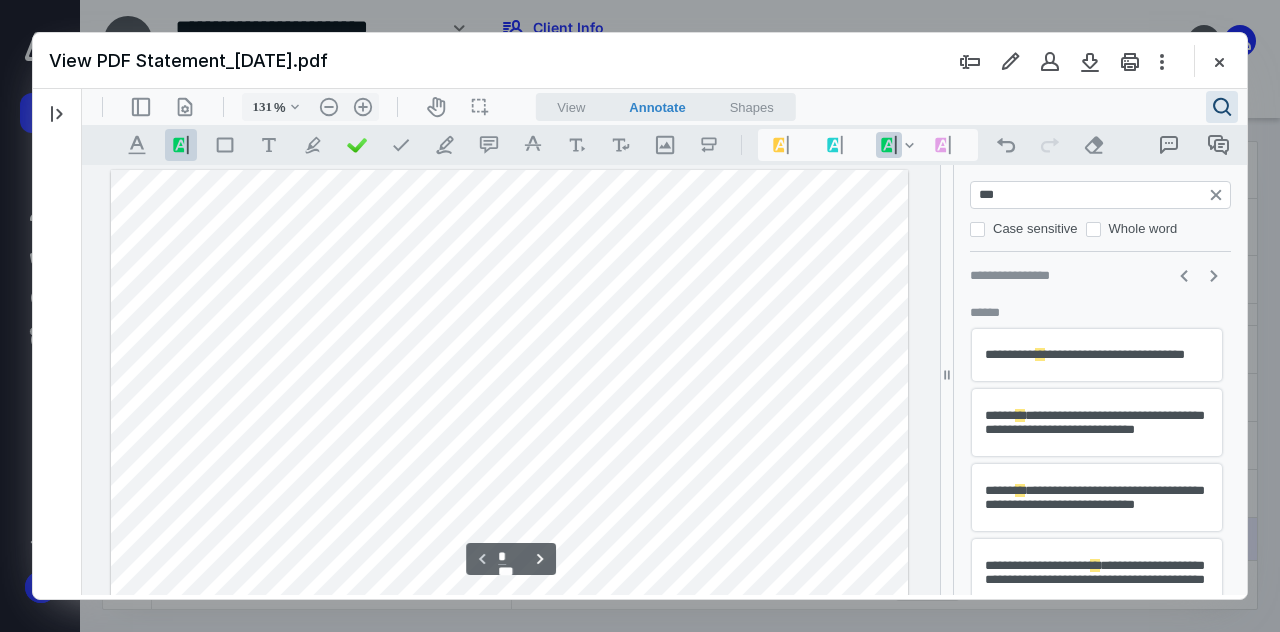 type on "*" 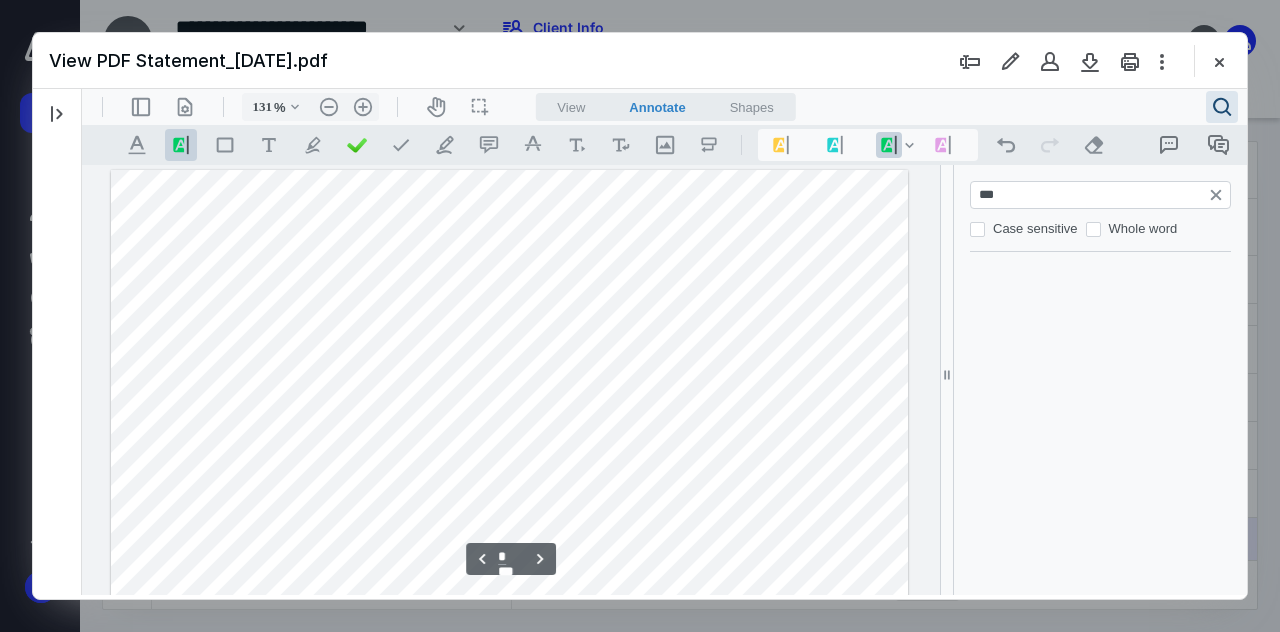scroll, scrollTop: 3659, scrollLeft: 0, axis: vertical 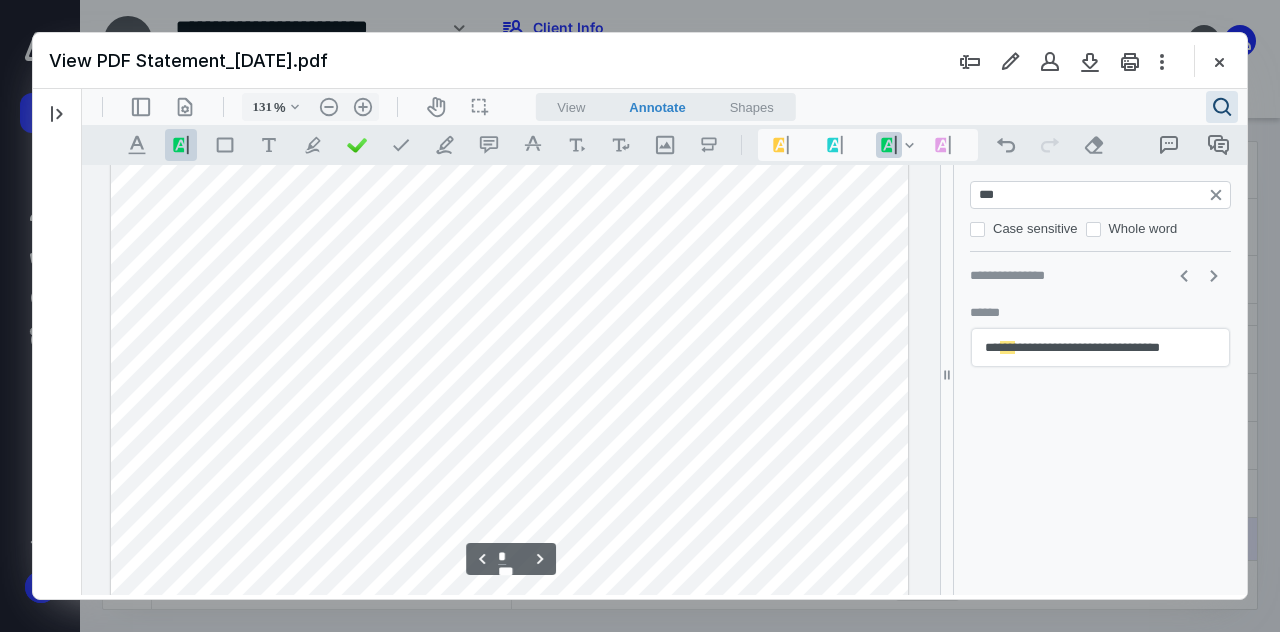 type on "***" 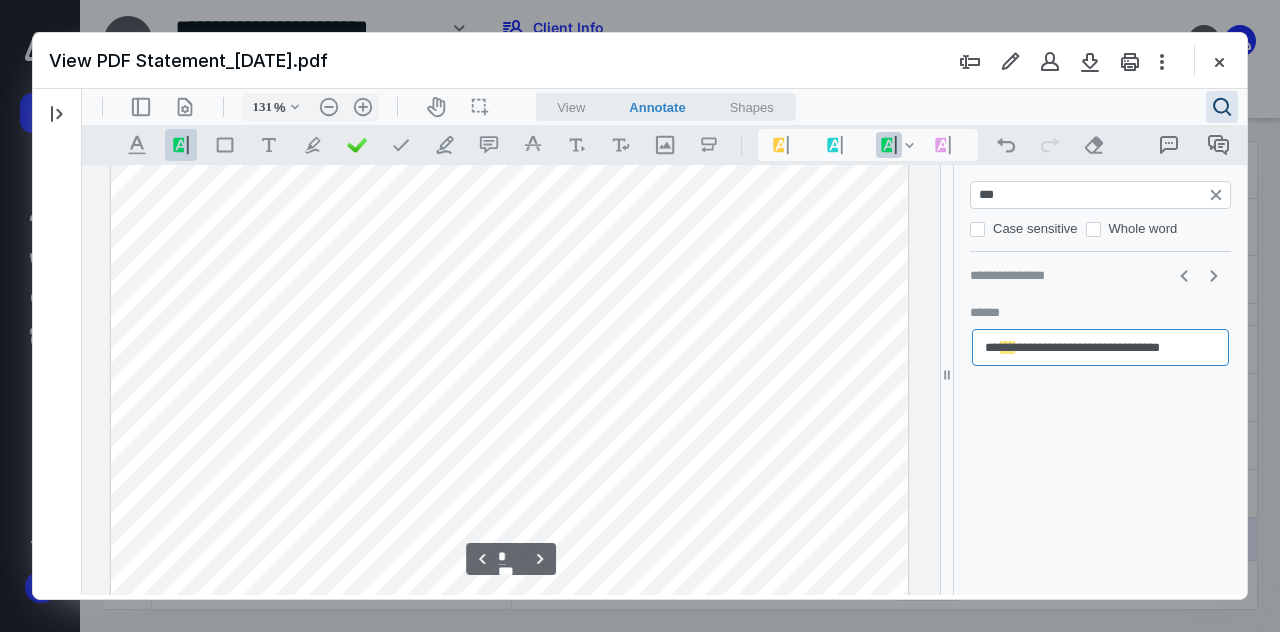 type 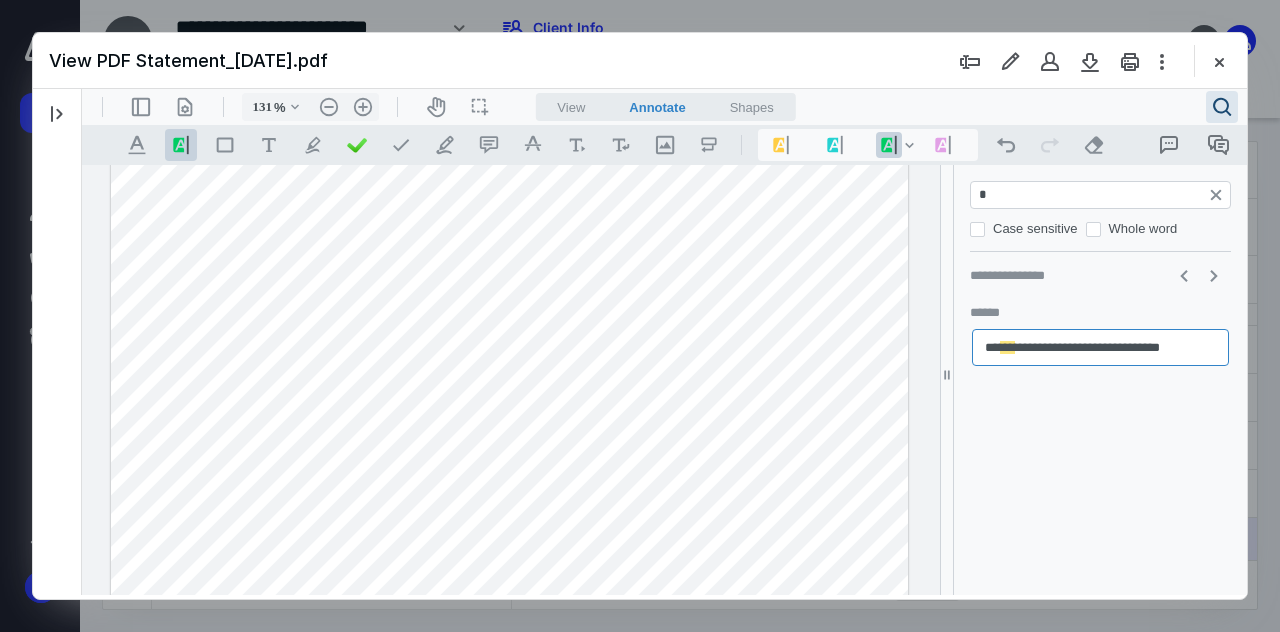type on "**" 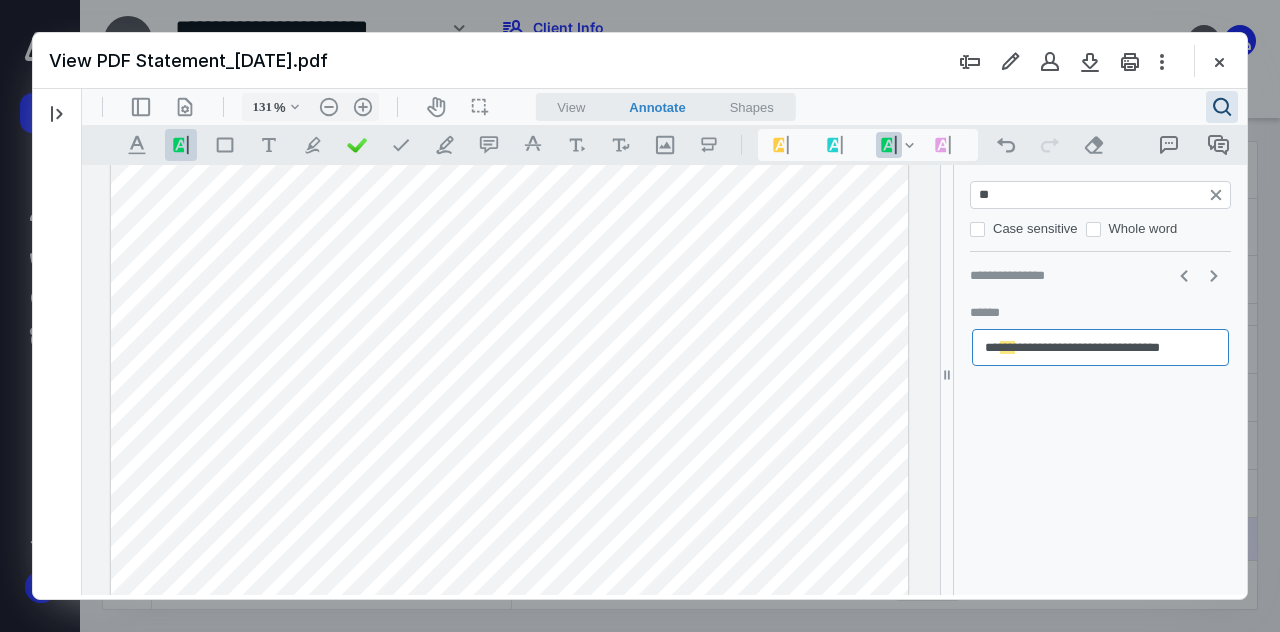 type on "*" 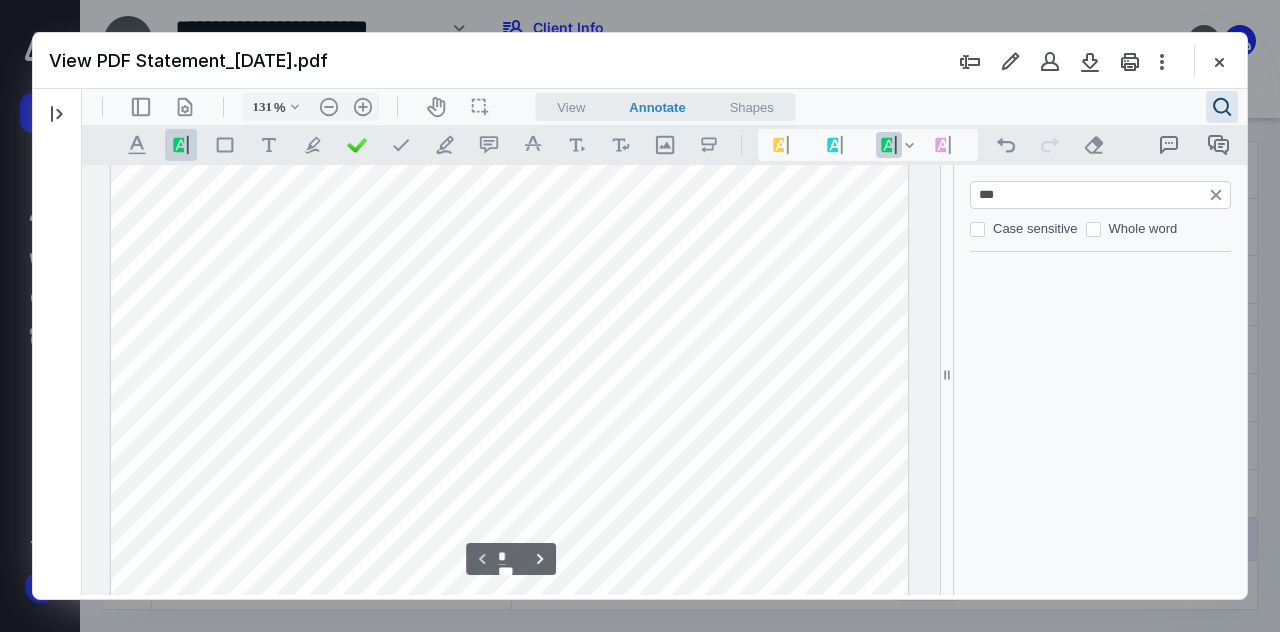 scroll, scrollTop: 0, scrollLeft: 0, axis: both 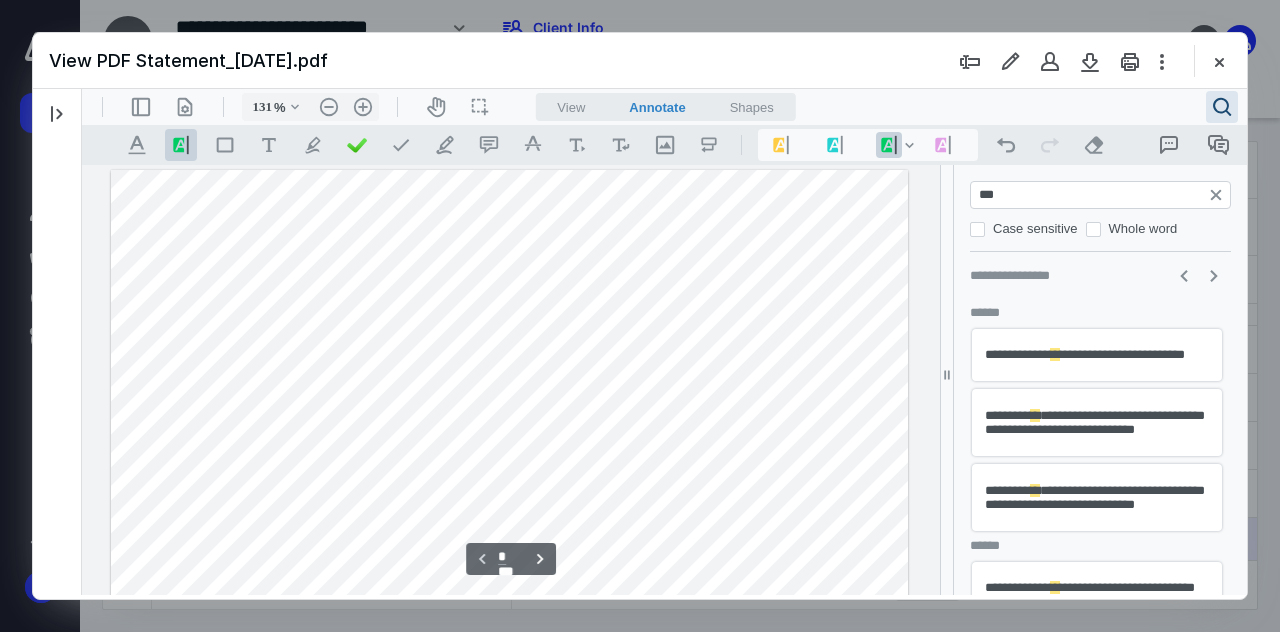 type on "*" 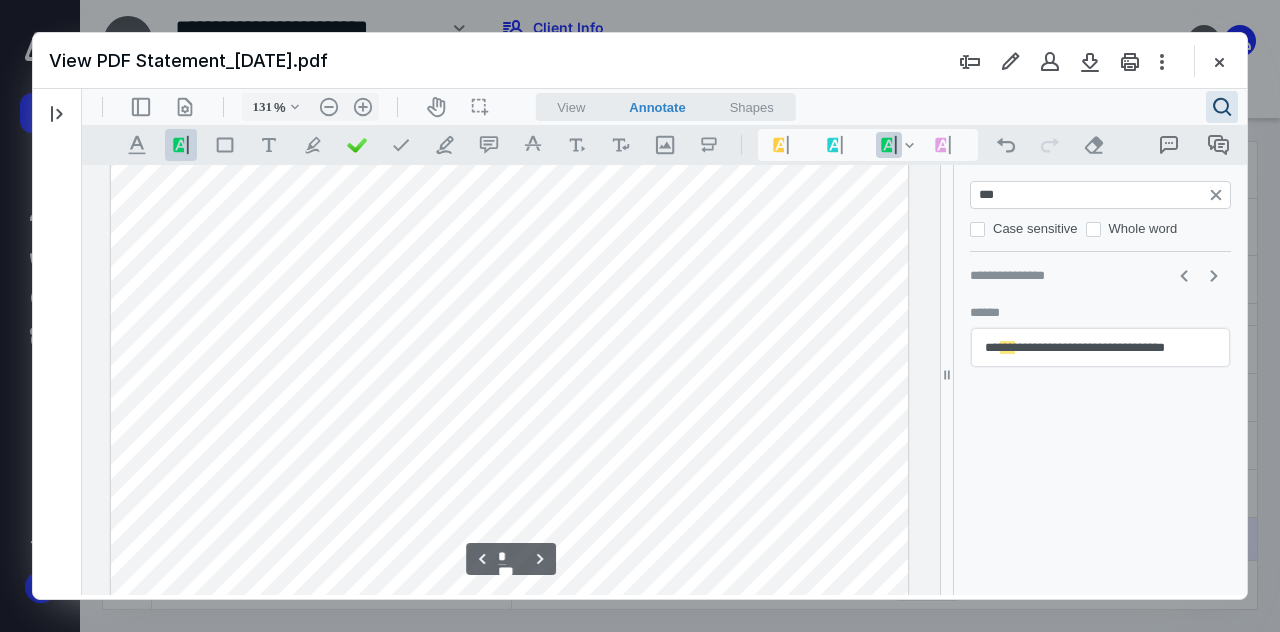 drag, startPoint x: 1001, startPoint y: 198, endPoint x: 939, endPoint y: 195, distance: 62.072536 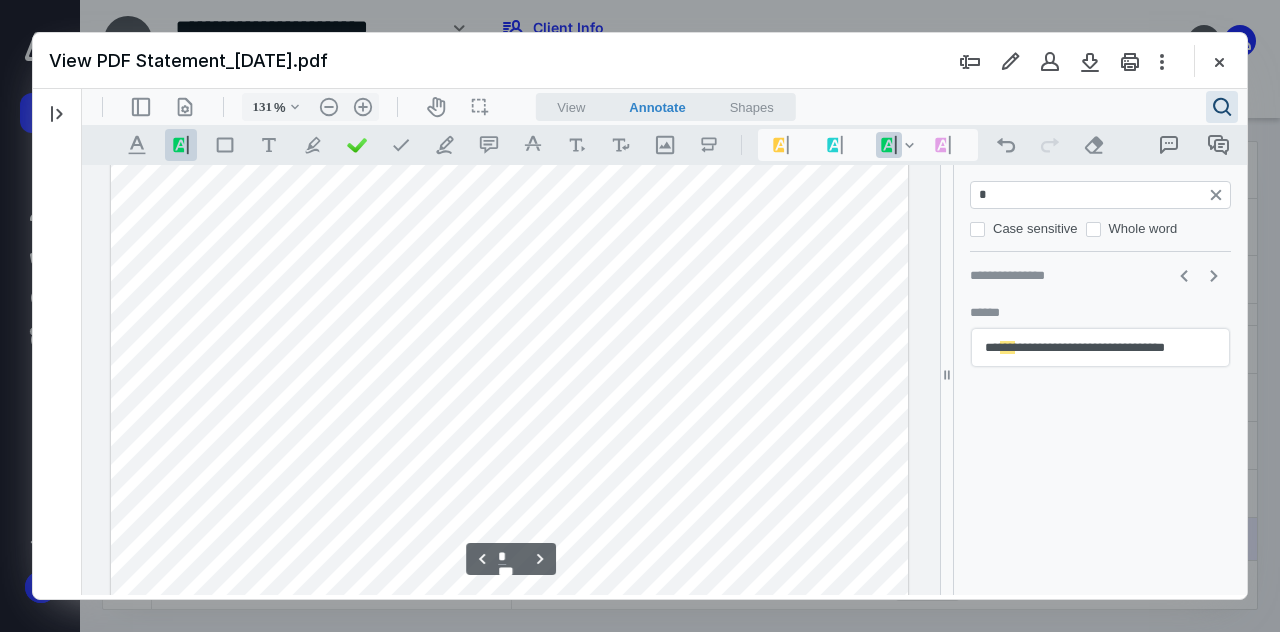 type on "**" 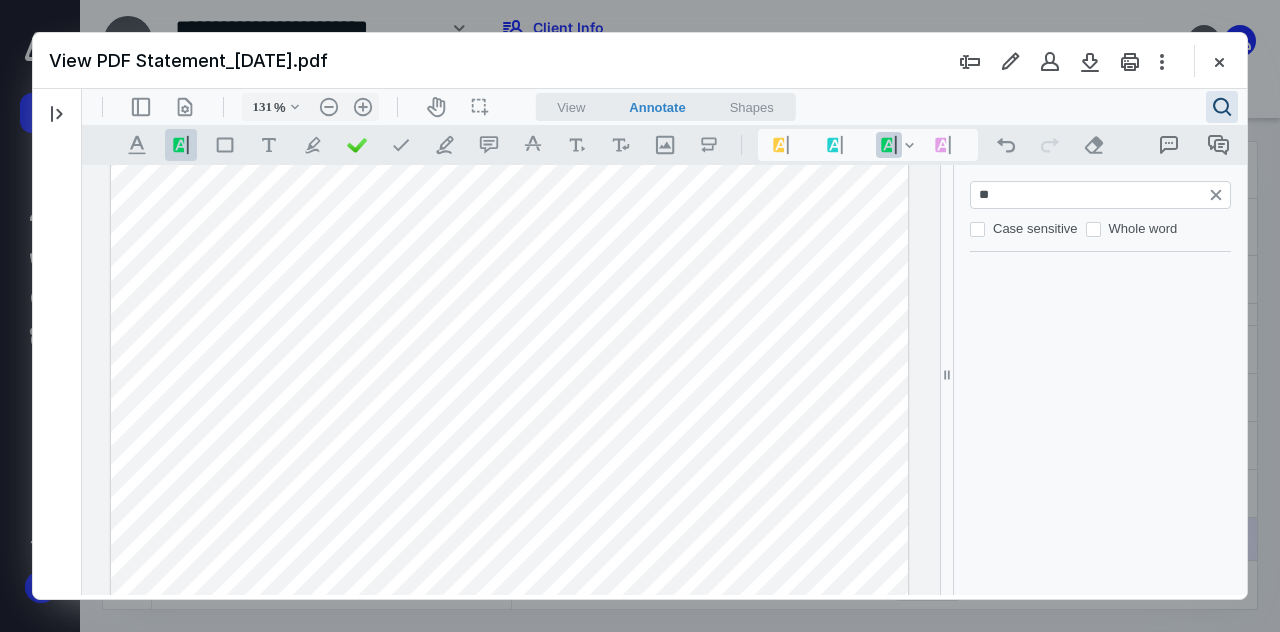 type on "*" 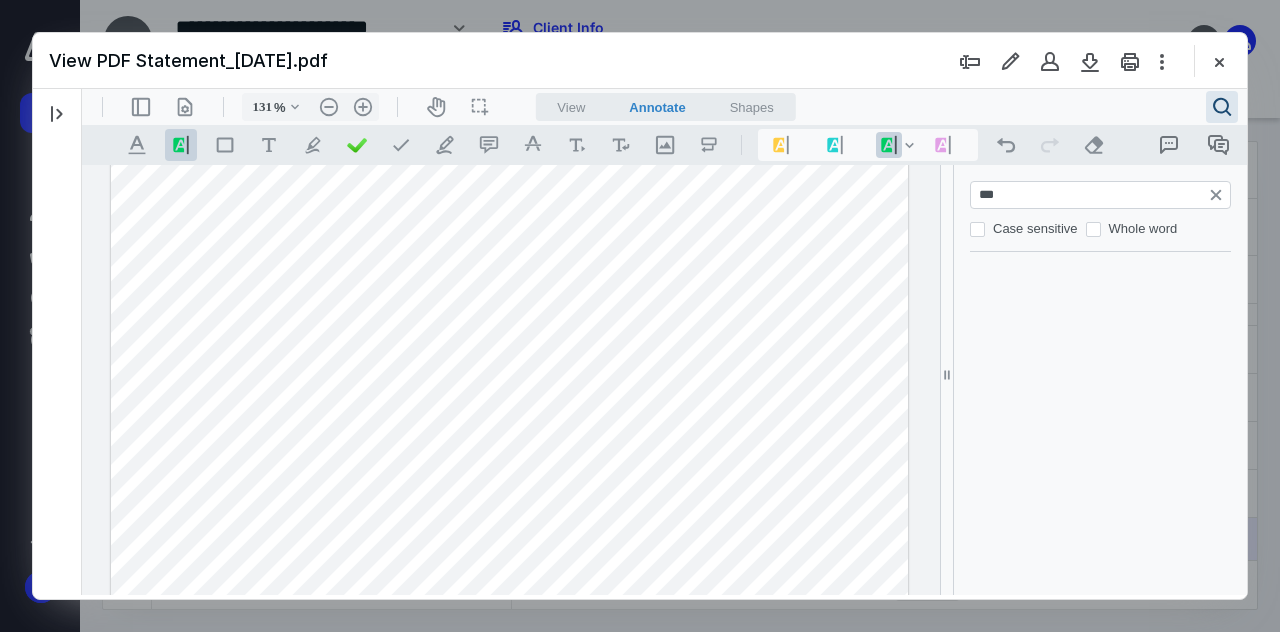 scroll, scrollTop: 195, scrollLeft: 0, axis: vertical 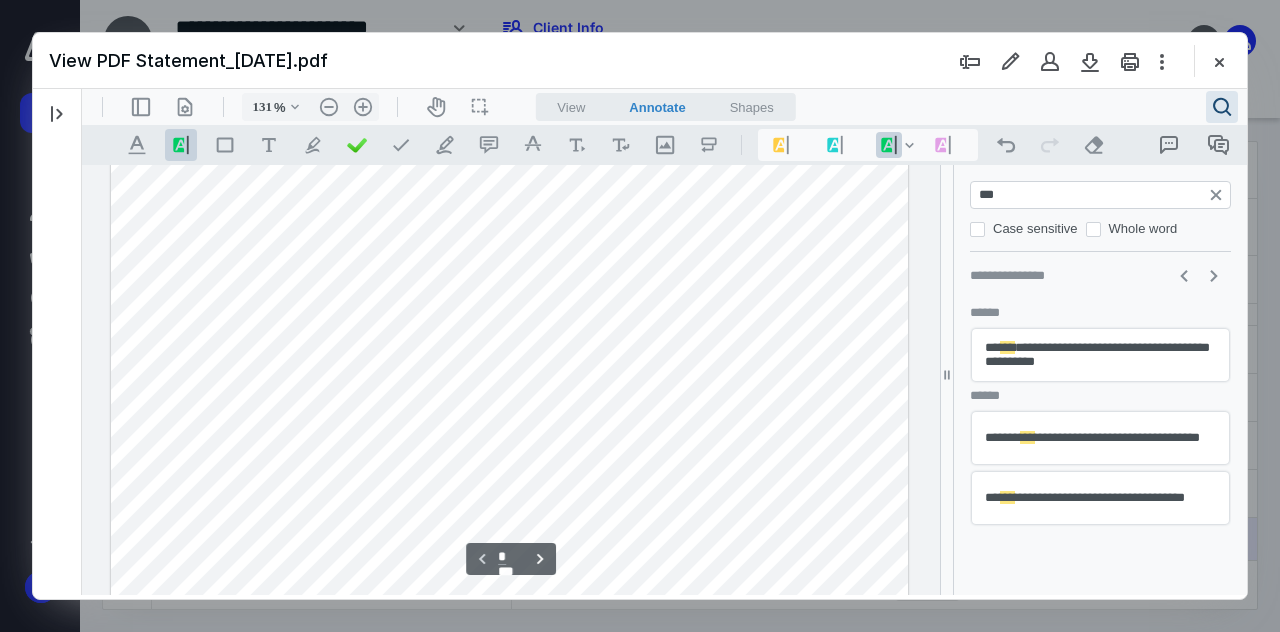 type on "***" 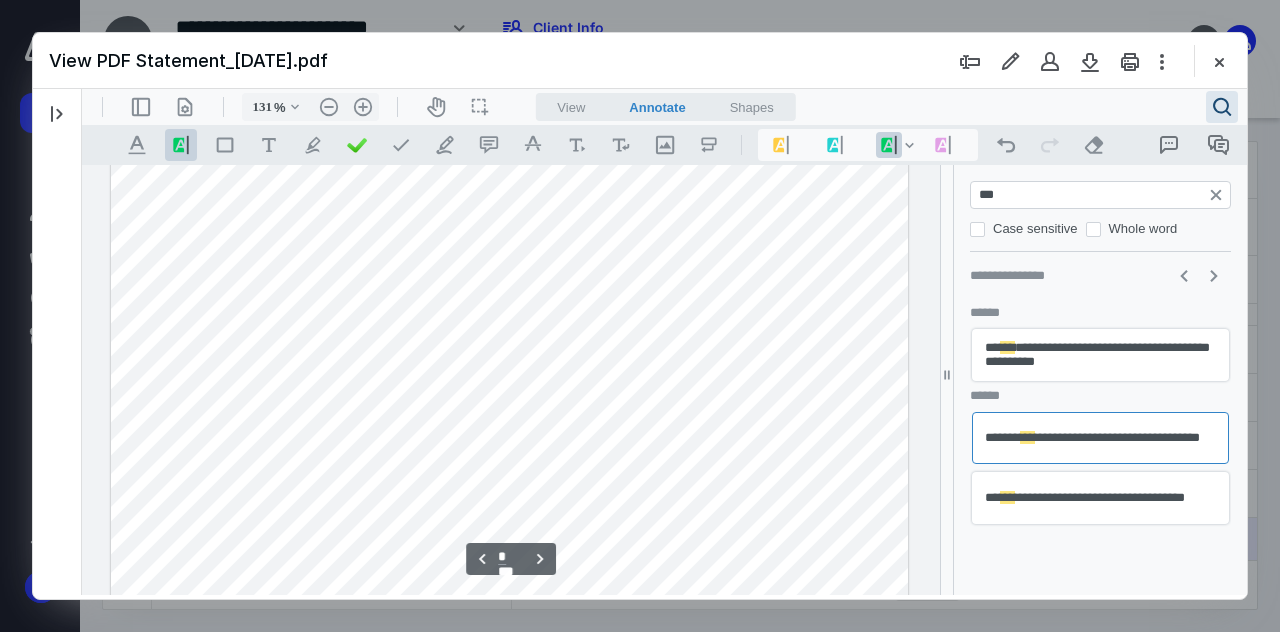 click on "**********" at bounding box center [1100, 498] 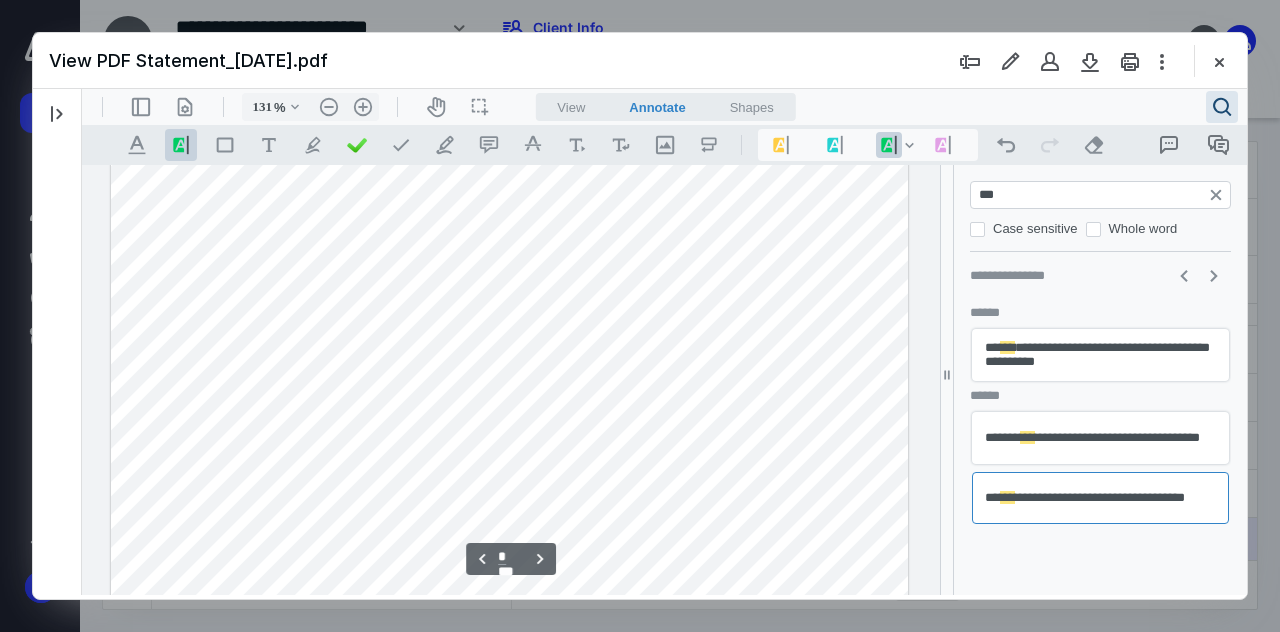 type 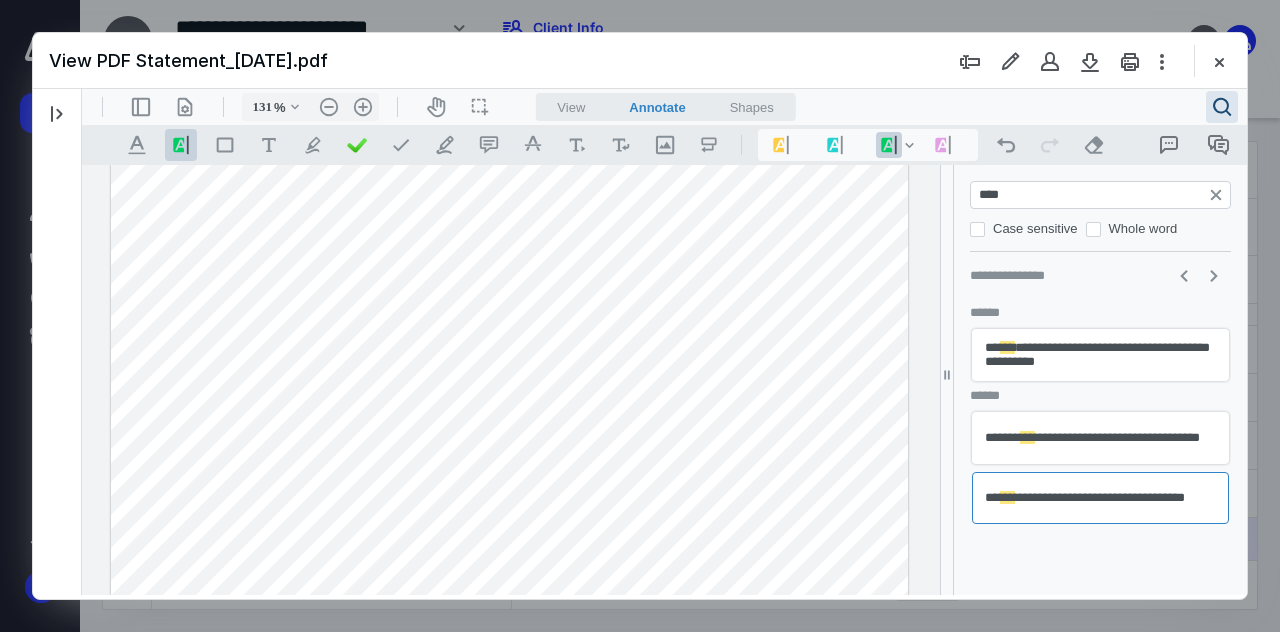 type on "*" 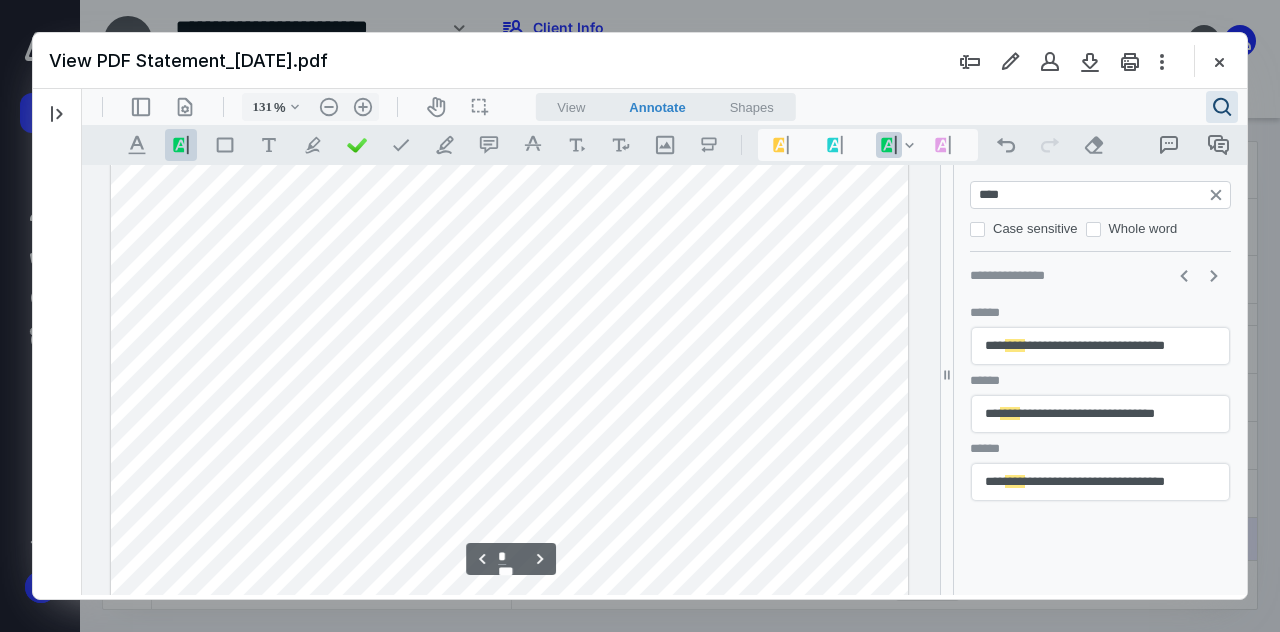 scroll, scrollTop: 2461, scrollLeft: 0, axis: vertical 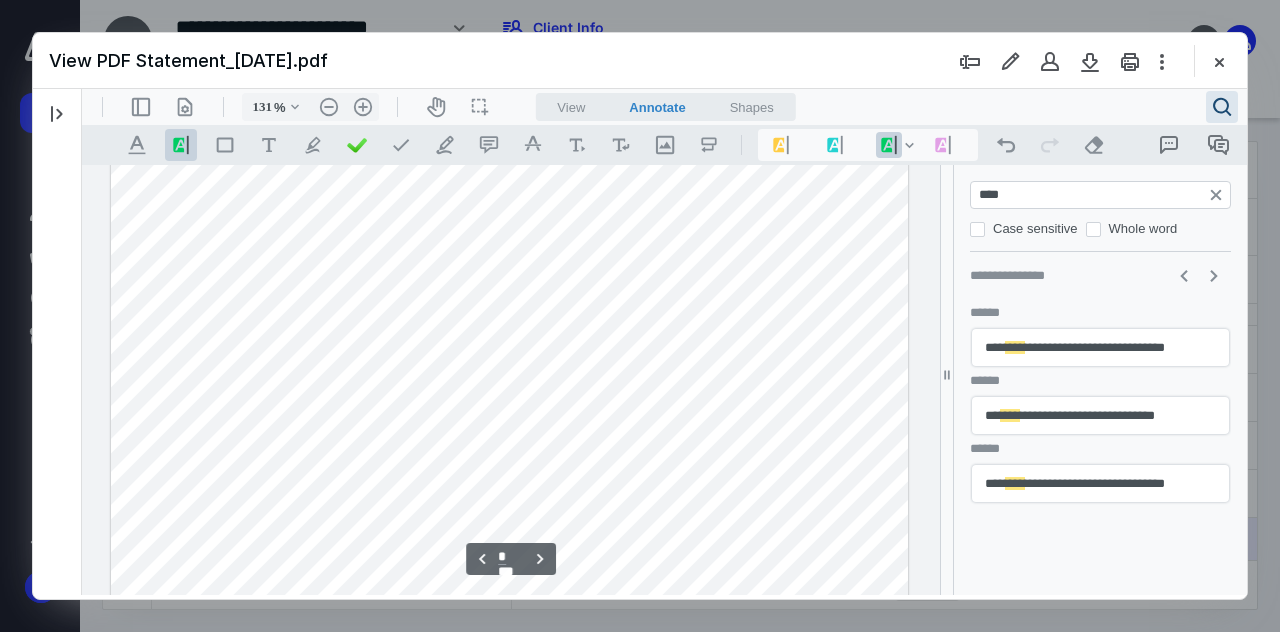 type on "****" 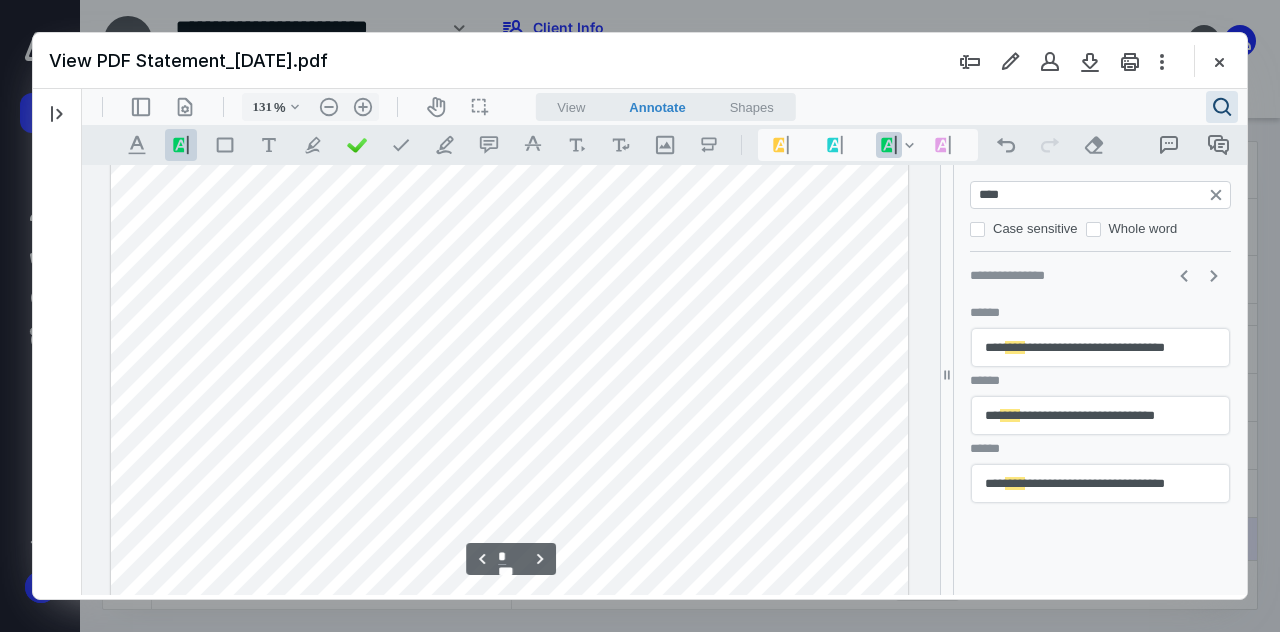 click on "**********" at bounding box center (1100, 416) 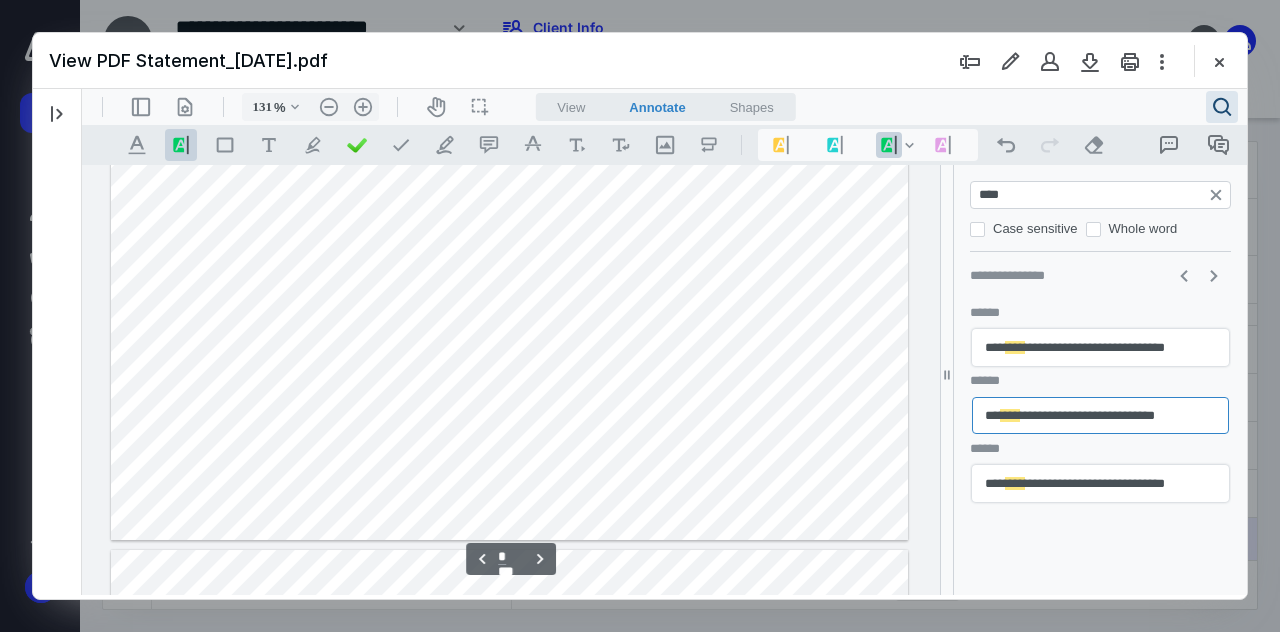 type 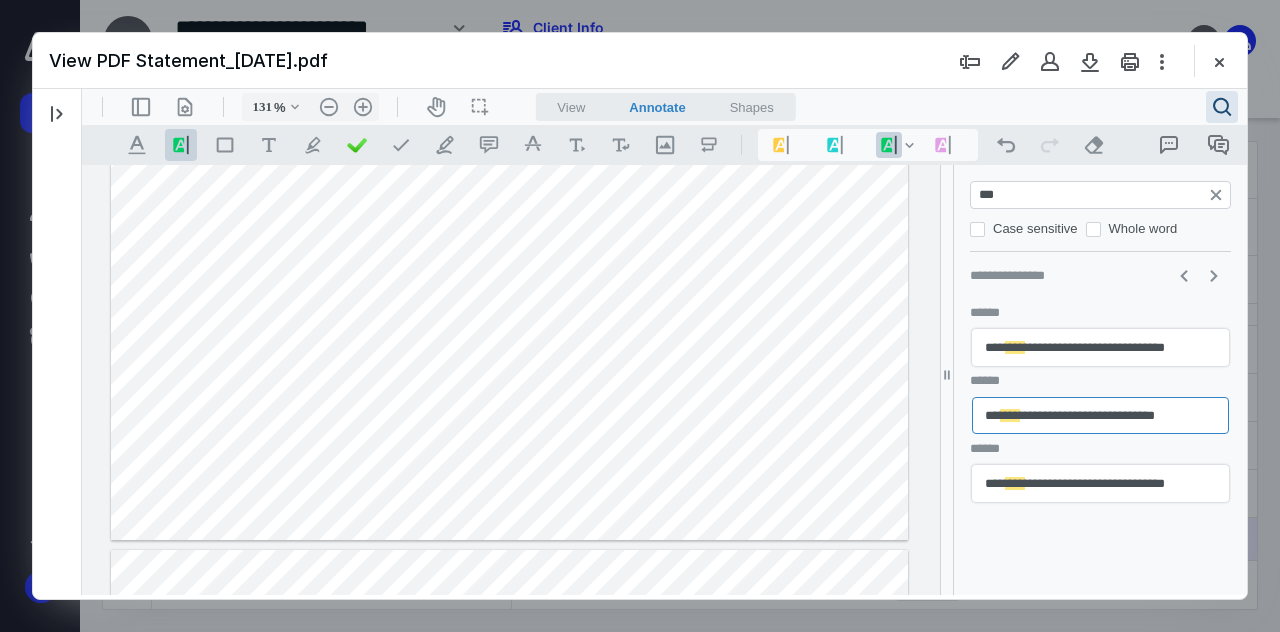 type on "****" 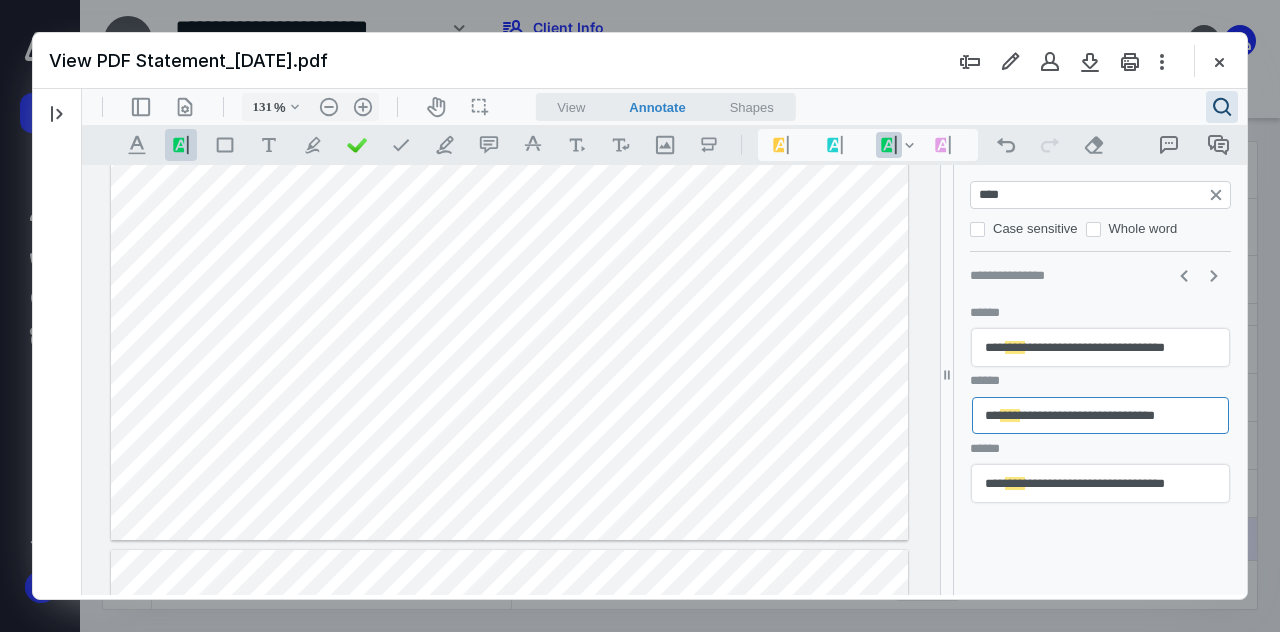 type on "*" 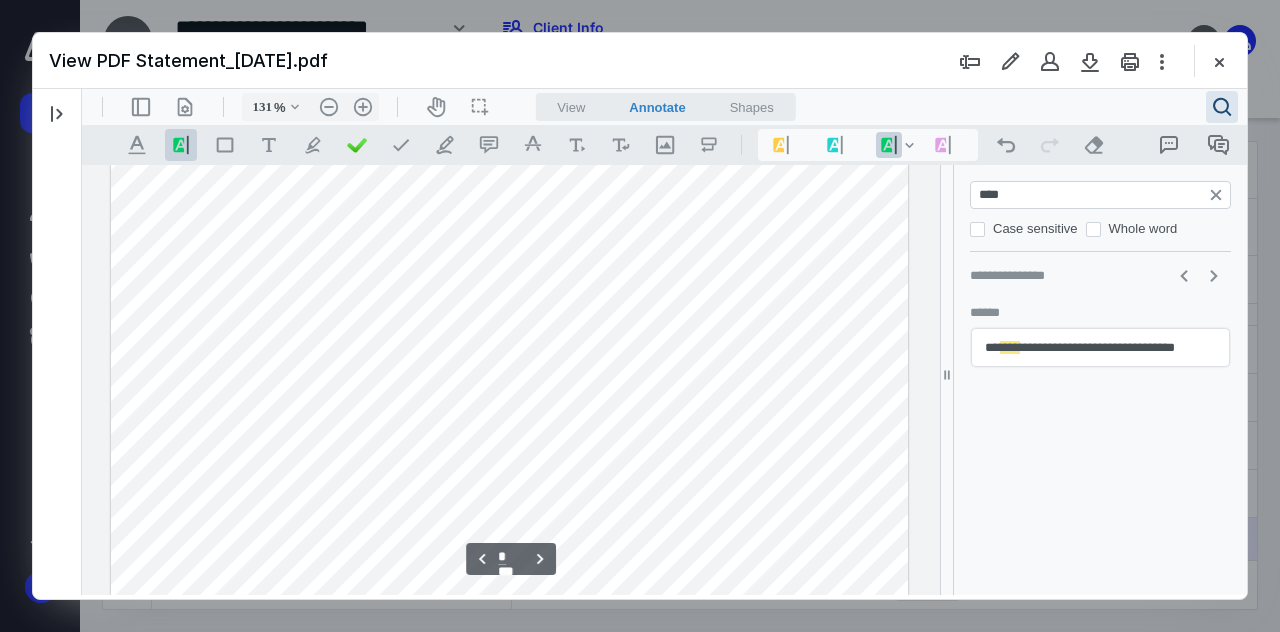 type on "****" 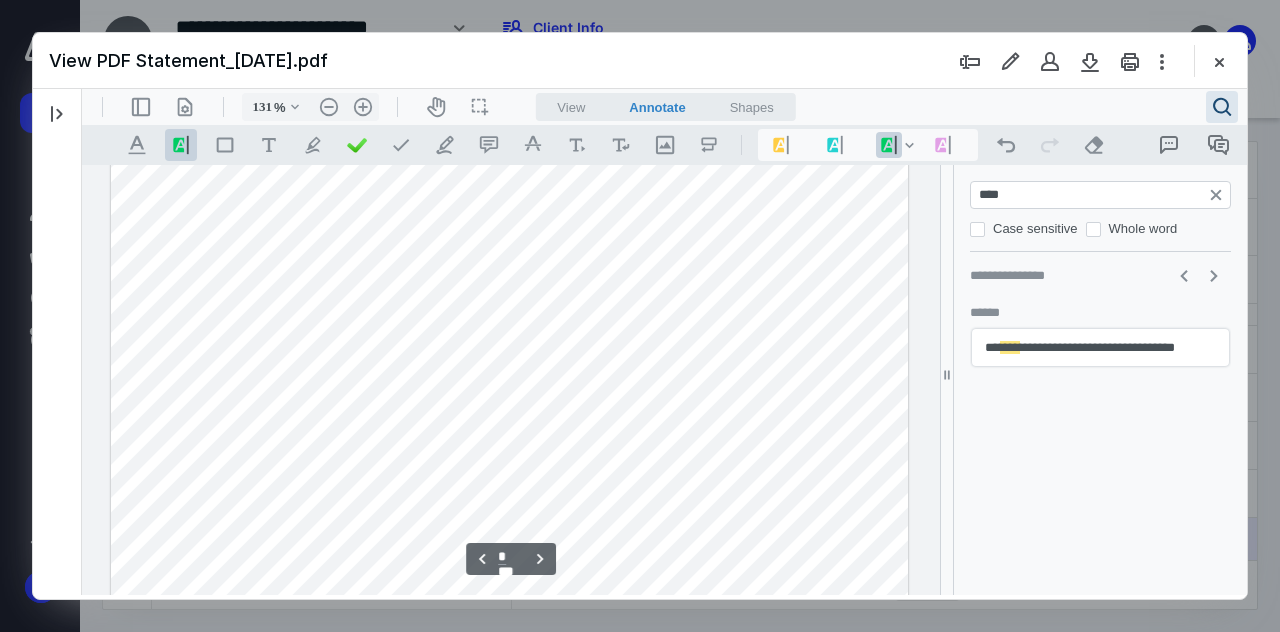 scroll, scrollTop: 3101, scrollLeft: 0, axis: vertical 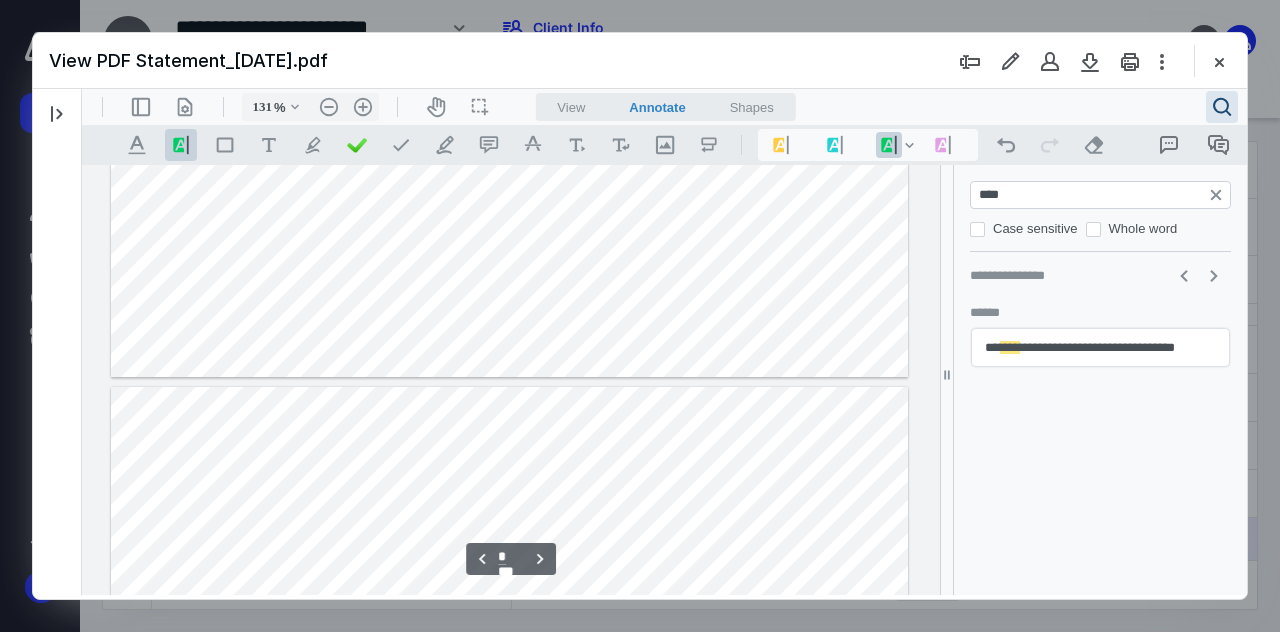 type on "*" 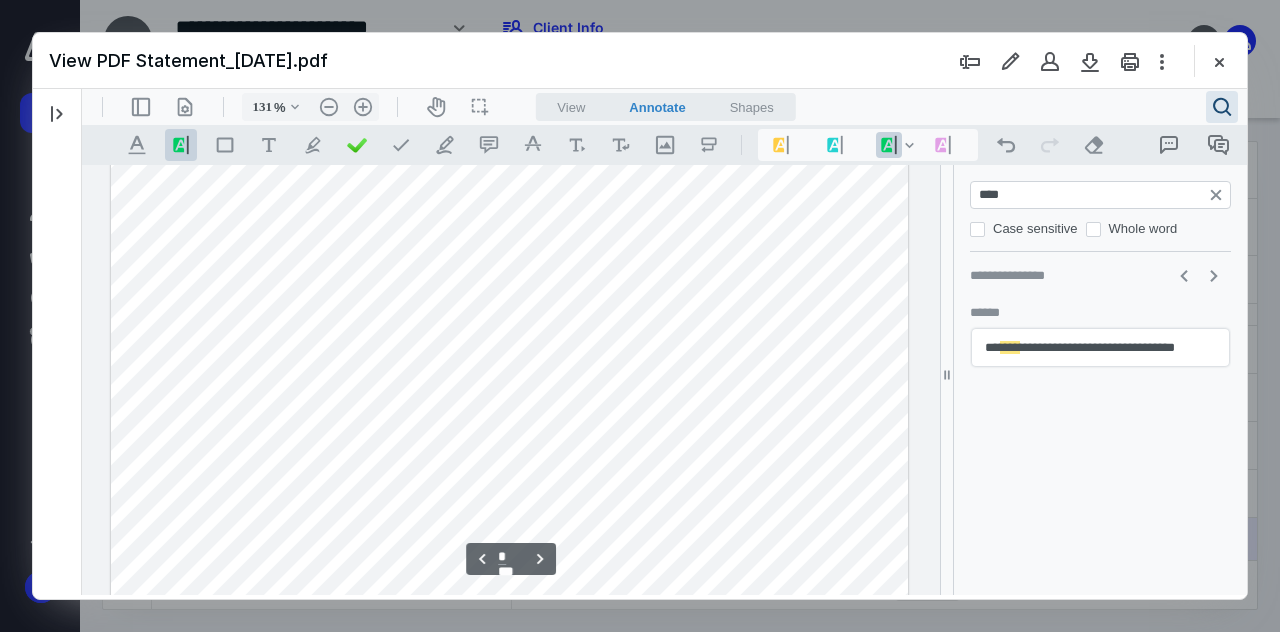 scroll, scrollTop: 4675, scrollLeft: 0, axis: vertical 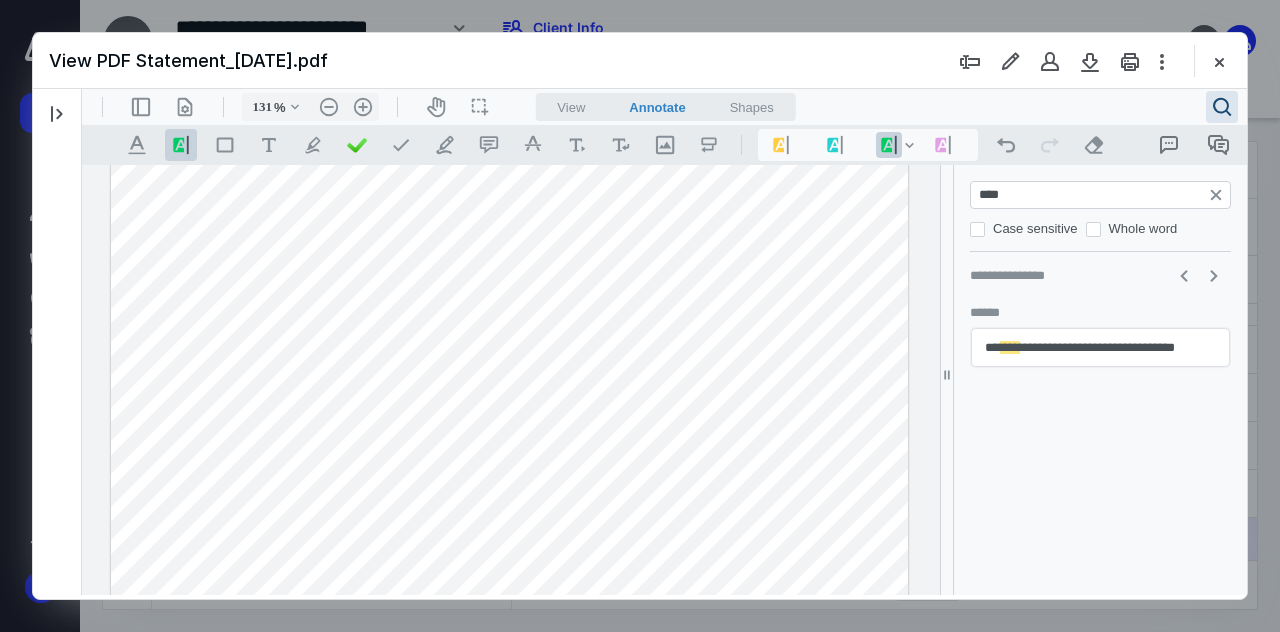 drag, startPoint x: 1028, startPoint y: 200, endPoint x: 962, endPoint y: 201, distance: 66.007576 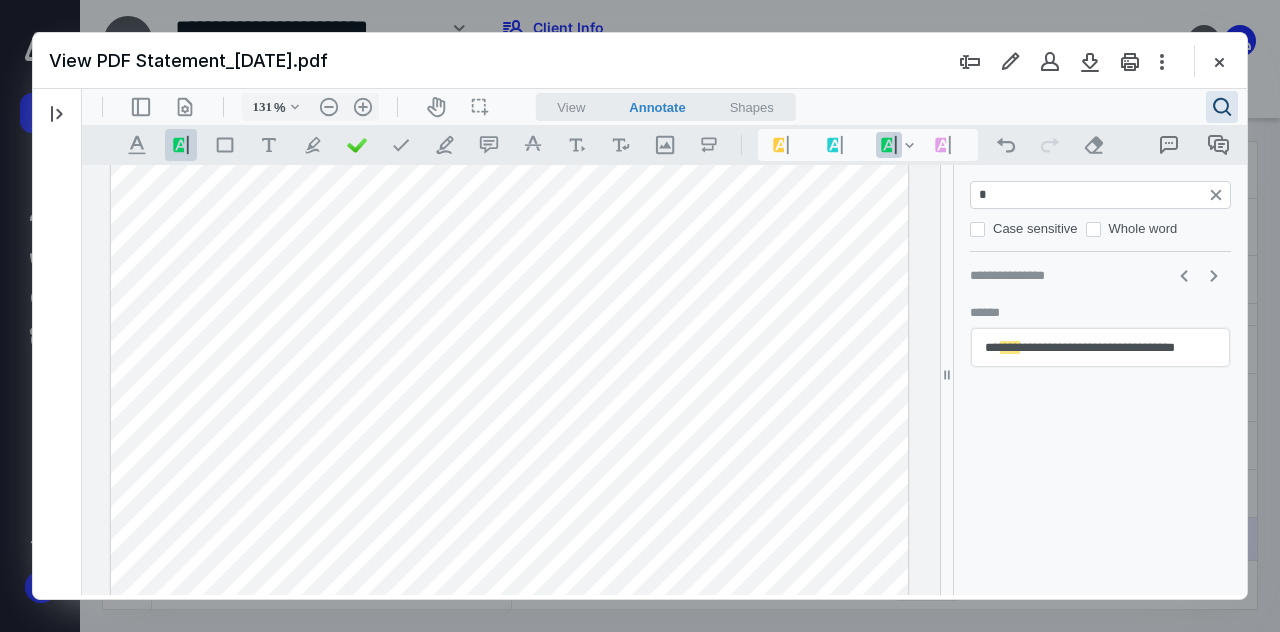 type on "**" 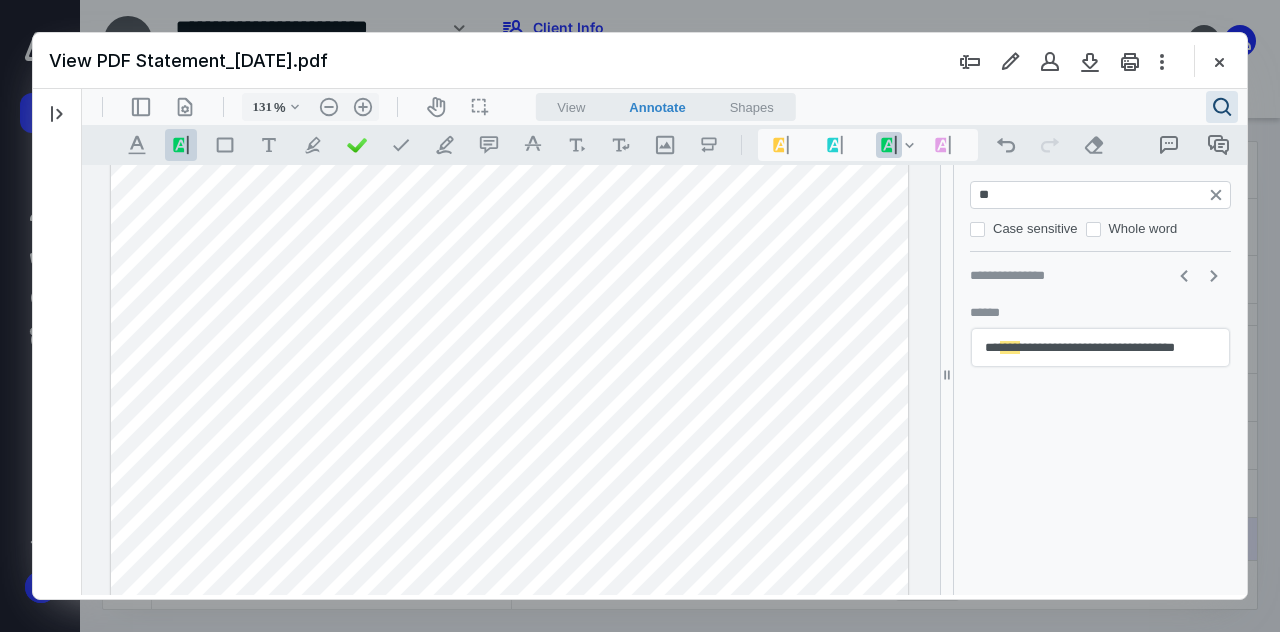 type on "*" 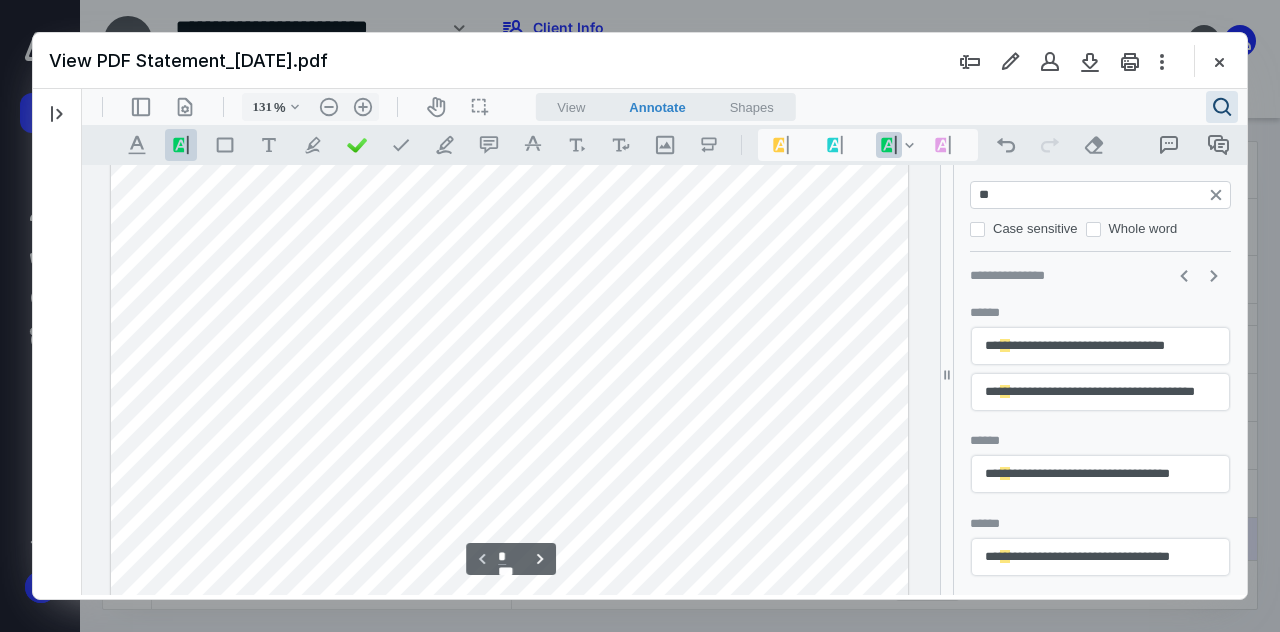 scroll, scrollTop: 401, scrollLeft: 0, axis: vertical 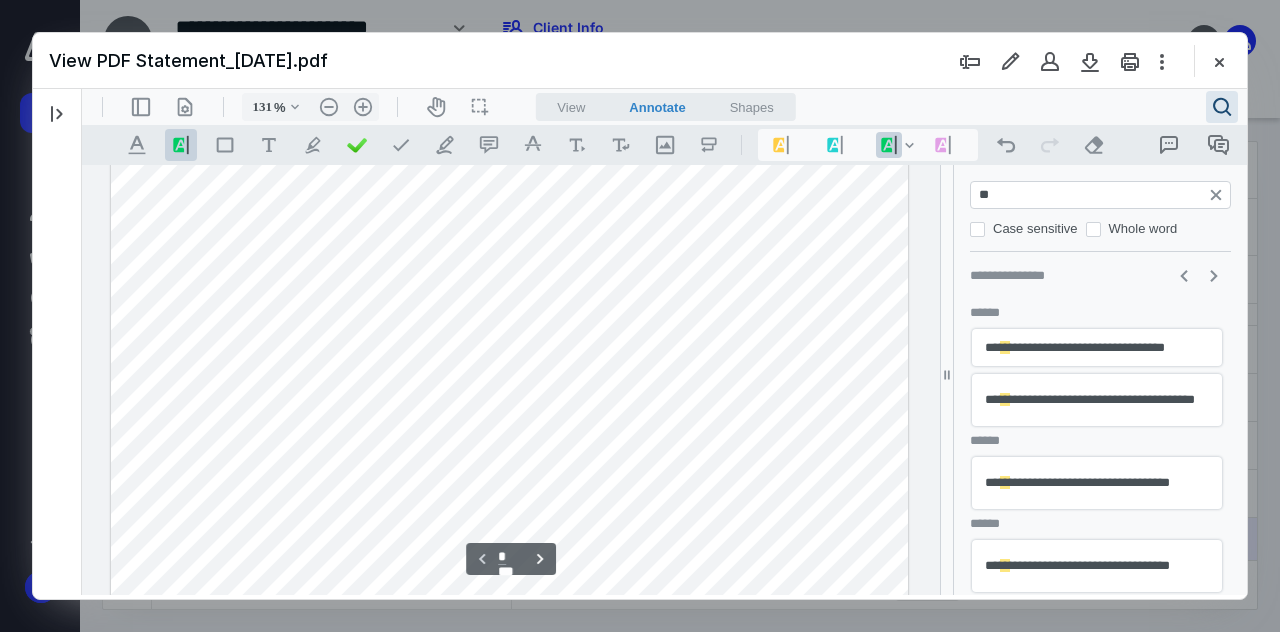click on "**" at bounding box center (1102, 195) 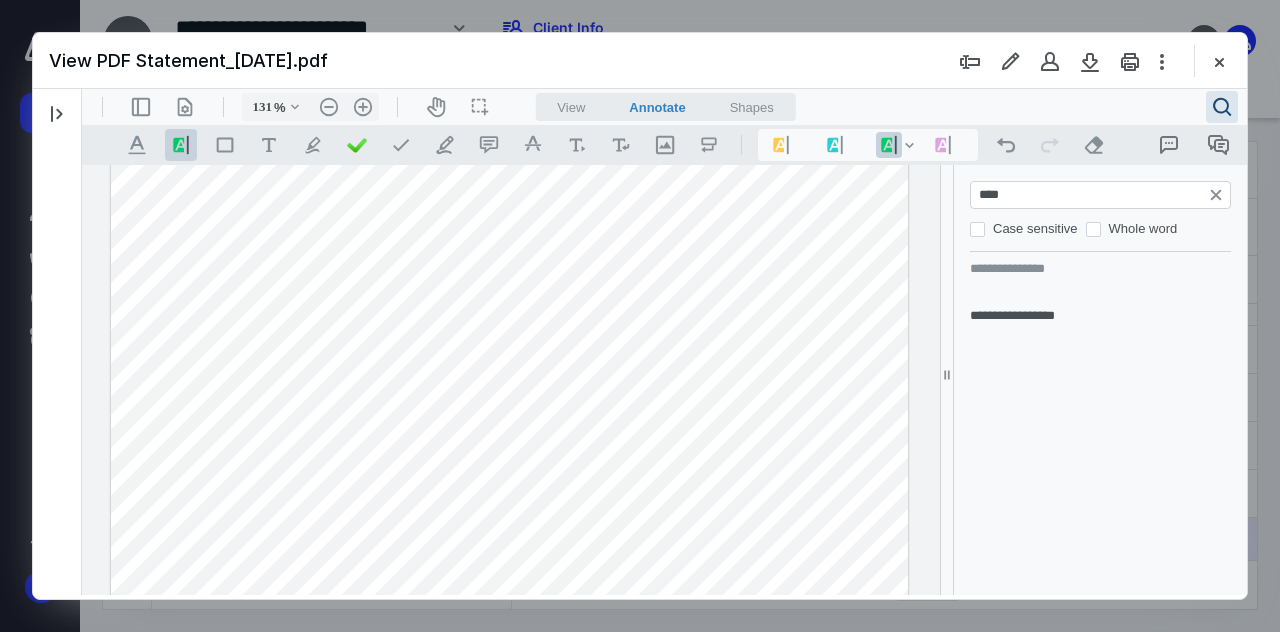 type on "****" 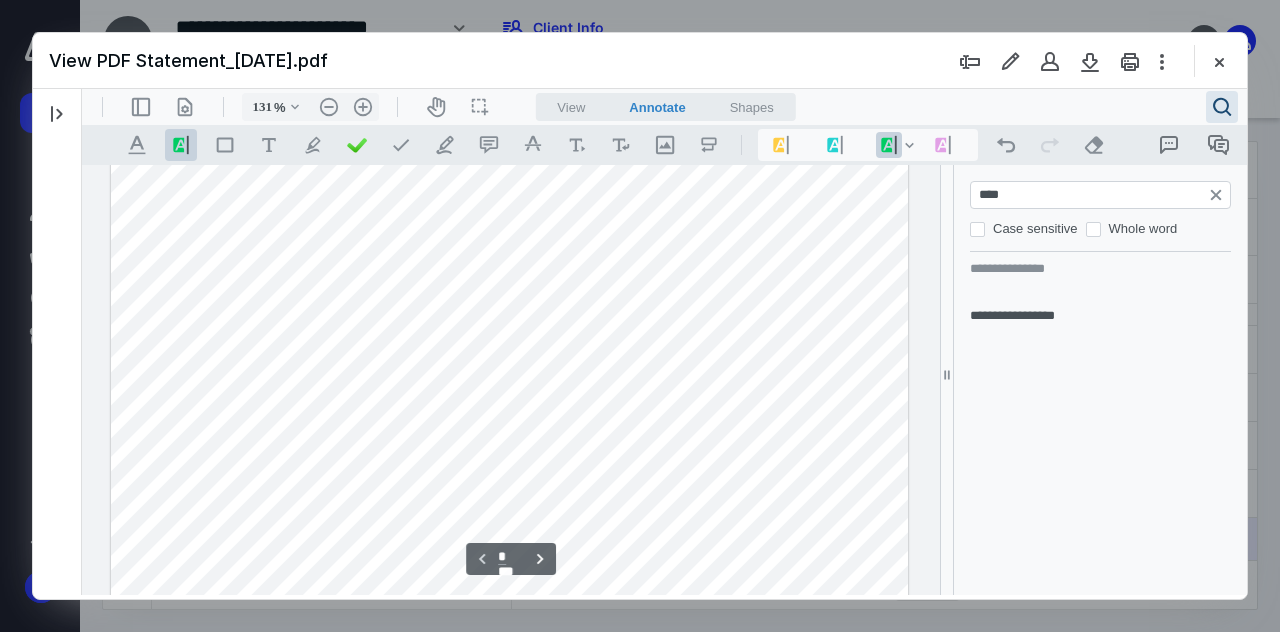 scroll, scrollTop: 168, scrollLeft: 0, axis: vertical 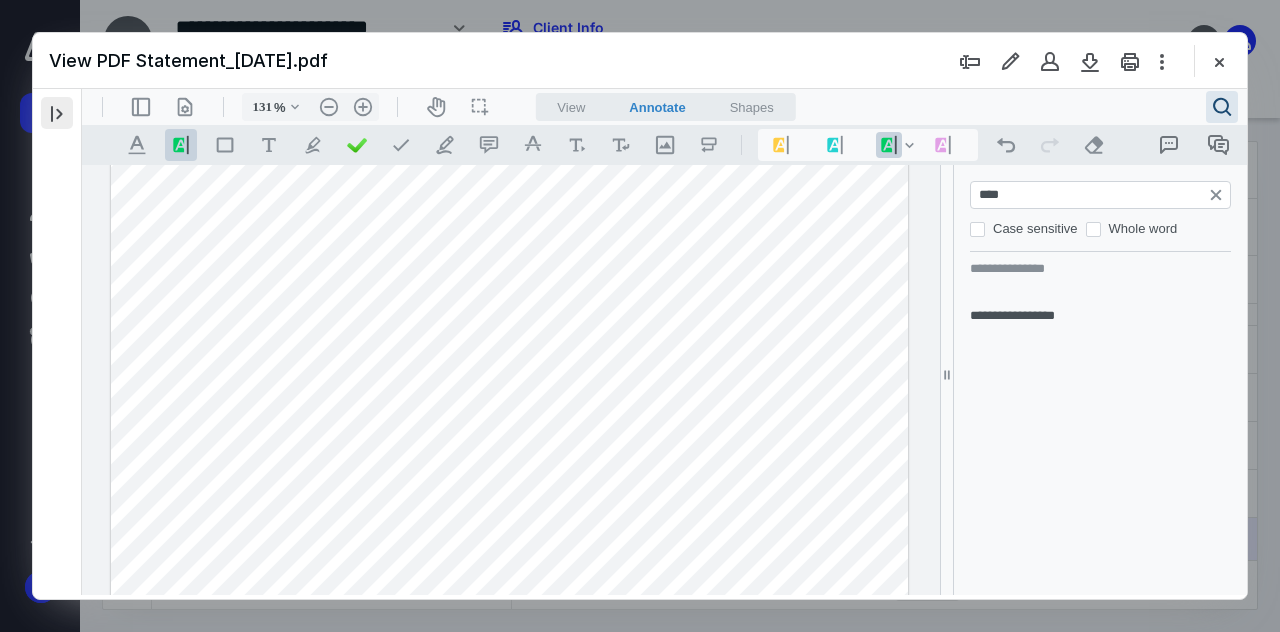 click at bounding box center (57, 113) 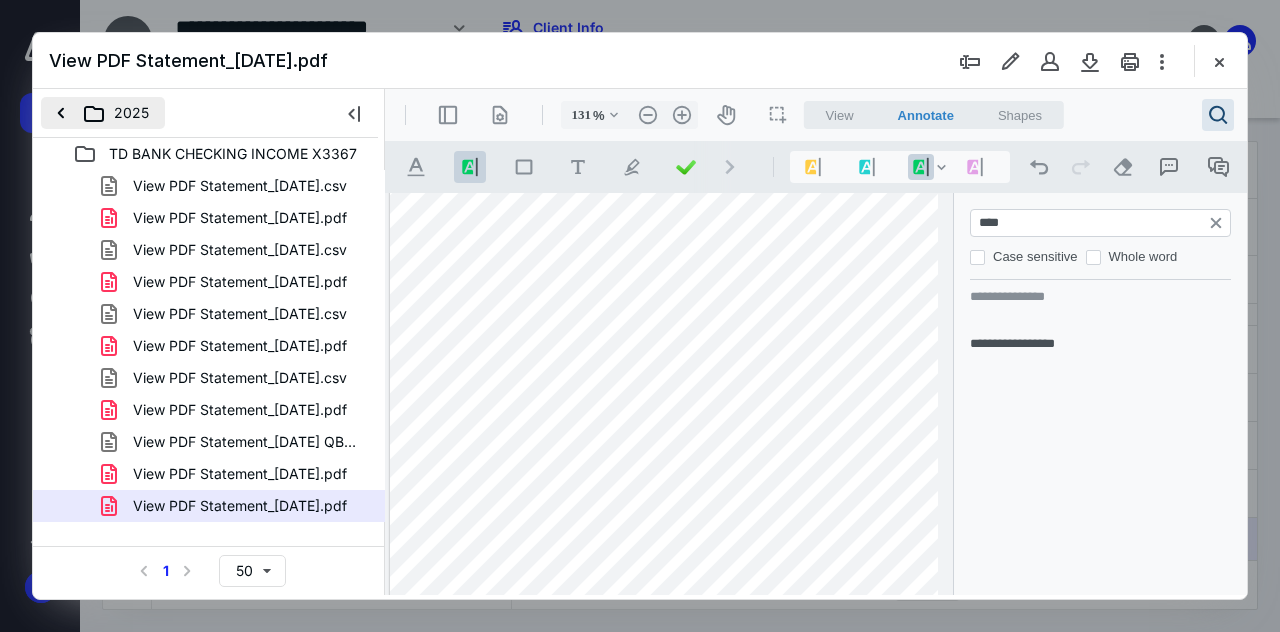 click on "2025" at bounding box center (103, 113) 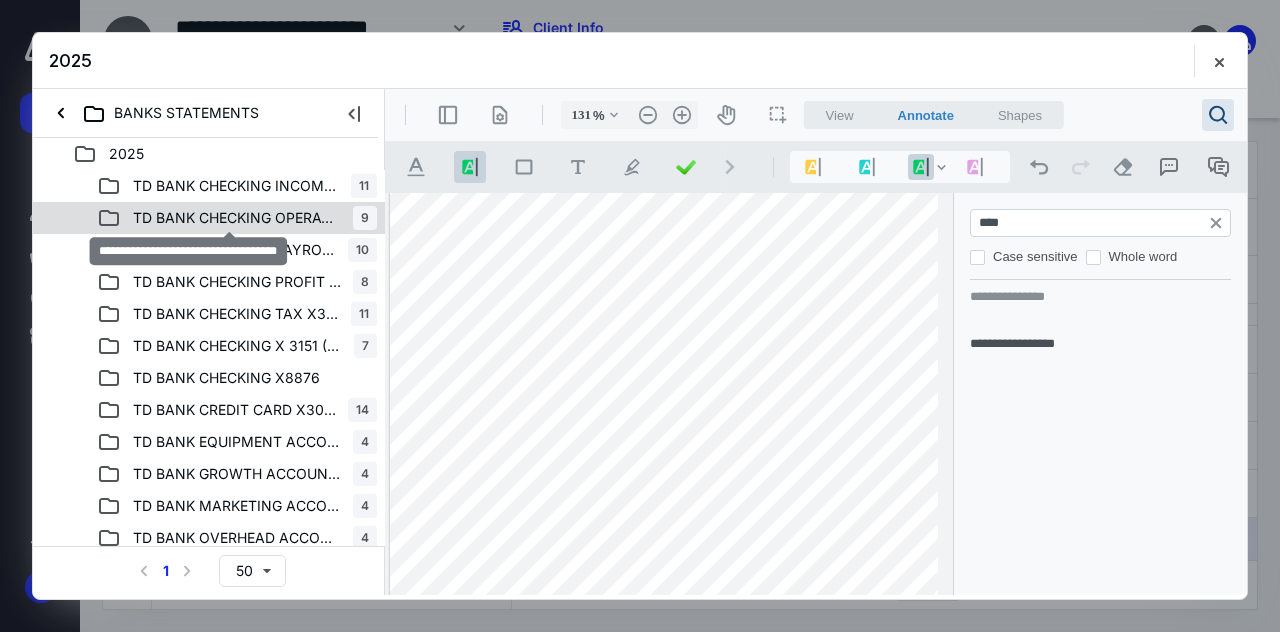 click on "TD BANK CHECKING OPERATING EXP X3285" at bounding box center [237, 218] 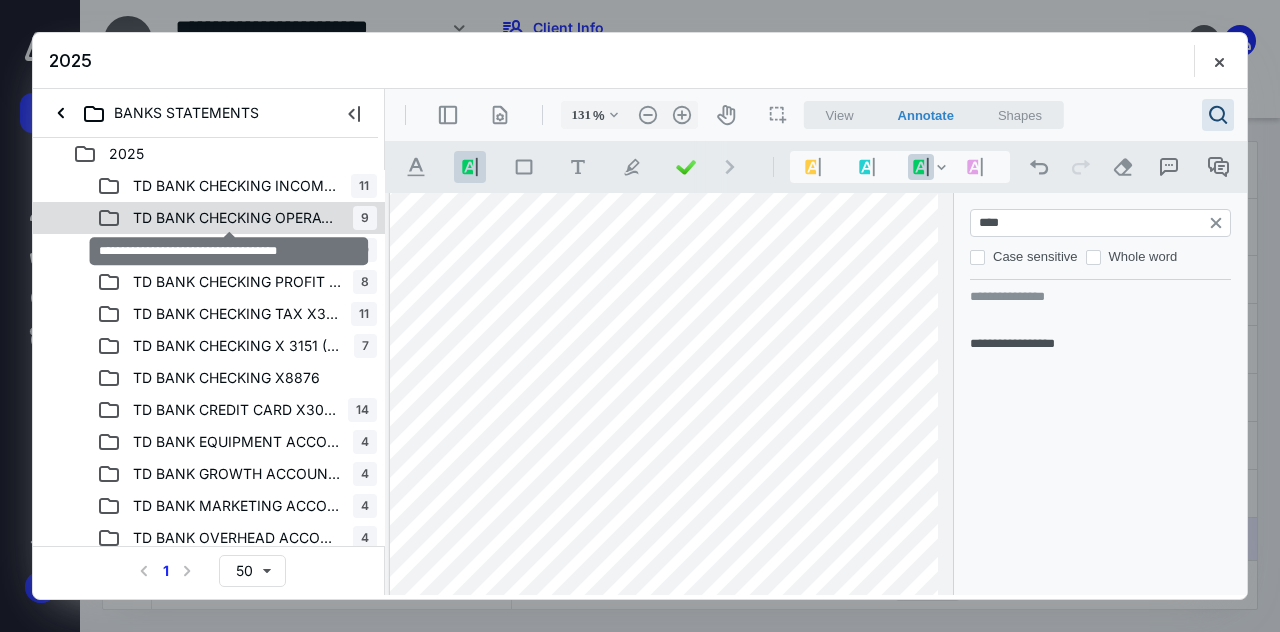click on "TD BANK CHECKING OPERATING EXP X3285" at bounding box center [237, 218] 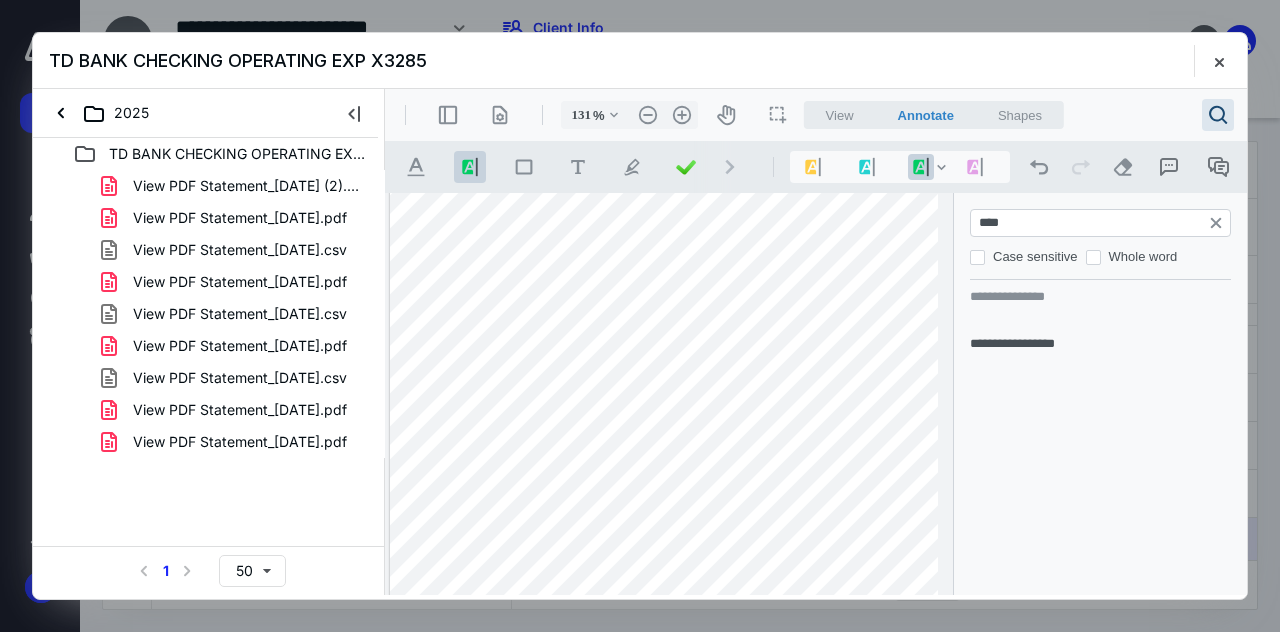 click on "View PDF Statement_[DATE].pdf" at bounding box center [240, 442] 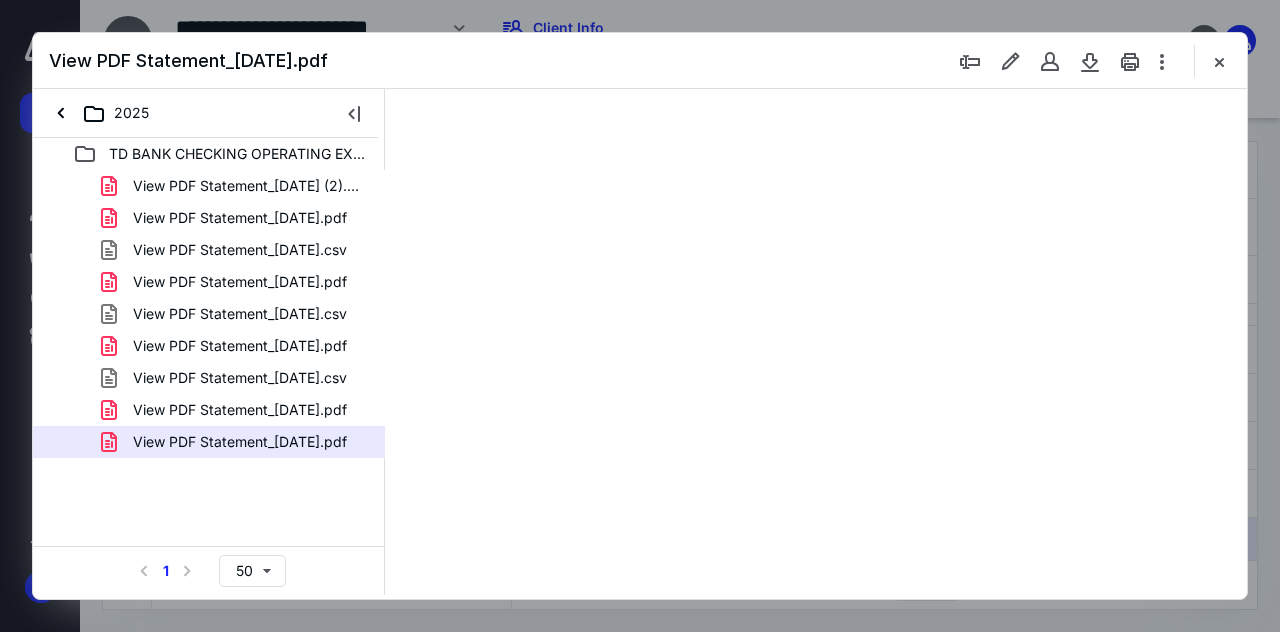 scroll, scrollTop: 0, scrollLeft: 0, axis: both 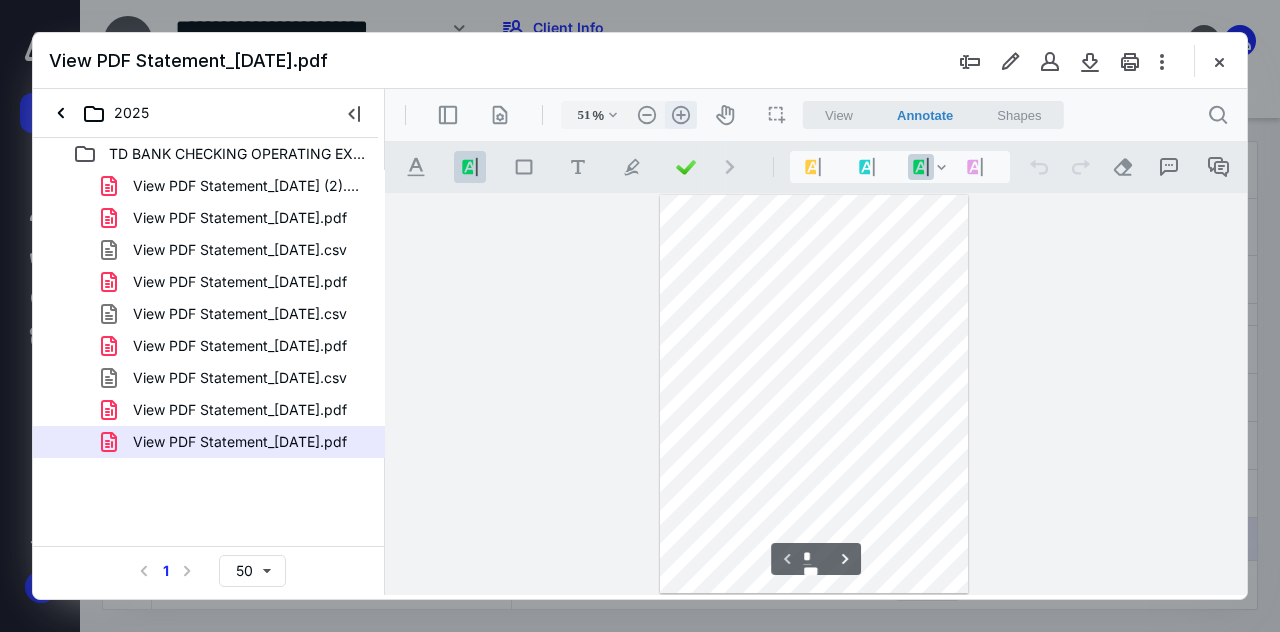 click on ".cls-1{fill:#abb0c4;} icon - header - zoom - in - line" at bounding box center [681, 115] 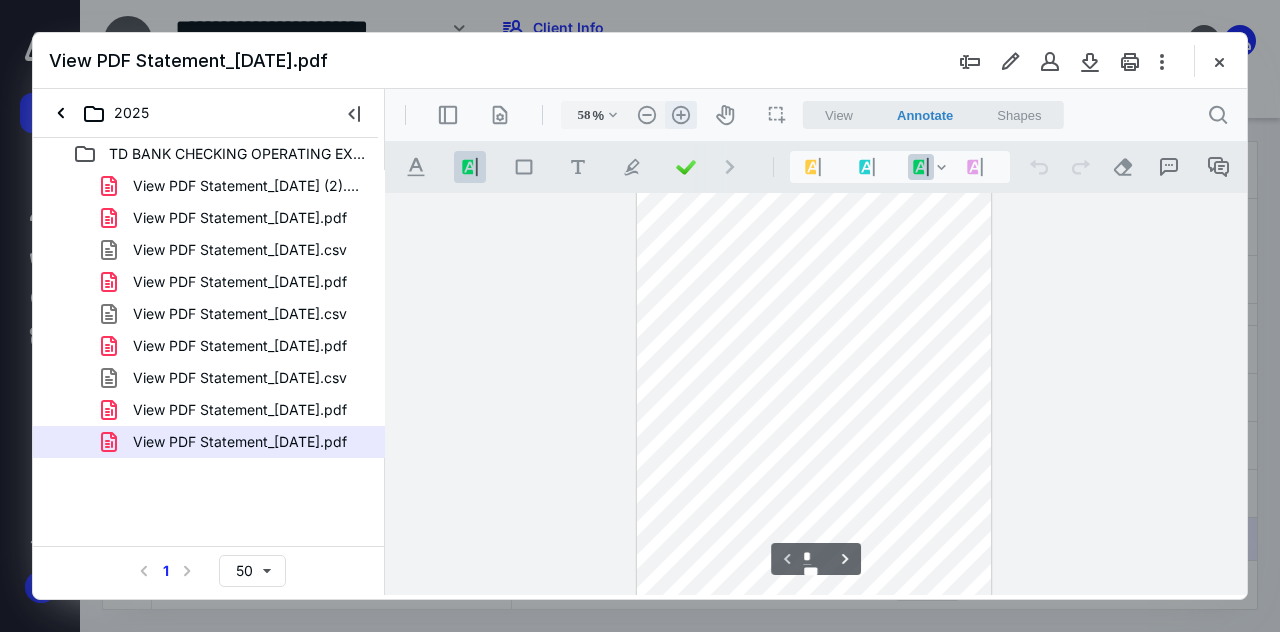 click on ".cls-1{fill:#abb0c4;} icon - header - zoom - in - line" at bounding box center [681, 115] 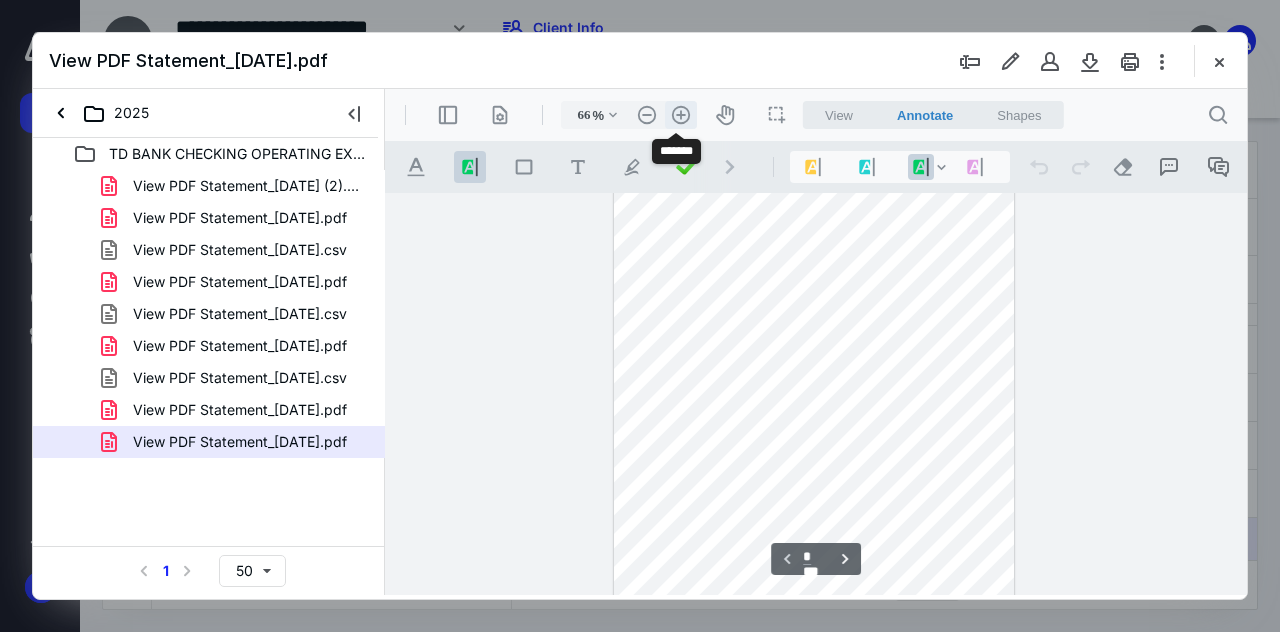 click on ".cls-1{fill:#abb0c4;} icon - header - zoom - in - line" at bounding box center (681, 115) 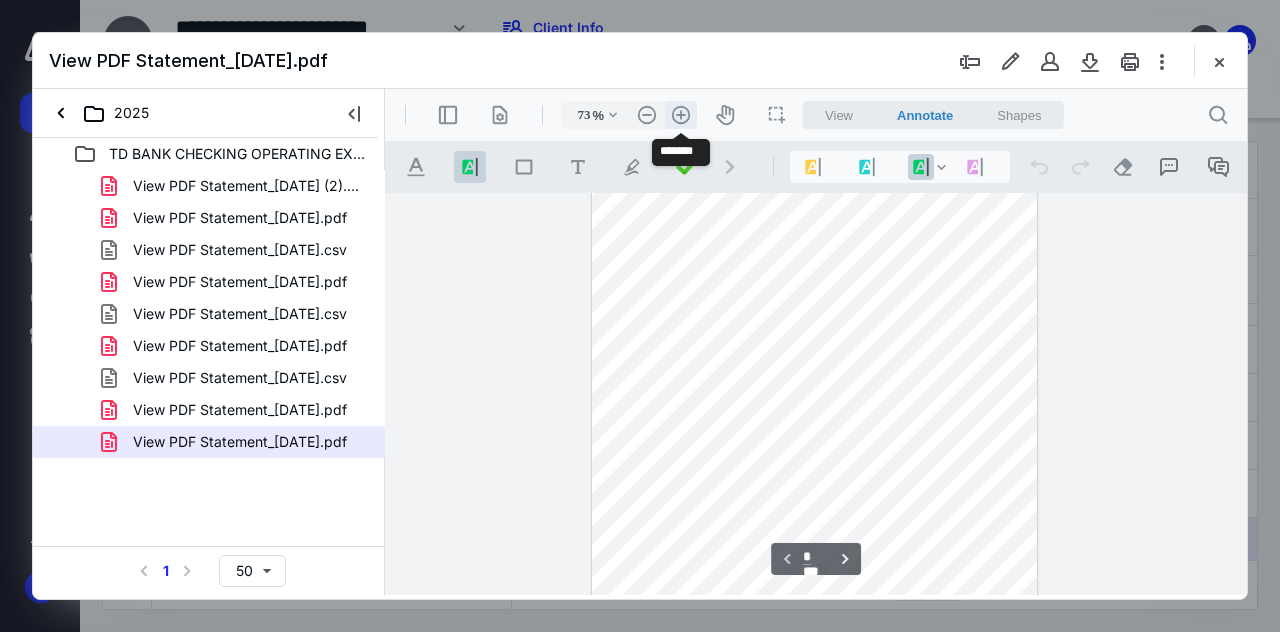 click on ".cls-1{fill:#abb0c4;} icon - header - zoom - in - line" at bounding box center (681, 115) 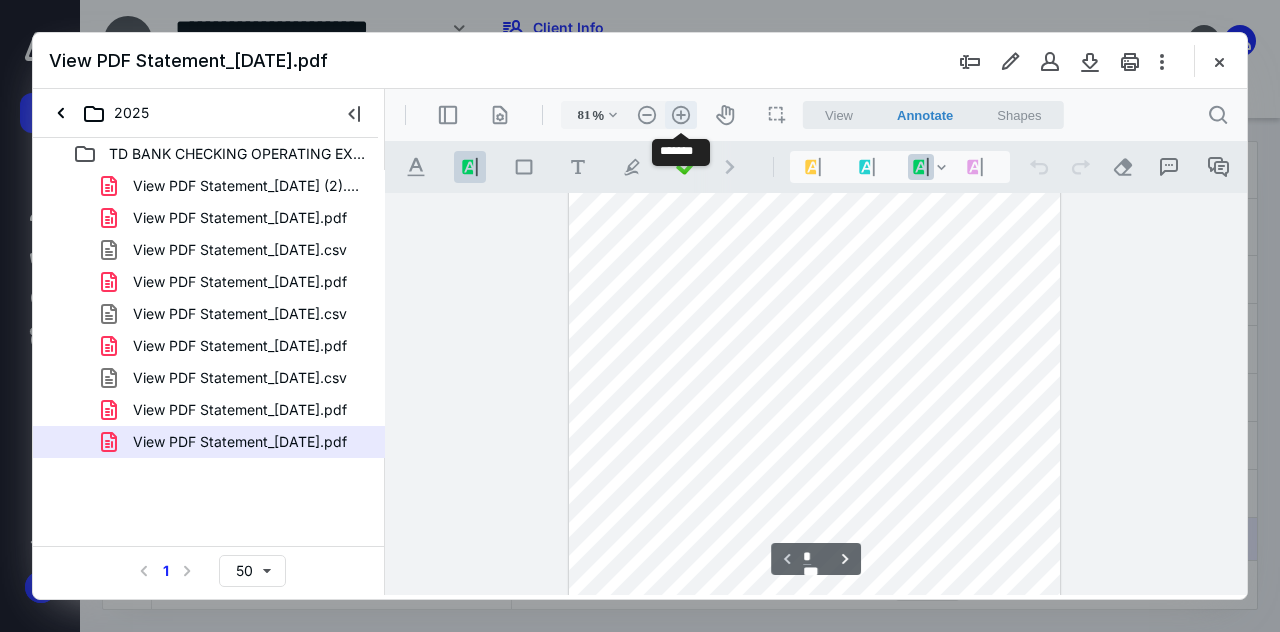 click on ".cls-1{fill:#abb0c4;} icon - header - zoom - in - line" at bounding box center [681, 115] 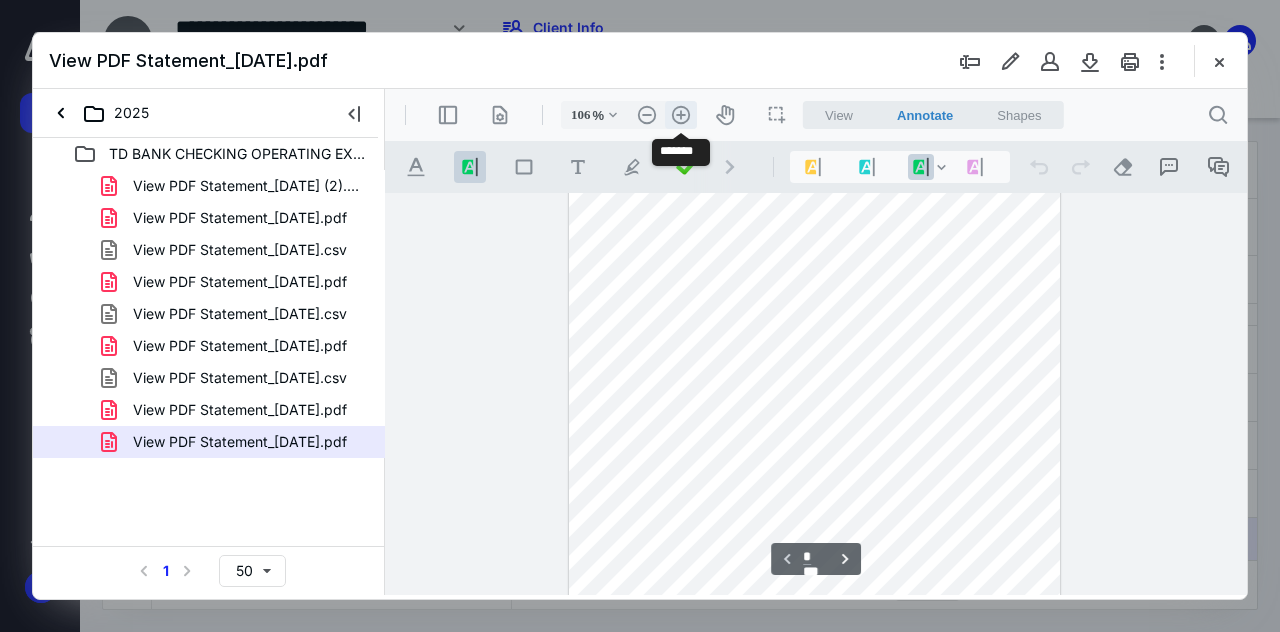 click on ".cls-1{fill:#abb0c4;} icon - header - zoom - in - line" at bounding box center (681, 115) 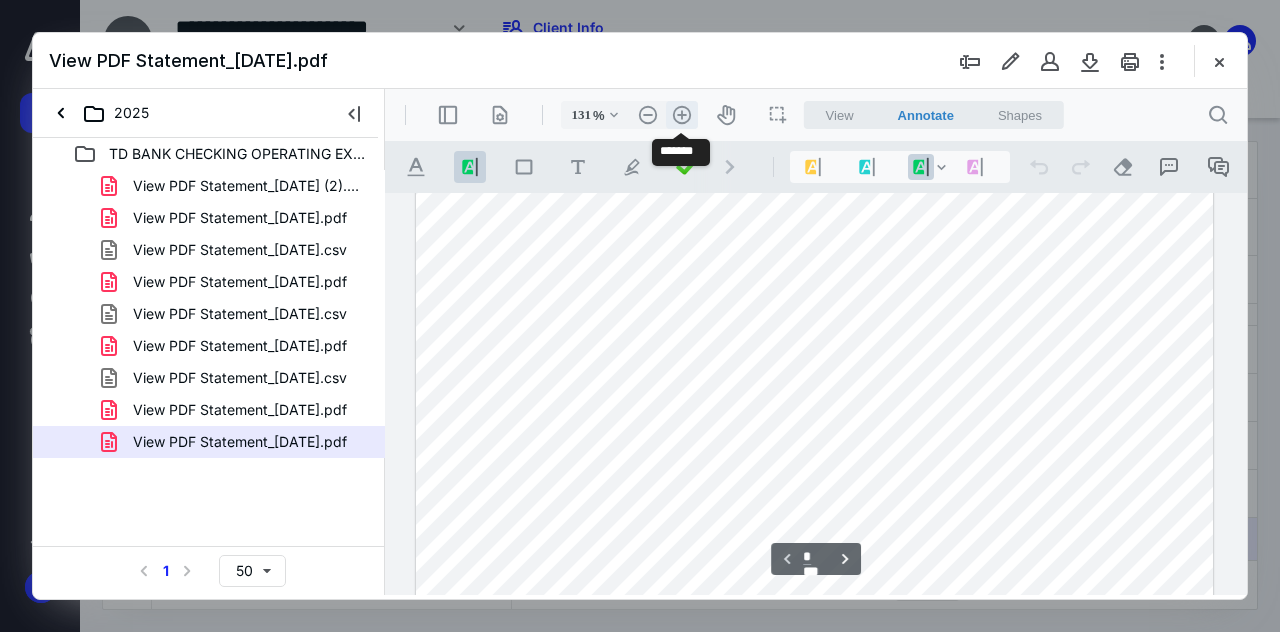 scroll, scrollTop: 236, scrollLeft: 0, axis: vertical 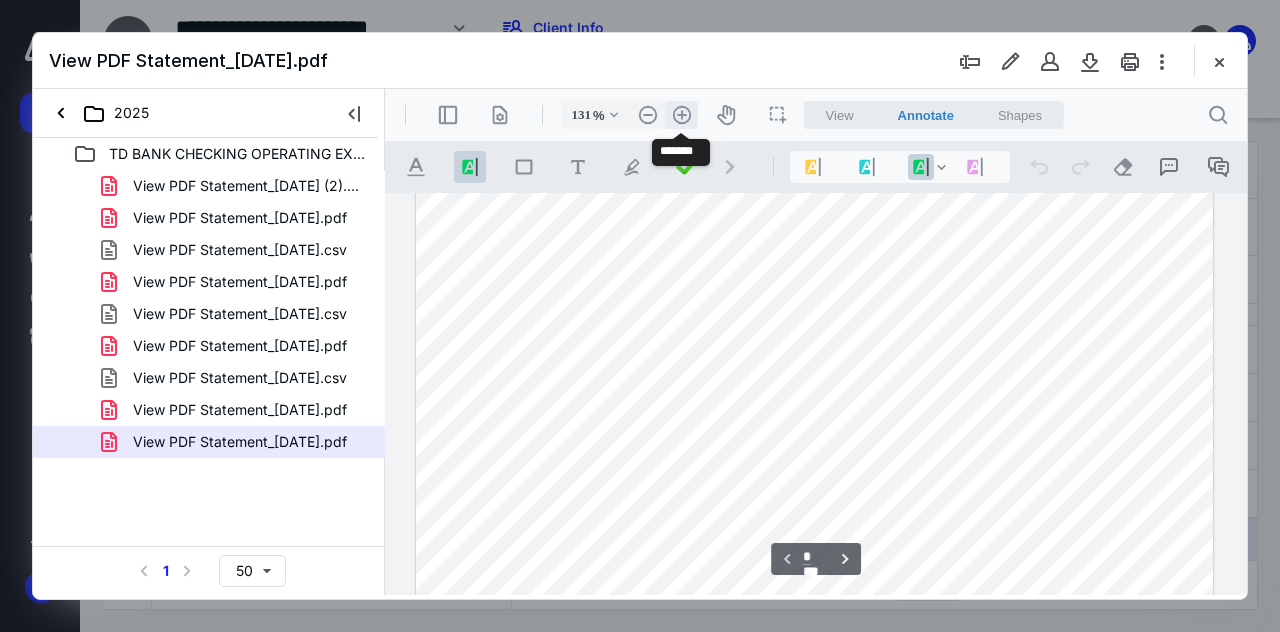 click on ".cls-1{fill:#abb0c4;} icon - header - zoom - in - line" at bounding box center [682, 115] 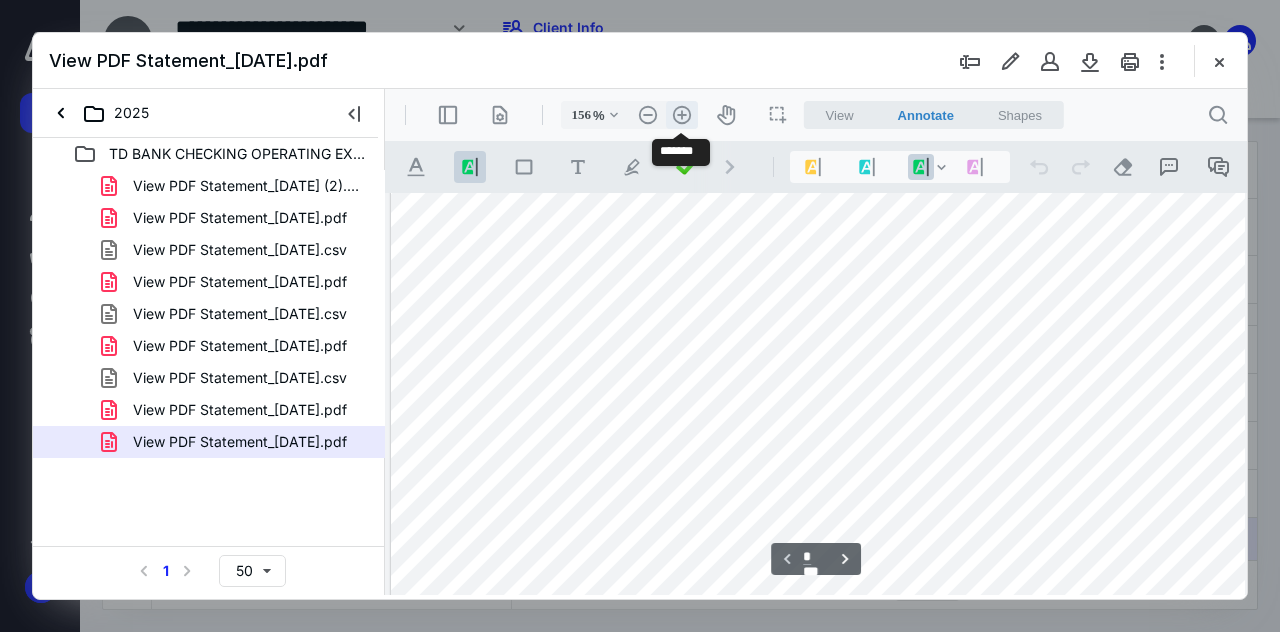scroll, scrollTop: 310, scrollLeft: 55, axis: both 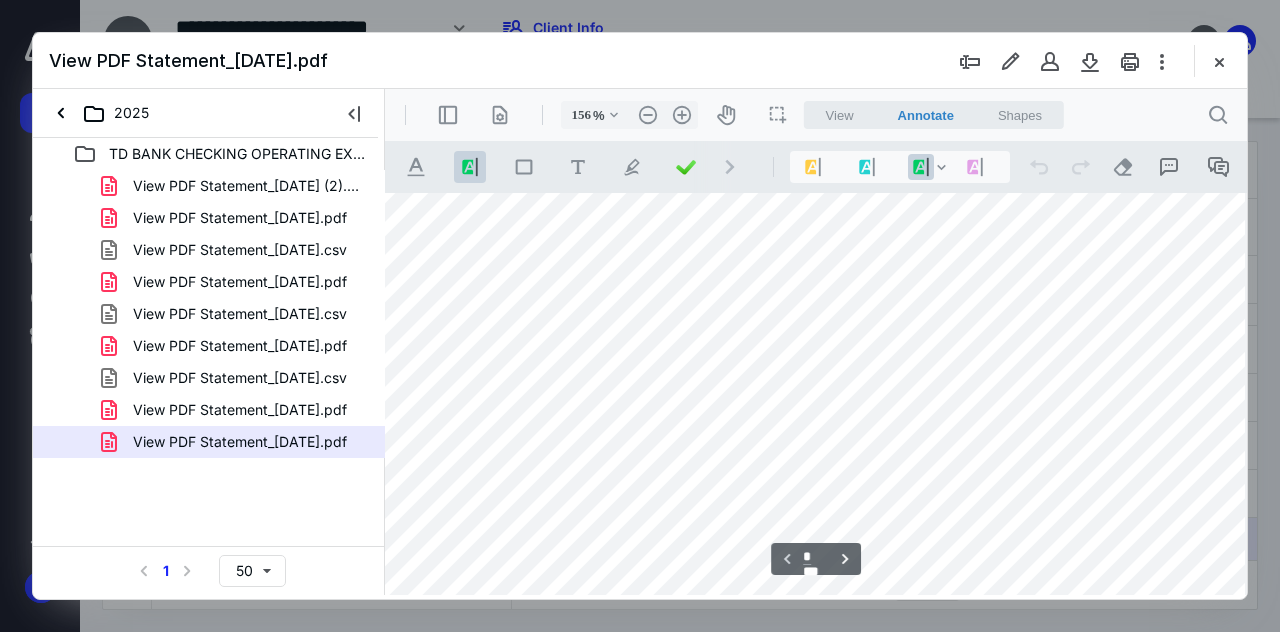 click at bounding box center (811, 504) 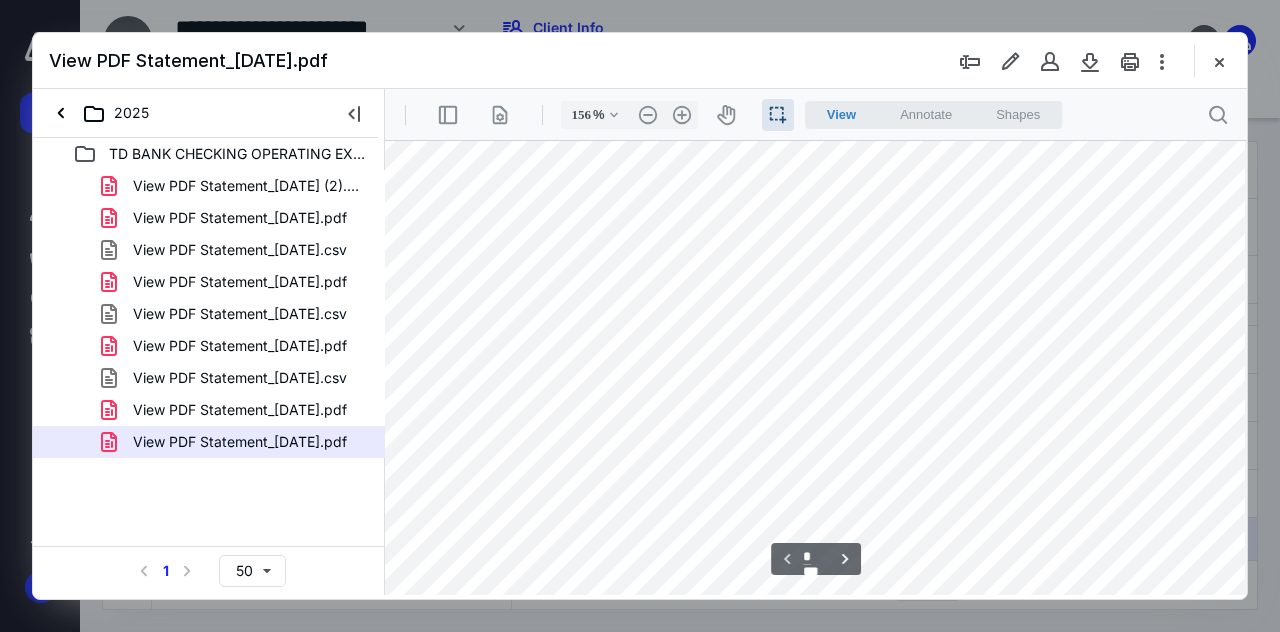 click at bounding box center [811, 452] 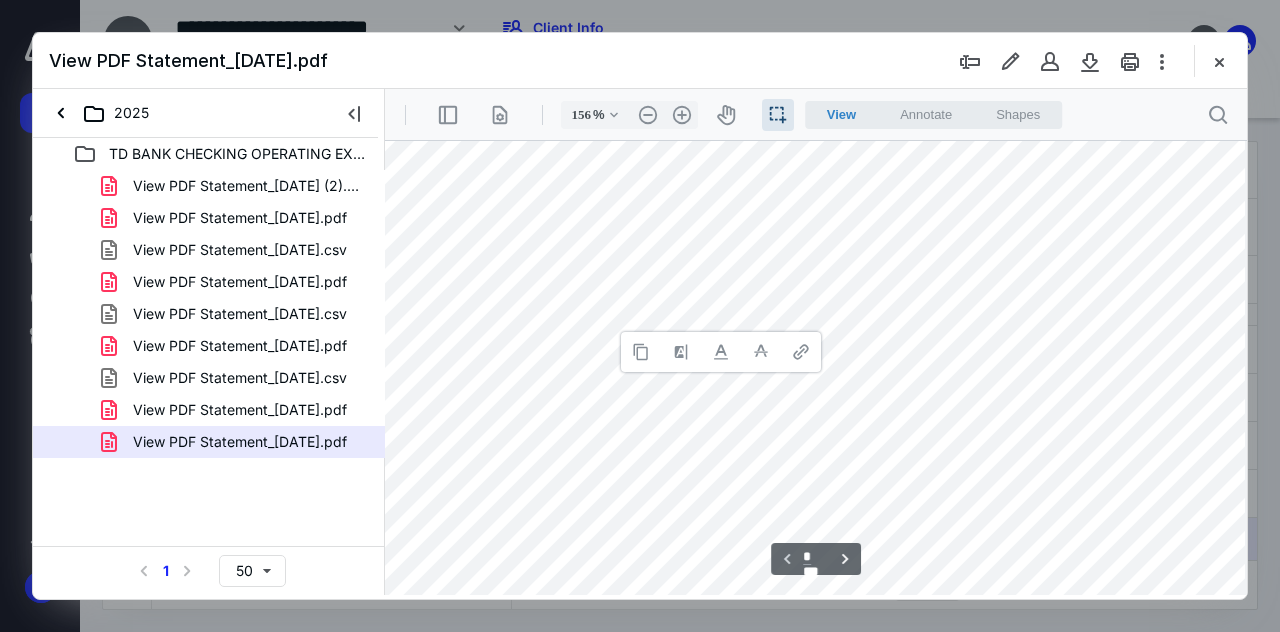 click at bounding box center (811, 452) 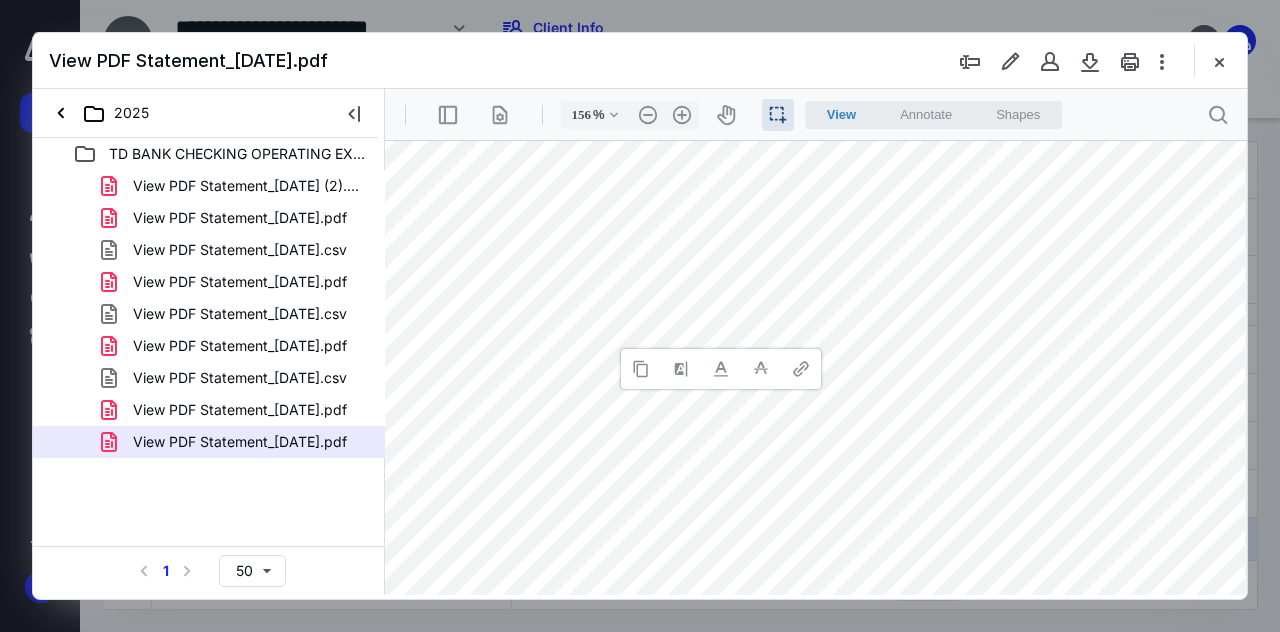 type 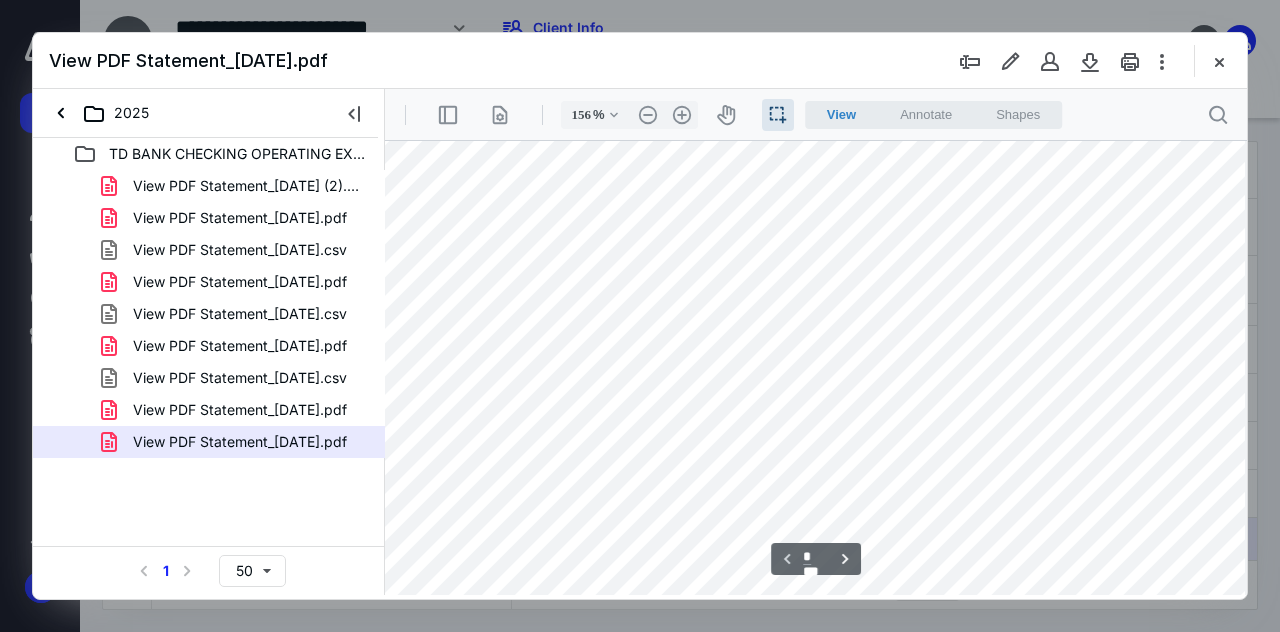 scroll, scrollTop: 580, scrollLeft: 110, axis: both 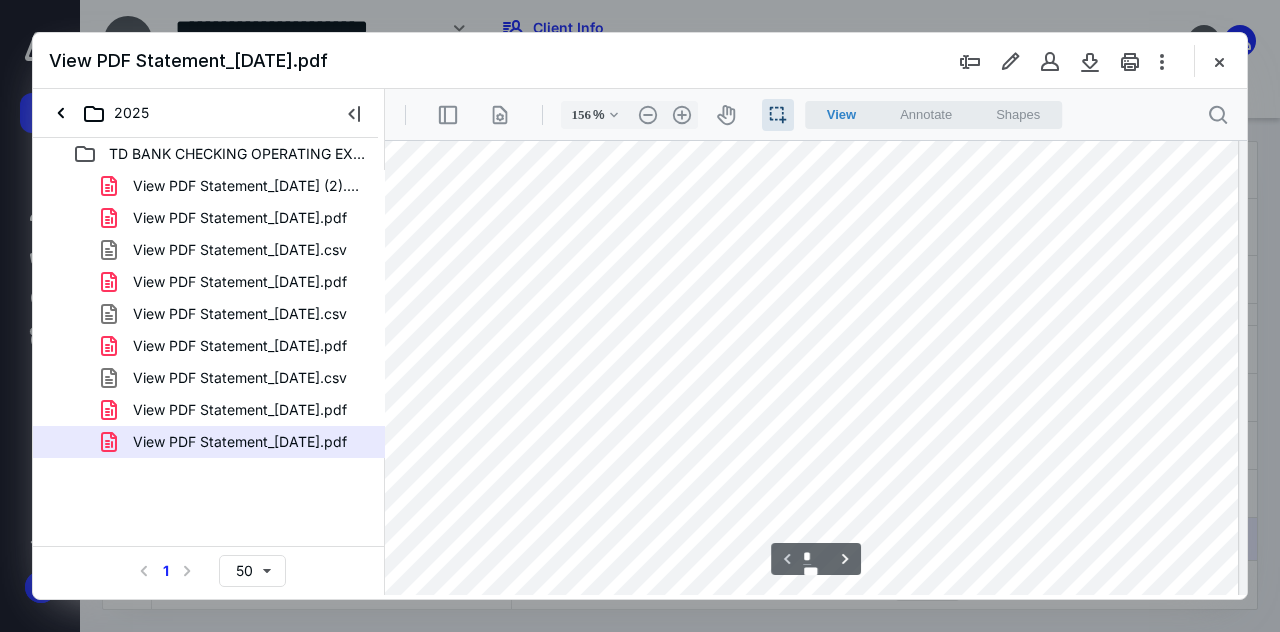 click on "View Annotate Shapes" at bounding box center (934, 115) 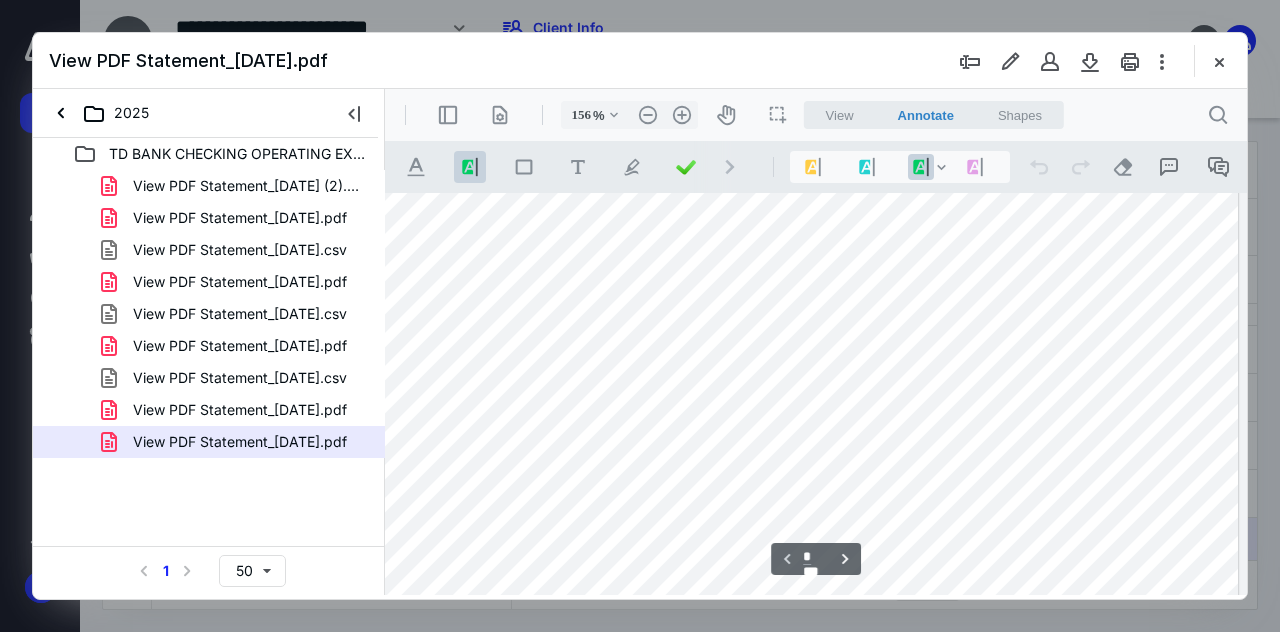 type 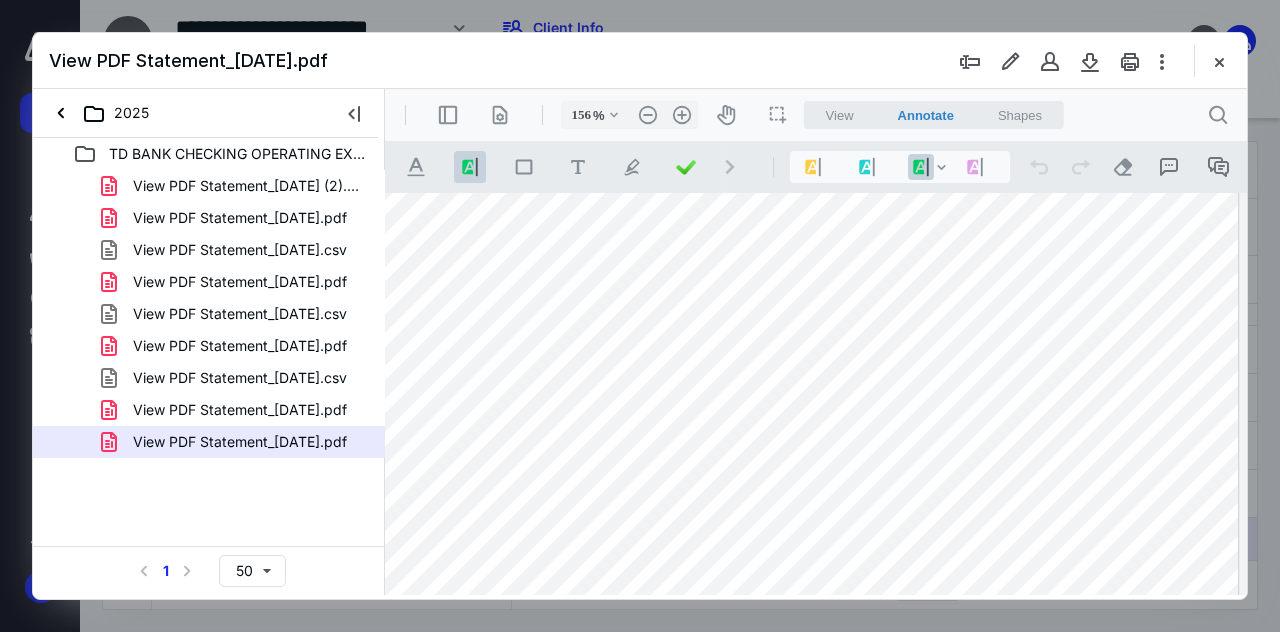 drag, startPoint x: 1185, startPoint y: 452, endPoint x: 1113, endPoint y: 317, distance: 153 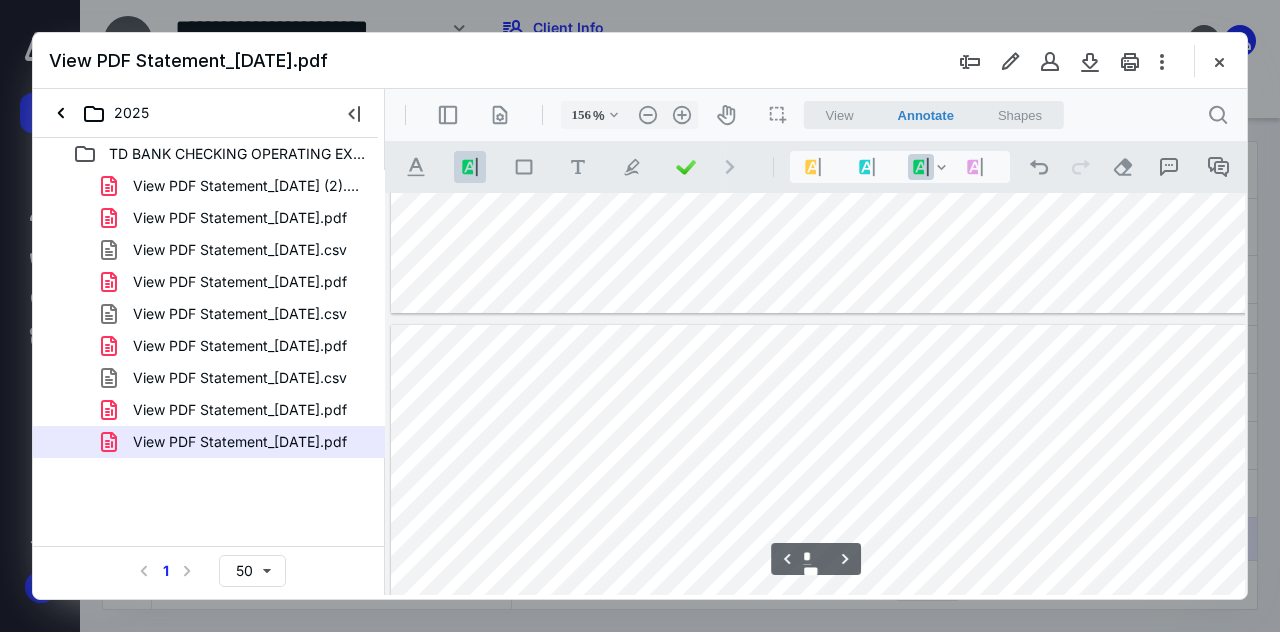 scroll, scrollTop: 2067, scrollLeft: 0, axis: vertical 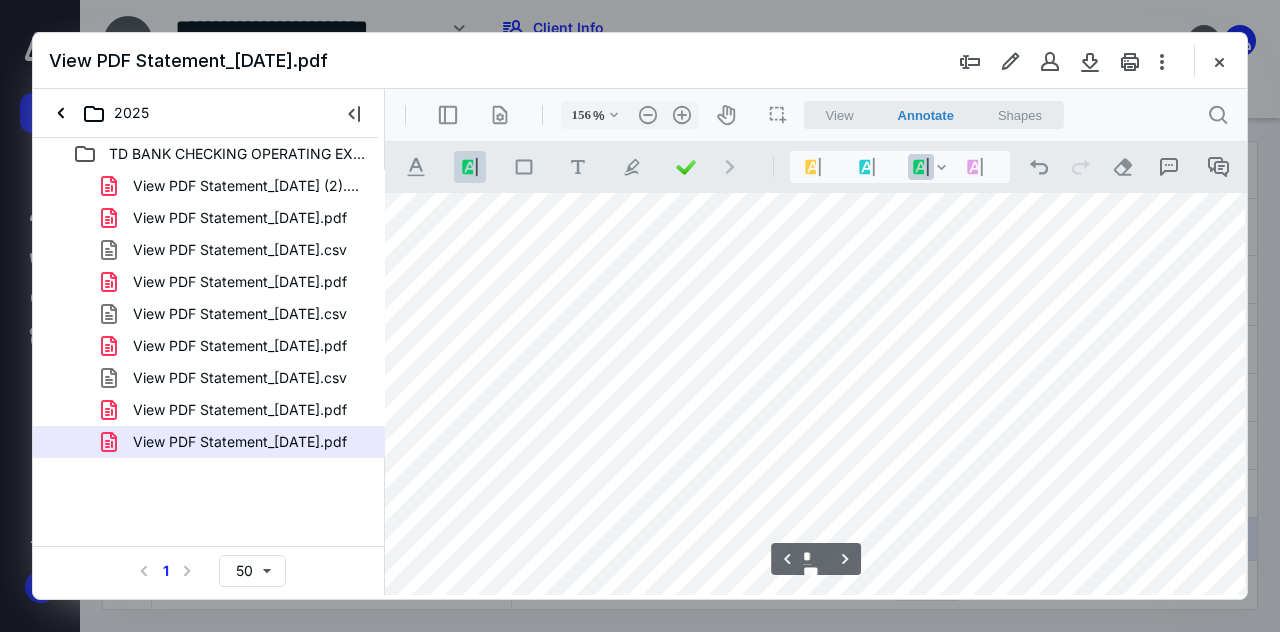 type on "*" 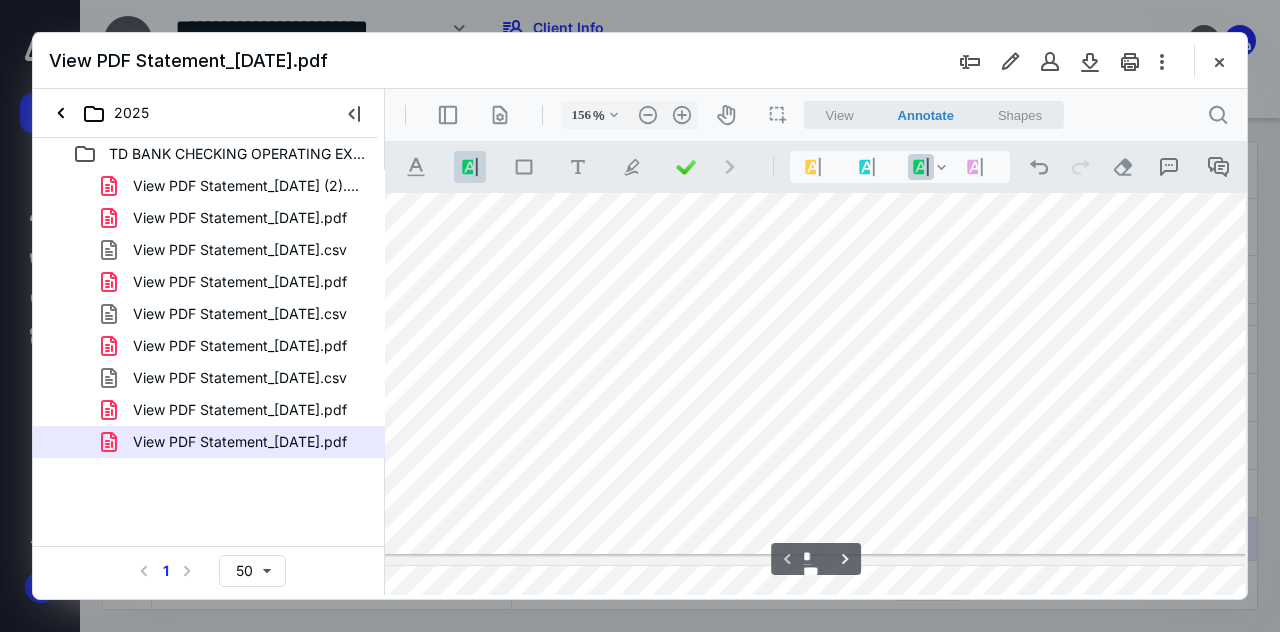 scroll, scrollTop: 878, scrollLeft: 7, axis: both 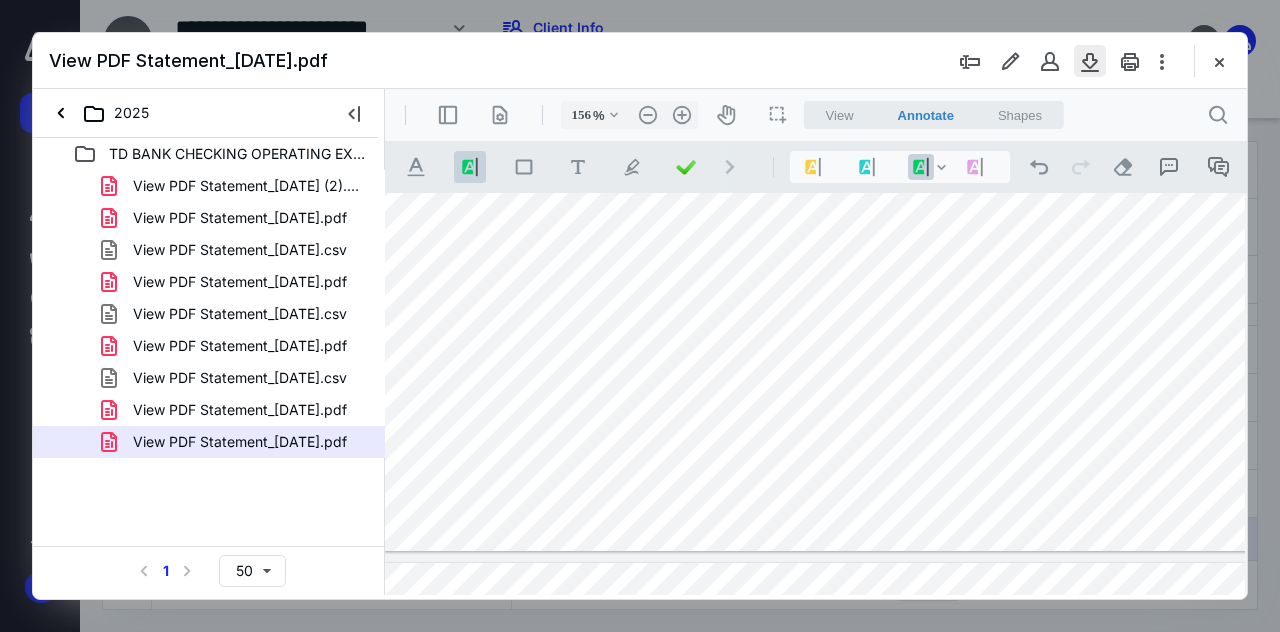 click at bounding box center (1090, 61) 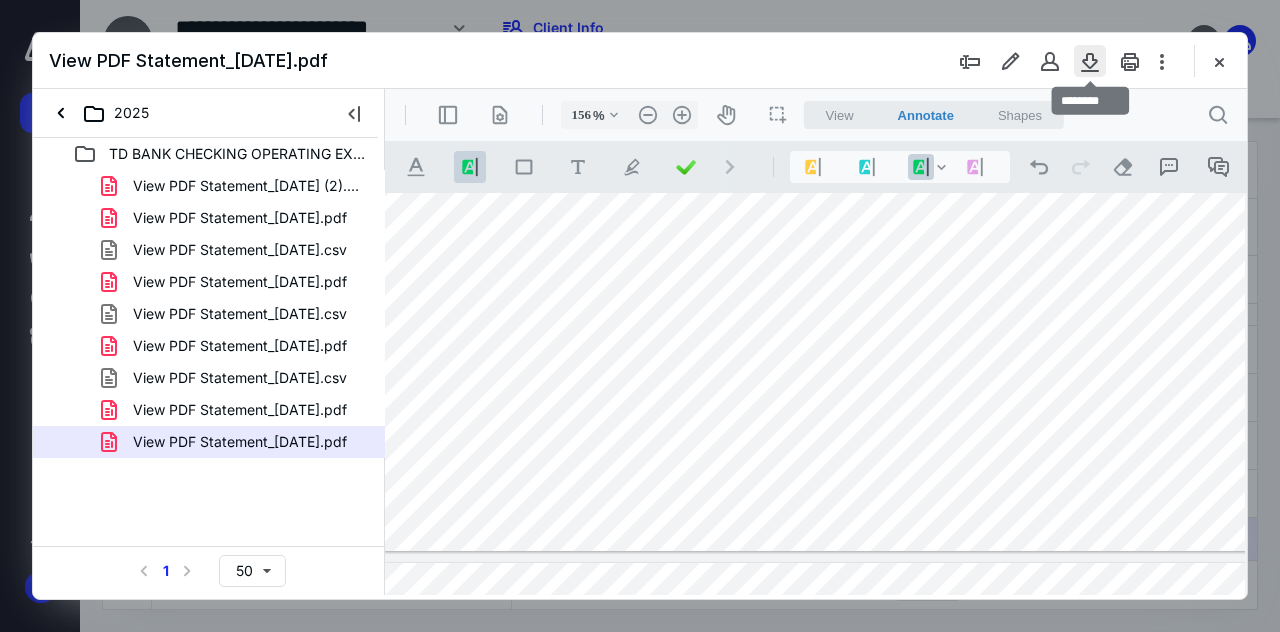 type 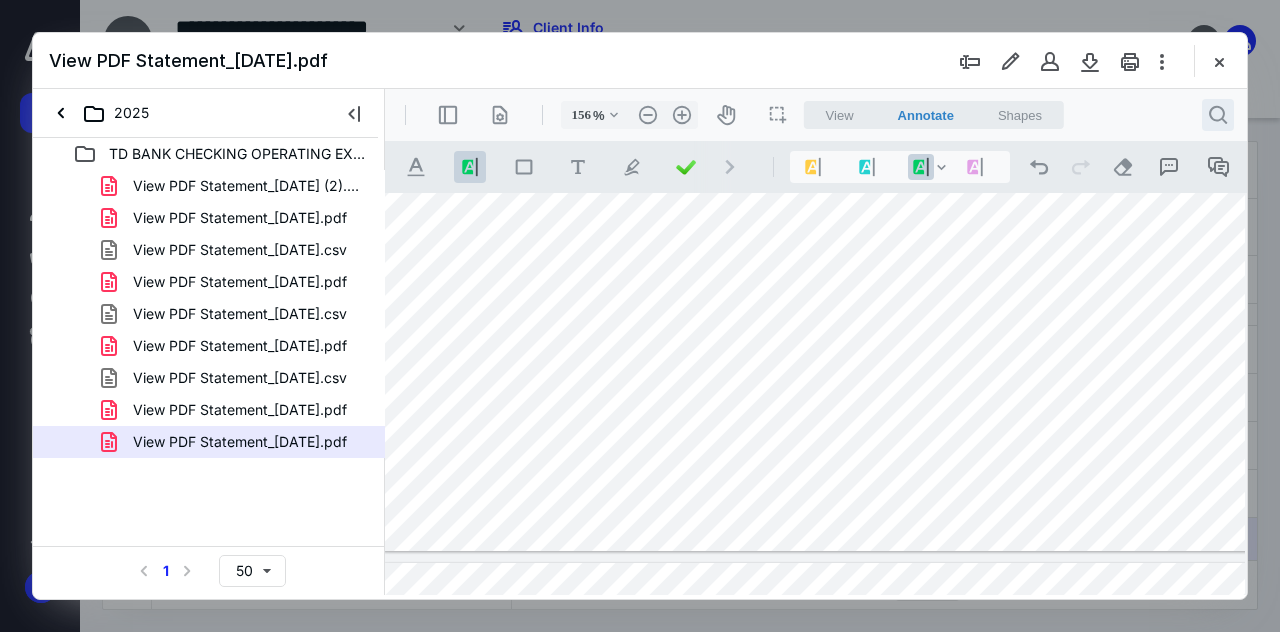 click on ".cls-1{fill:#abb0c4;} icon - header - search" at bounding box center [1218, 115] 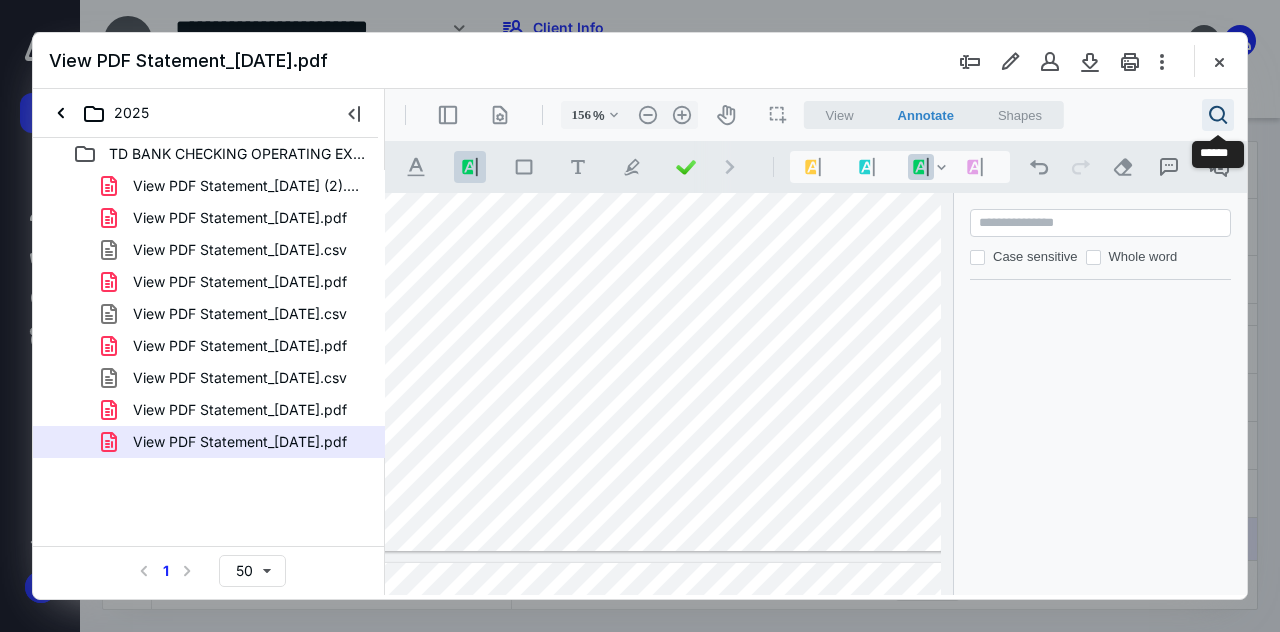 type 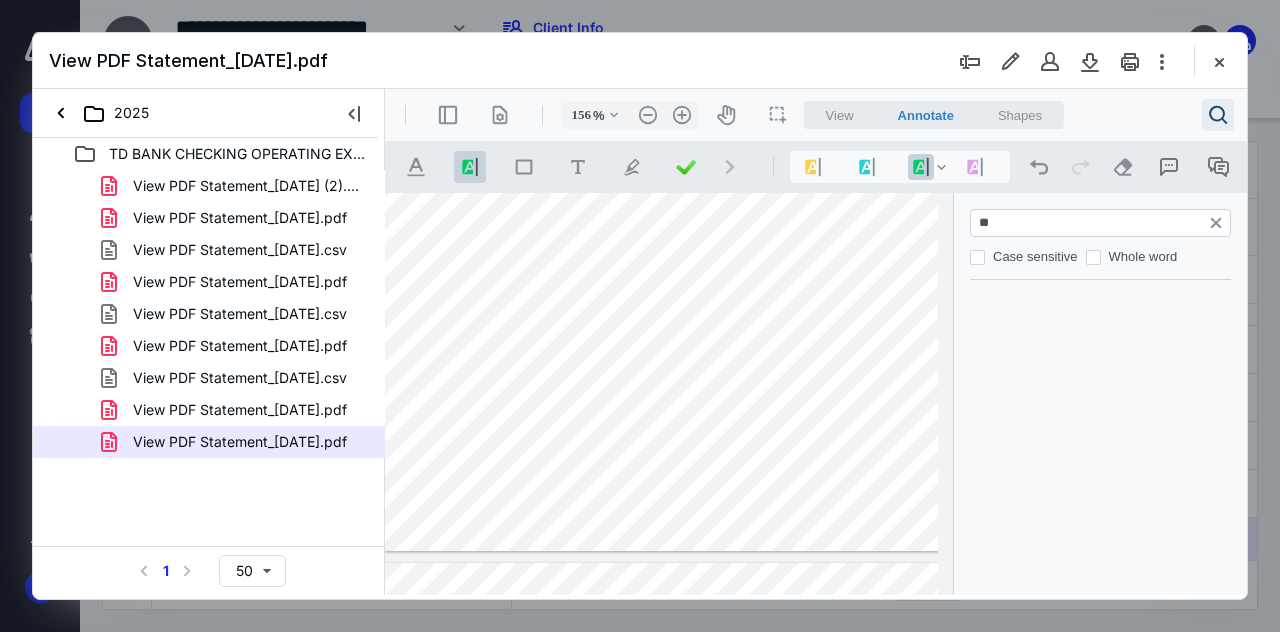 scroll, scrollTop: 519, scrollLeft: 146, axis: both 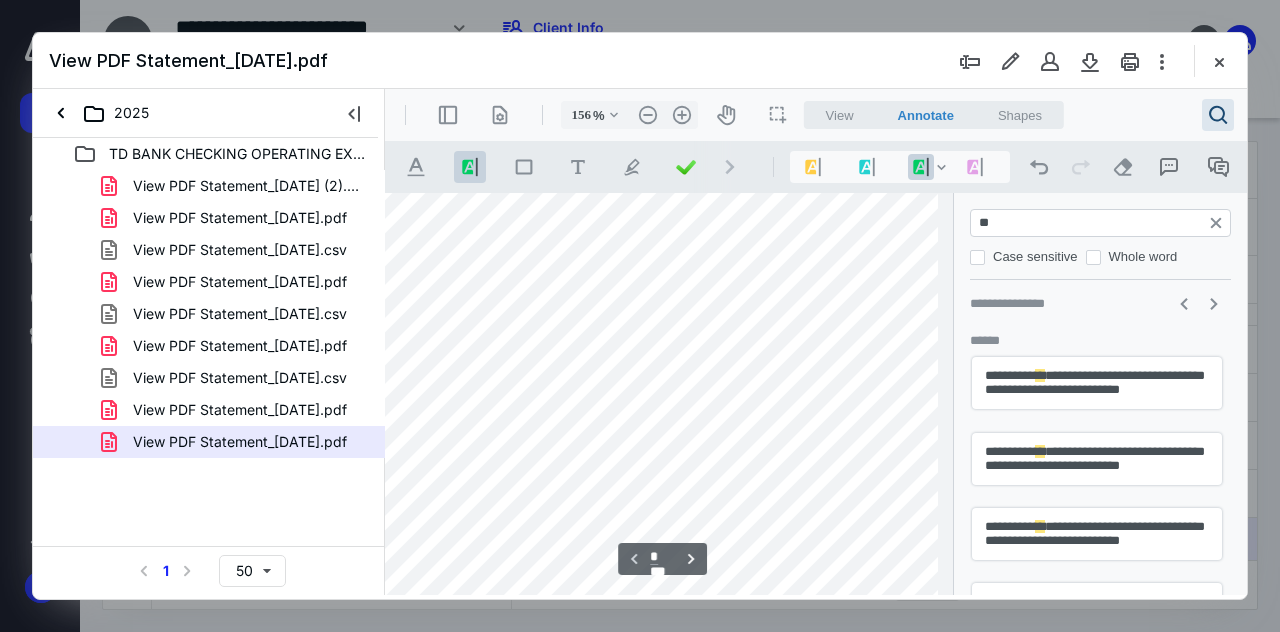 click on "**" at bounding box center (1102, 223) 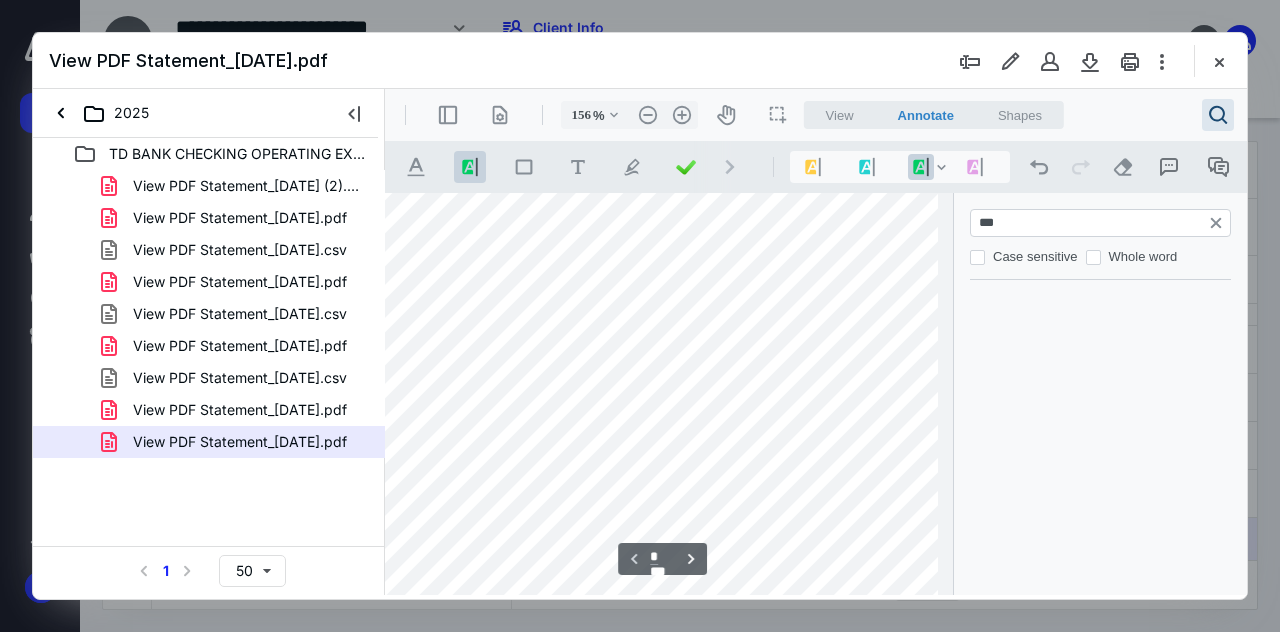 scroll, scrollTop: 848, scrollLeft: 416, axis: both 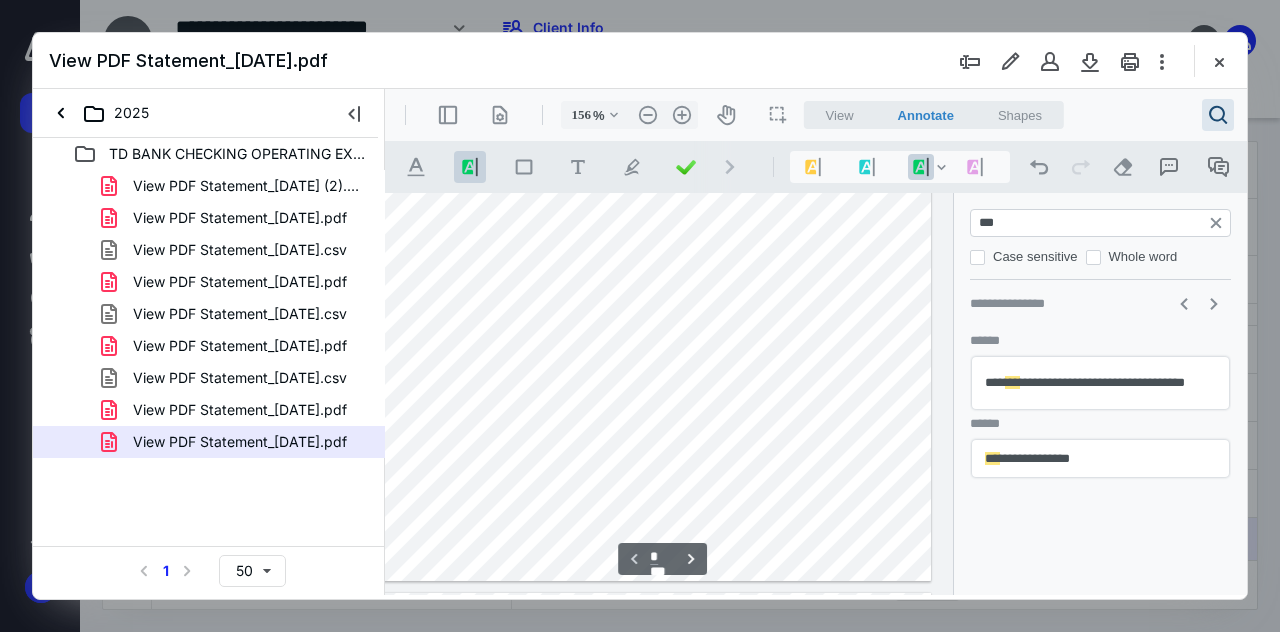 type on "***" 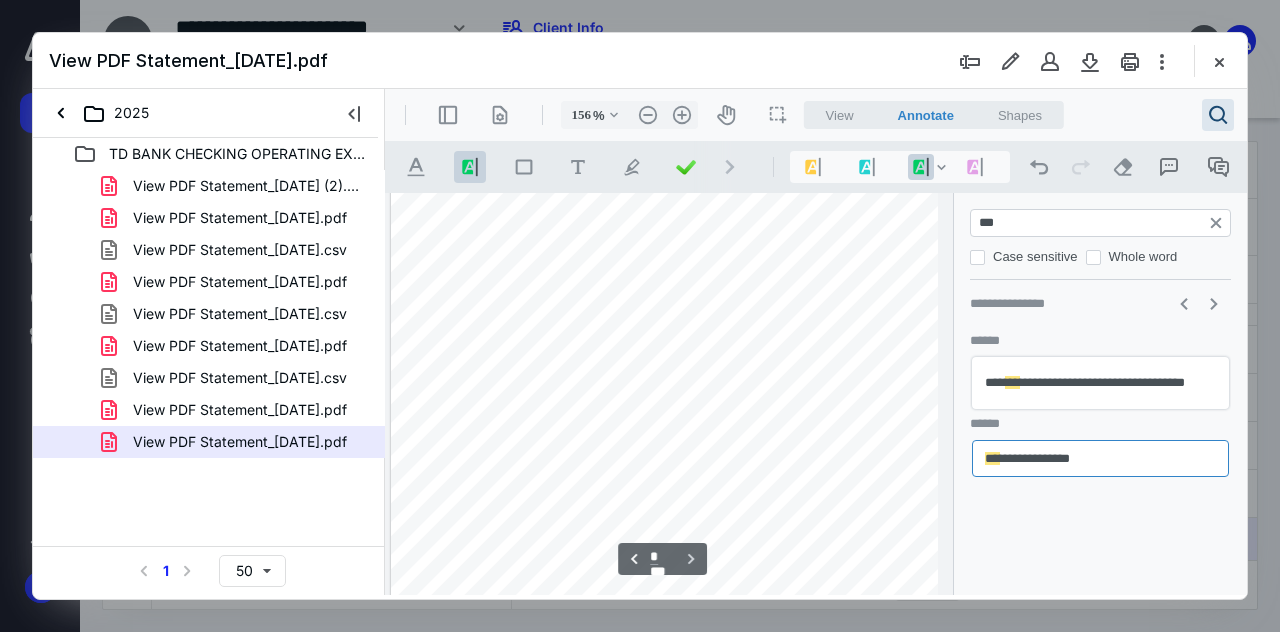 scroll, scrollTop: 6467, scrollLeft: 0, axis: vertical 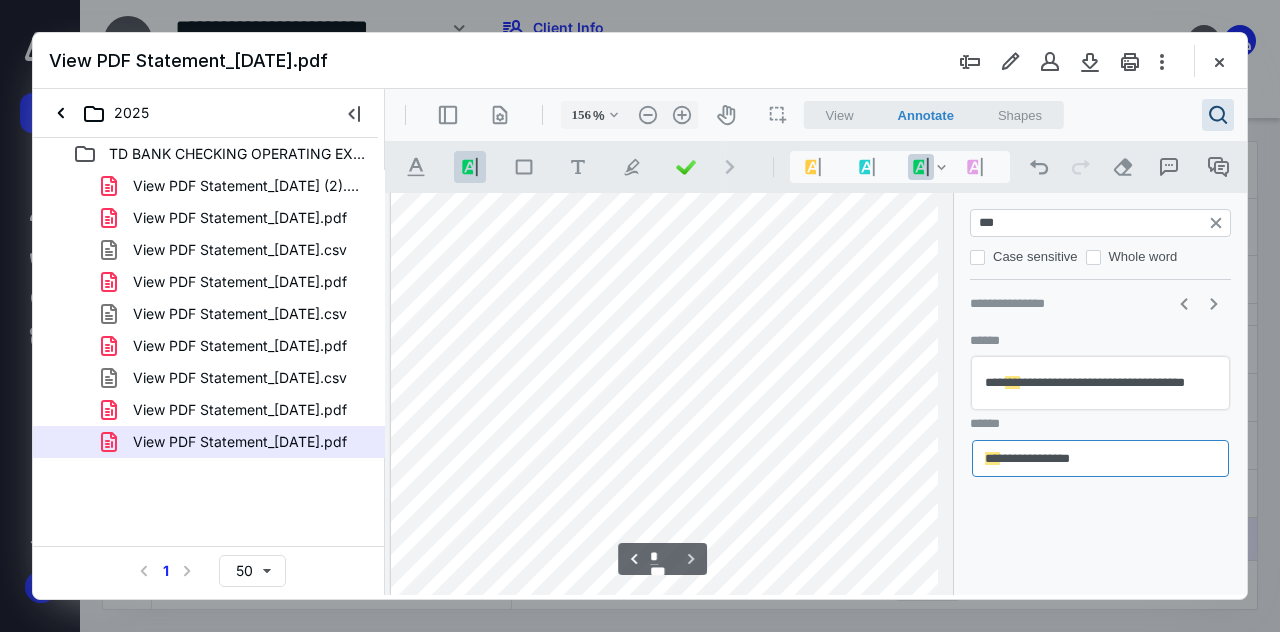 type 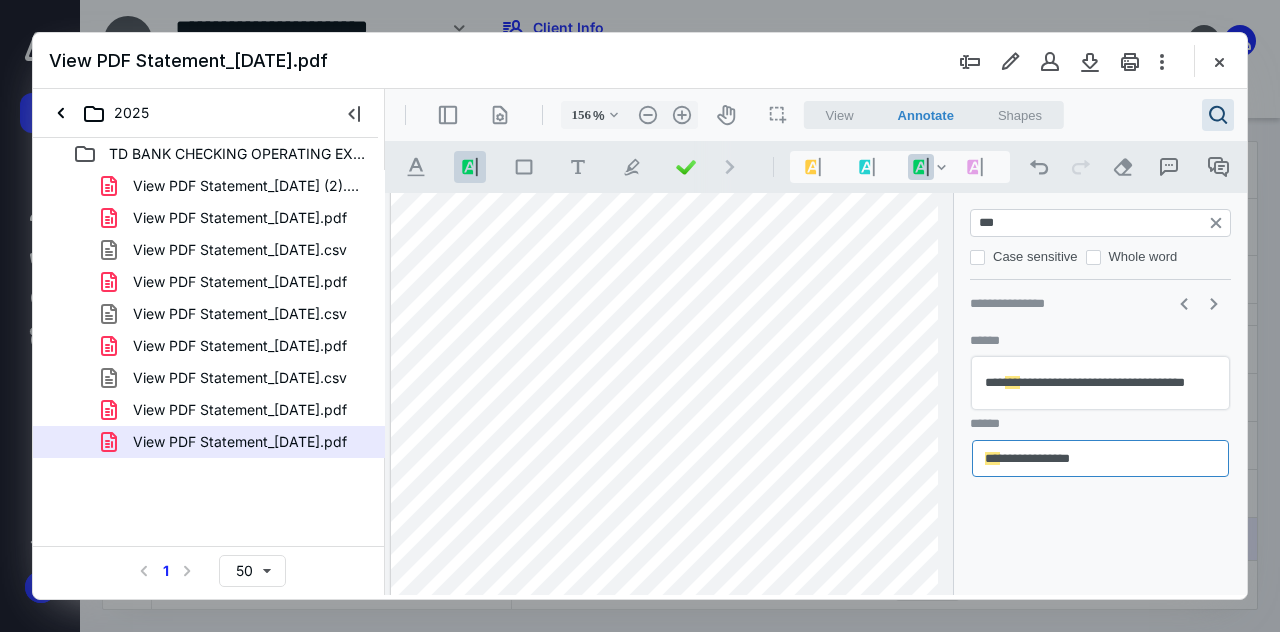 click on "**********" at bounding box center [1100, 223] 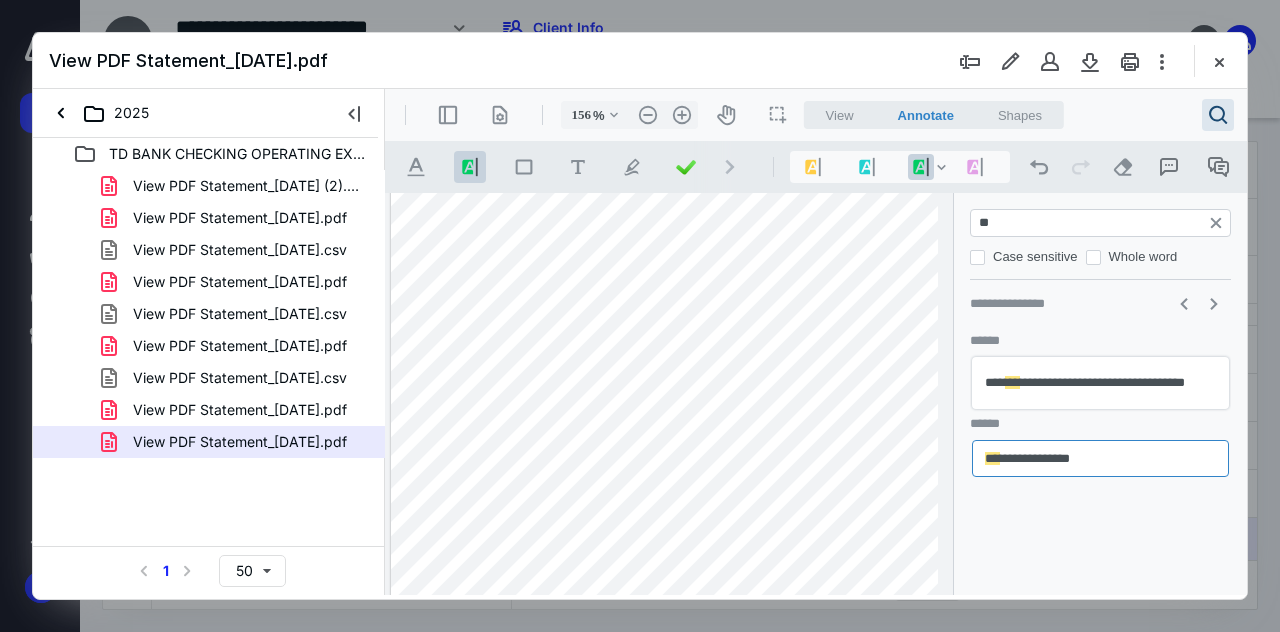 type on "*" 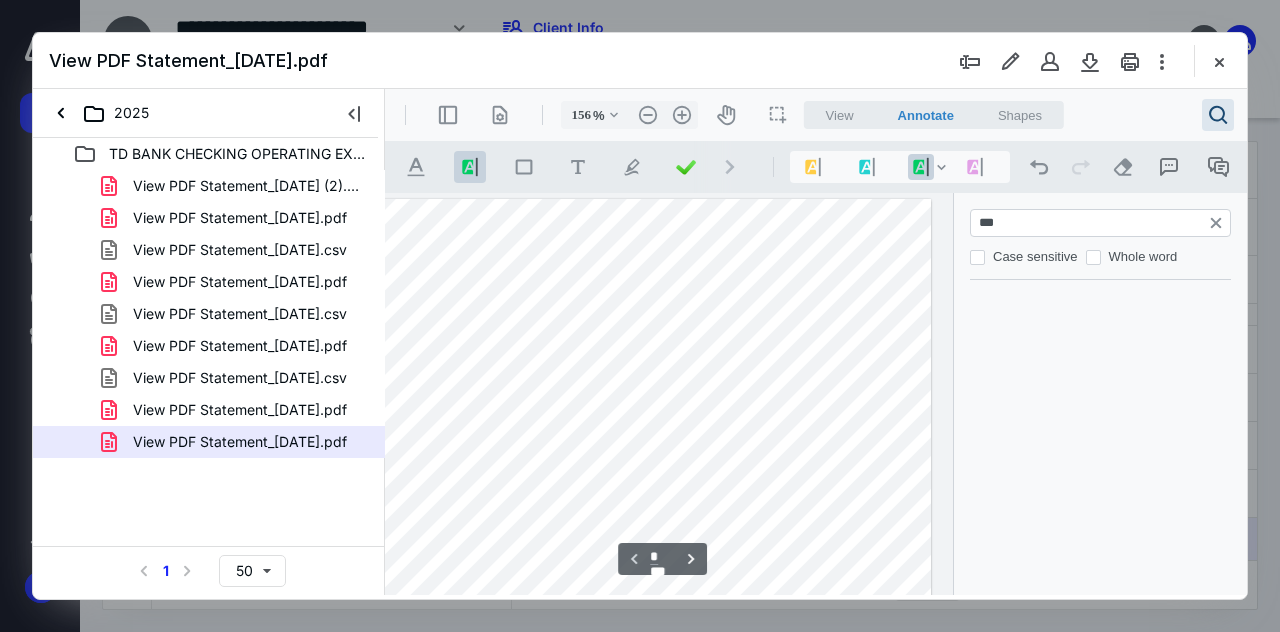 scroll, scrollTop: 824, scrollLeft: 416, axis: both 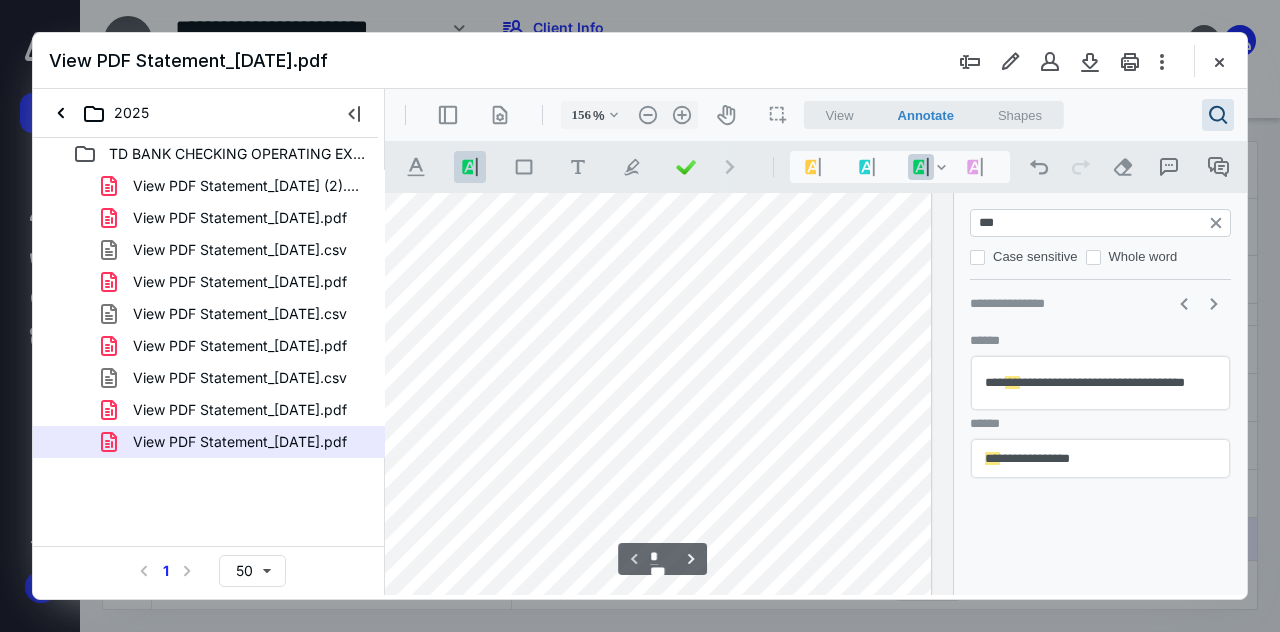 type on "***" 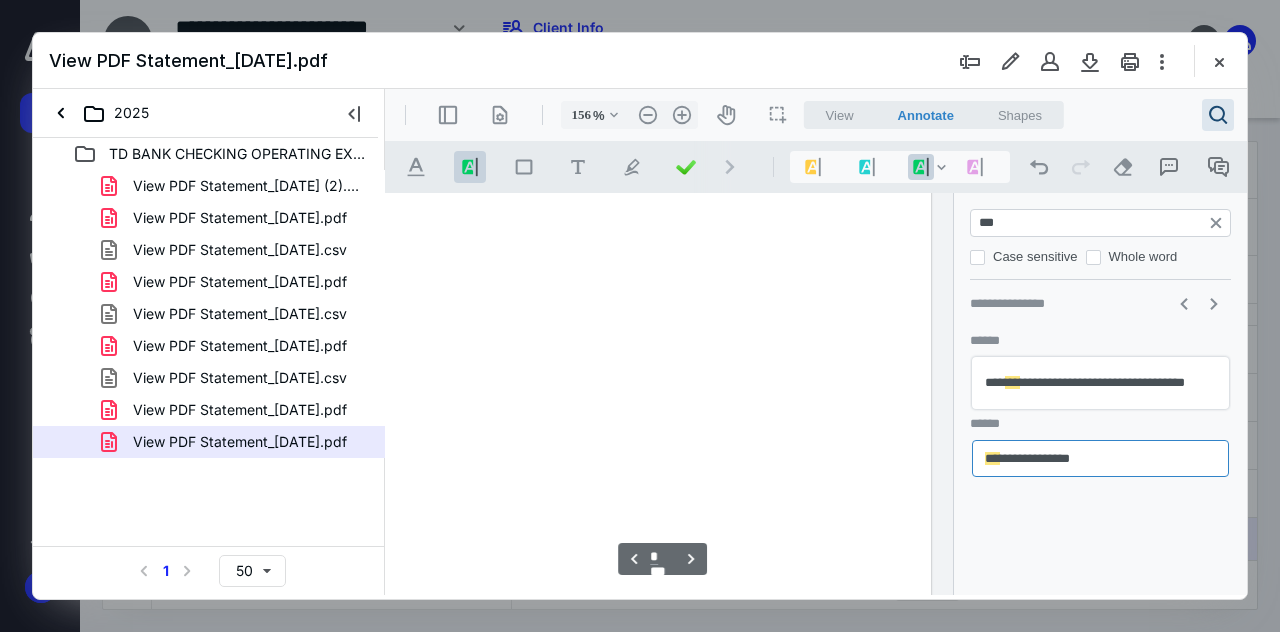 scroll, scrollTop: 5916, scrollLeft: 216, axis: both 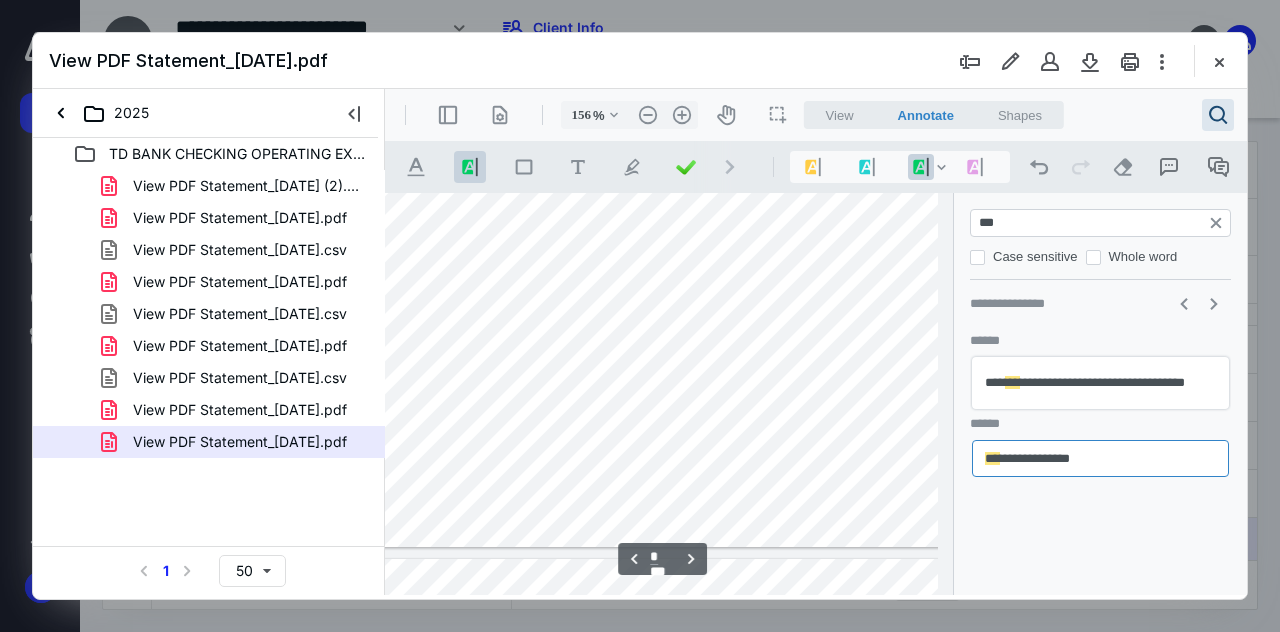 type on "256" 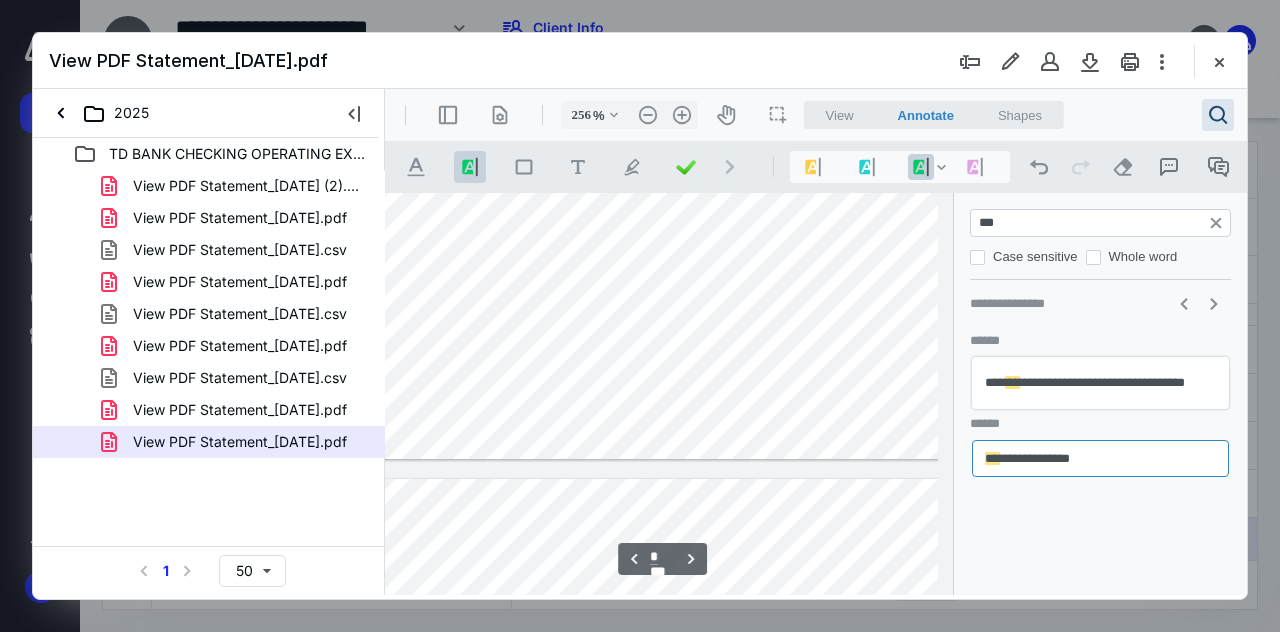 scroll, scrollTop: 9773, scrollLeft: 606, axis: both 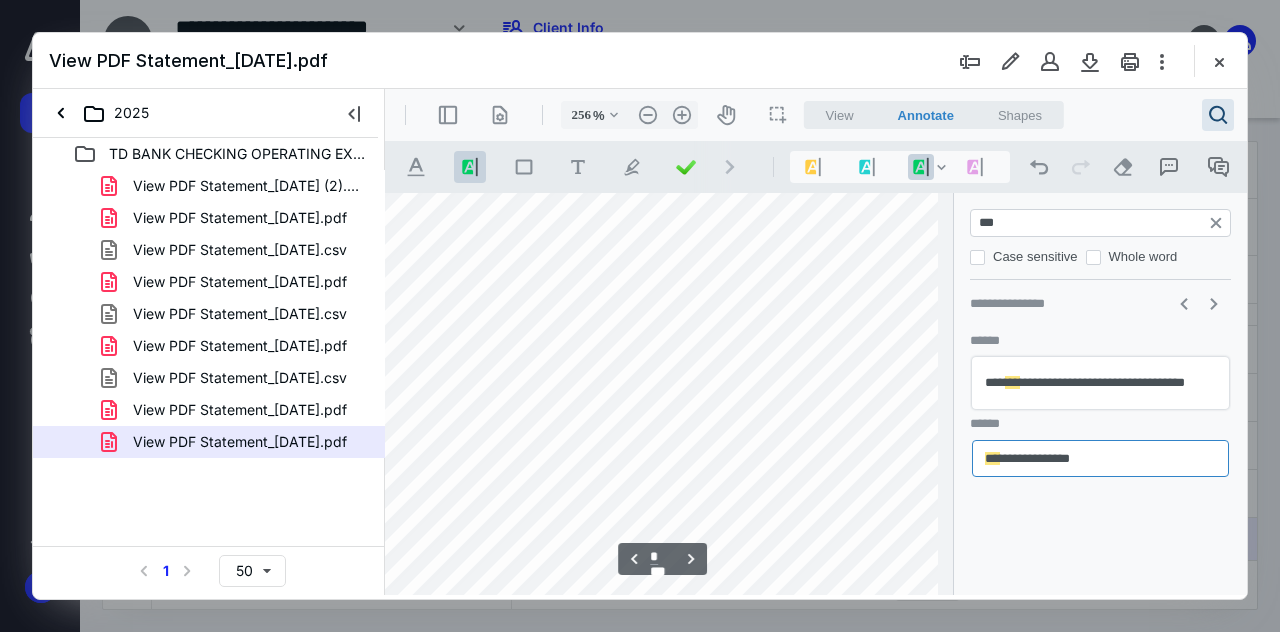 type 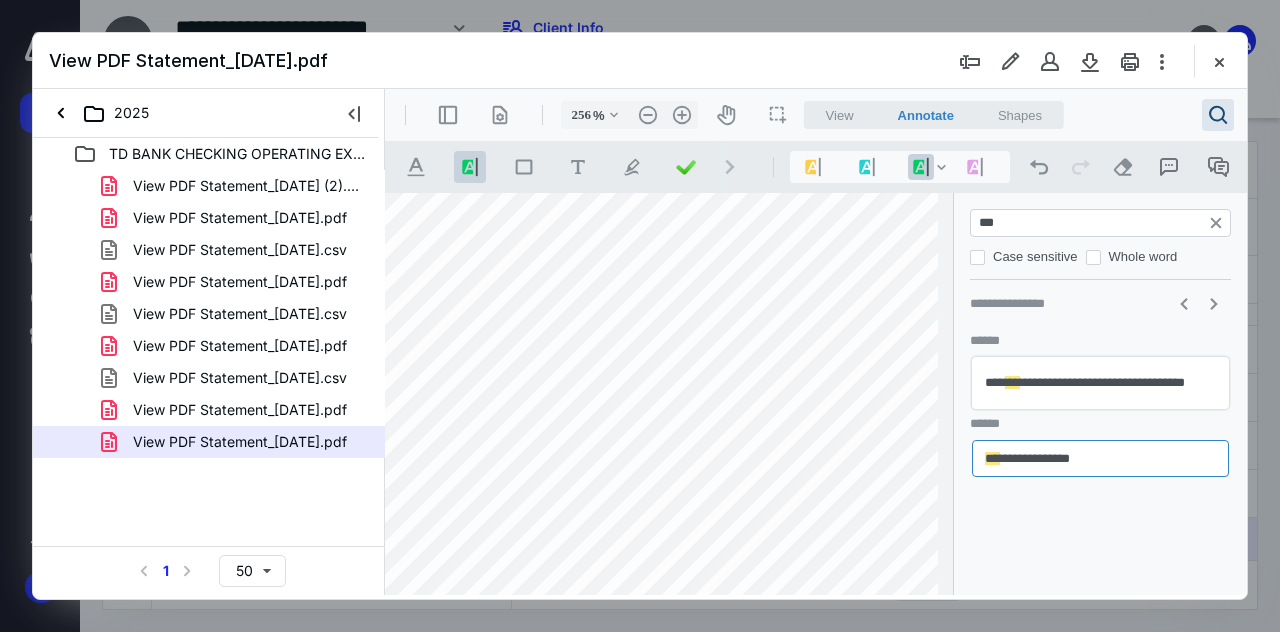click on "***" at bounding box center (1102, 223) 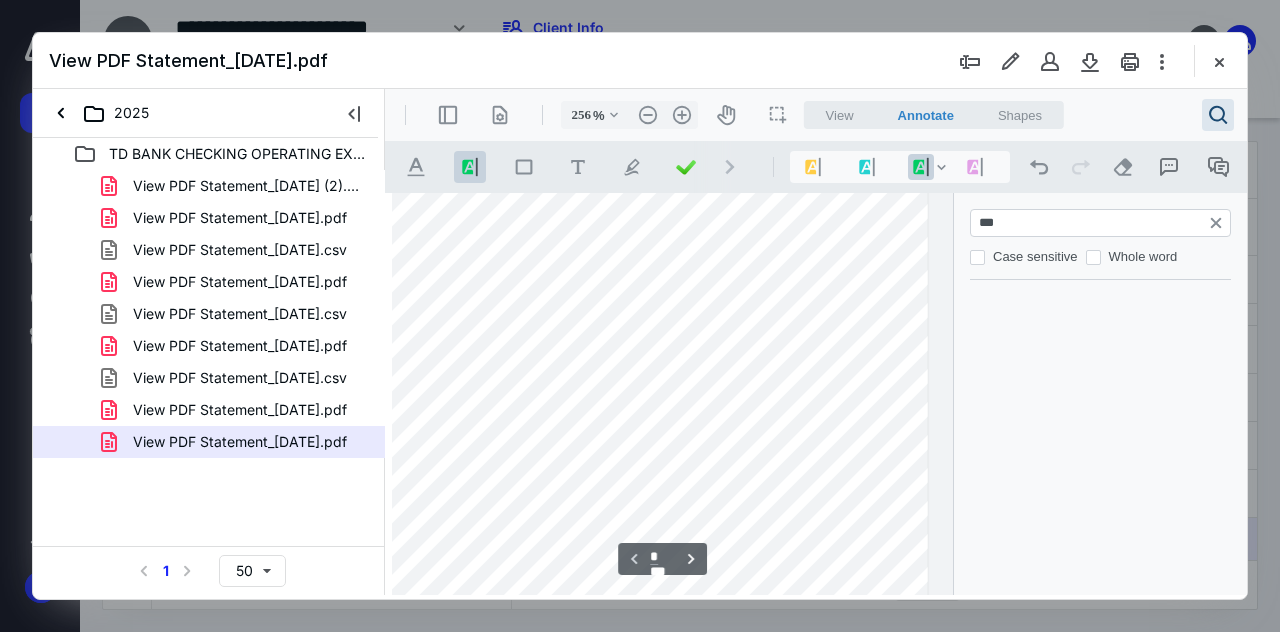scroll, scrollTop: 1444, scrollLeft: 908, axis: both 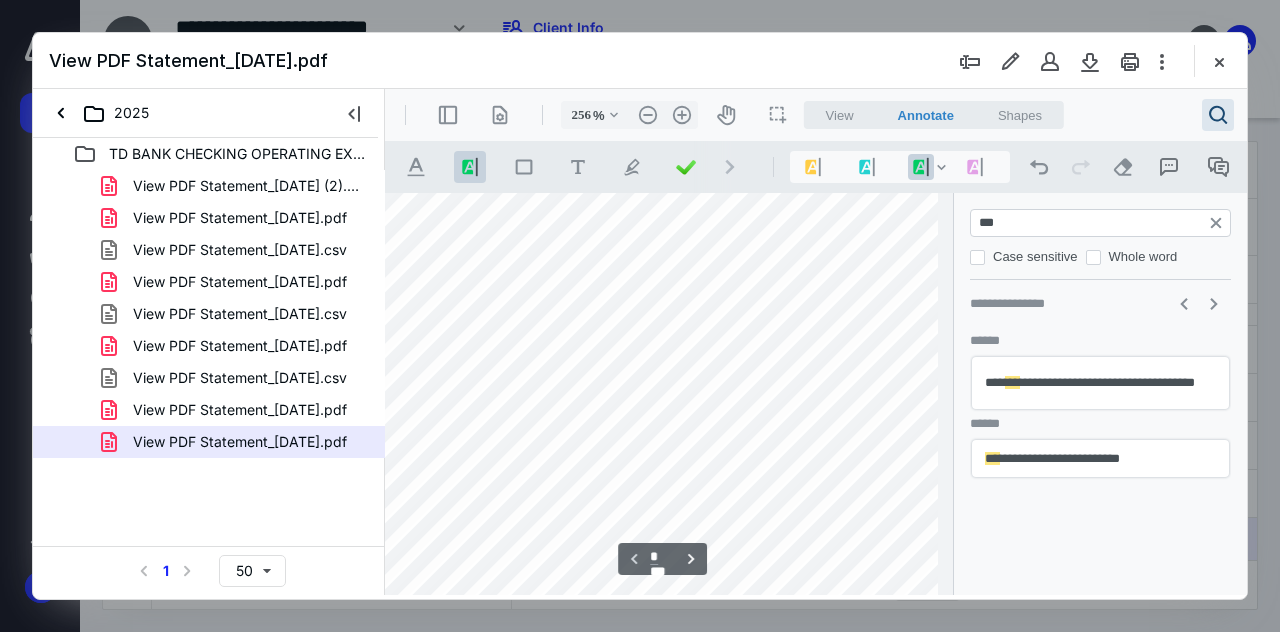 click on "**********" at bounding box center [1100, 459] 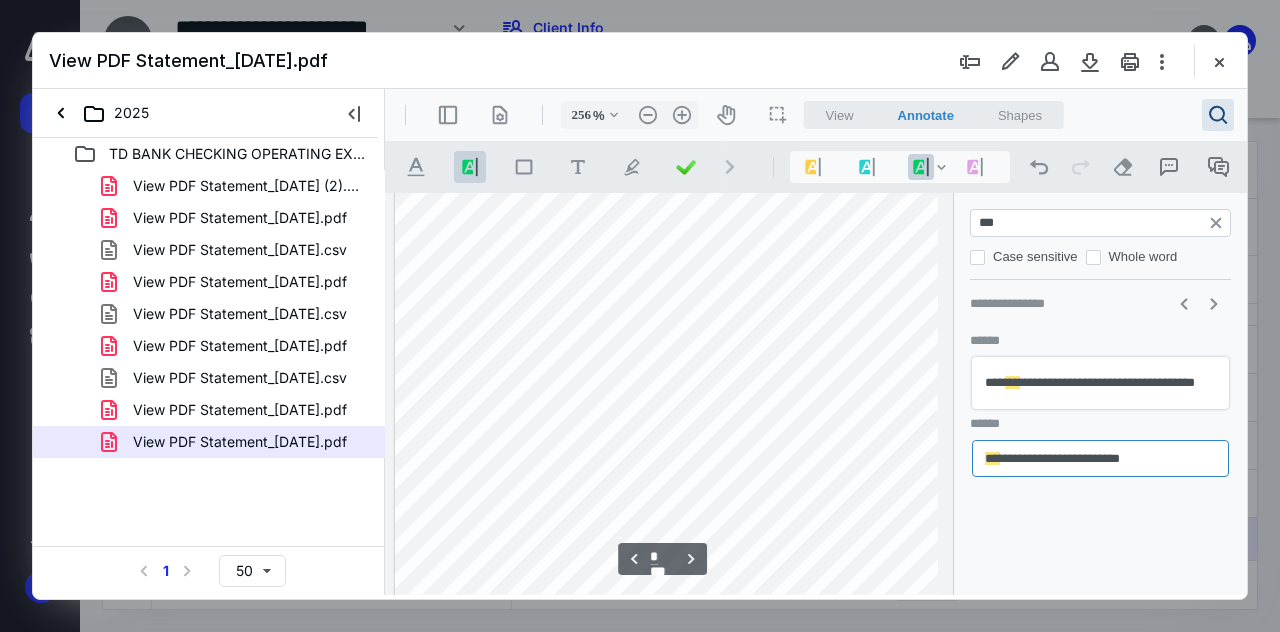 scroll, scrollTop: 9775, scrollLeft: 0, axis: vertical 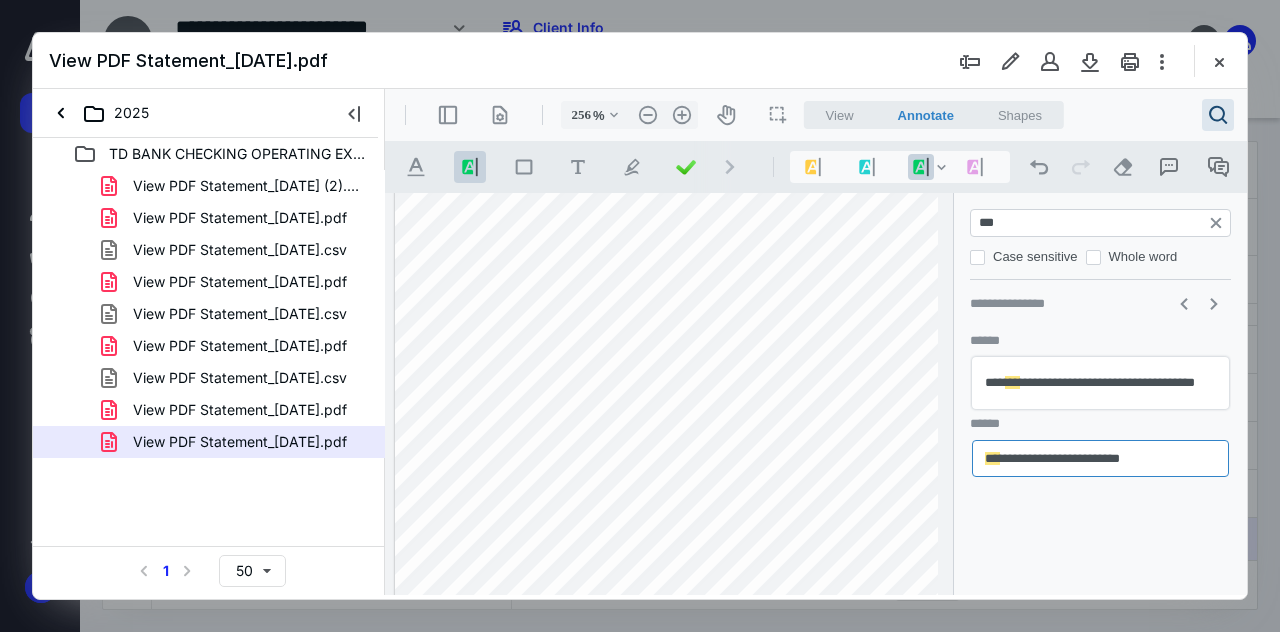 click on "***" at bounding box center [1102, 223] 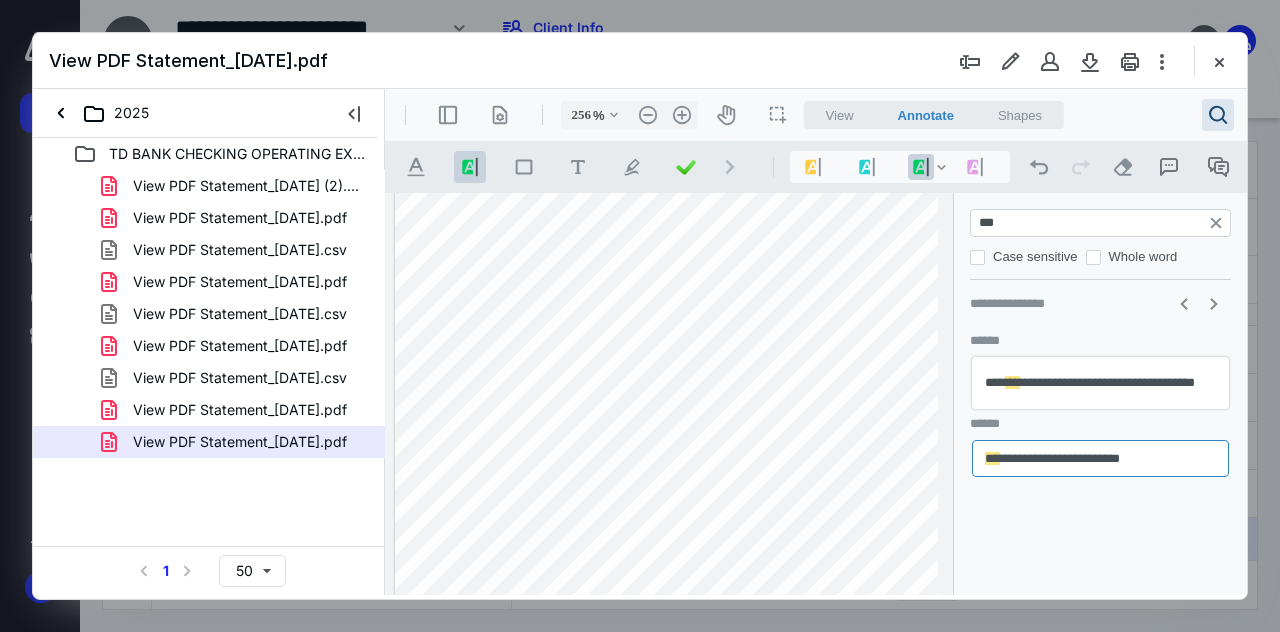 scroll, scrollTop: 1405, scrollLeft: 908, axis: both 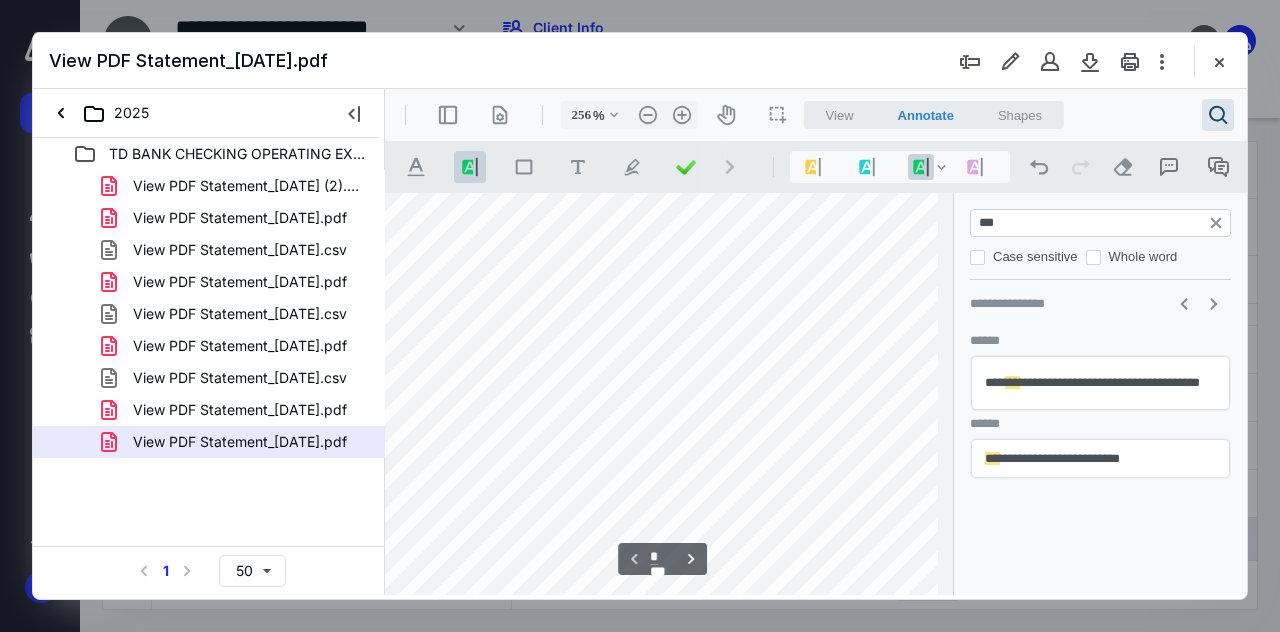 click on "**********" at bounding box center (1100, 459) 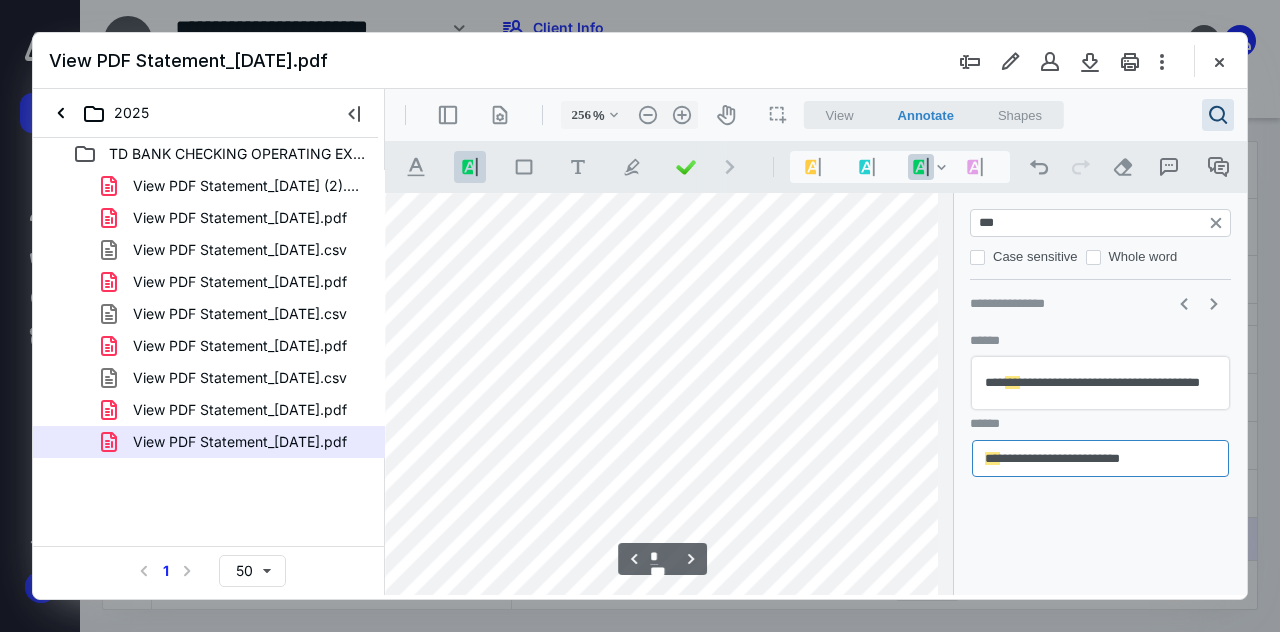 scroll, scrollTop: 9669, scrollLeft: 530, axis: both 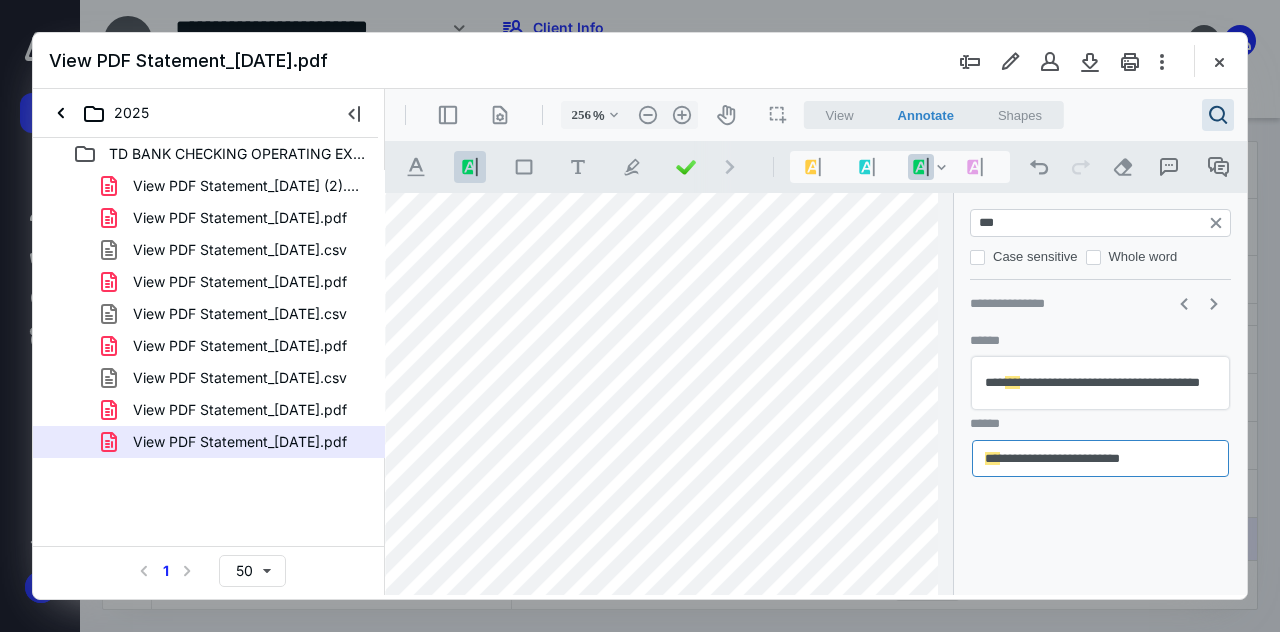 click on "***" at bounding box center [1102, 223] 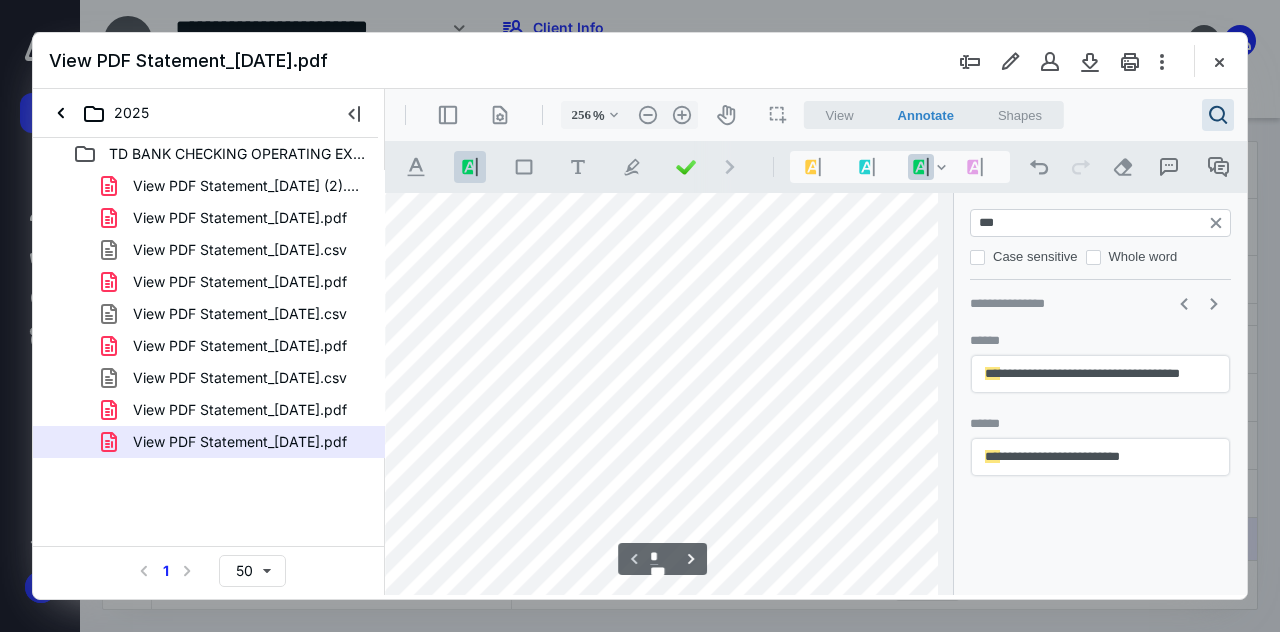 scroll, scrollTop: 1366, scrollLeft: 908, axis: both 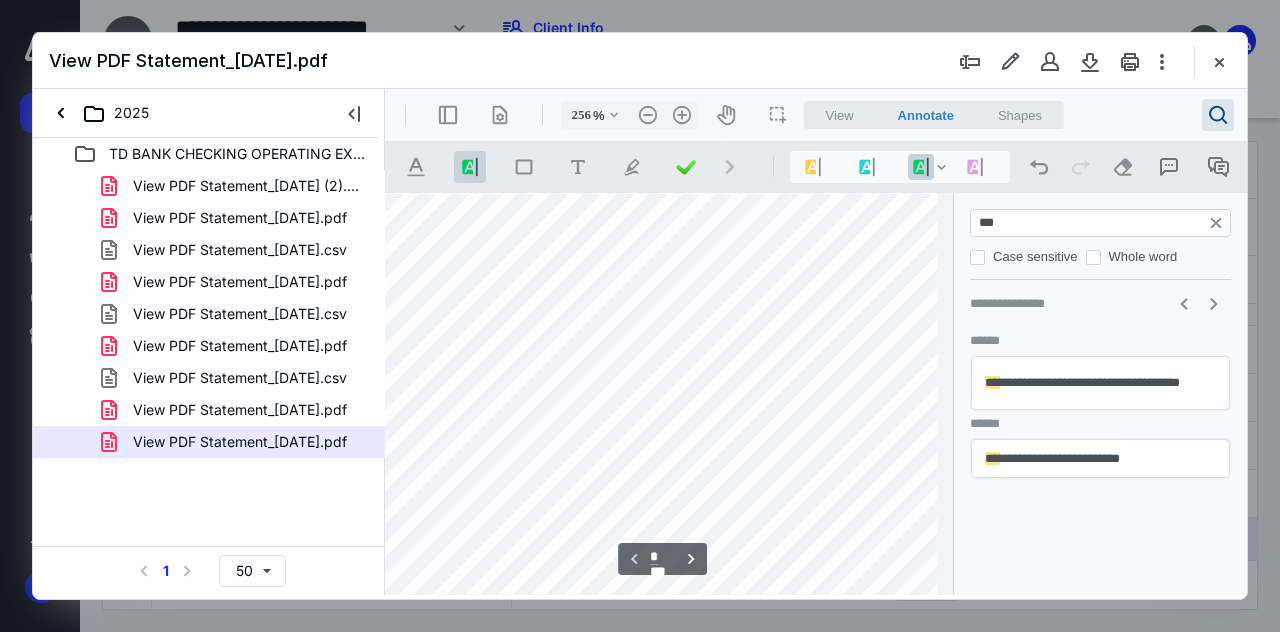 click on "**********" at bounding box center [1100, 459] 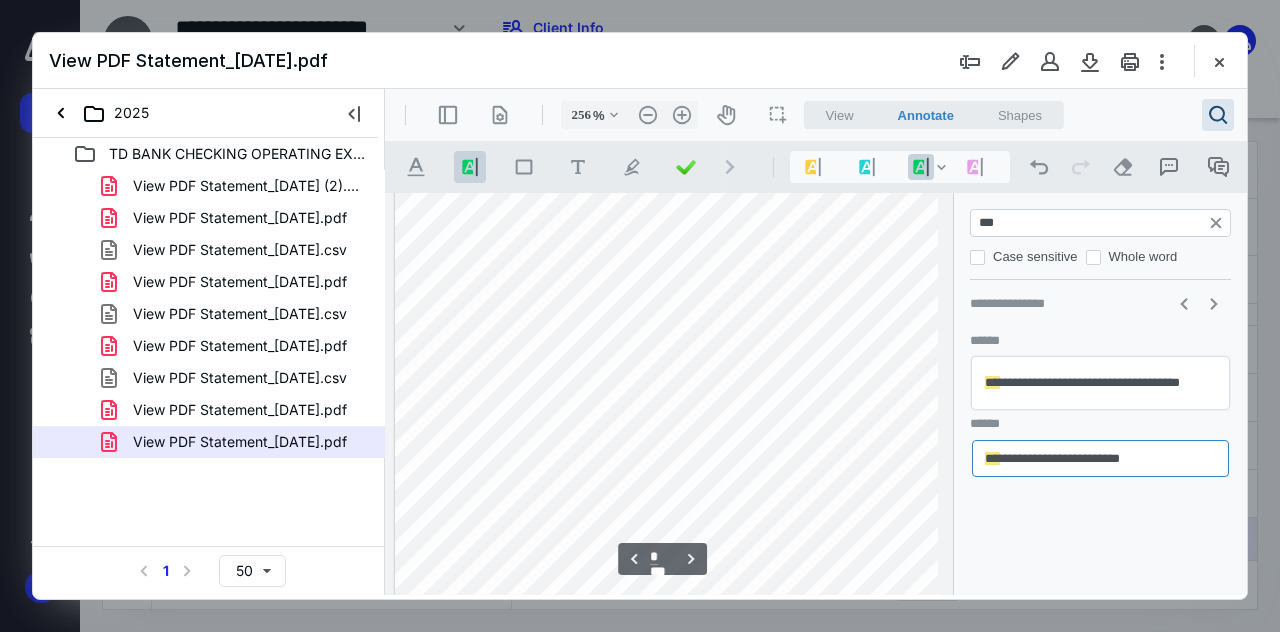 scroll, scrollTop: 9453, scrollLeft: 0, axis: vertical 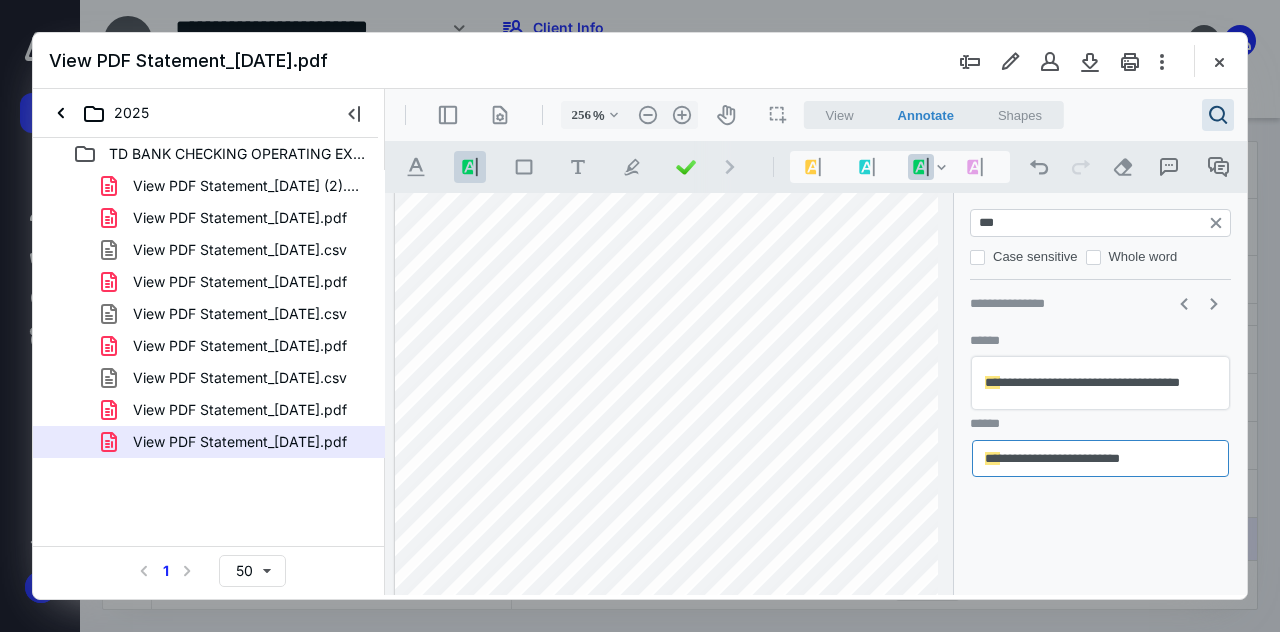 click on "***" at bounding box center (1102, 223) 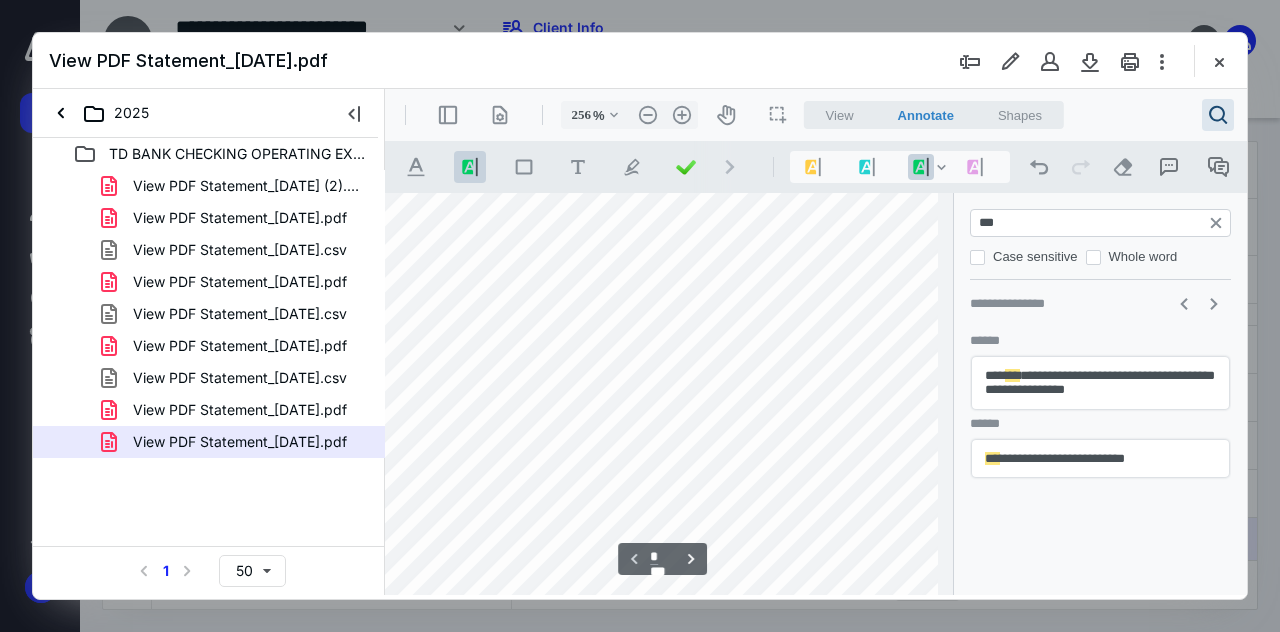 click on "**********" at bounding box center [1100, 459] 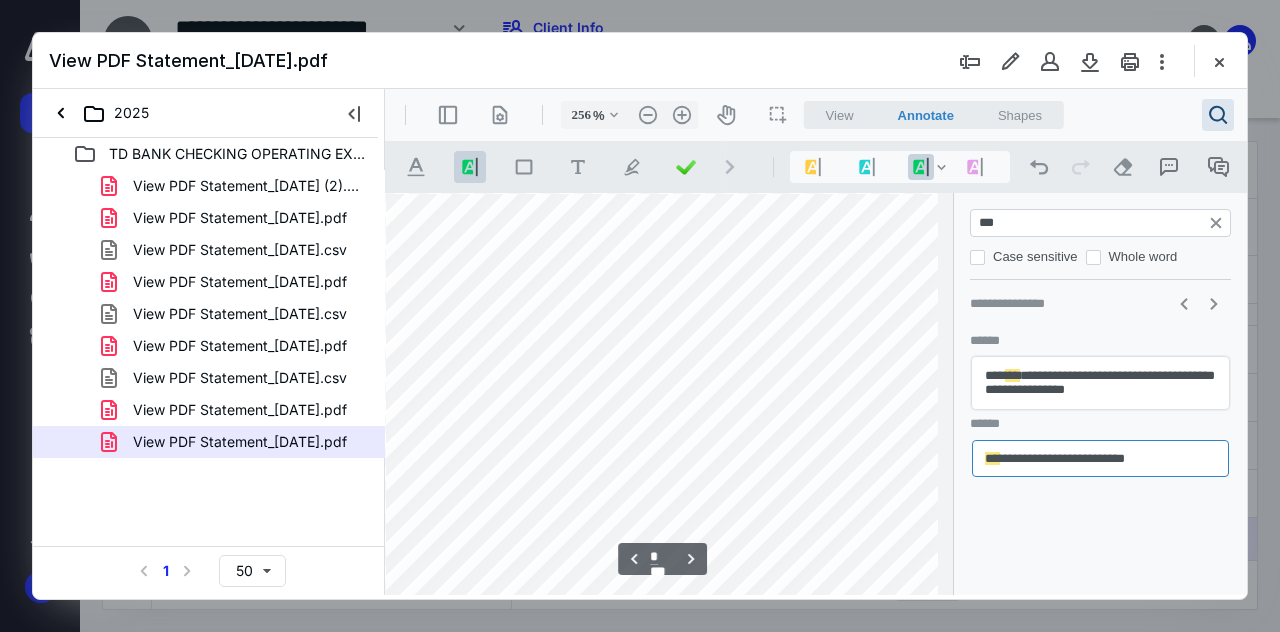 scroll, scrollTop: 9152, scrollLeft: 698, axis: both 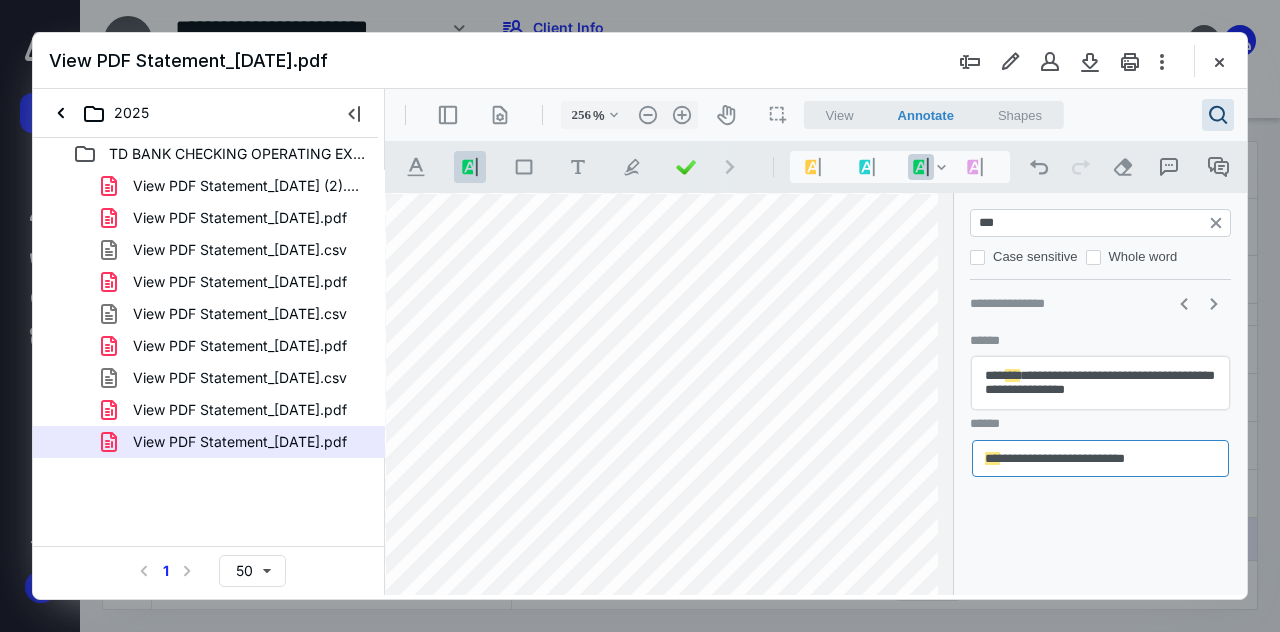 click on "***" at bounding box center (1102, 223) 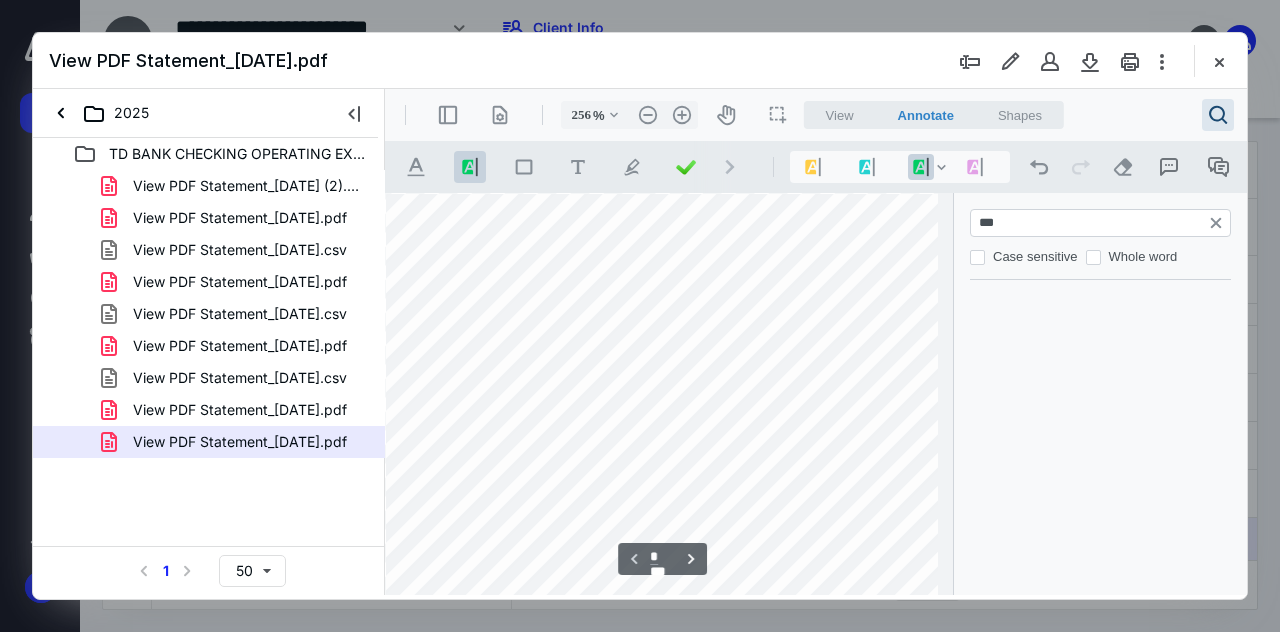 scroll, scrollTop: 1521, scrollLeft: 129, axis: both 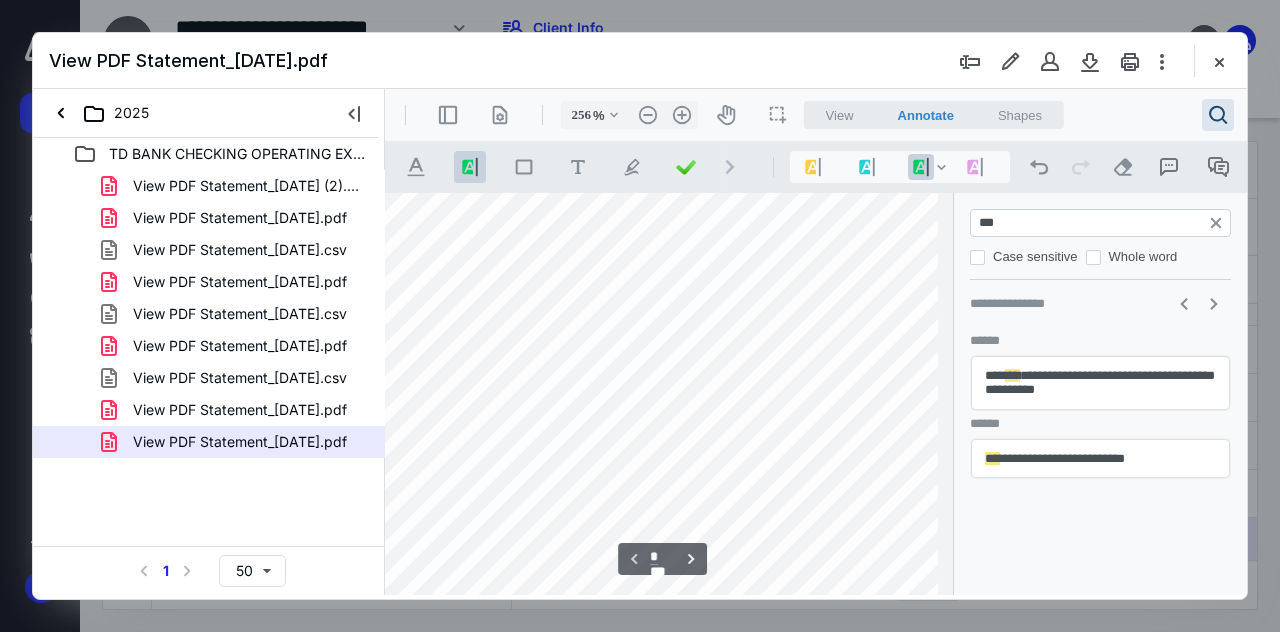 click on "**********" at bounding box center [1100, 459] 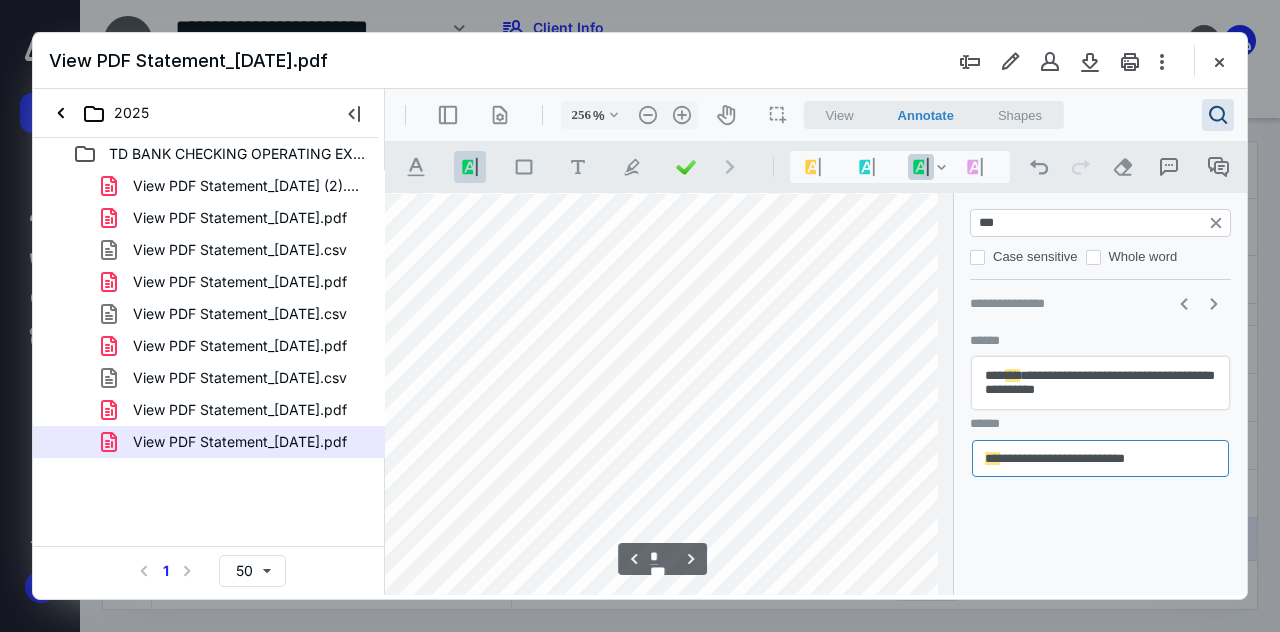 scroll, scrollTop: 9130, scrollLeft: 0, axis: vertical 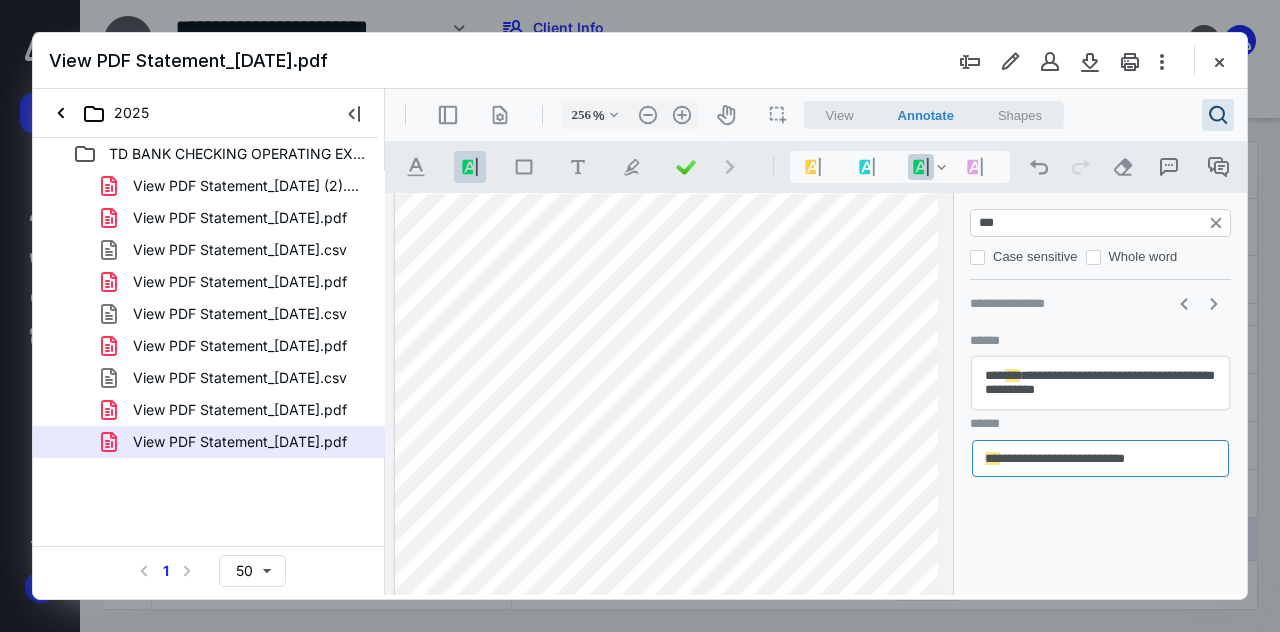 click on "***" at bounding box center [1102, 223] 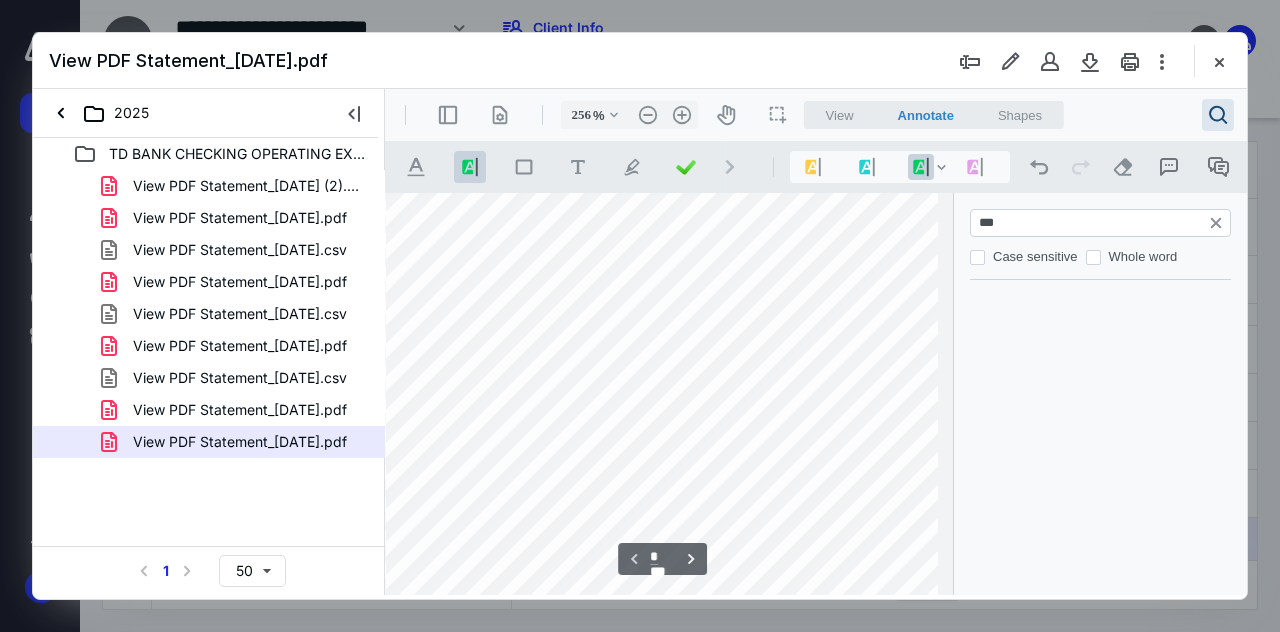scroll, scrollTop: 1482, scrollLeft: 129, axis: both 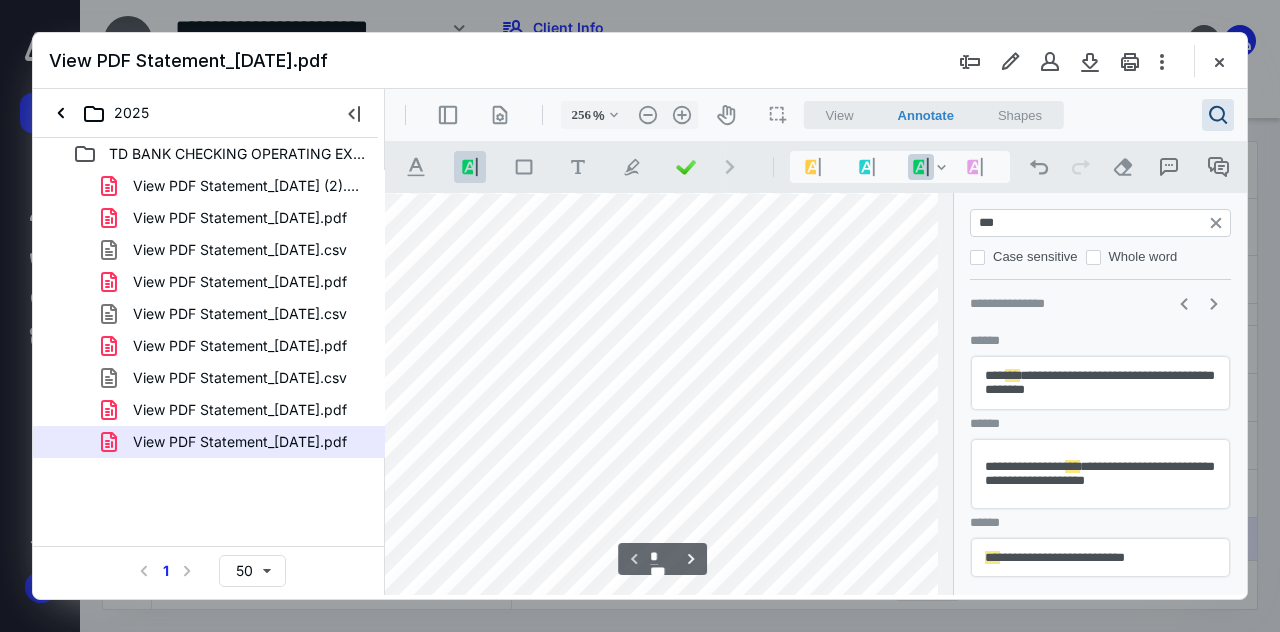 click on "**********" at bounding box center (1100, 474) 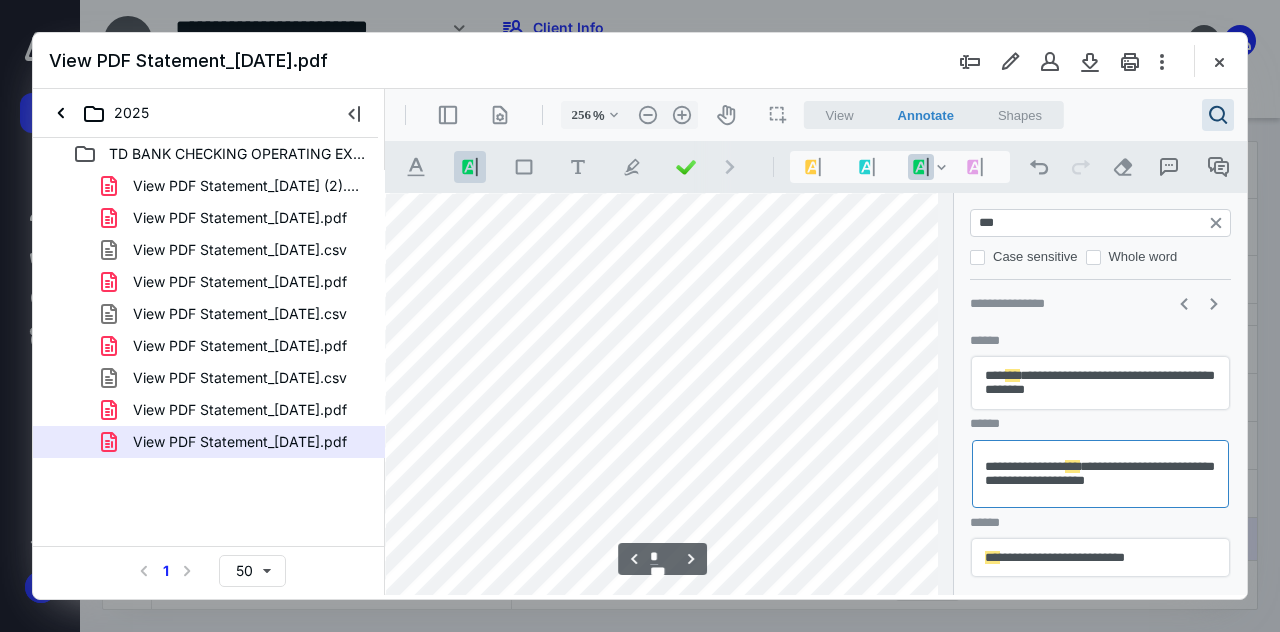 click on "**********" at bounding box center [1100, 558] 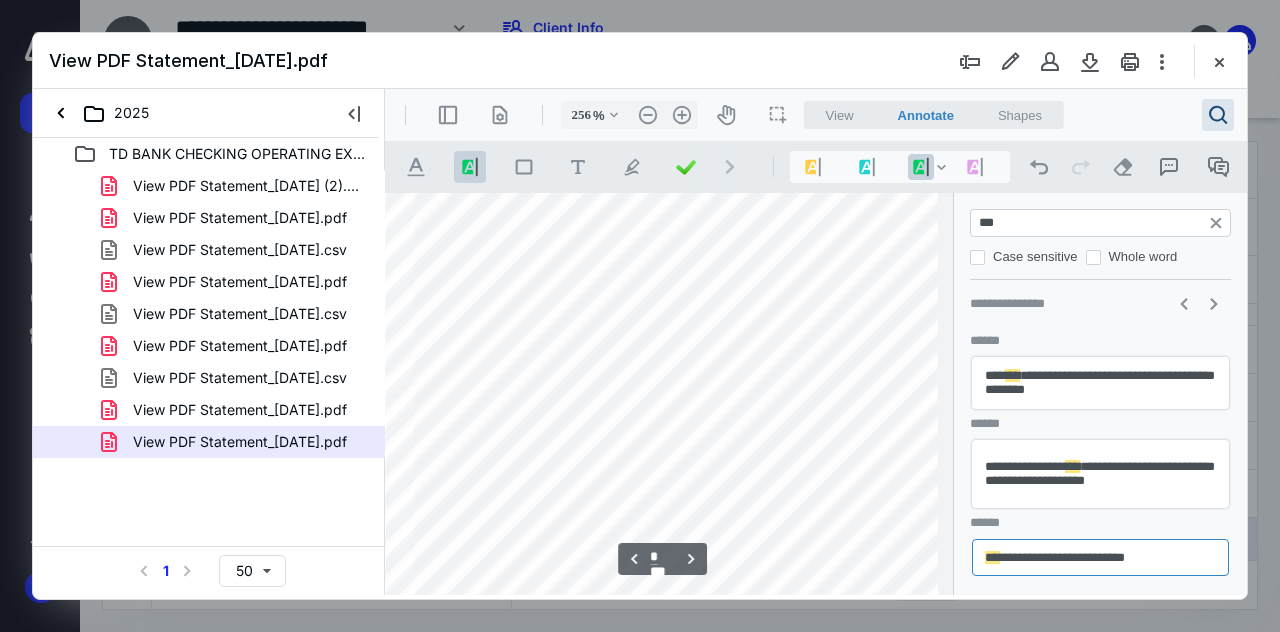 scroll, scrollTop: 8888, scrollLeft: 747, axis: both 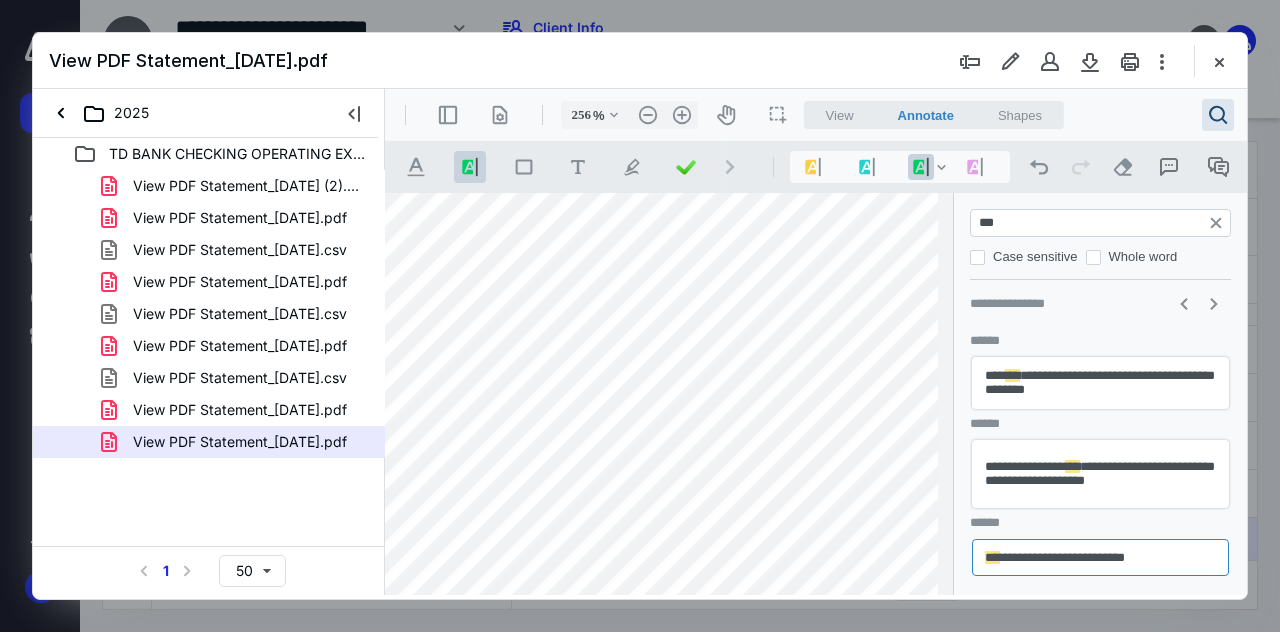 click on "***" at bounding box center (1102, 223) 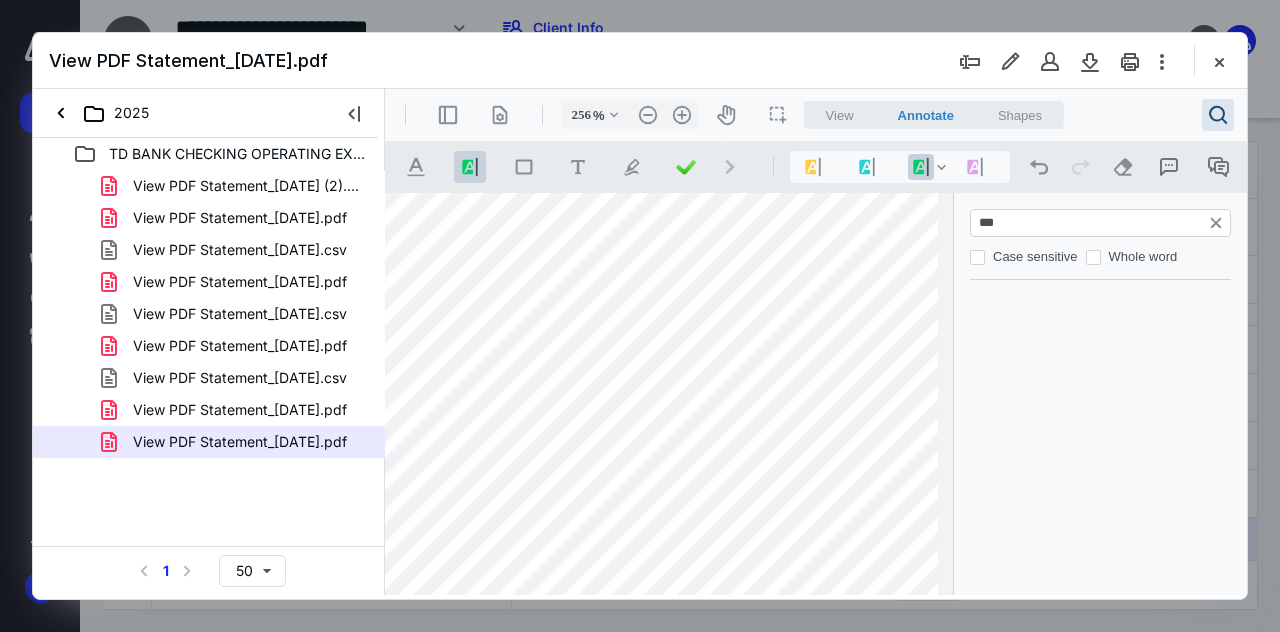 scroll, scrollTop: 1444, scrollLeft: 129, axis: both 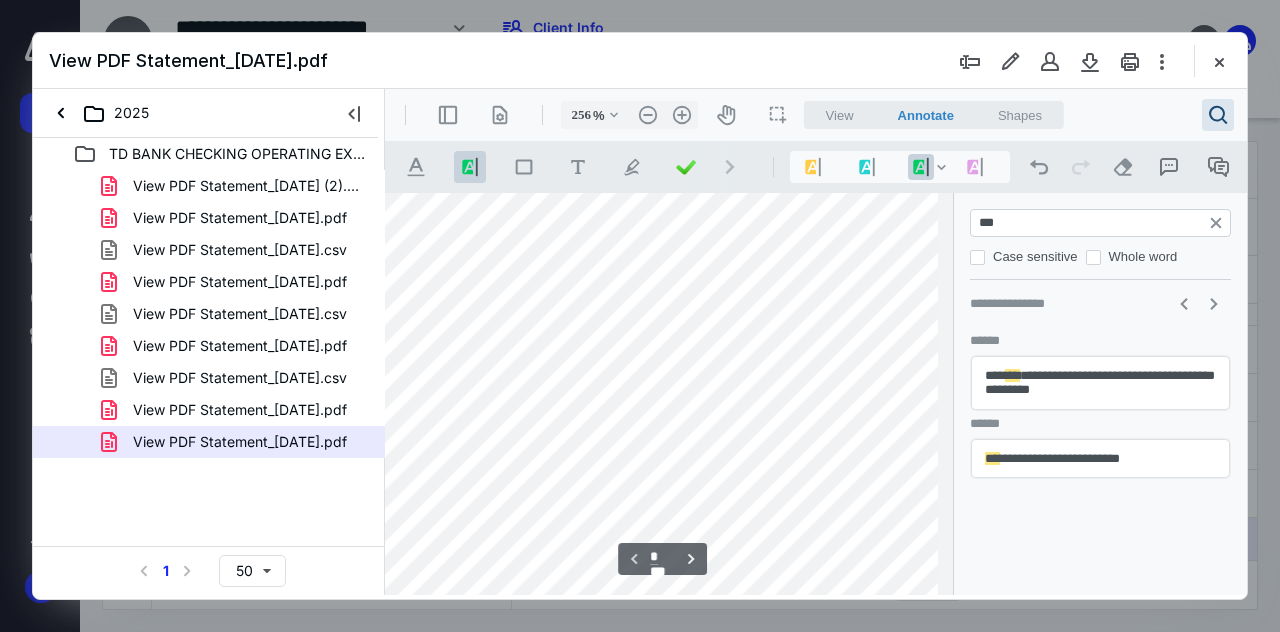 click on "**********" at bounding box center [1100, 459] 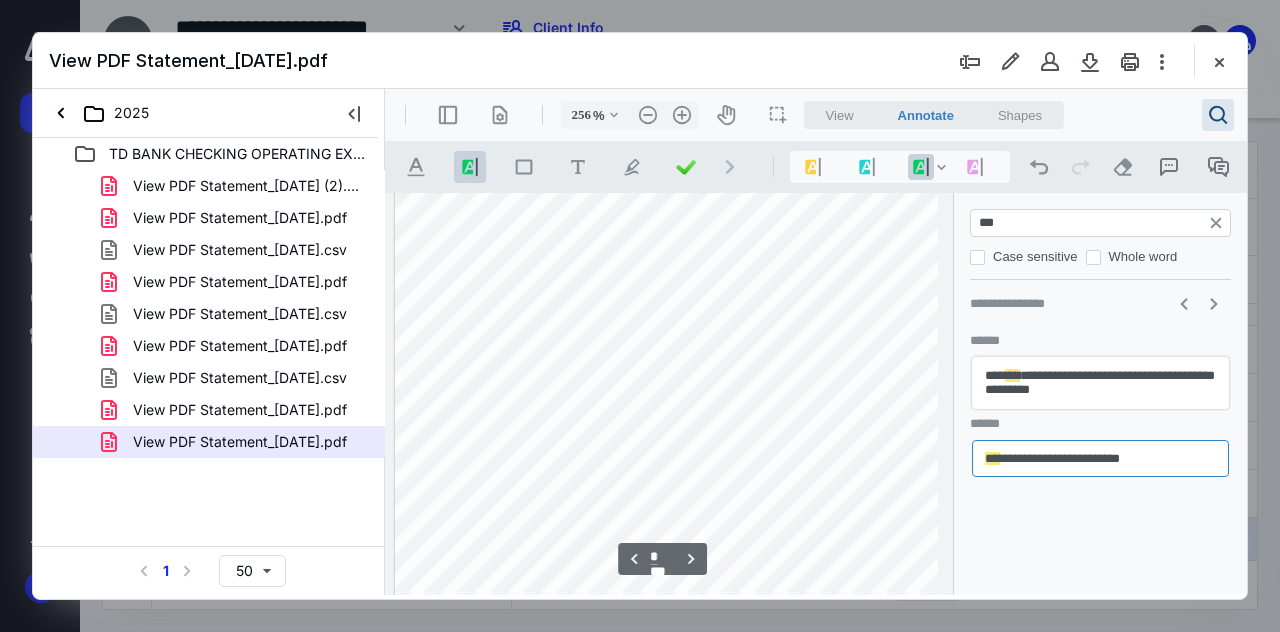 scroll, scrollTop: 8824, scrollLeft: 0, axis: vertical 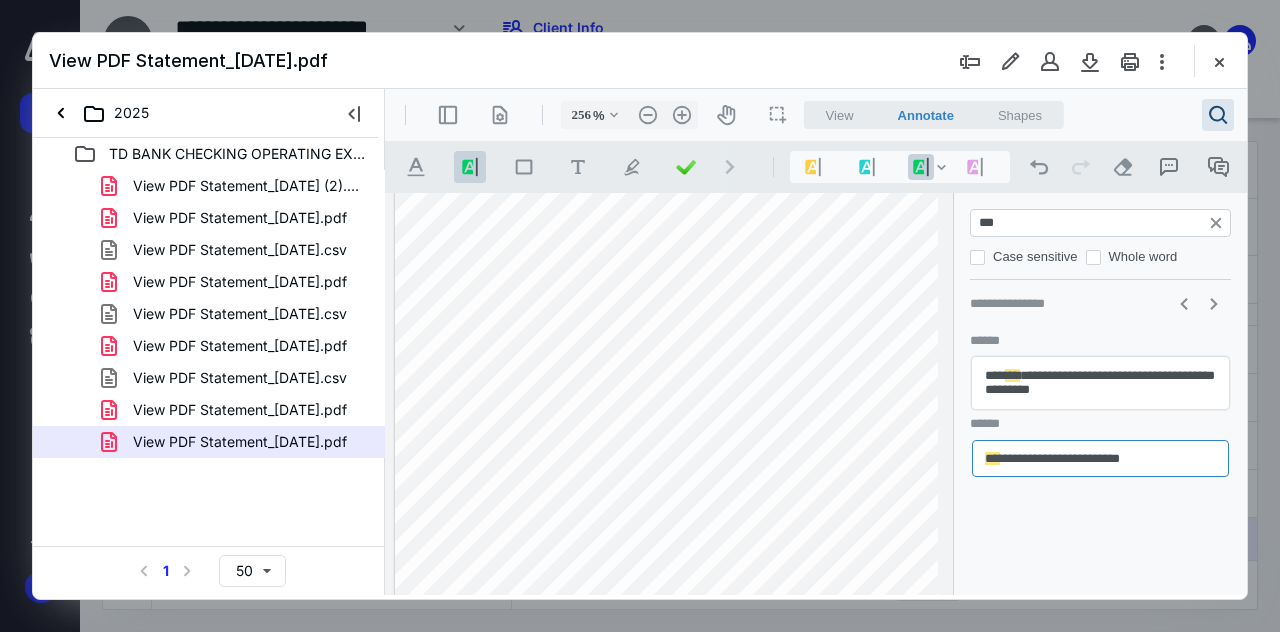 click on "**********" at bounding box center [1100, 223] 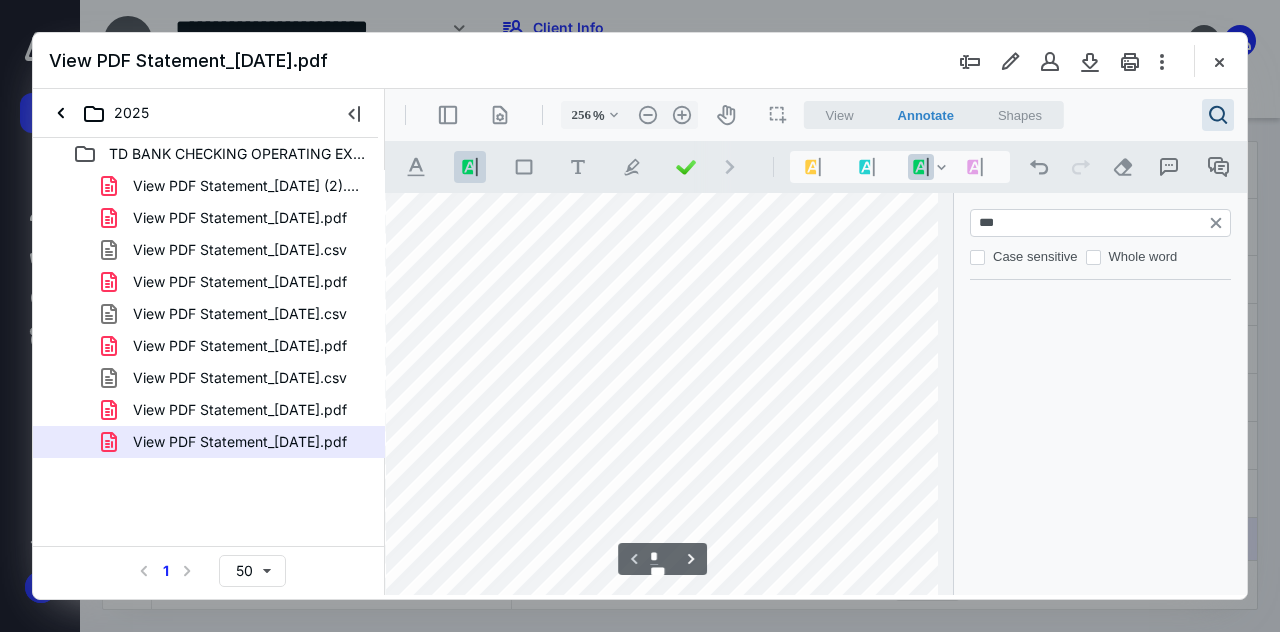 scroll, scrollTop: 1405, scrollLeft: 129, axis: both 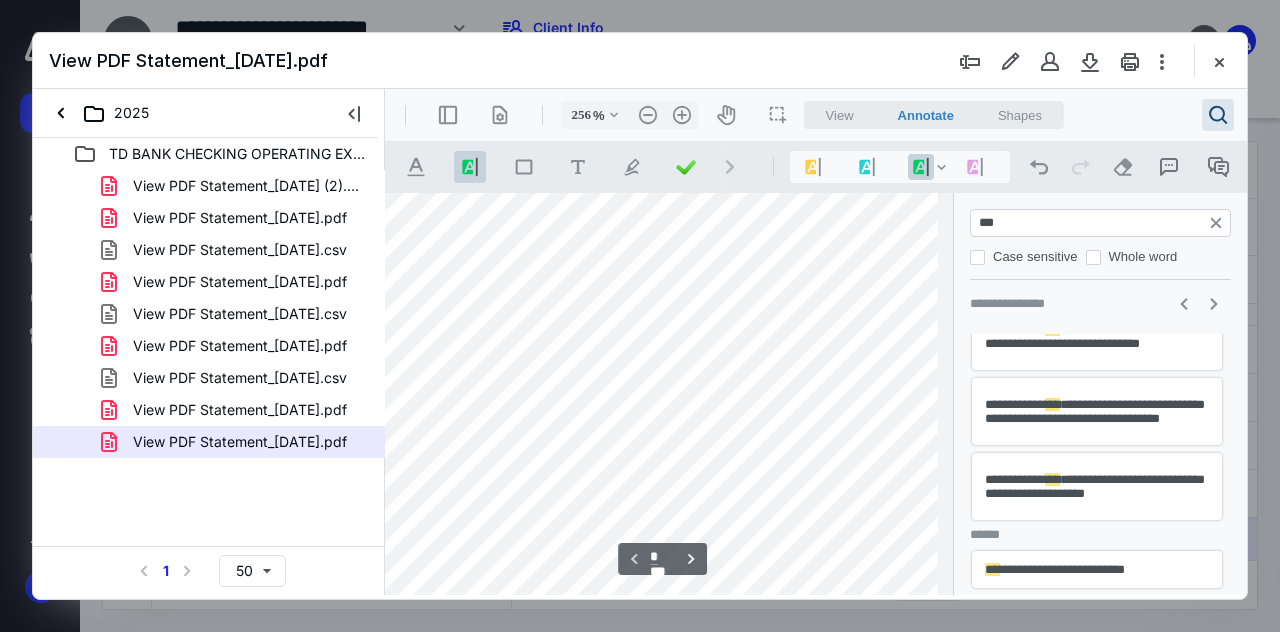 click on "**********" at bounding box center (1097, 570) 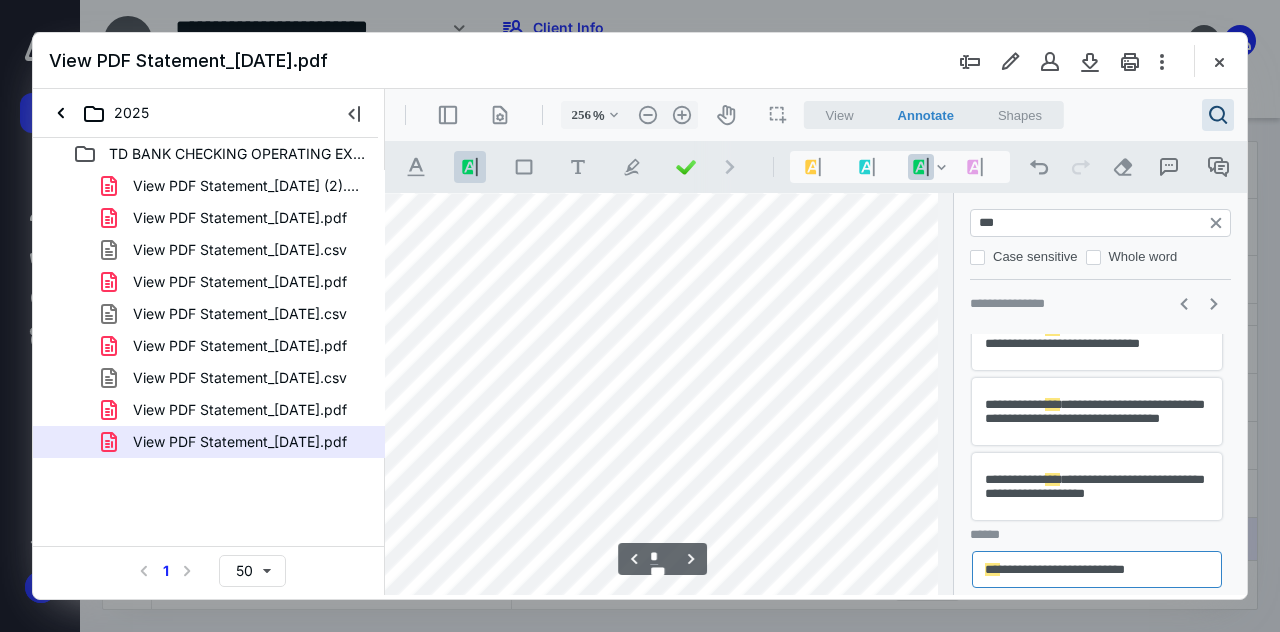 scroll, scrollTop: 8532, scrollLeft: 616, axis: both 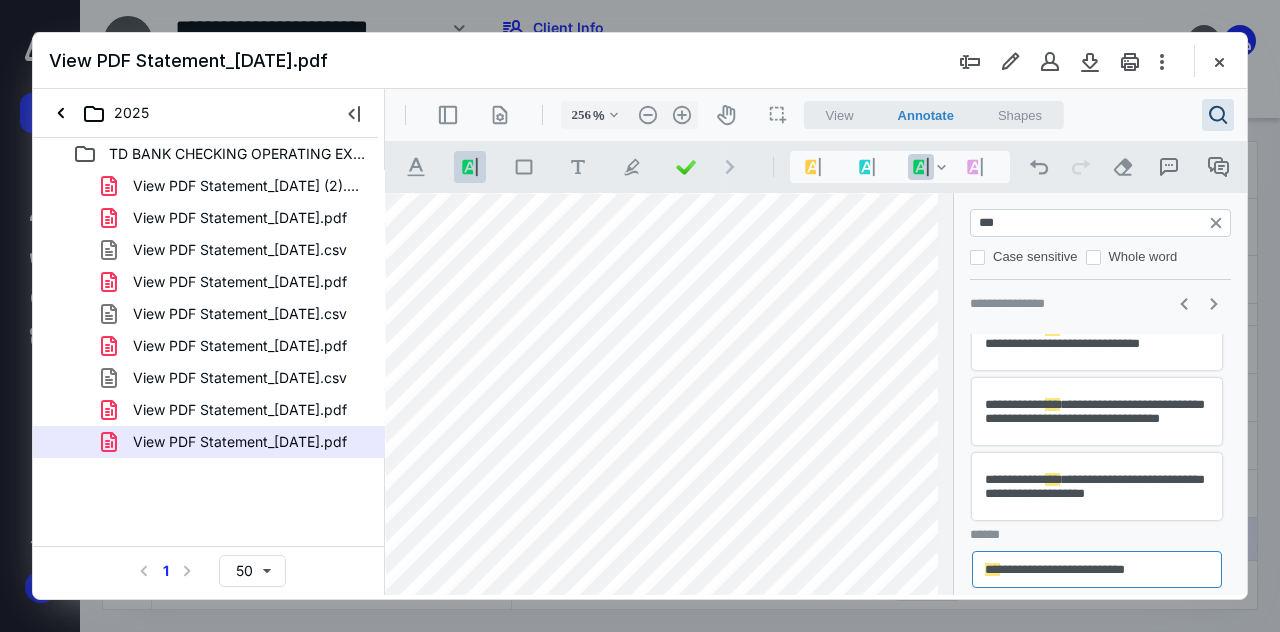 click on "***" at bounding box center [1102, 223] 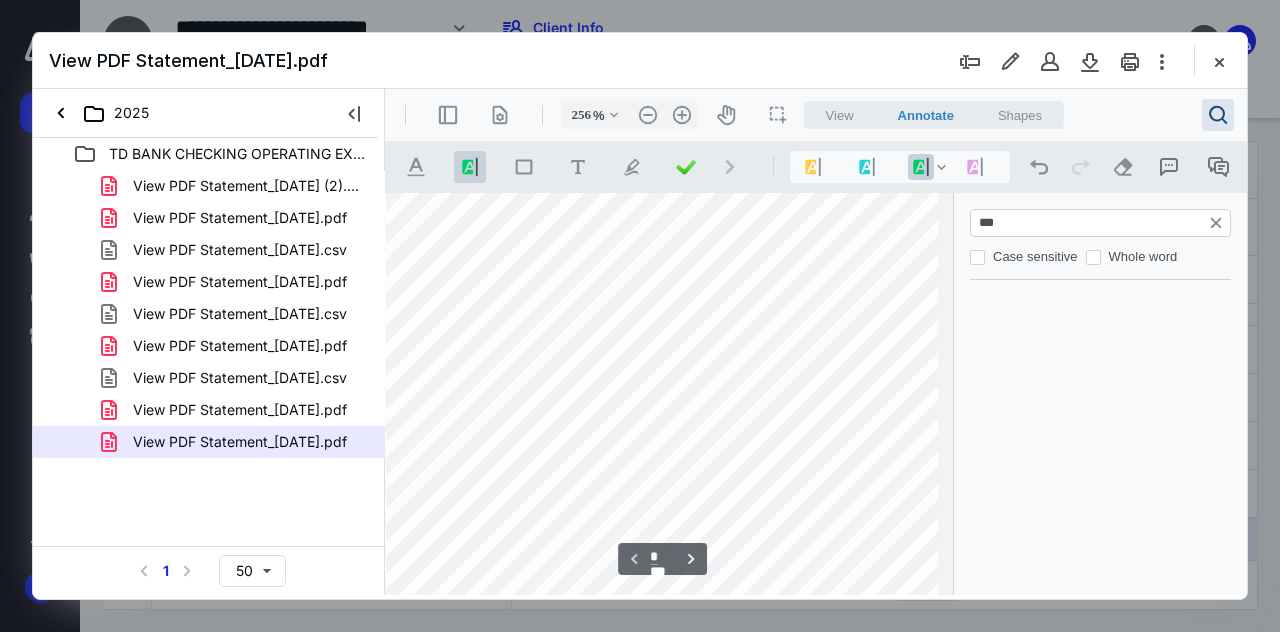 scroll, scrollTop: 1366, scrollLeft: 129, axis: both 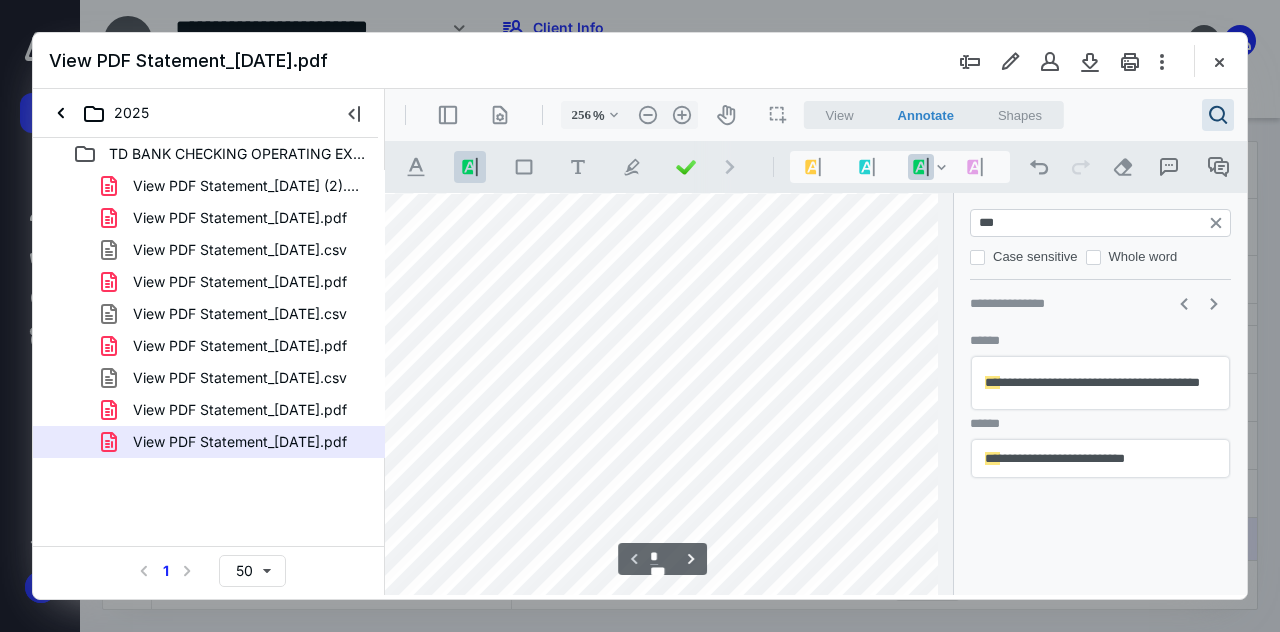 click on "**********" at bounding box center (1100, 459) 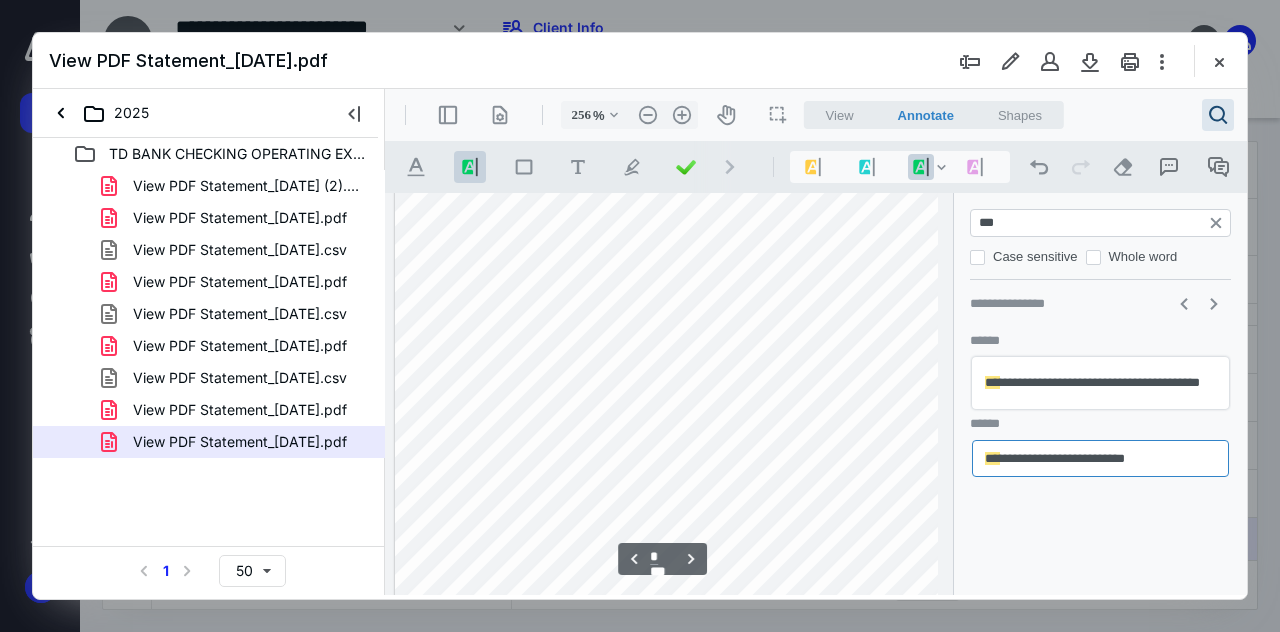 click on "**********" at bounding box center (1100, 459) 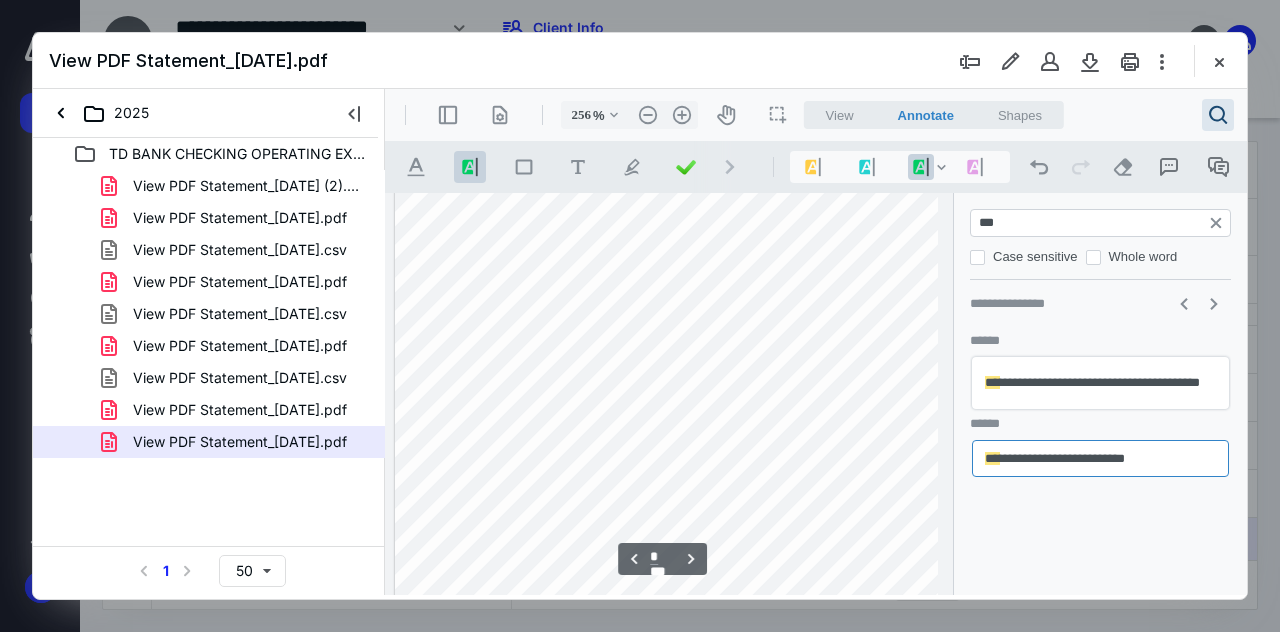scroll, scrollTop: 8547, scrollLeft: 0, axis: vertical 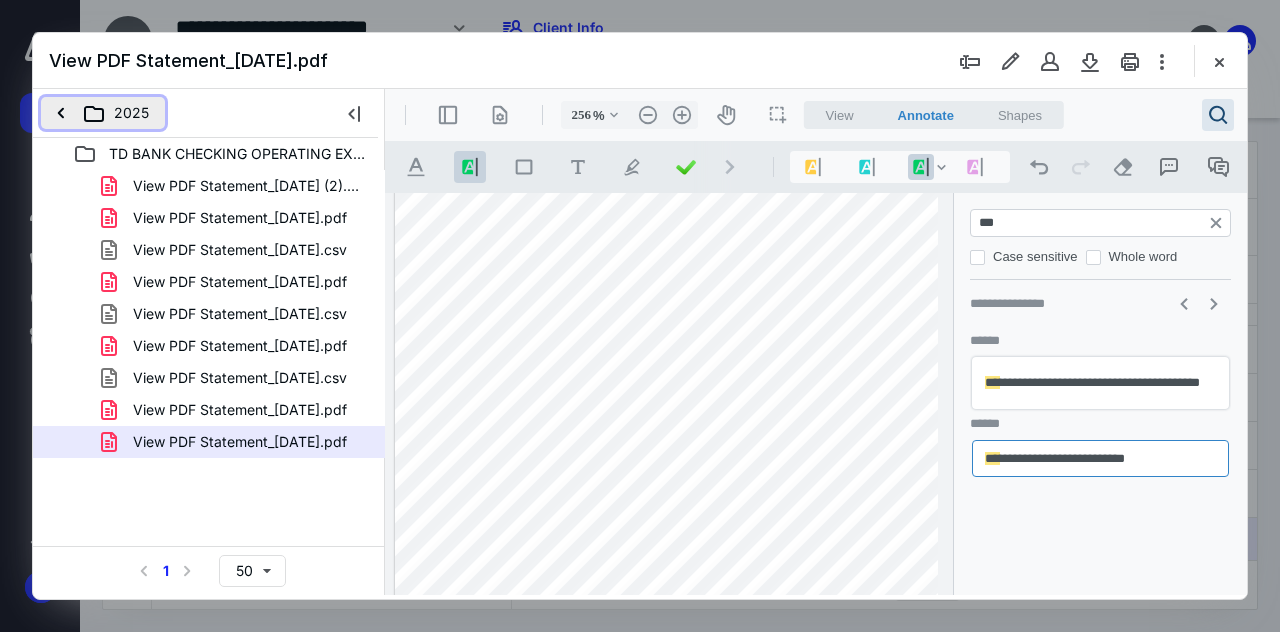 click on "2025" at bounding box center (103, 113) 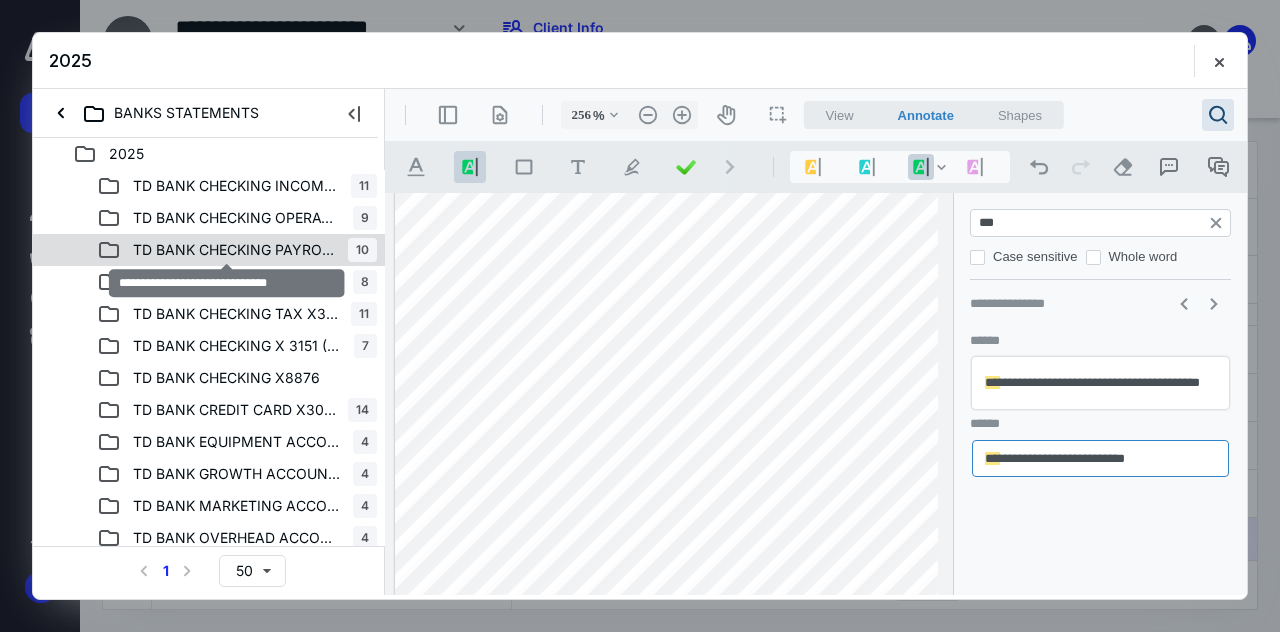 click on "TD BANK CHECKING PAYROLL X1328" at bounding box center (234, 250) 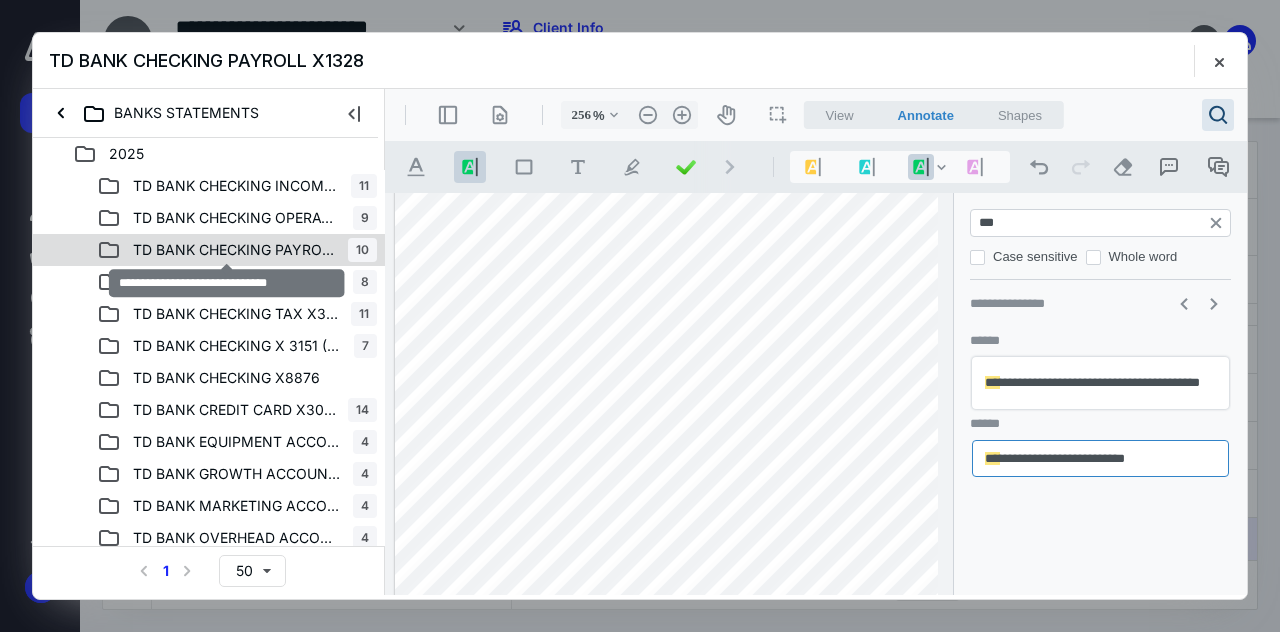 click on "TD BANK CHECKING PAYROLL X1328" at bounding box center (234, 250) 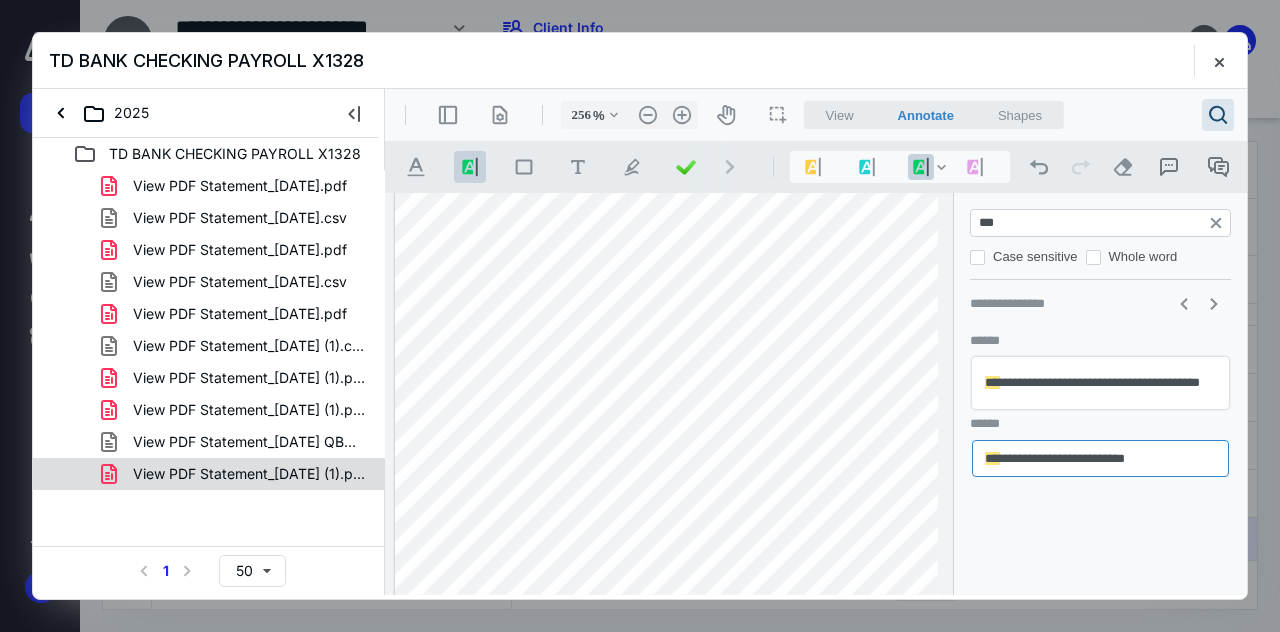 click on "View PDF Statement_[DATE] (1).pdf" at bounding box center [249, 474] 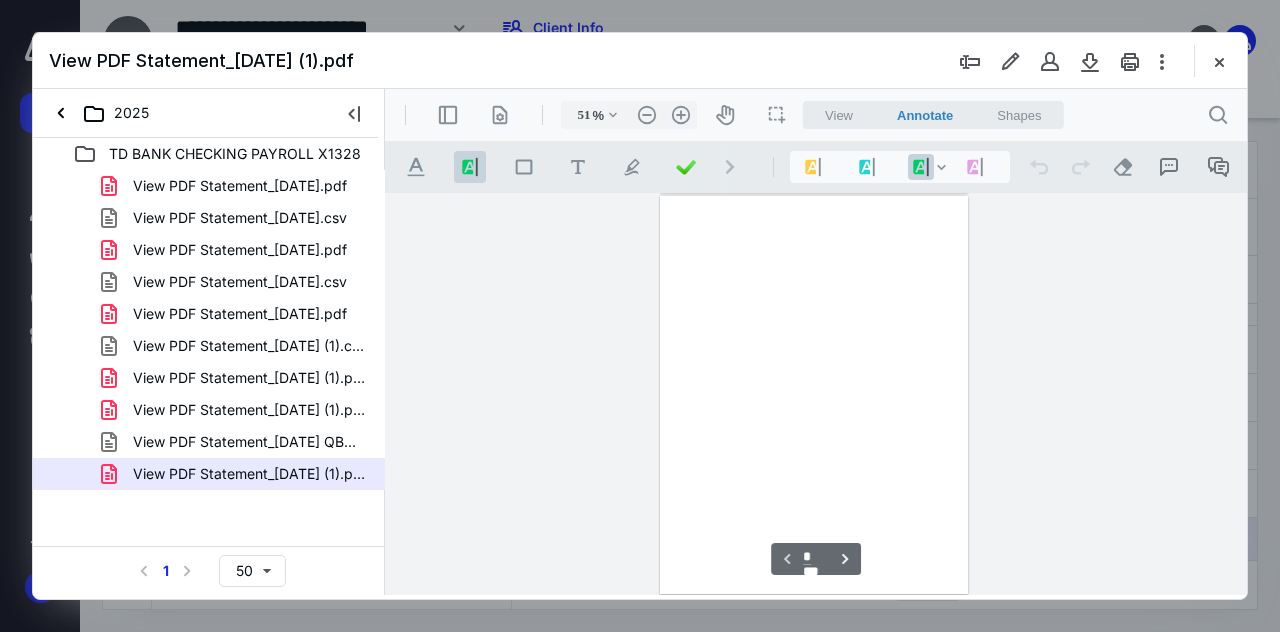 scroll, scrollTop: 0, scrollLeft: 0, axis: both 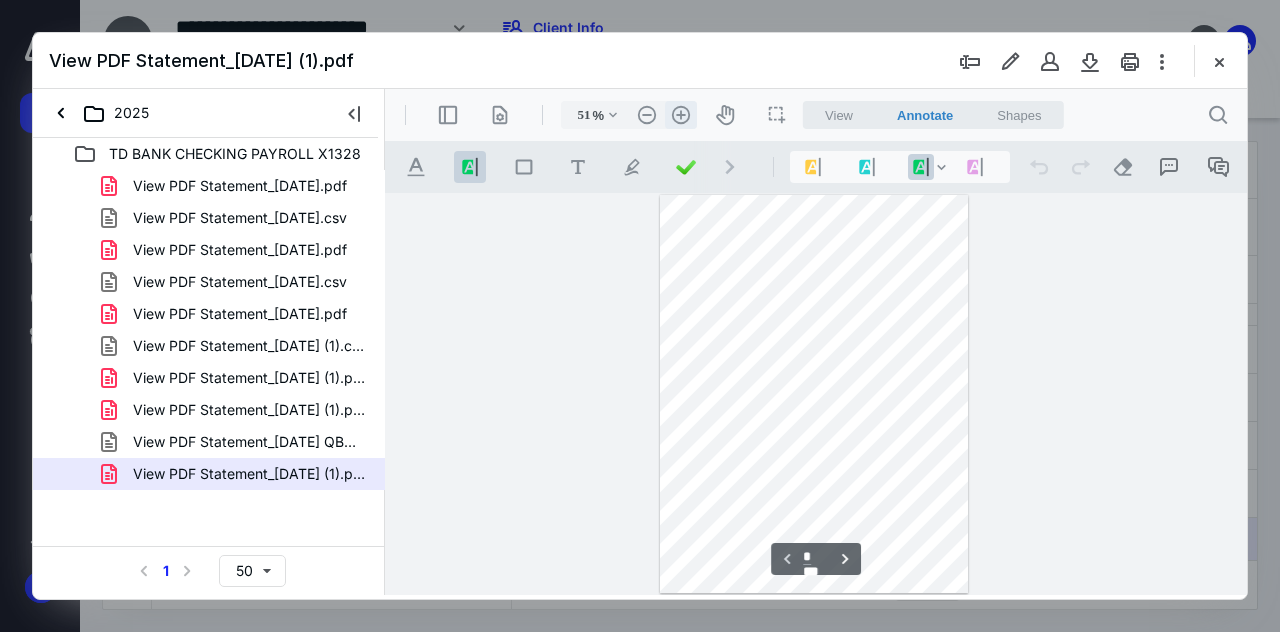 click on ".cls-1{fill:#abb0c4;} icon - header - zoom - in - line" at bounding box center [681, 115] 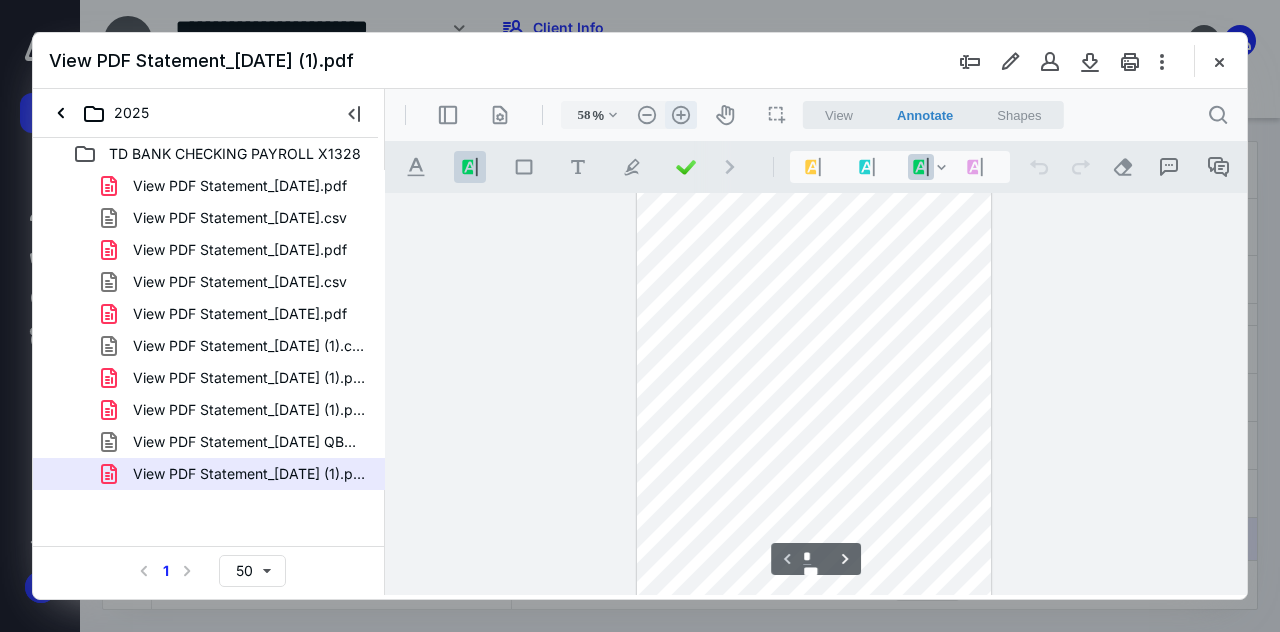 click on ".cls-1{fill:#abb0c4;} icon - header - zoom - in - line" at bounding box center [681, 115] 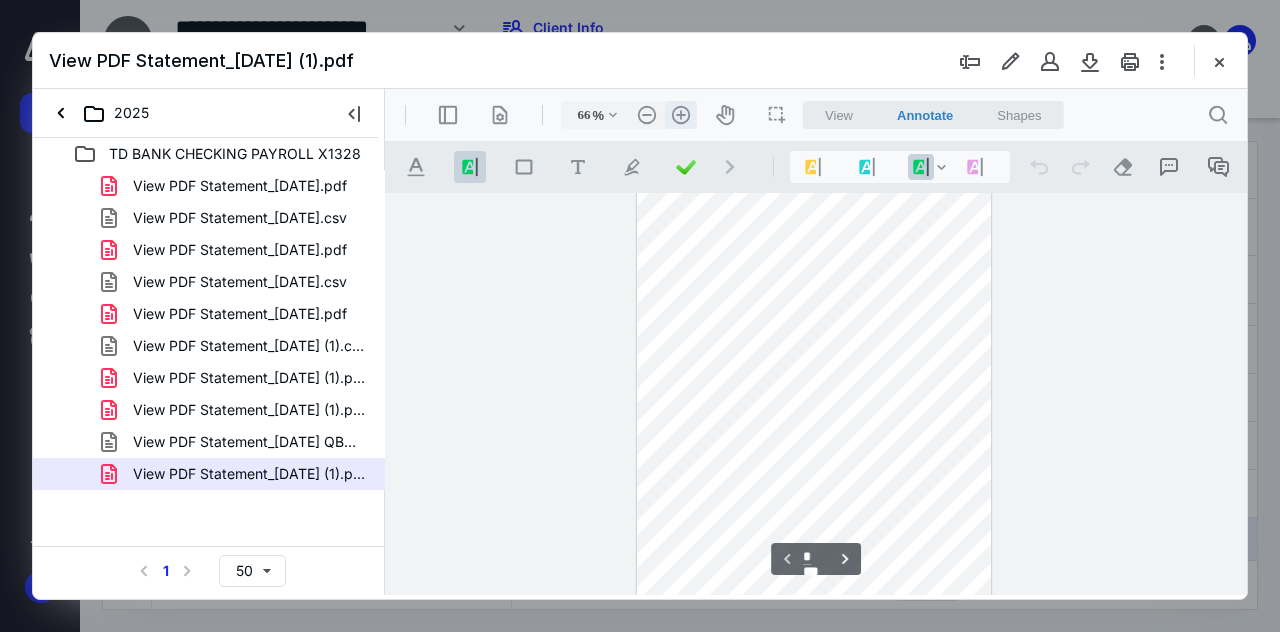 click on ".cls-1{fill:#abb0c4;} icon - header - zoom - in - line" at bounding box center (681, 115) 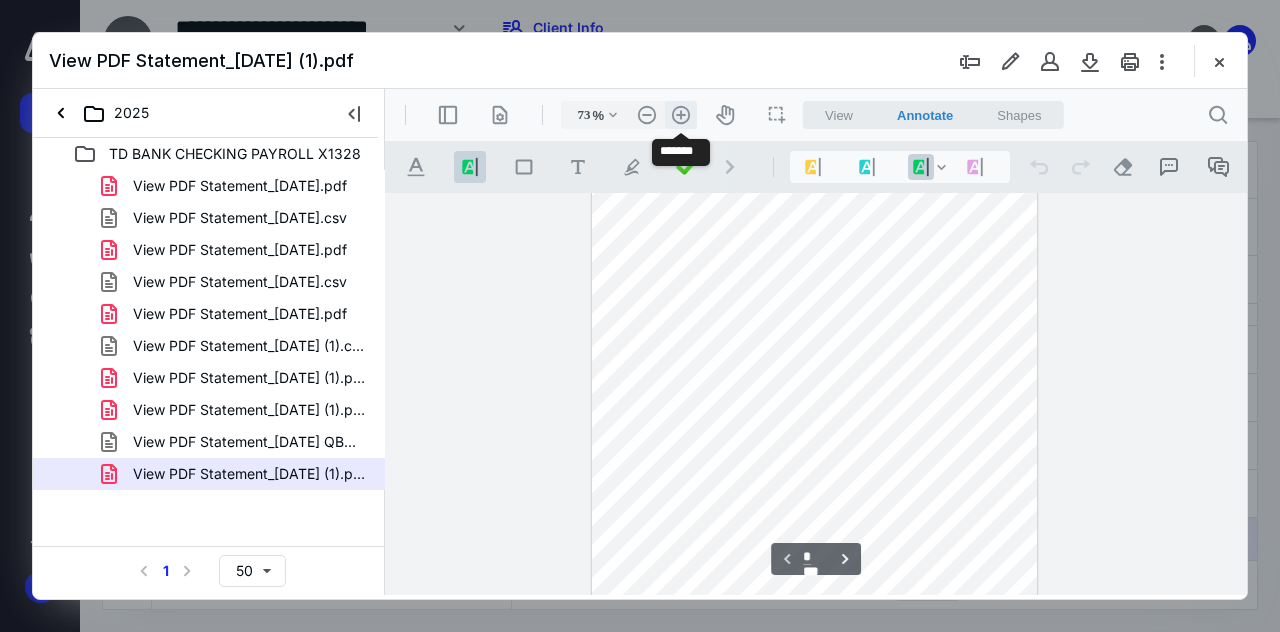 click on ".cls-1{fill:#abb0c4;} icon - header - zoom - in - line" at bounding box center (681, 115) 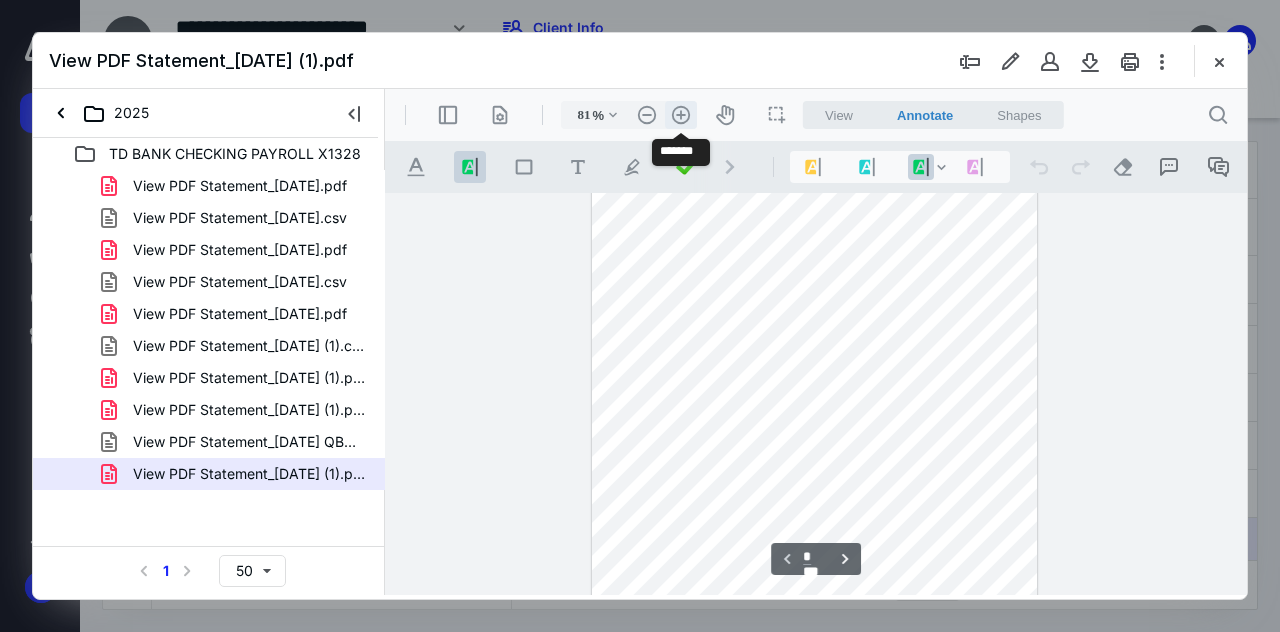 click on ".cls-1{fill:#abb0c4;} icon - header - zoom - in - line" at bounding box center [681, 115] 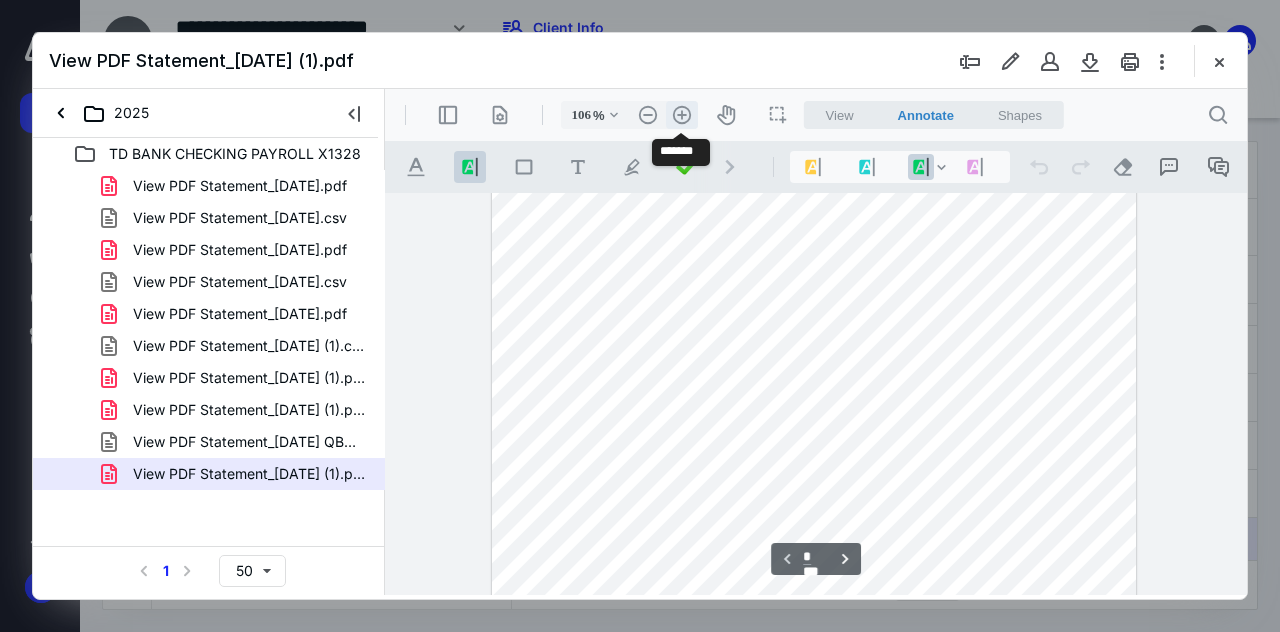 click on ".cls-1{fill:#abb0c4;} icon - header - zoom - in - line" at bounding box center (682, 115) 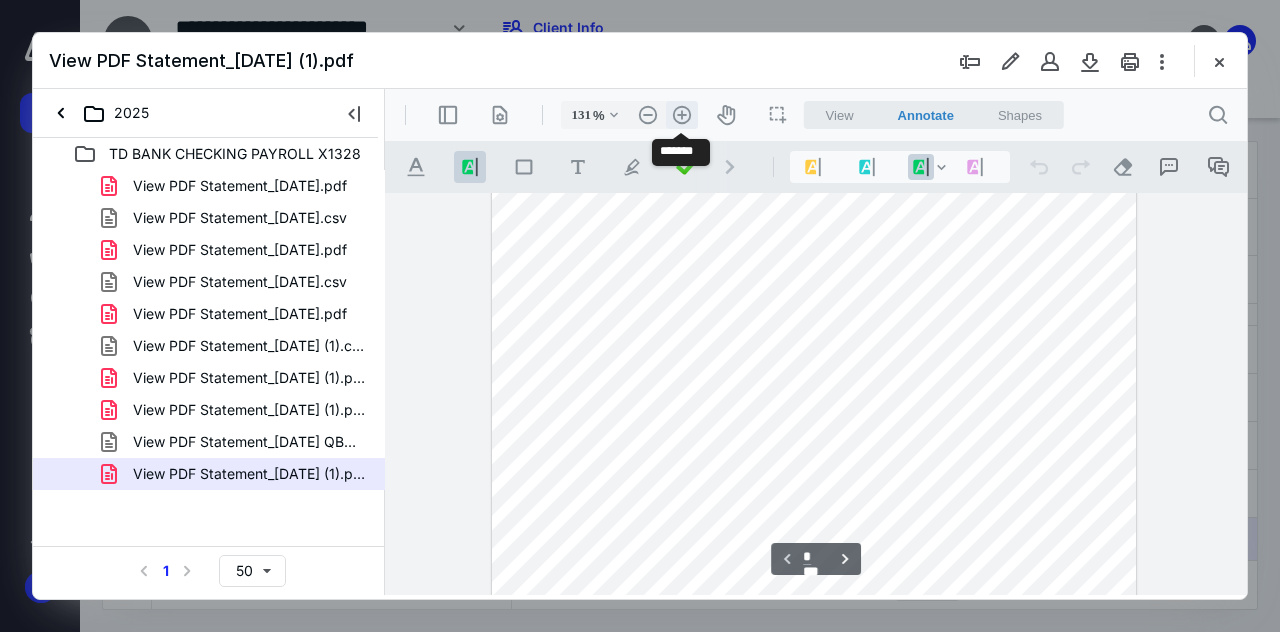 scroll, scrollTop: 236, scrollLeft: 0, axis: vertical 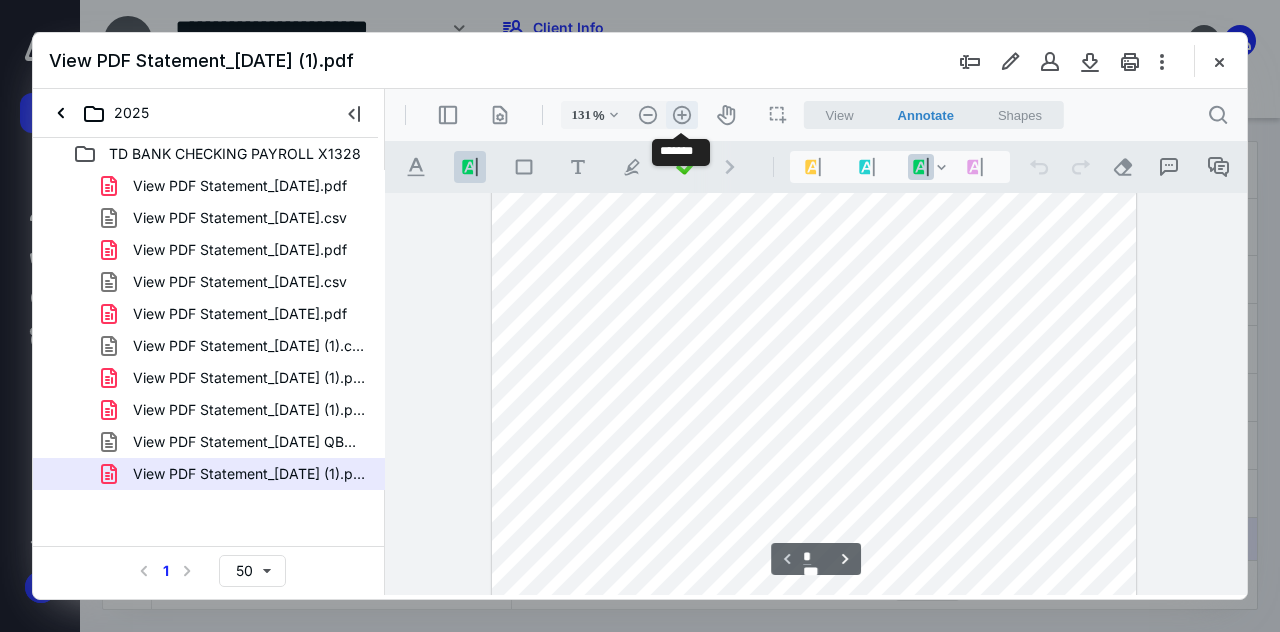 click on ".cls-1{fill:#abb0c4;} icon - header - zoom - in - line" at bounding box center [682, 115] 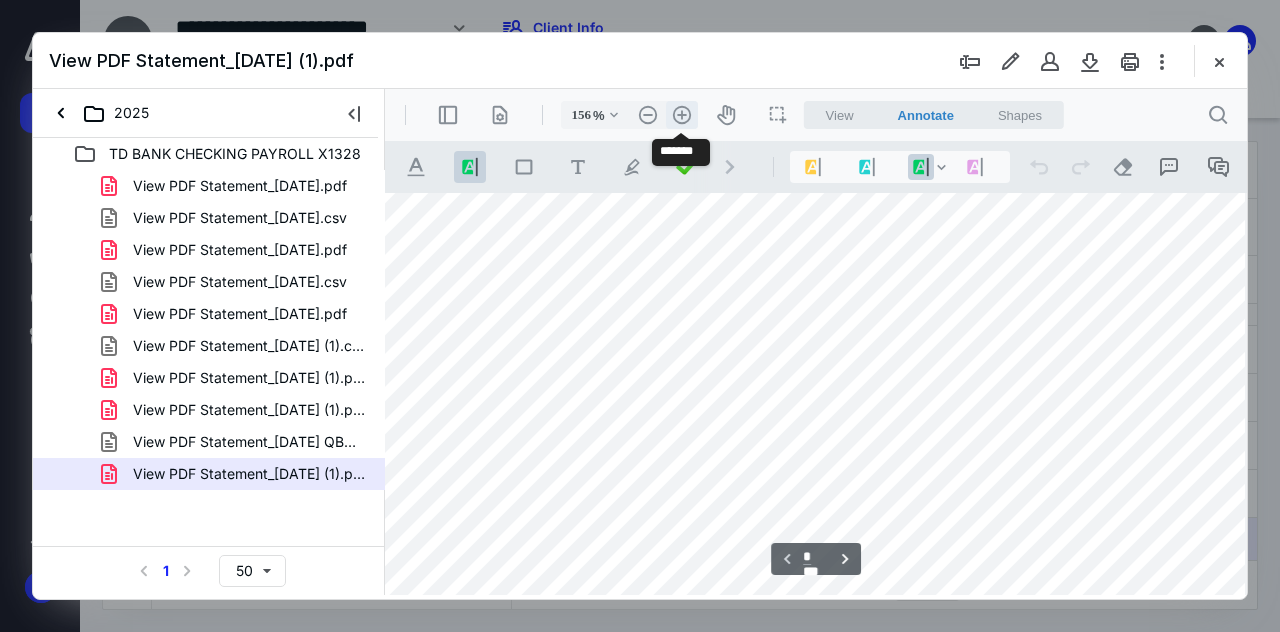 click on ".cls-1{fill:#abb0c4;} icon - header - zoom - in - line" at bounding box center [682, 115] 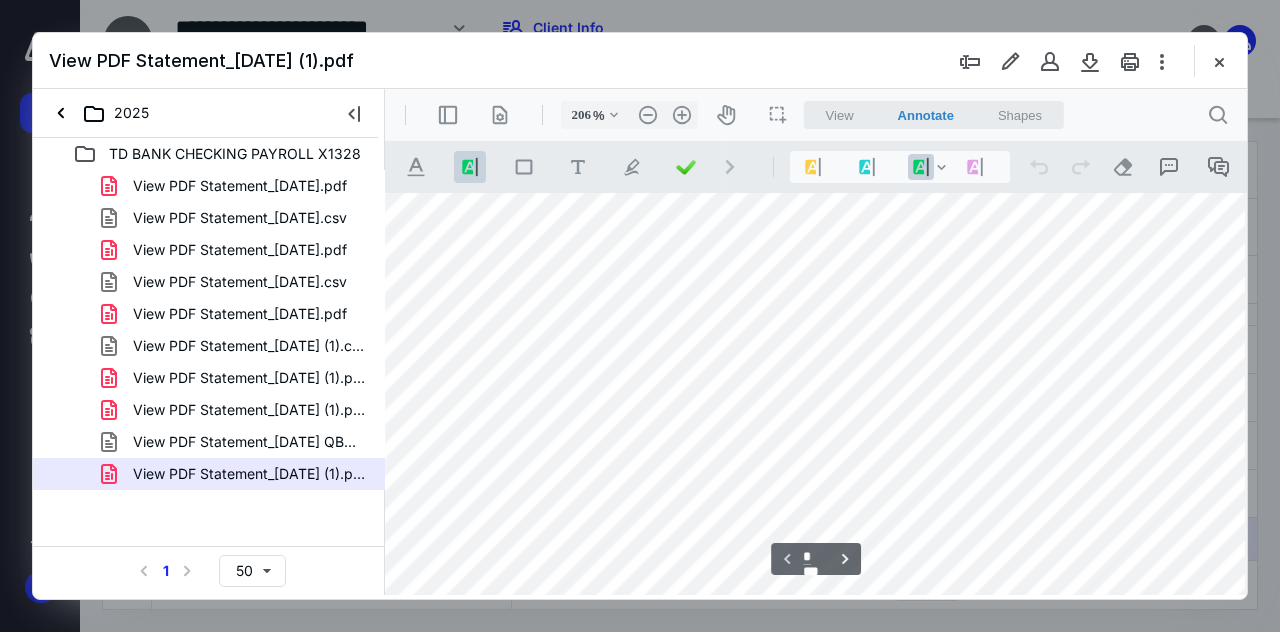 scroll, scrollTop: 458, scrollLeft: 148, axis: both 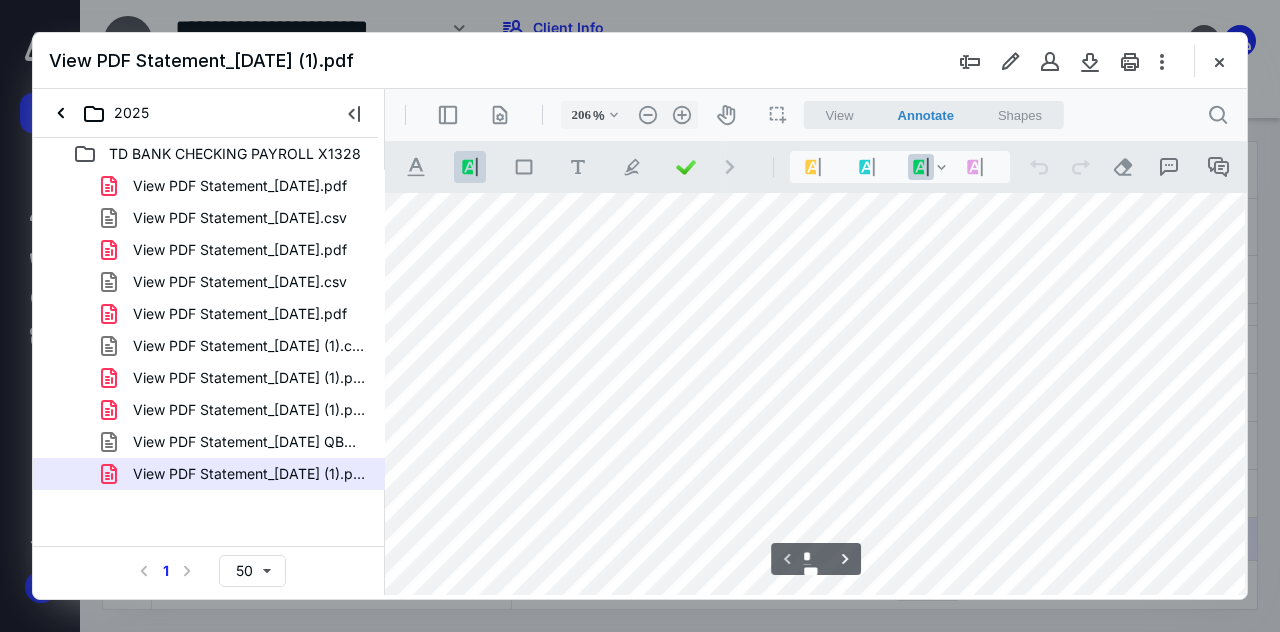 click at bounding box center (873, 556) 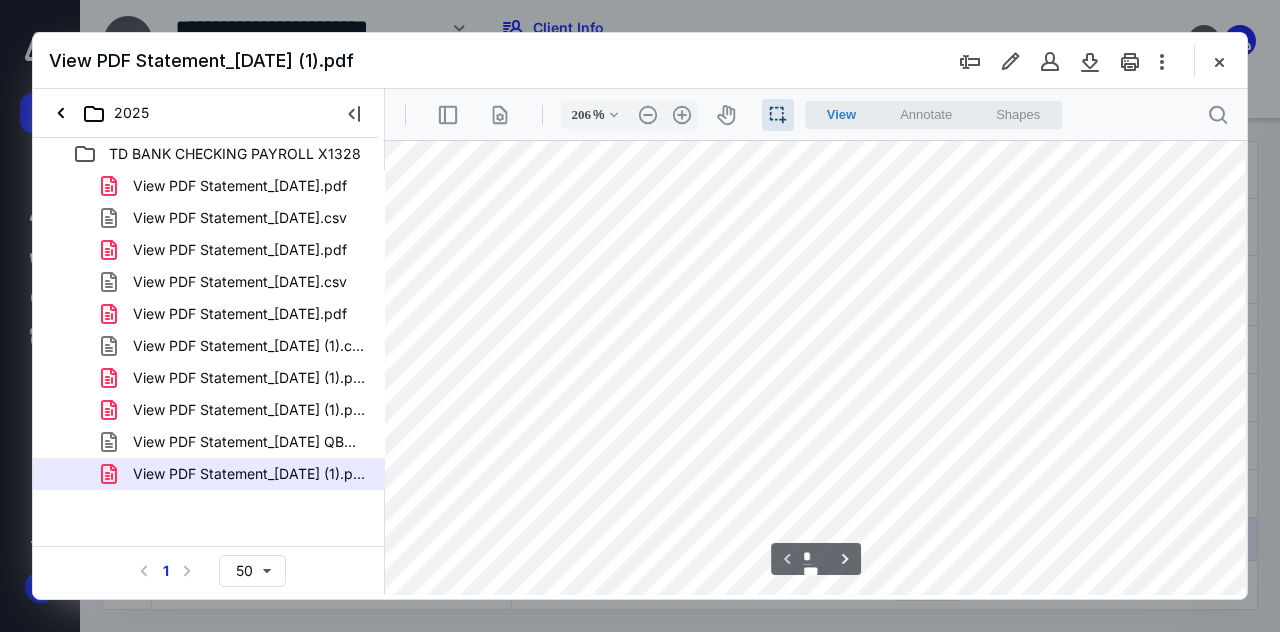 click at bounding box center [873, 504] 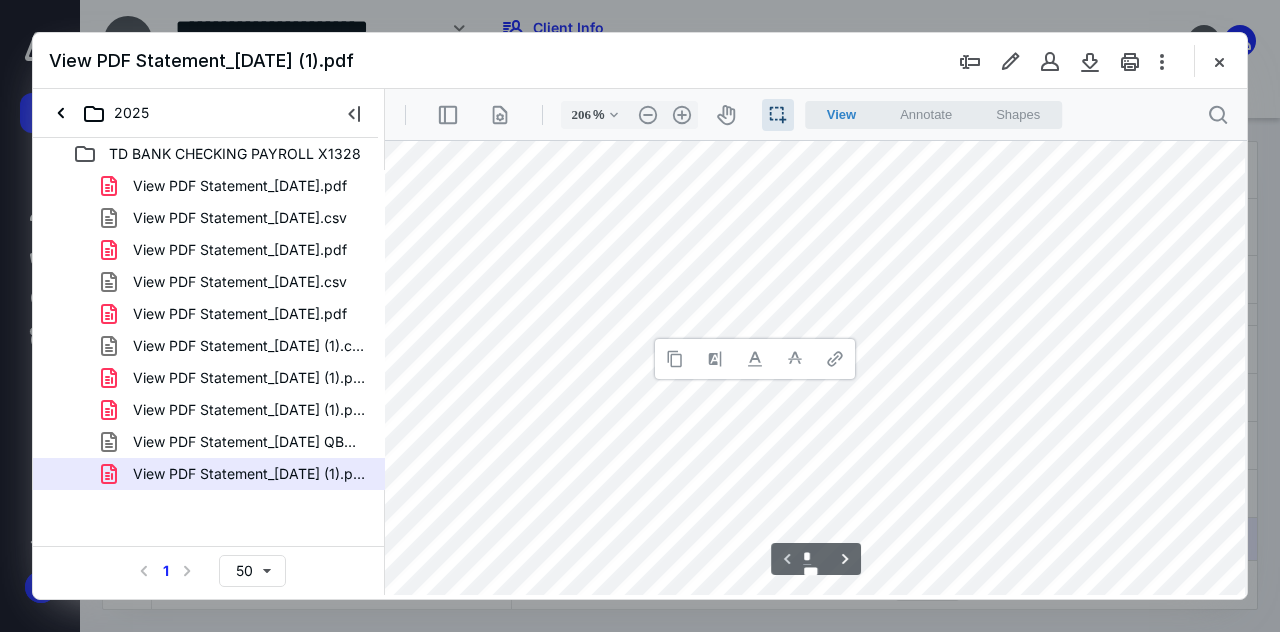 copy on "Select" 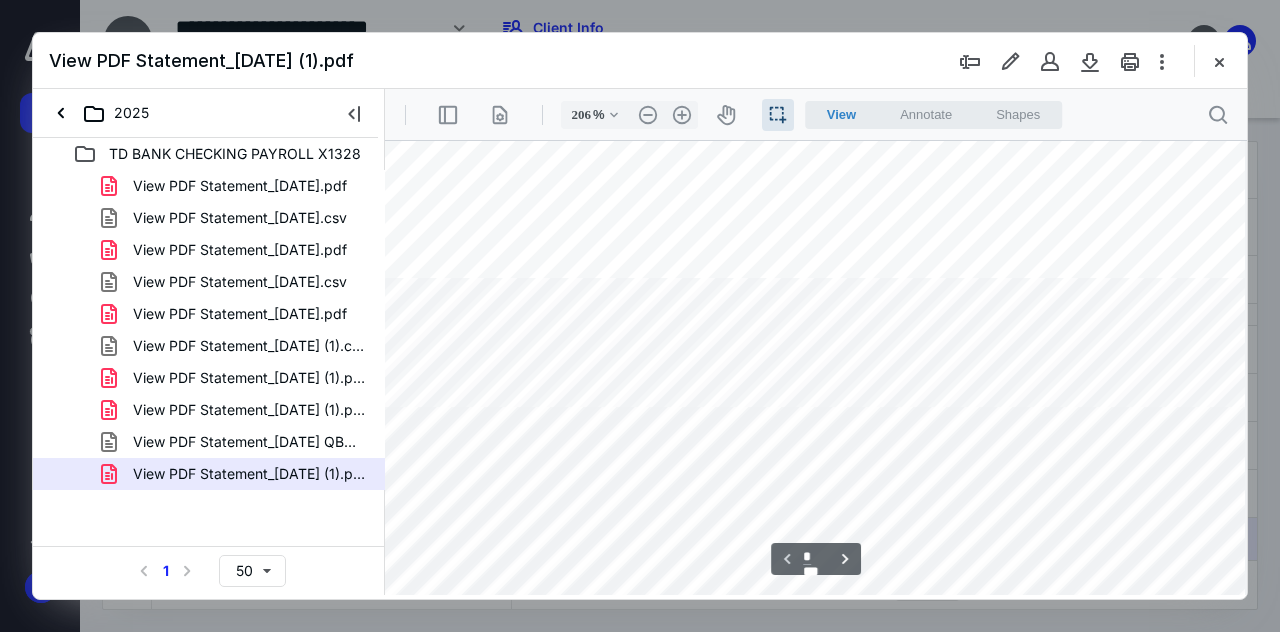 scroll, scrollTop: 826, scrollLeft: 371, axis: both 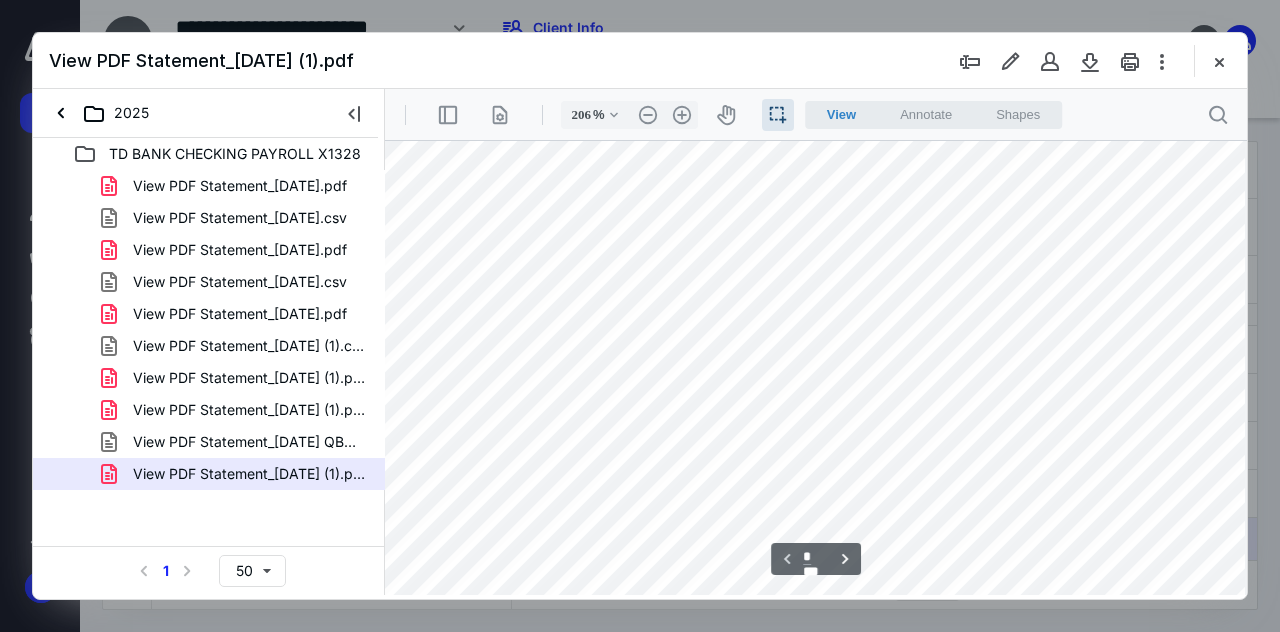 click on "Annotate" at bounding box center [926, 114] 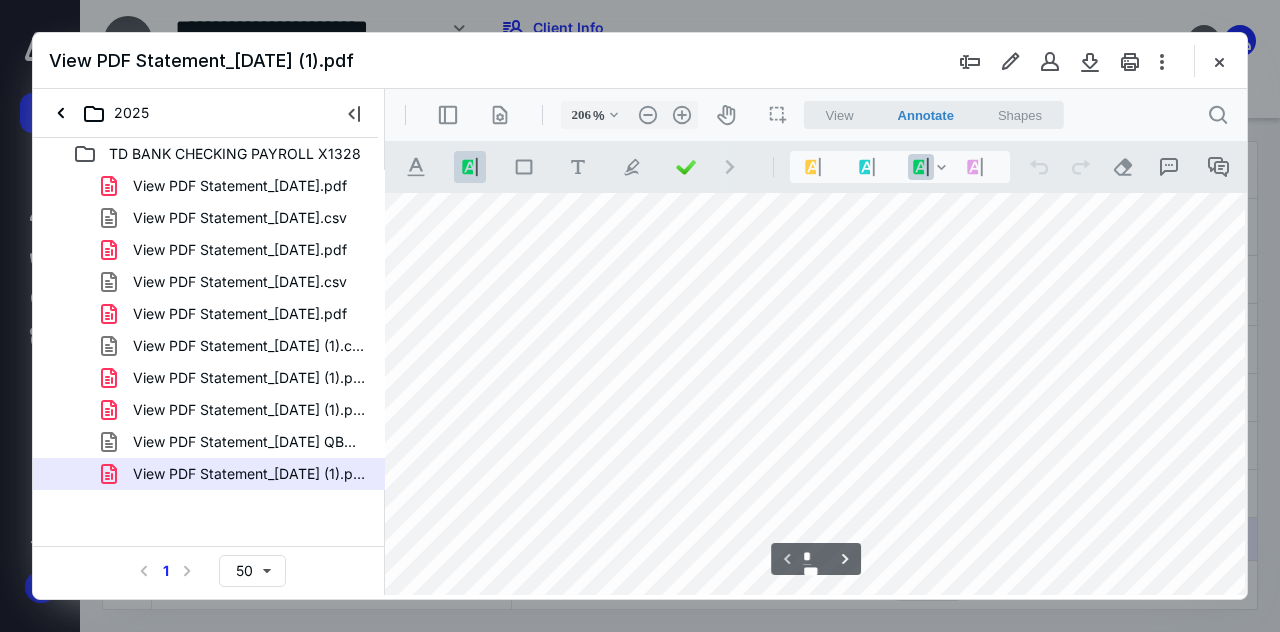scroll, scrollTop: 869, scrollLeft: 162, axis: both 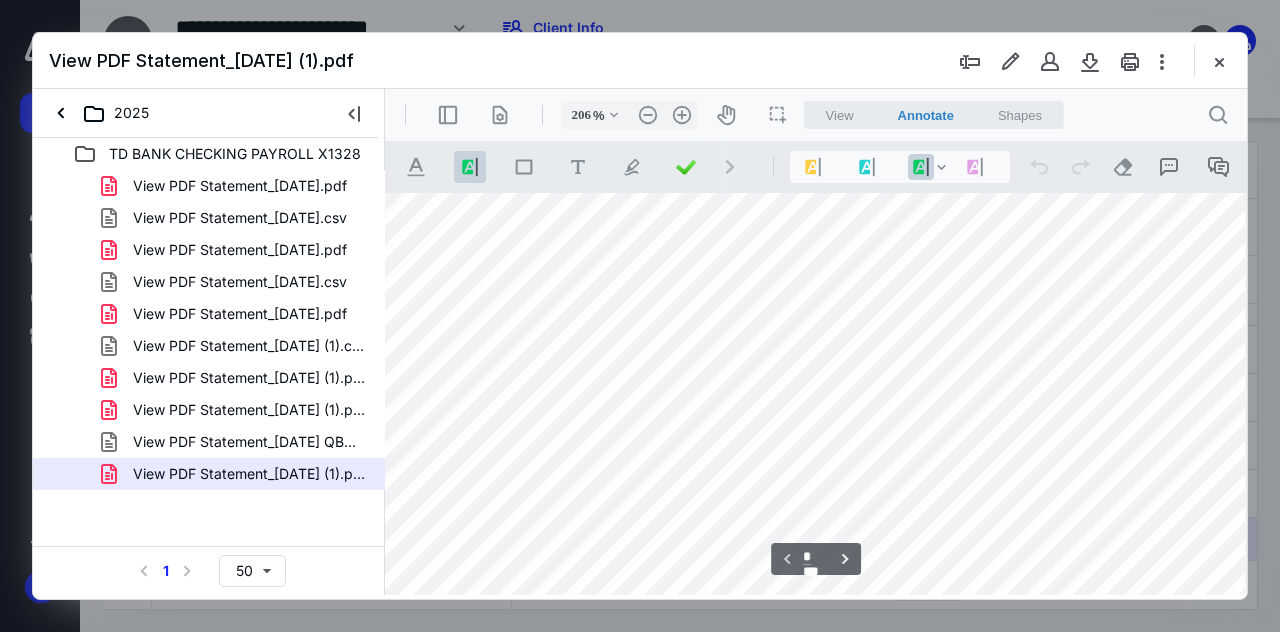 click on "2025" at bounding box center (205, 113) 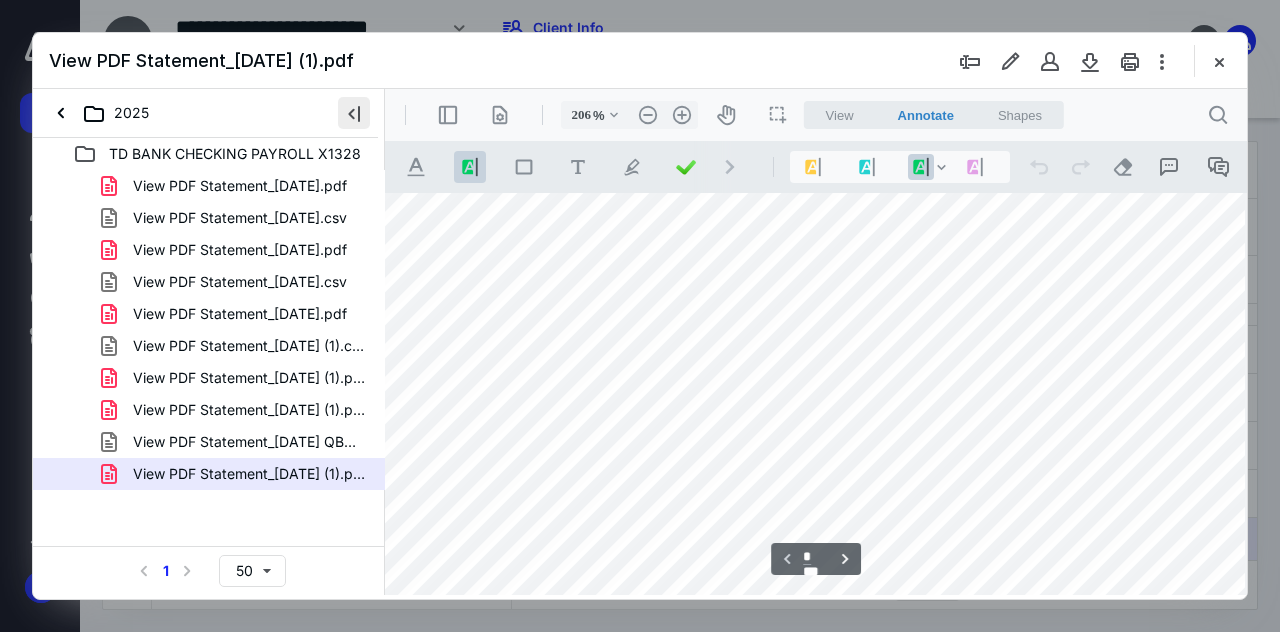 click at bounding box center [354, 113] 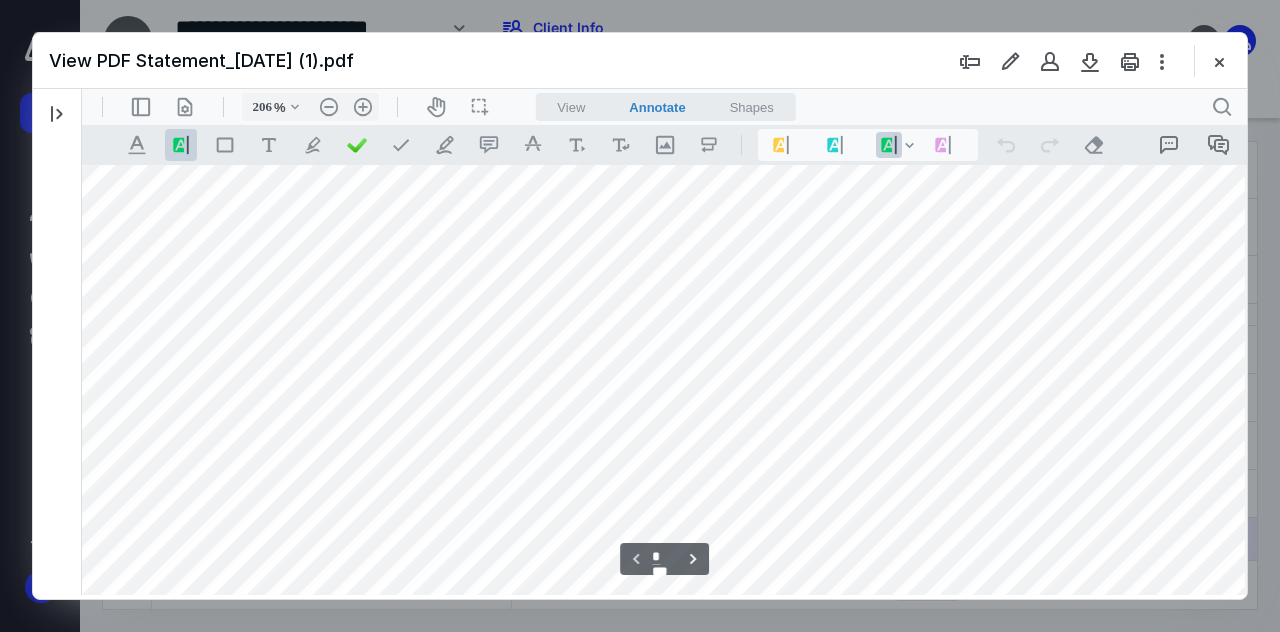 scroll, scrollTop: 869, scrollLeft: 96, axis: both 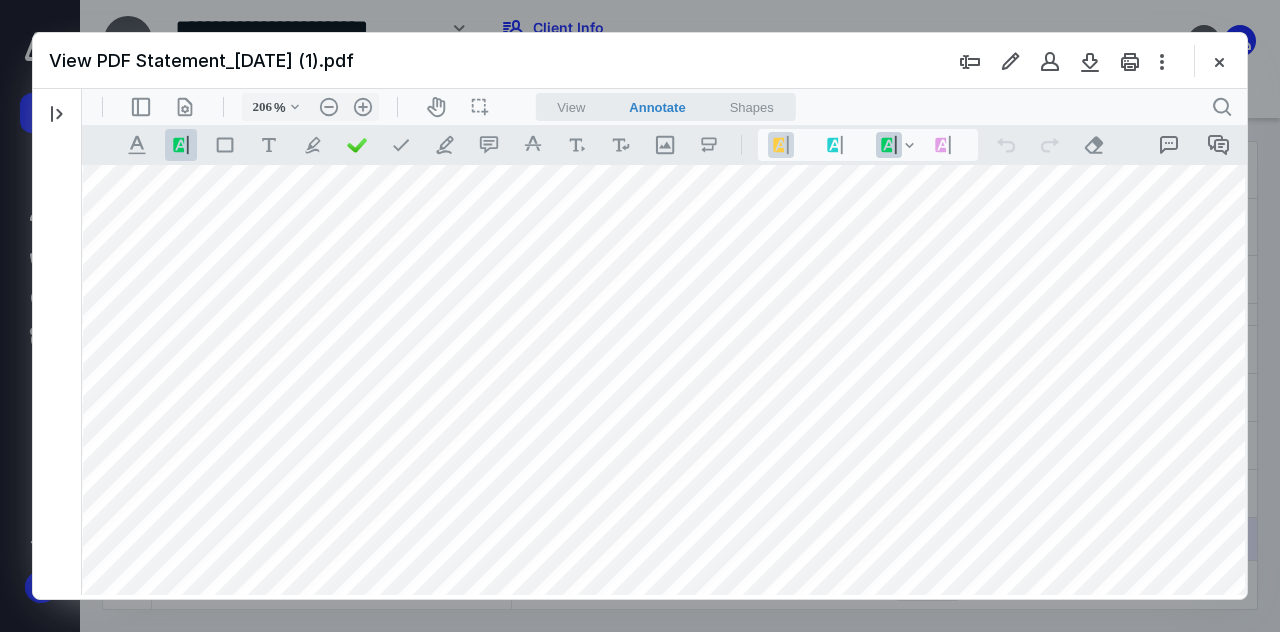 click on ".cls-1{fill:#8c8c8c;} icon - line - tool - highlight" at bounding box center (781, 145) 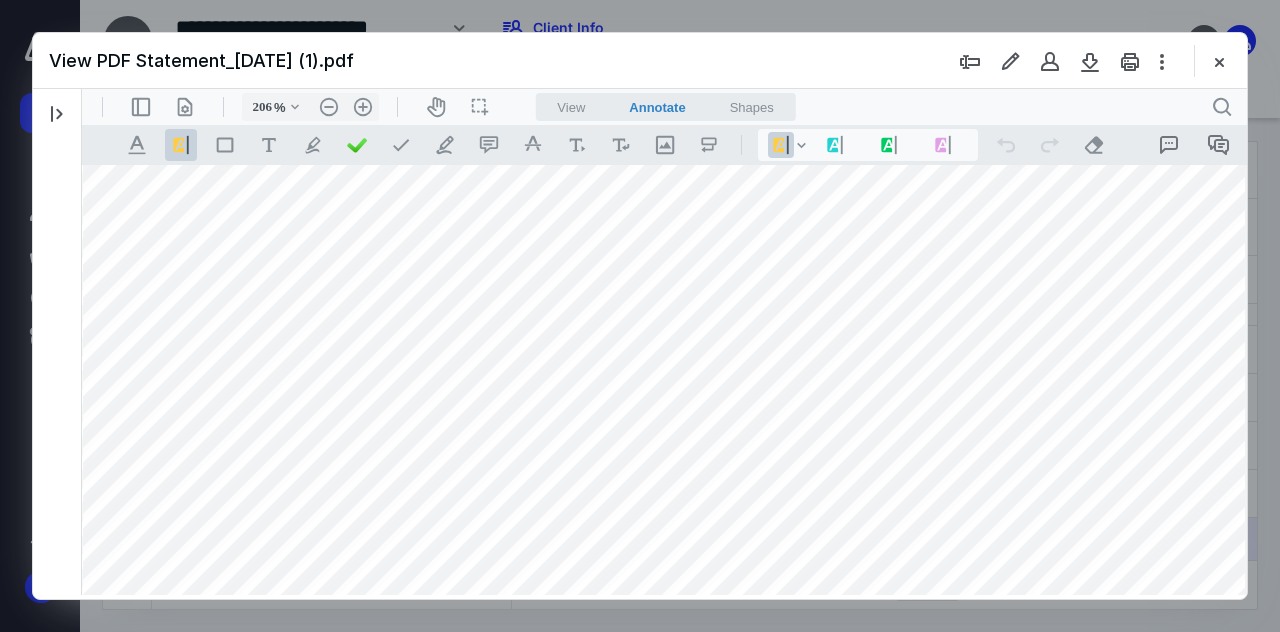 drag, startPoint x: 1196, startPoint y: 484, endPoint x: 1080, endPoint y: 481, distance: 116.03879 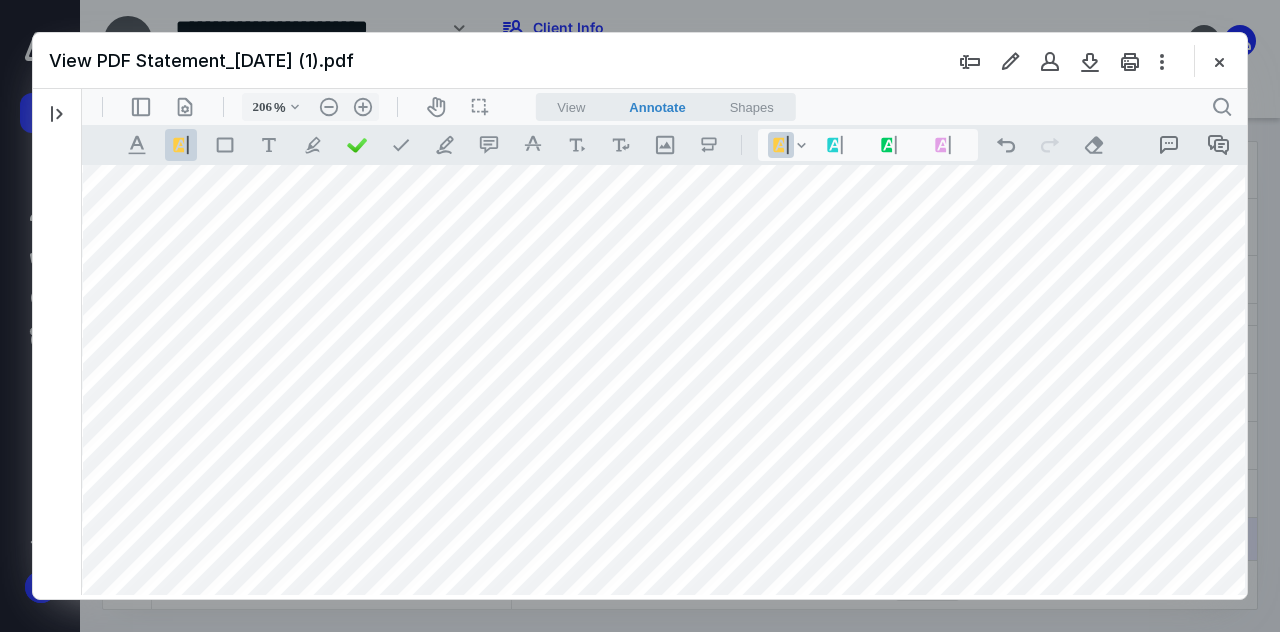 drag, startPoint x: 1184, startPoint y: 439, endPoint x: 1070, endPoint y: 435, distance: 114.07015 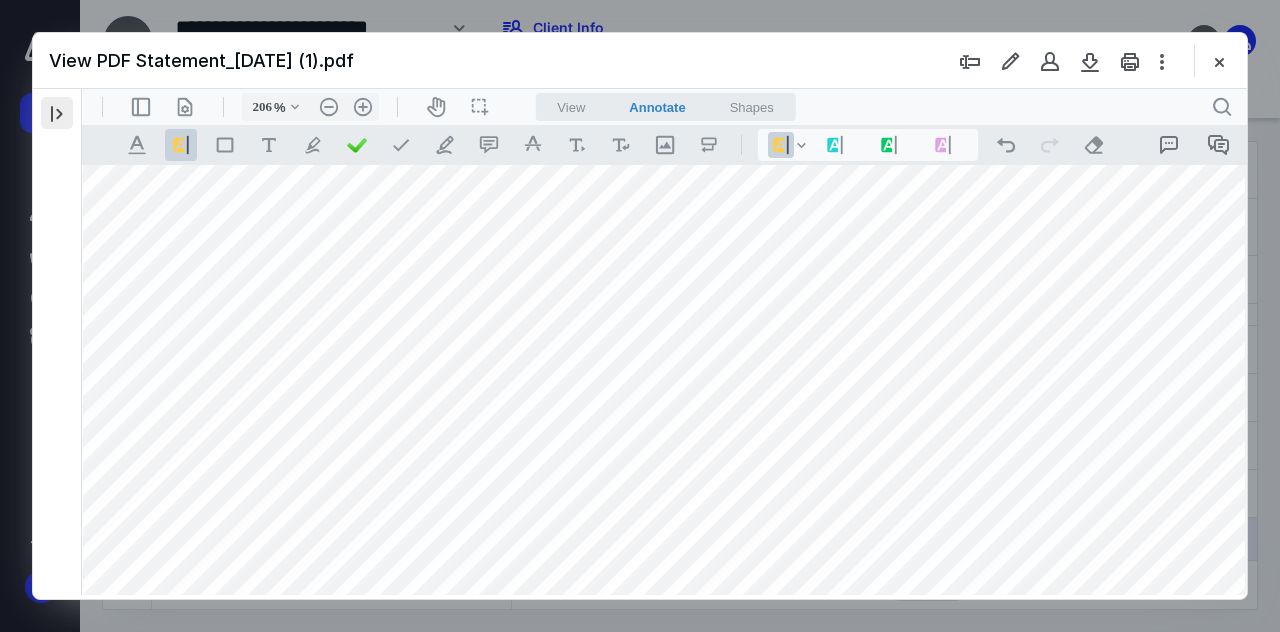 click at bounding box center [57, 113] 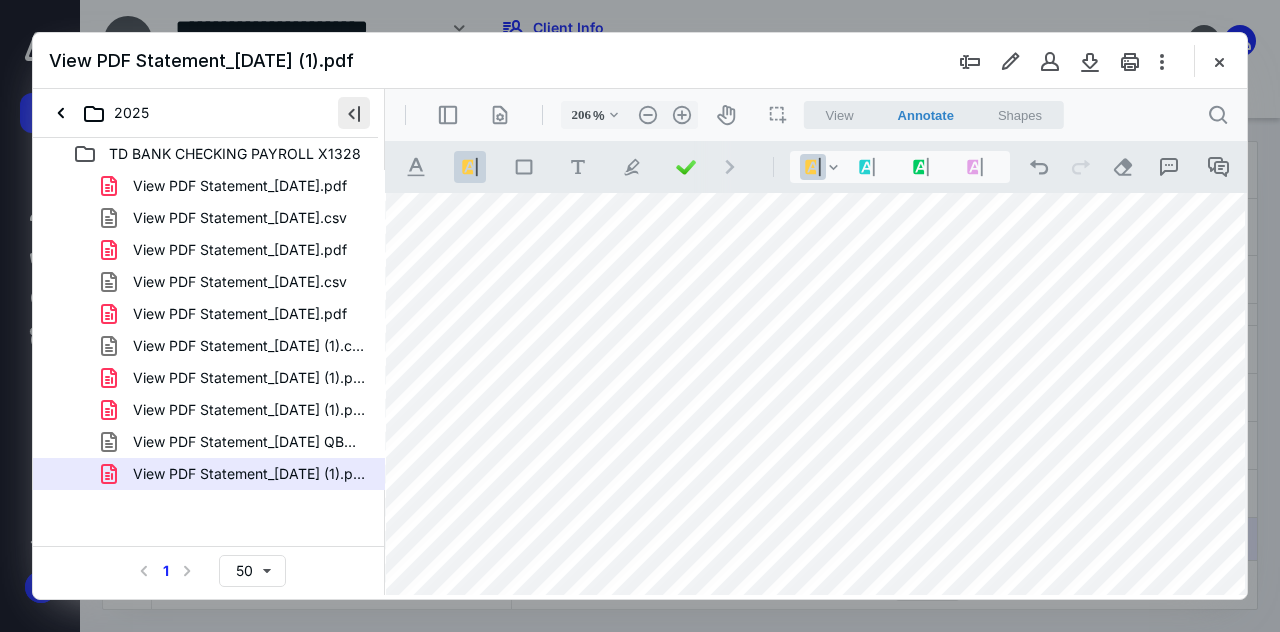 click at bounding box center [354, 113] 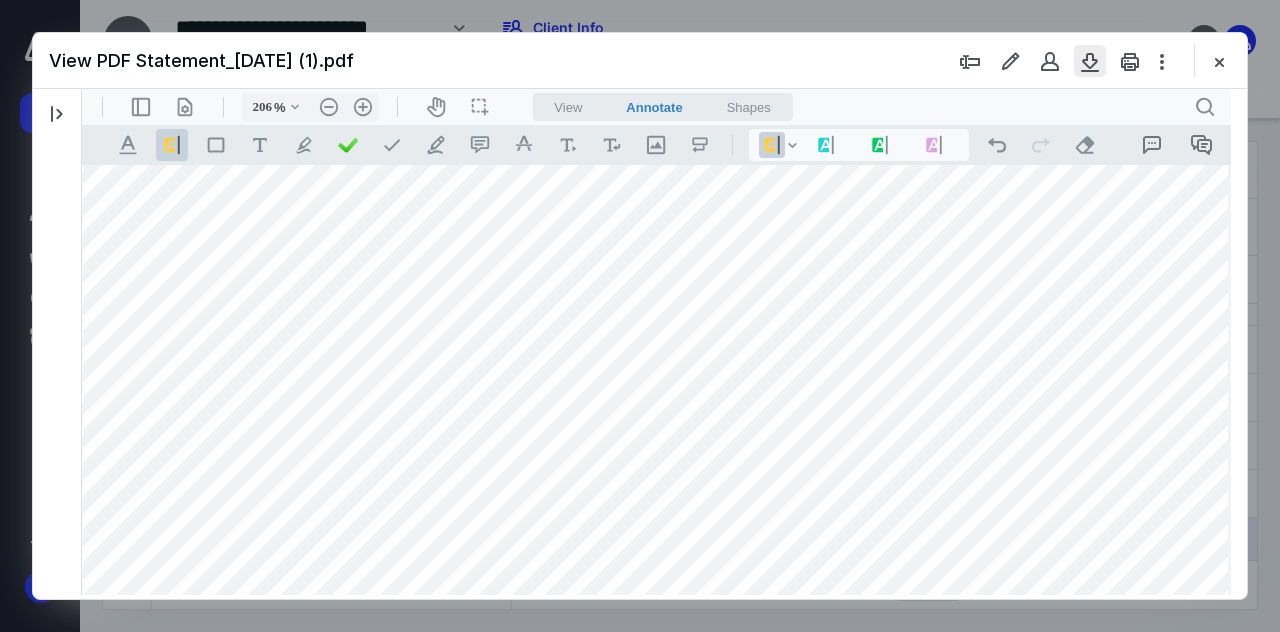 click at bounding box center [1090, 61] 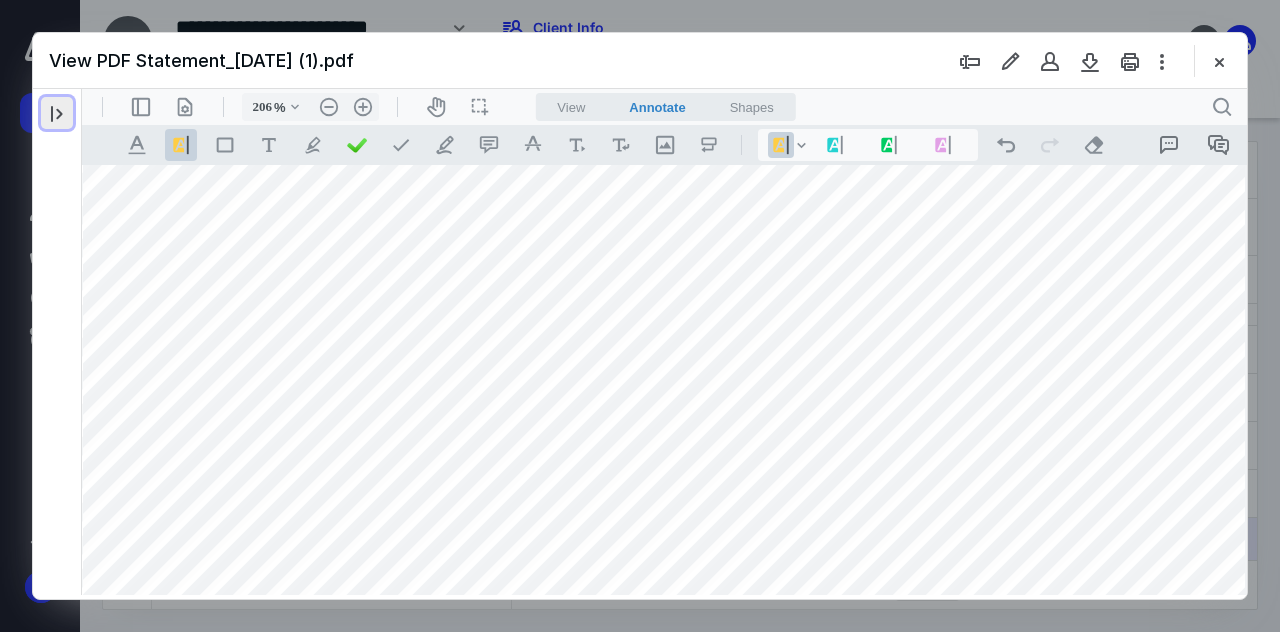 click at bounding box center (57, 113) 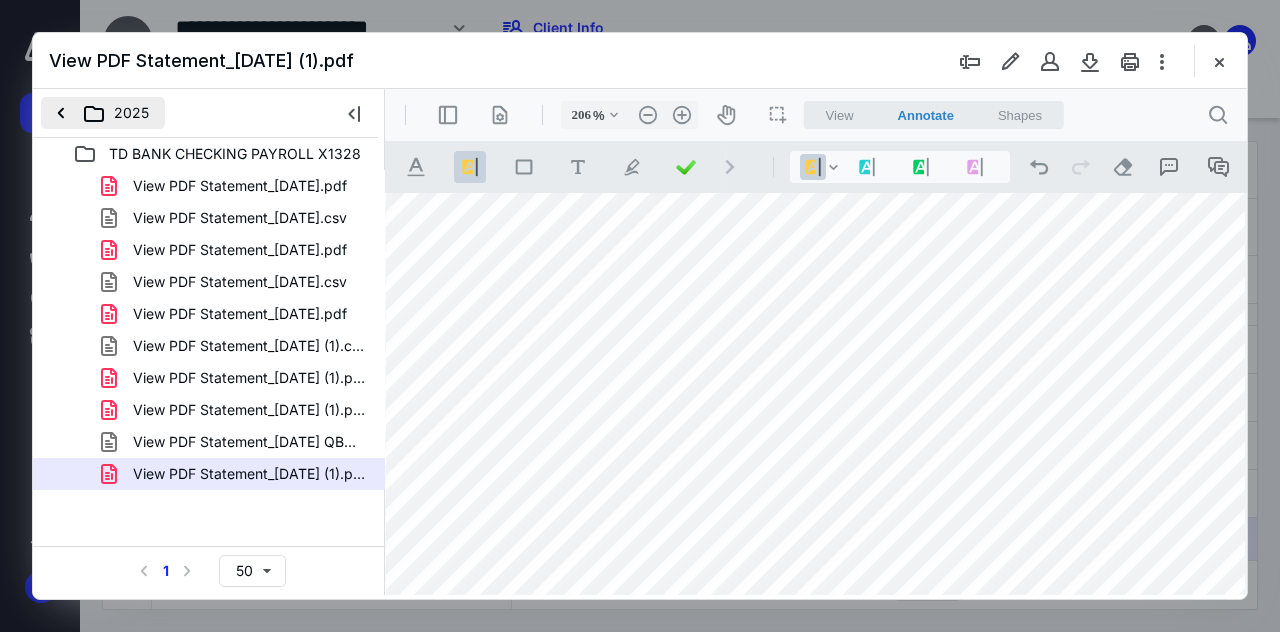 click on "2025" at bounding box center (103, 113) 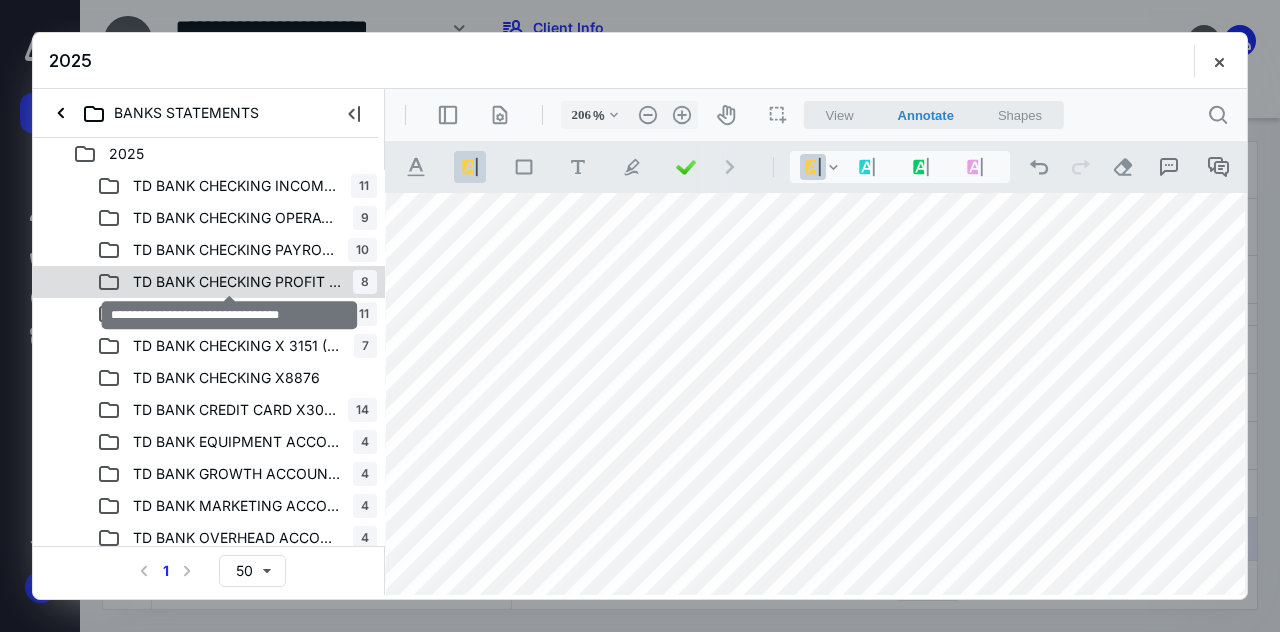 click on "TD BANK CHECKING PROFIT ACC  X2807" at bounding box center (237, 282) 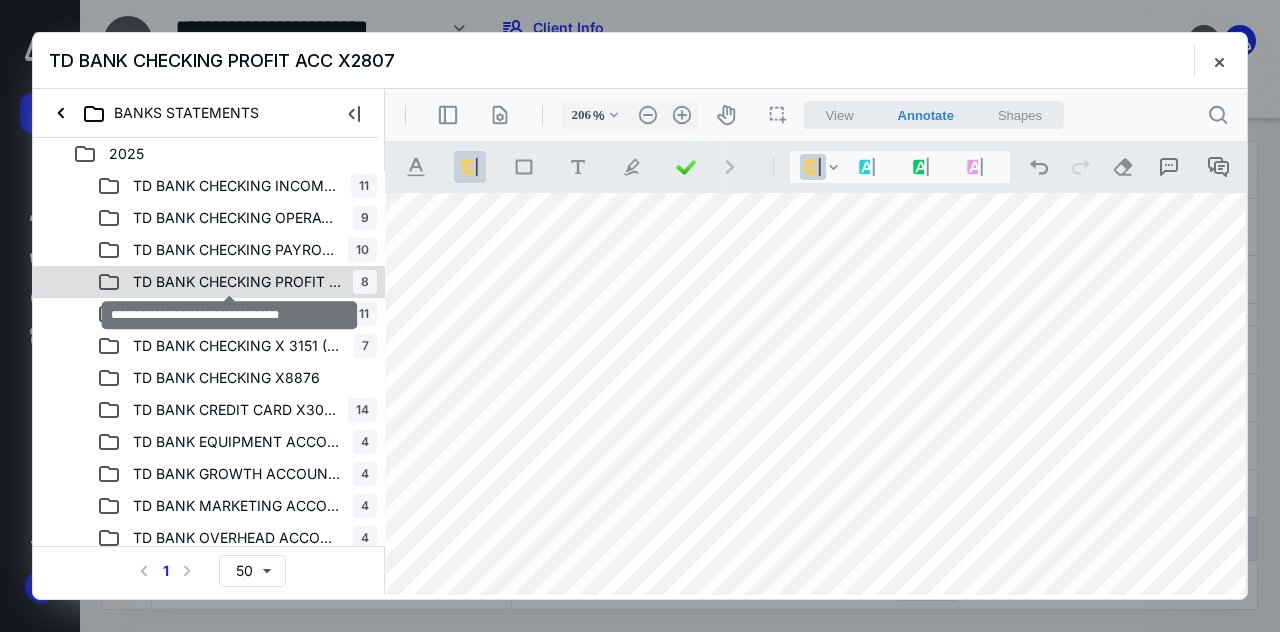 click on "TD BANK CHECKING PROFIT ACC  X2807" at bounding box center (237, 282) 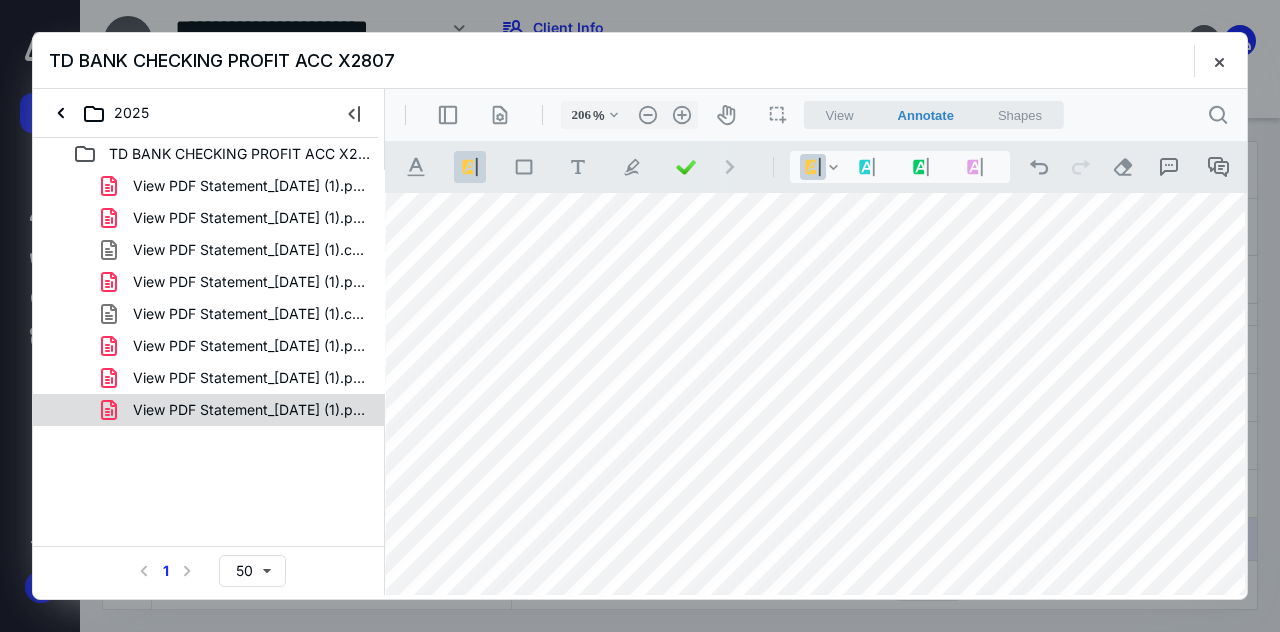 click on "View PDF Statement_[DATE] (1).pdf" at bounding box center [249, 410] 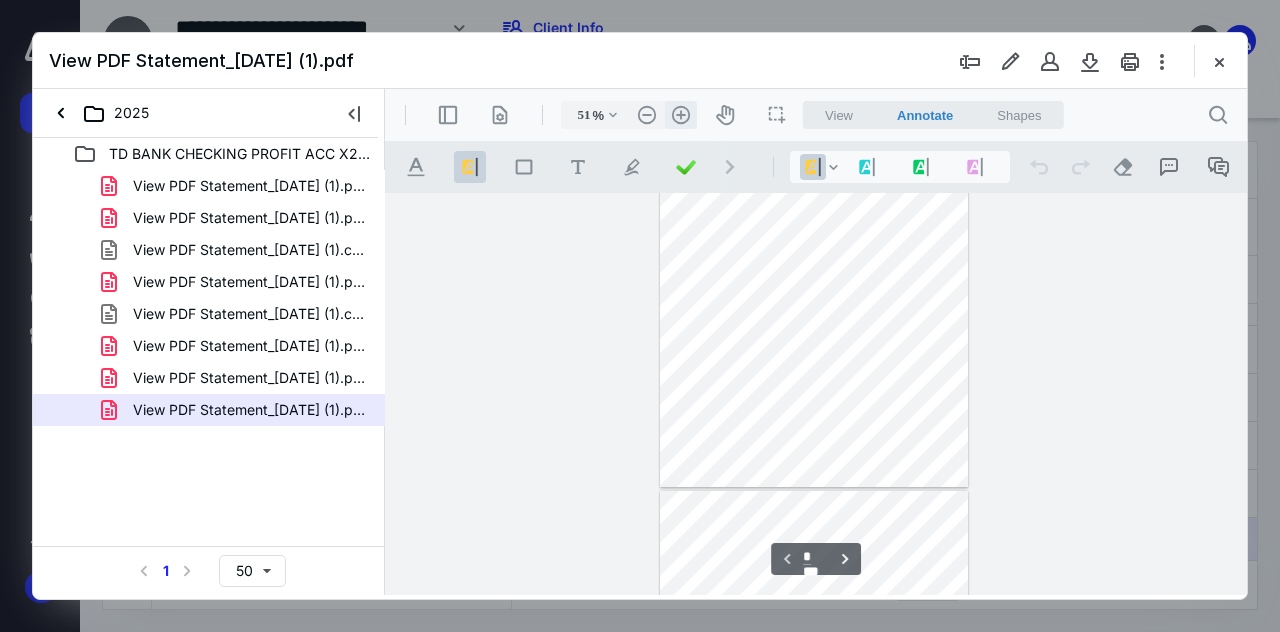 click on ".cls-1{fill:#abb0c4;} icon - header - zoom - in - line" at bounding box center [681, 115] 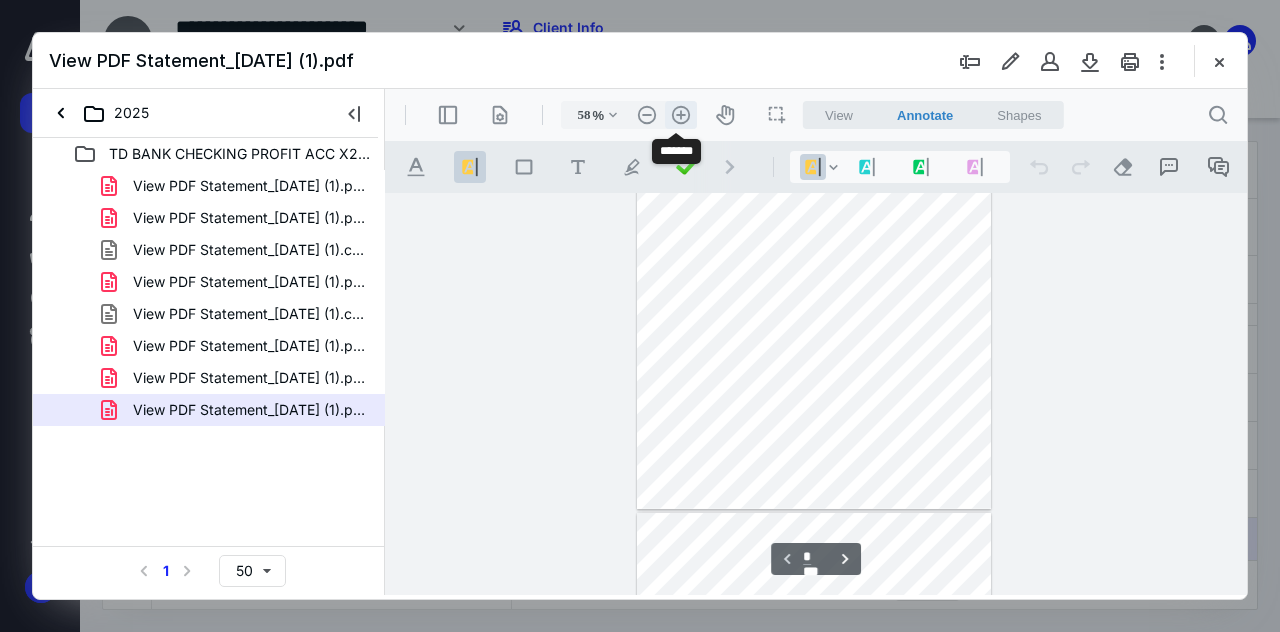 click on ".cls-1{fill:#abb0c4;} icon - header - zoom - in - line" at bounding box center (681, 115) 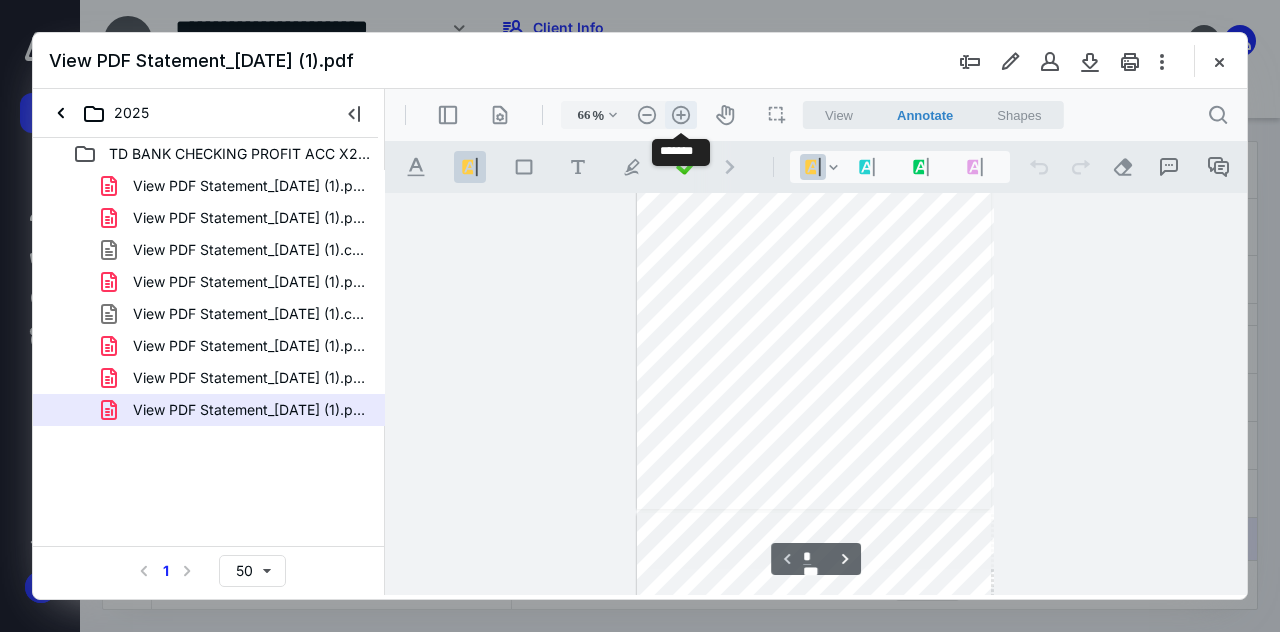 click on ".cls-1{fill:#abb0c4;} icon - header - zoom - in - line" at bounding box center [681, 115] 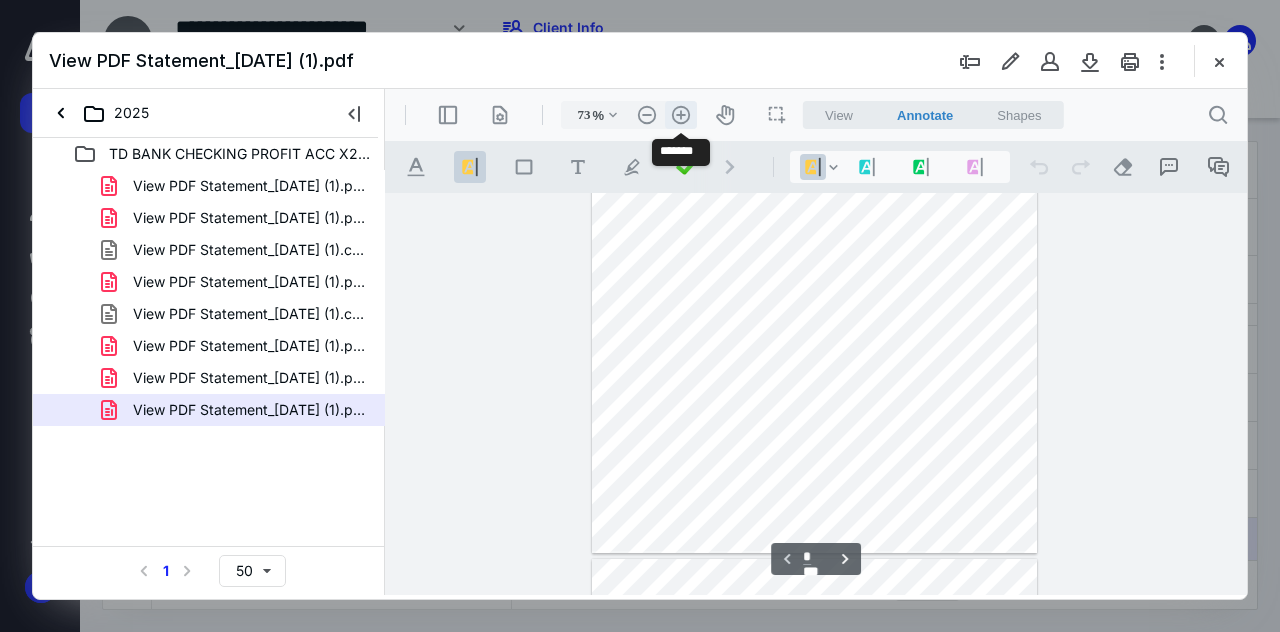 click on ".cls-1{fill:#abb0c4;} icon - header - zoom - in - line" at bounding box center (681, 115) 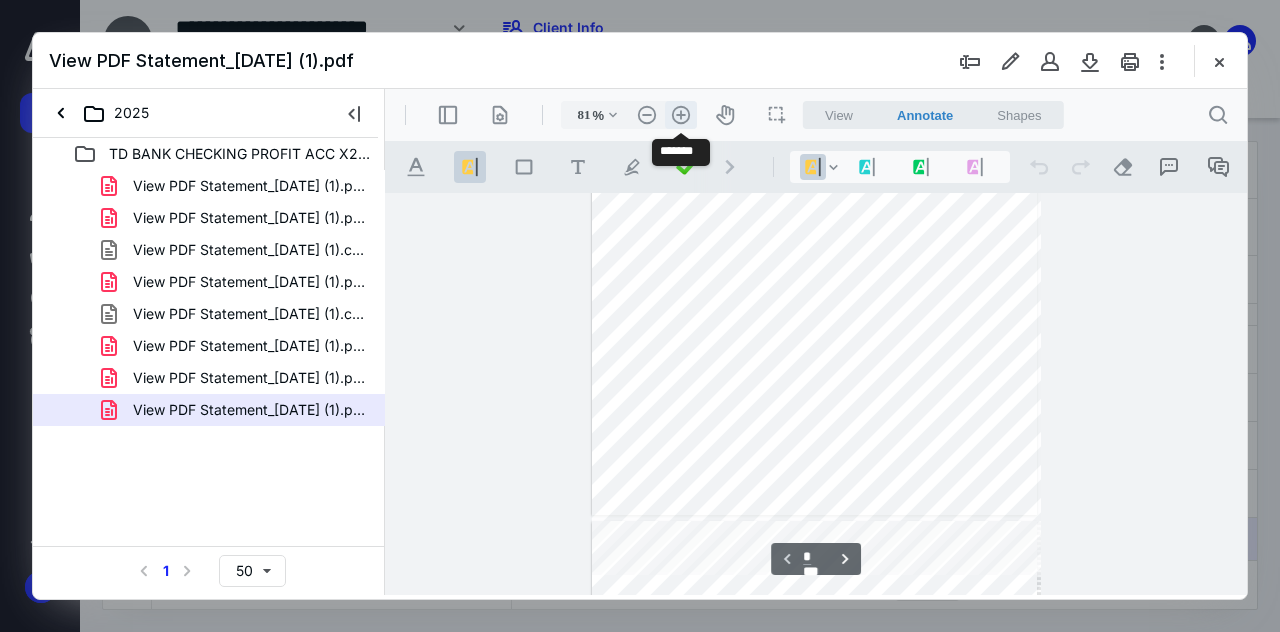 click on ".cls-1{fill:#abb0c4;} icon - header - zoom - in - line" at bounding box center (681, 115) 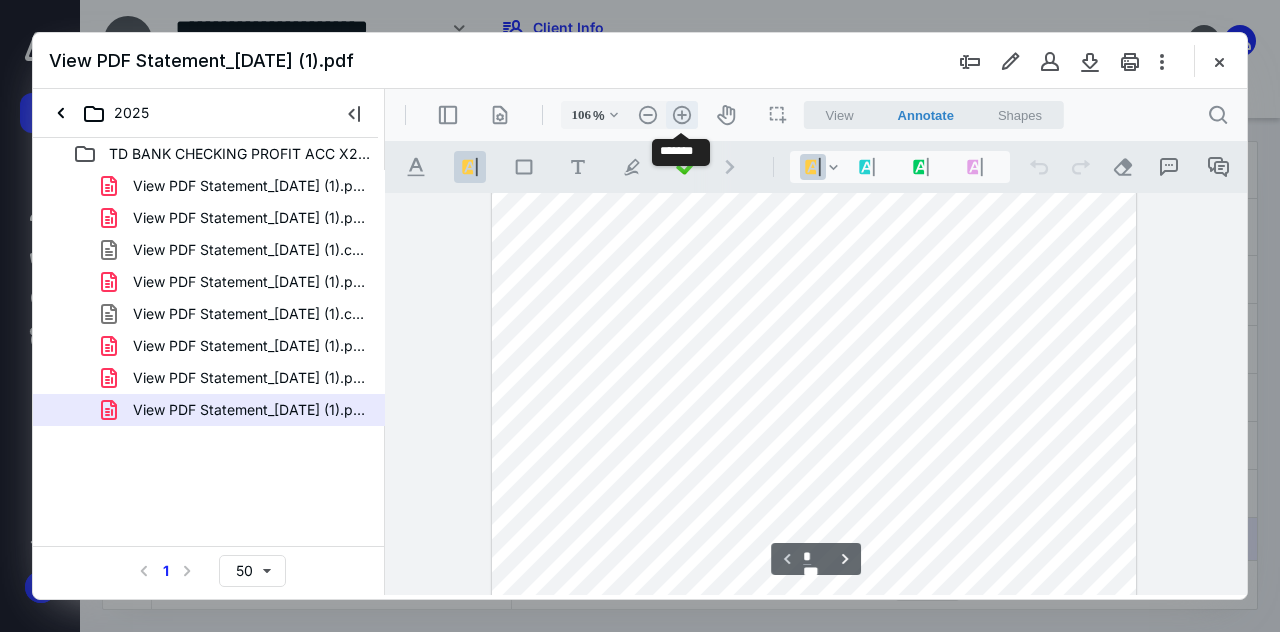 click on ".cls-1{fill:#abb0c4;} icon - header - zoom - in - line" at bounding box center (682, 115) 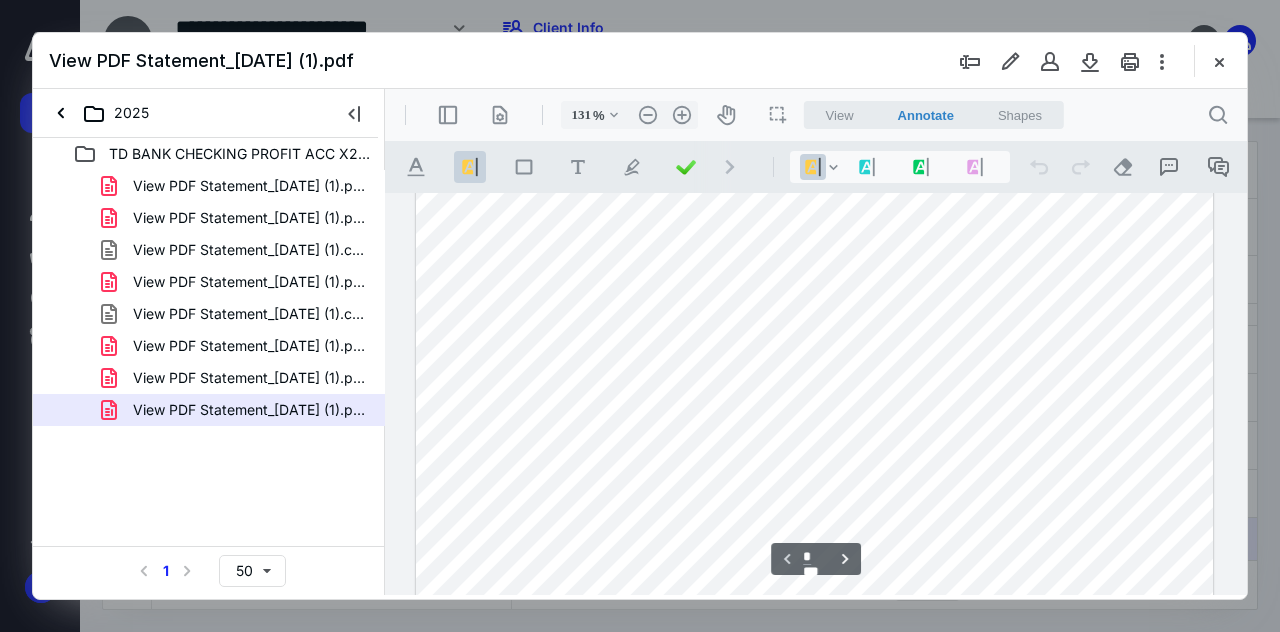 scroll, scrollTop: 145, scrollLeft: 0, axis: vertical 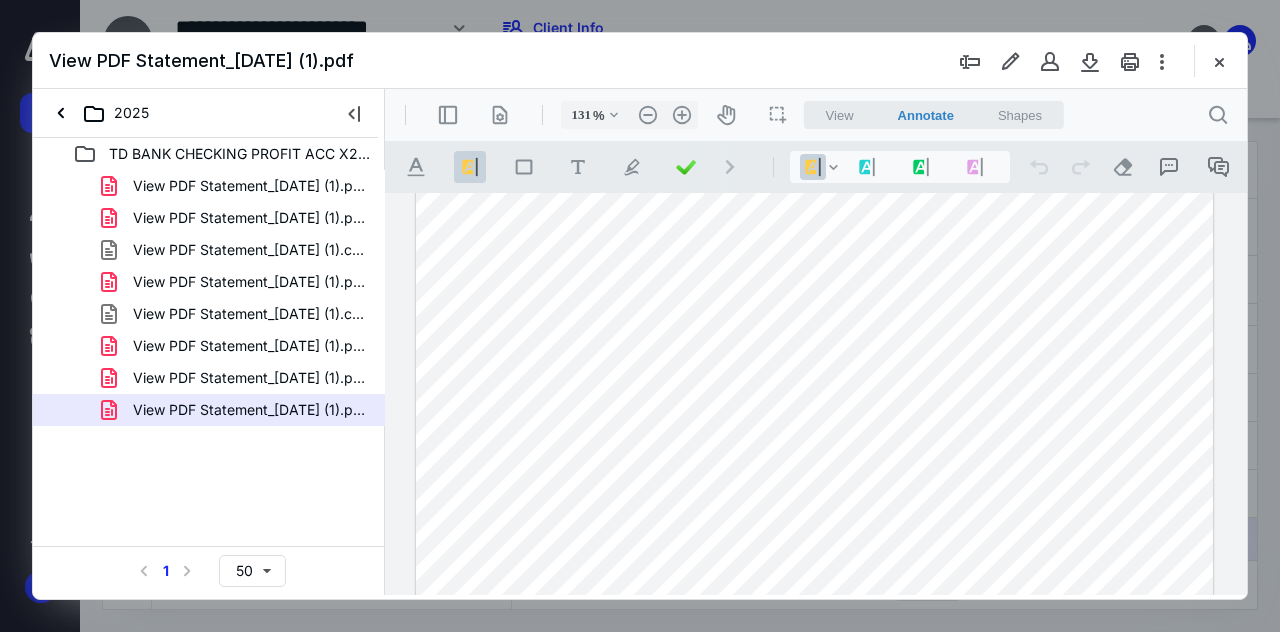 click on "View" at bounding box center (840, 115) 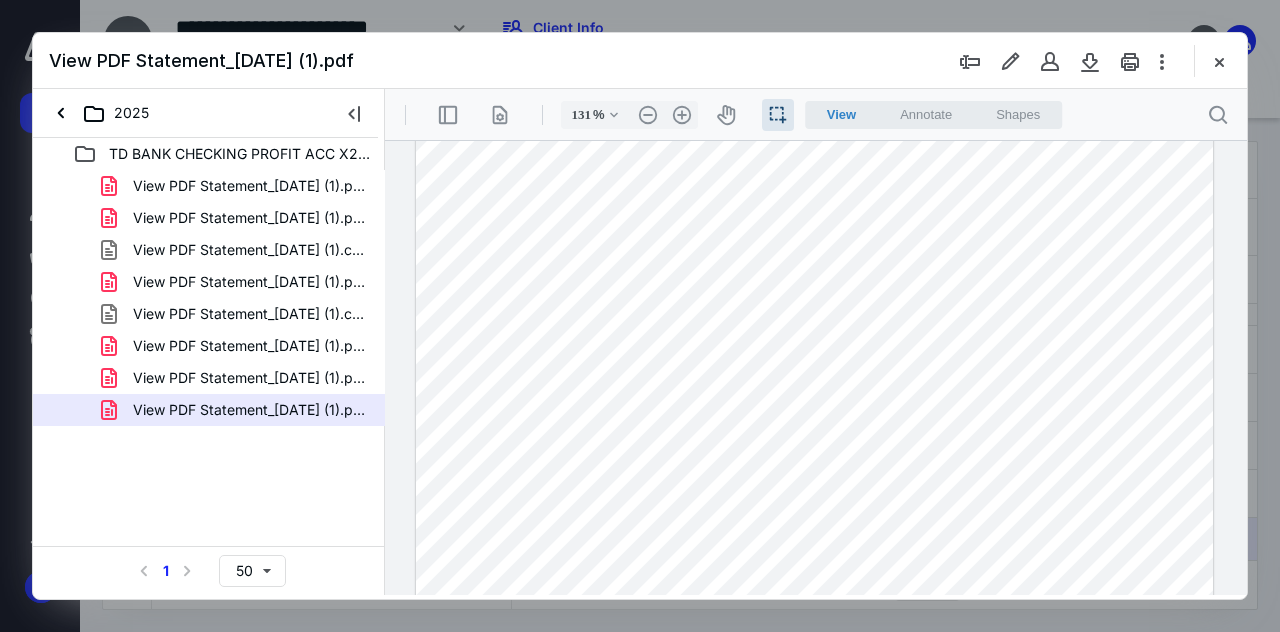 click at bounding box center (815, 517) 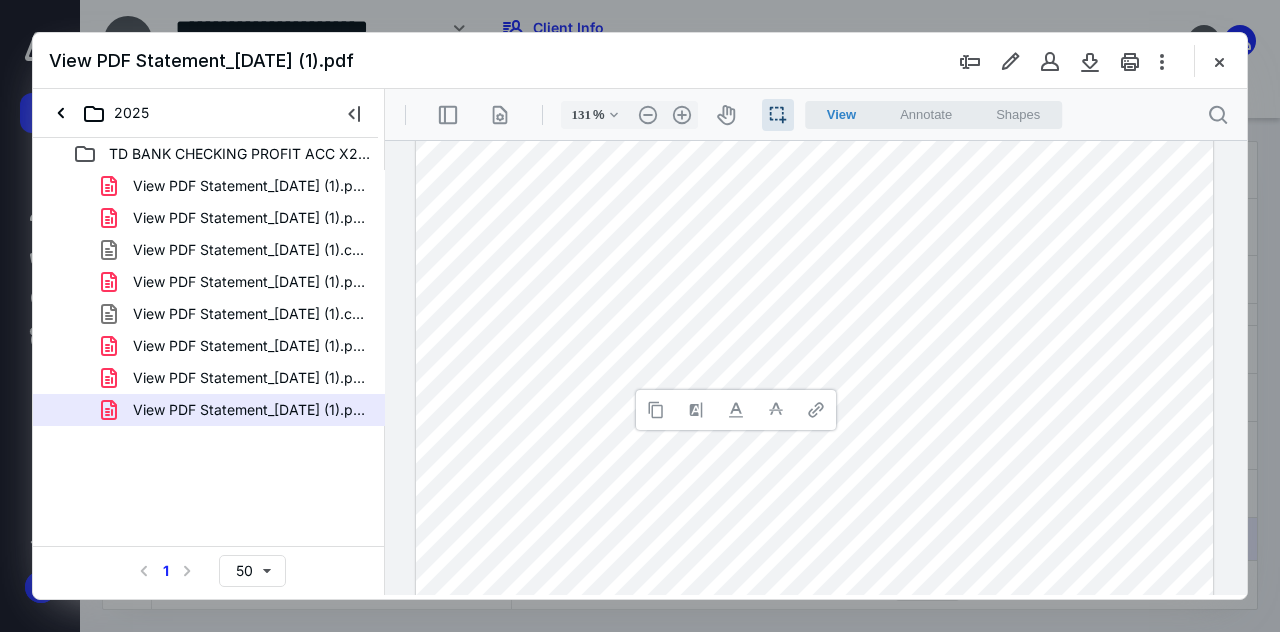 copy on "Select" 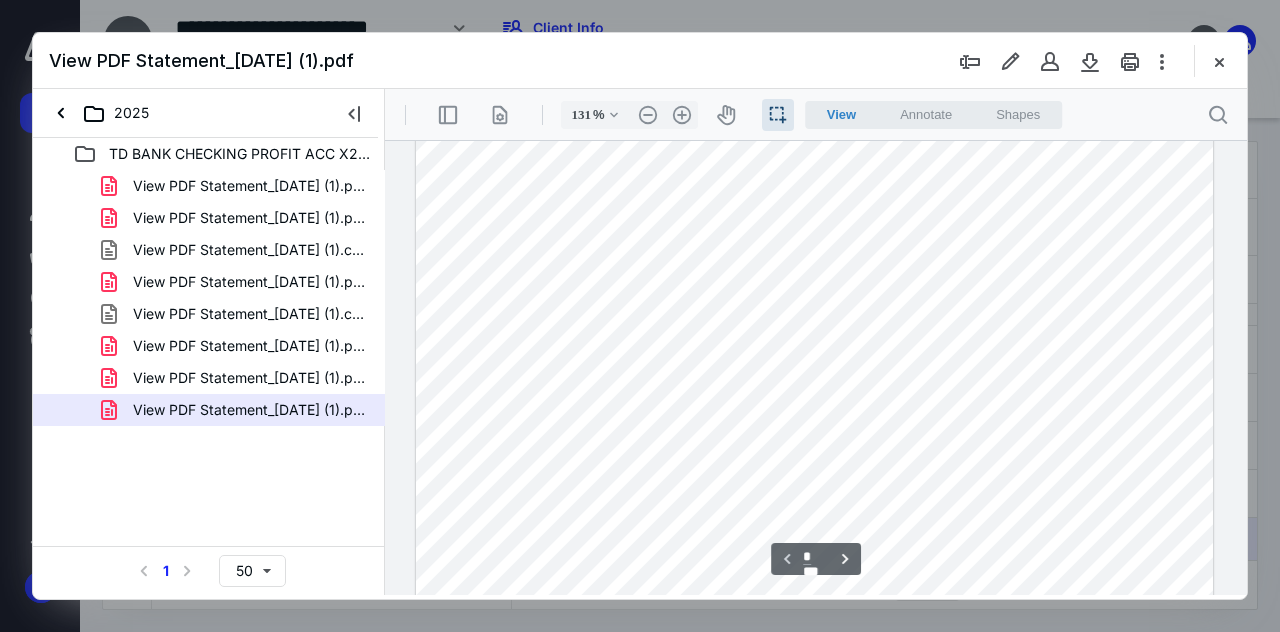scroll, scrollTop: 0, scrollLeft: 0, axis: both 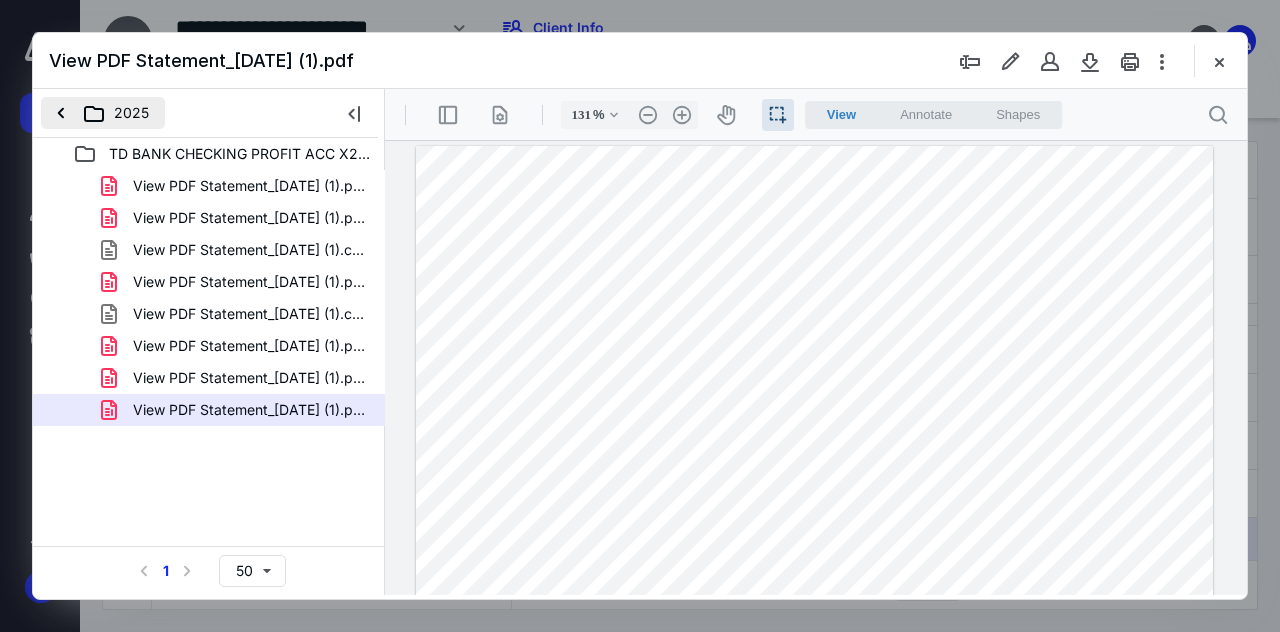 click on "2025" at bounding box center [103, 113] 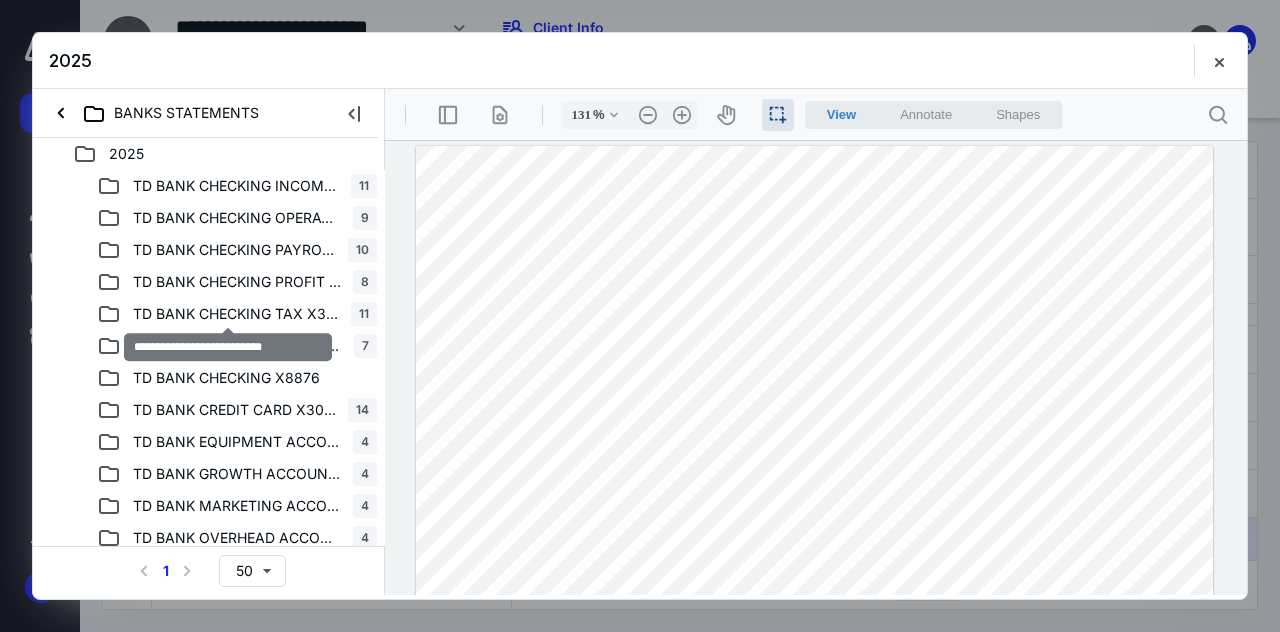 click on "TD BANK CHECKING TAX X3376" at bounding box center [236, 314] 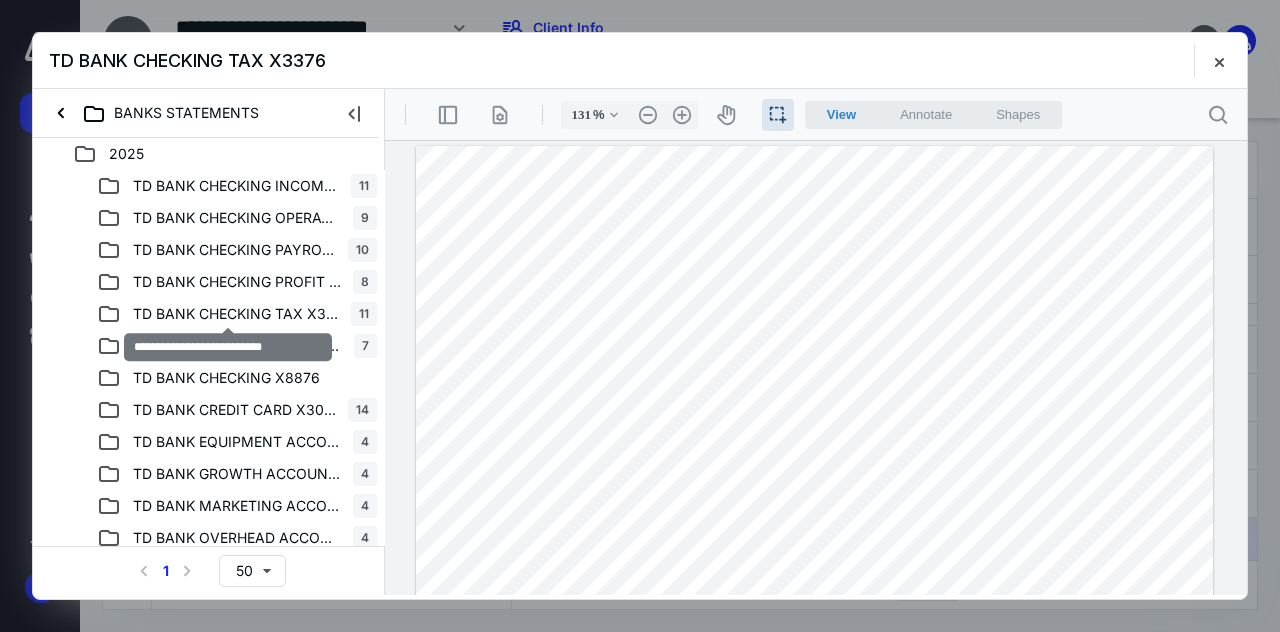 click on "TD BANK CHECKING TAX X3376" at bounding box center [236, 314] 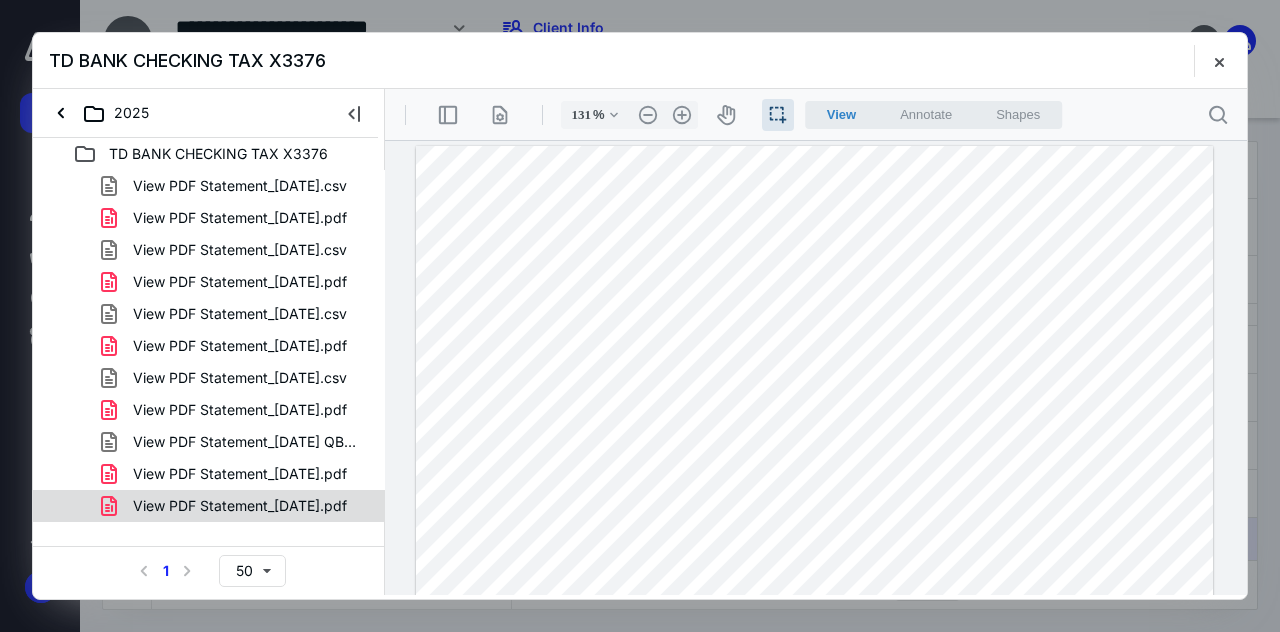 click on "View PDF Statement_[DATE].pdf" at bounding box center (209, 506) 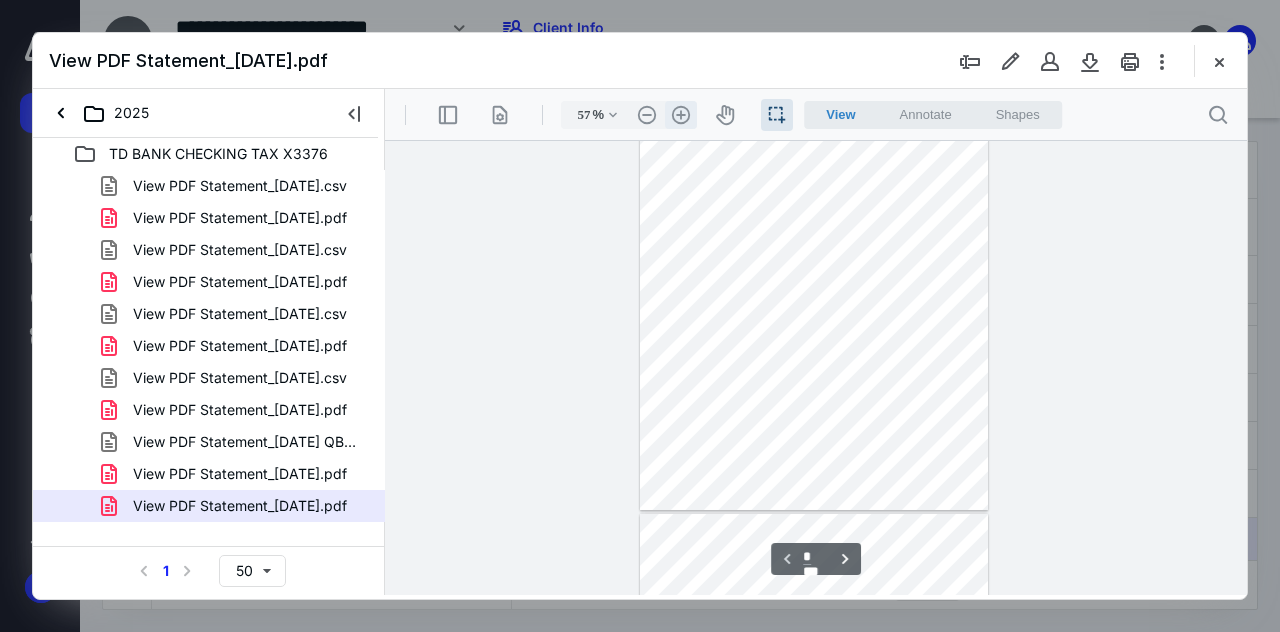 click on ".cls-1{fill:#abb0c4;} icon - header - zoom - in - line" at bounding box center [681, 115] 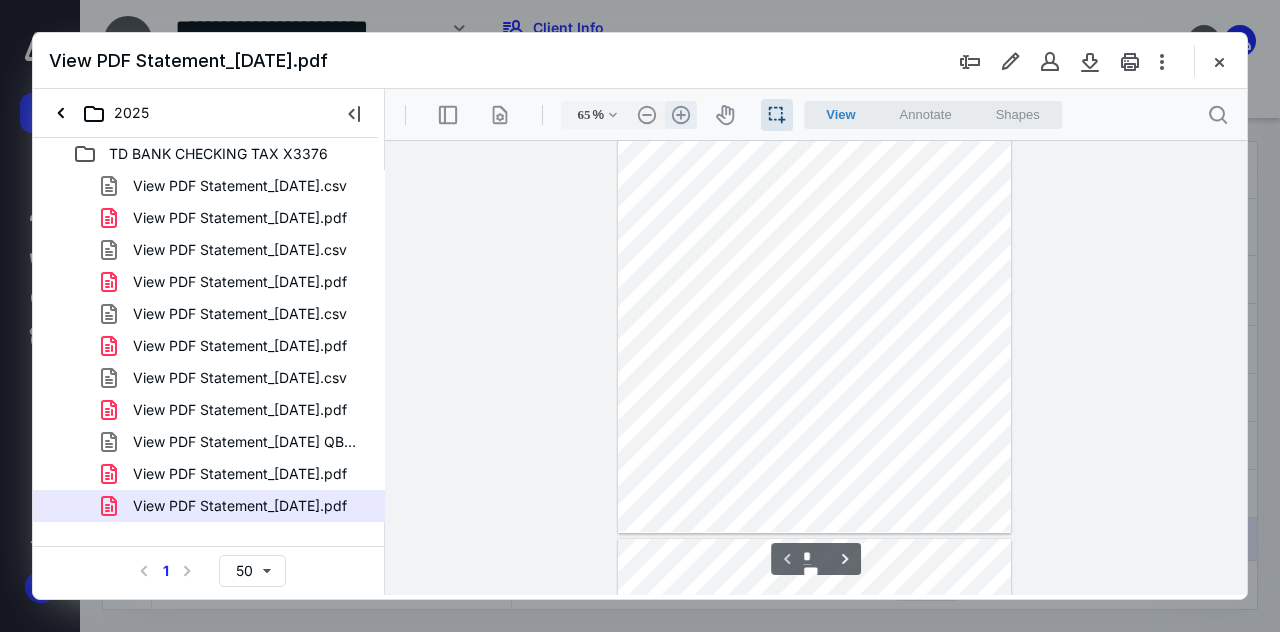 click on ".cls-1{fill:#abb0c4;} icon - header - zoom - in - line" at bounding box center [681, 115] 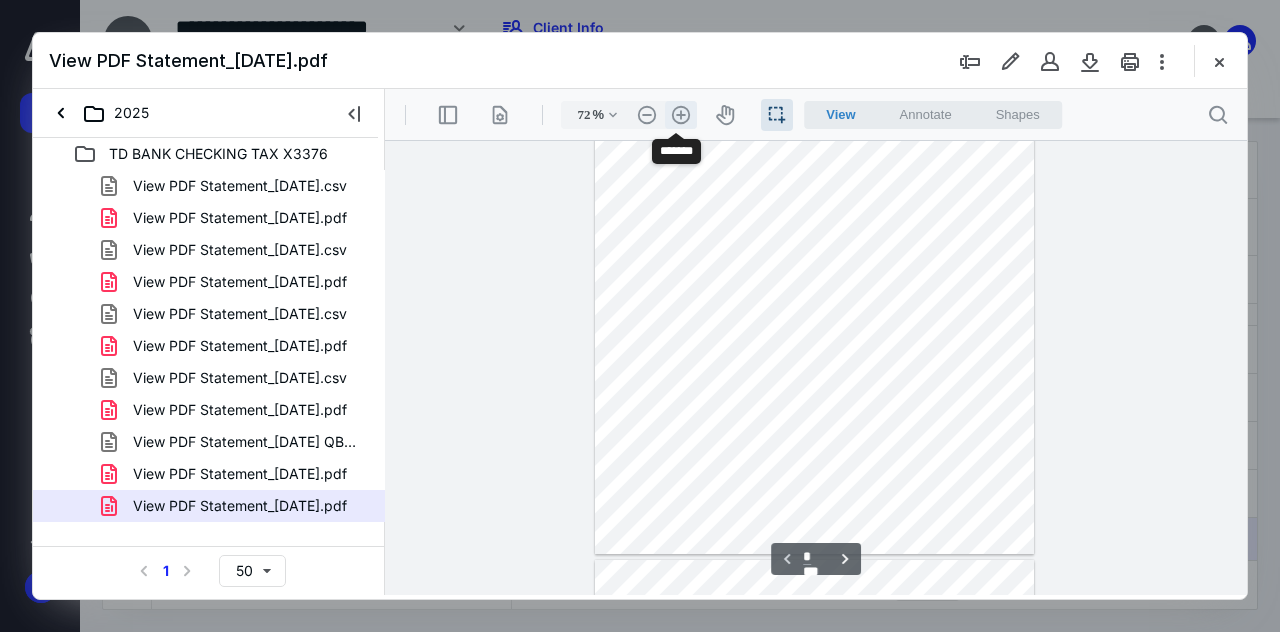 click on ".cls-1{fill:#abb0c4;} icon - header - zoom - in - line" at bounding box center (681, 115) 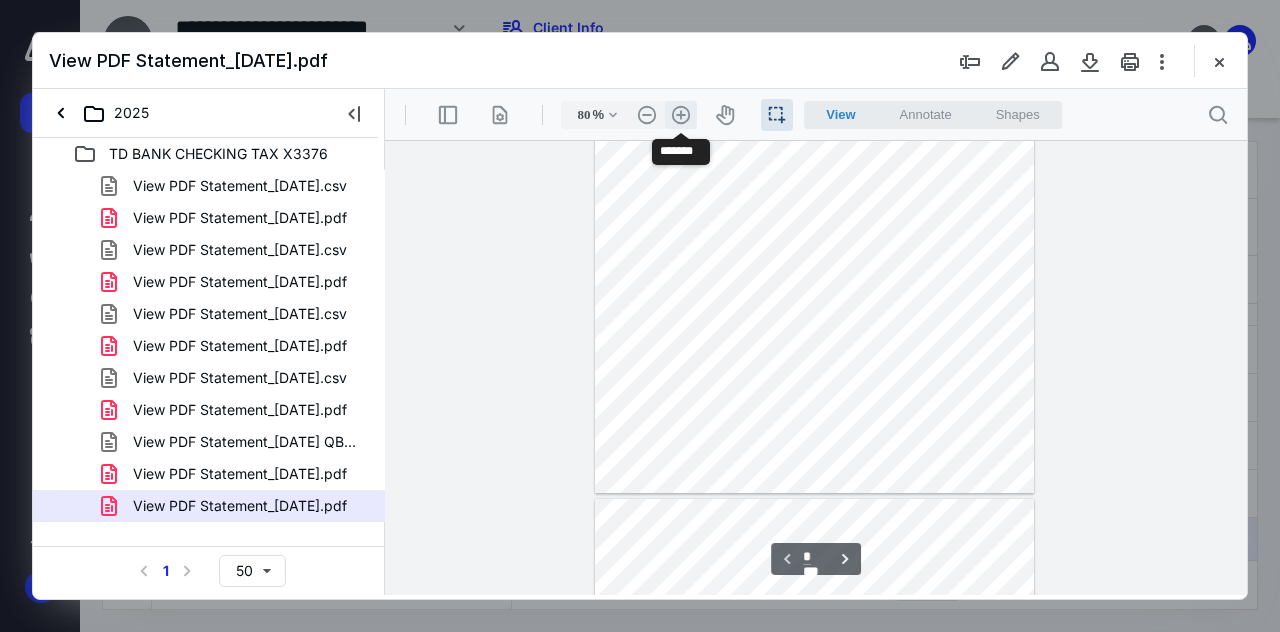 click on ".cls-1{fill:#abb0c4;} icon - header - zoom - in - line" at bounding box center (681, 115) 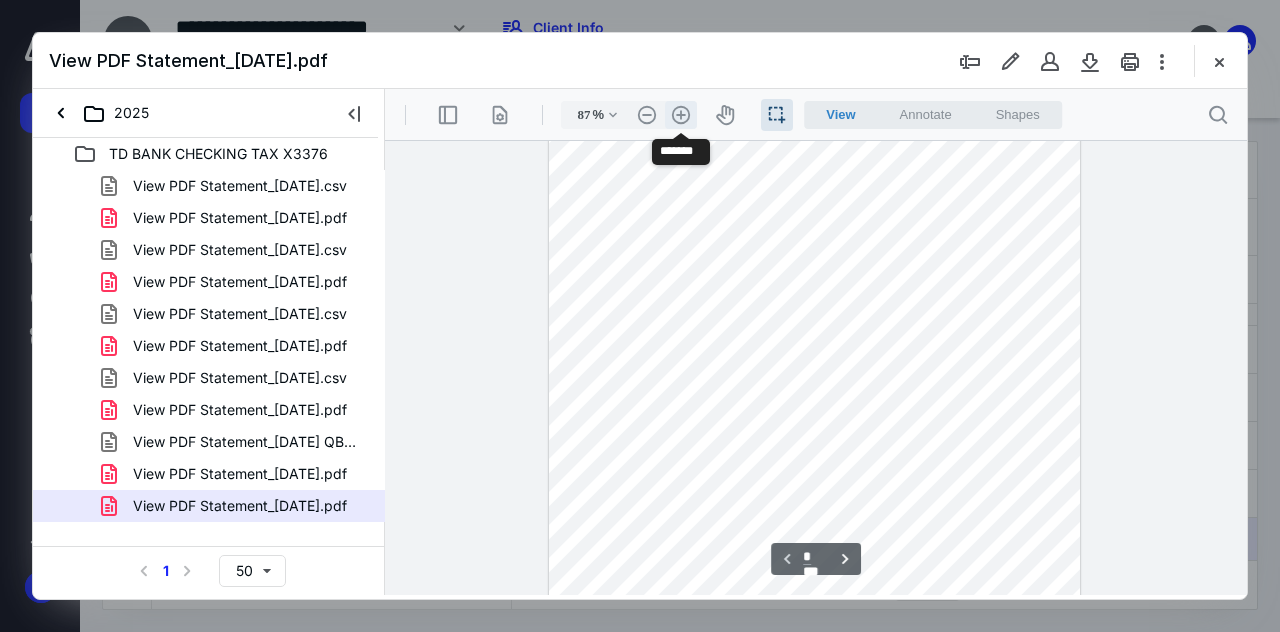 click on ".cls-1{fill:#abb0c4;} icon - header - zoom - in - line" at bounding box center [681, 115] 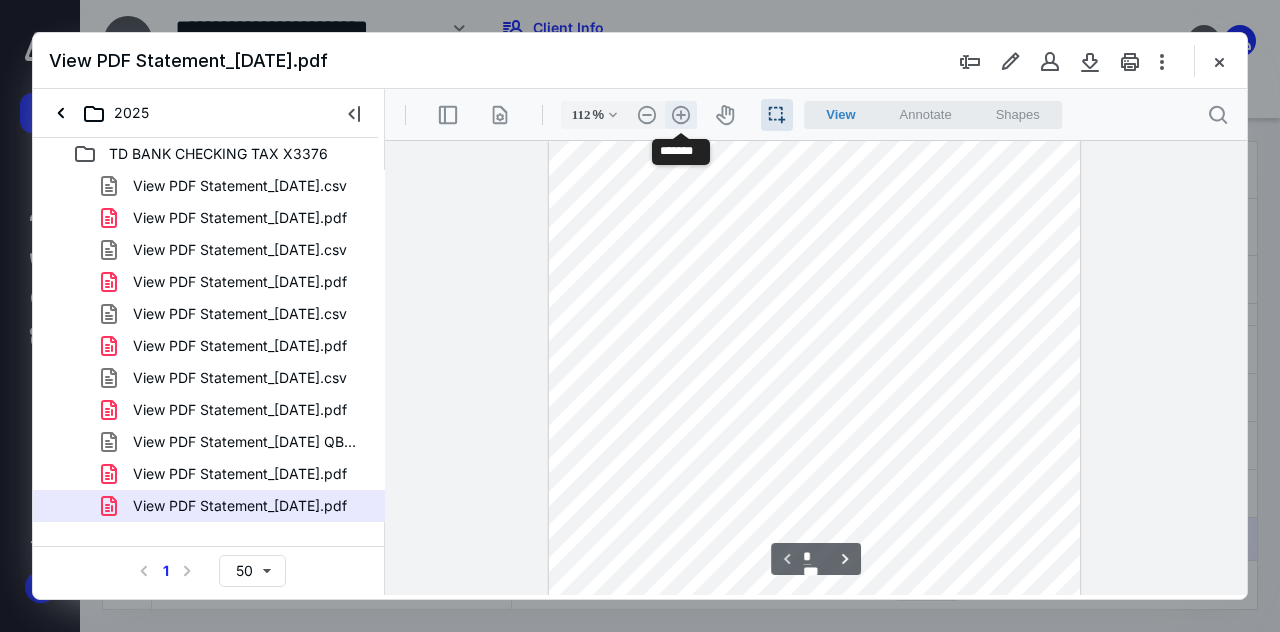 click on ".cls-1{fill:#abb0c4;} icon - header - zoom - in - line" at bounding box center (681, 115) 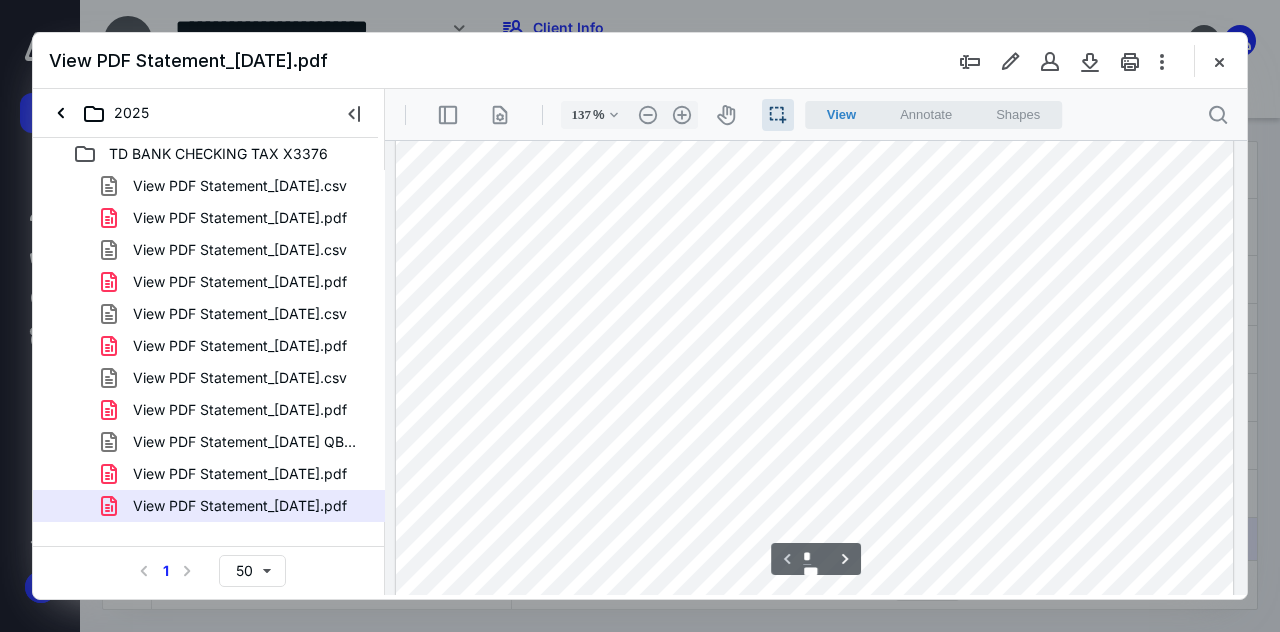 scroll, scrollTop: 228, scrollLeft: 0, axis: vertical 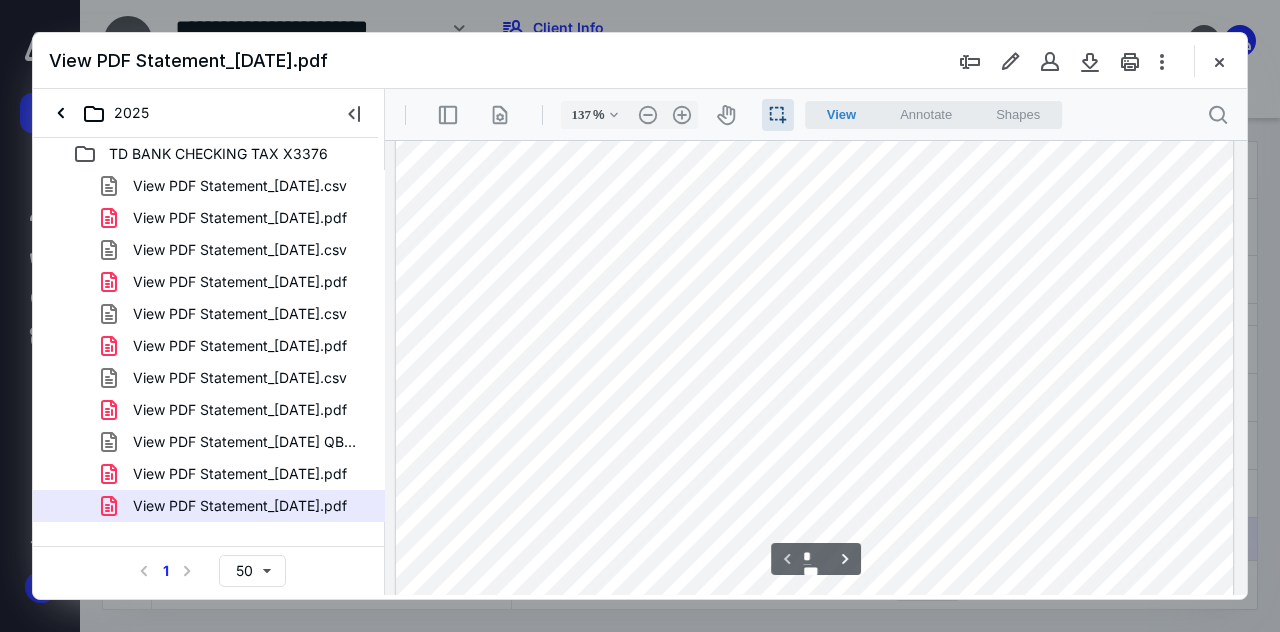 click at bounding box center [815, 460] 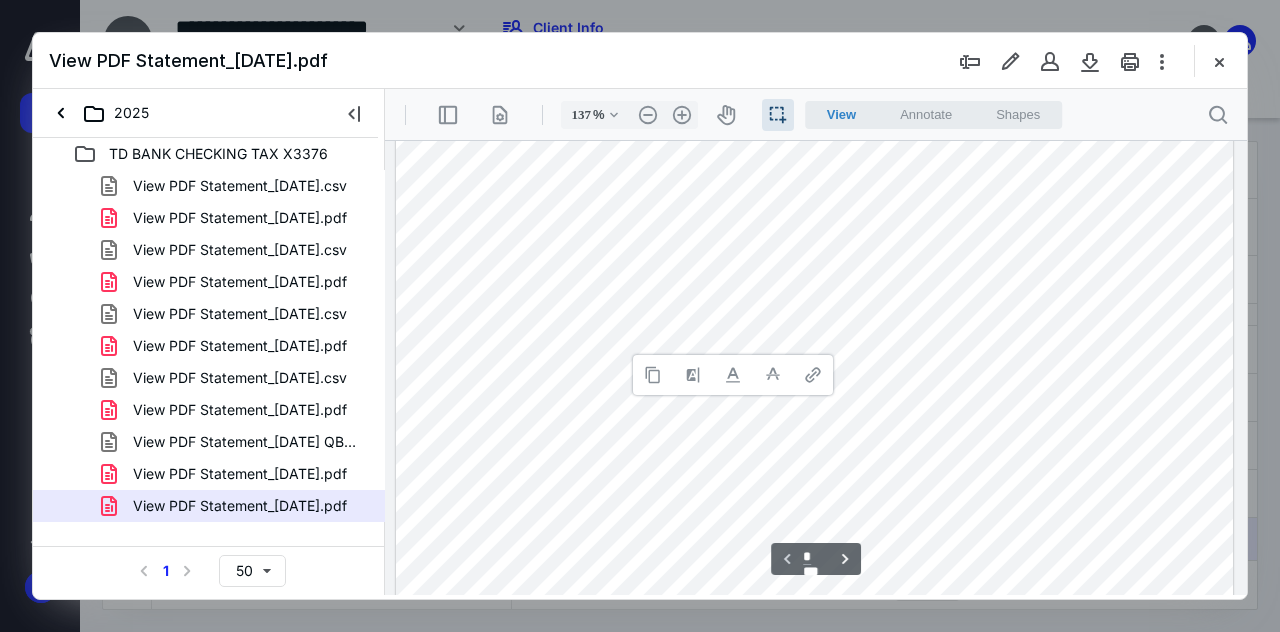 copy on "Select" 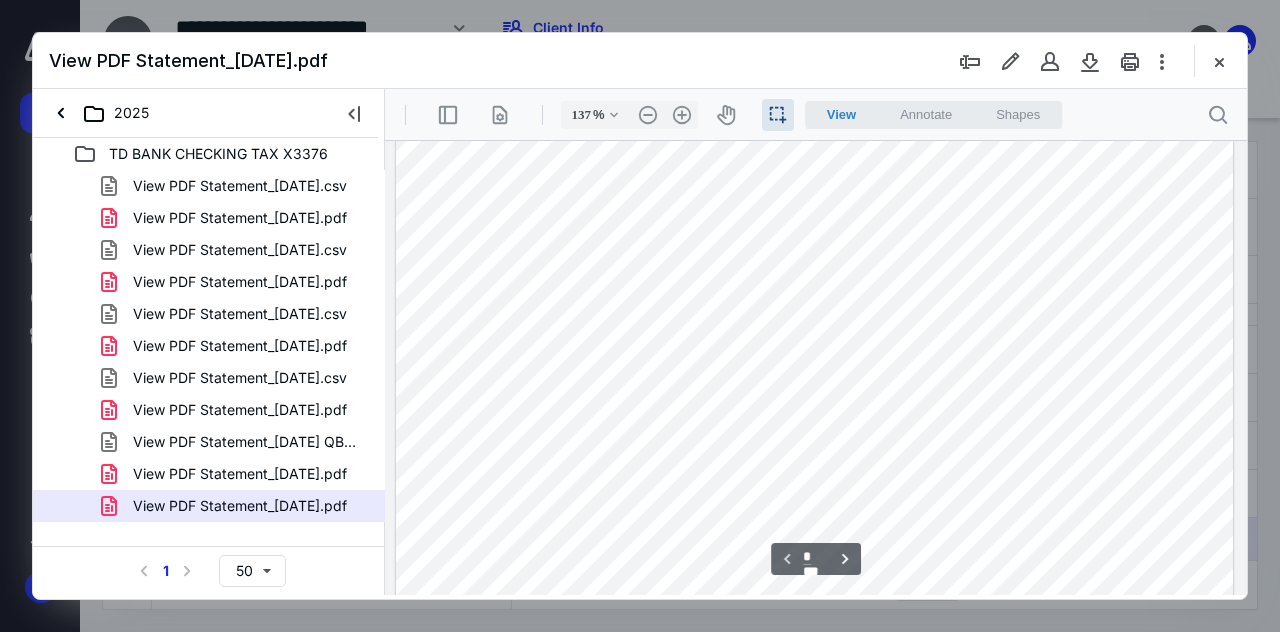 scroll, scrollTop: 476, scrollLeft: 0, axis: vertical 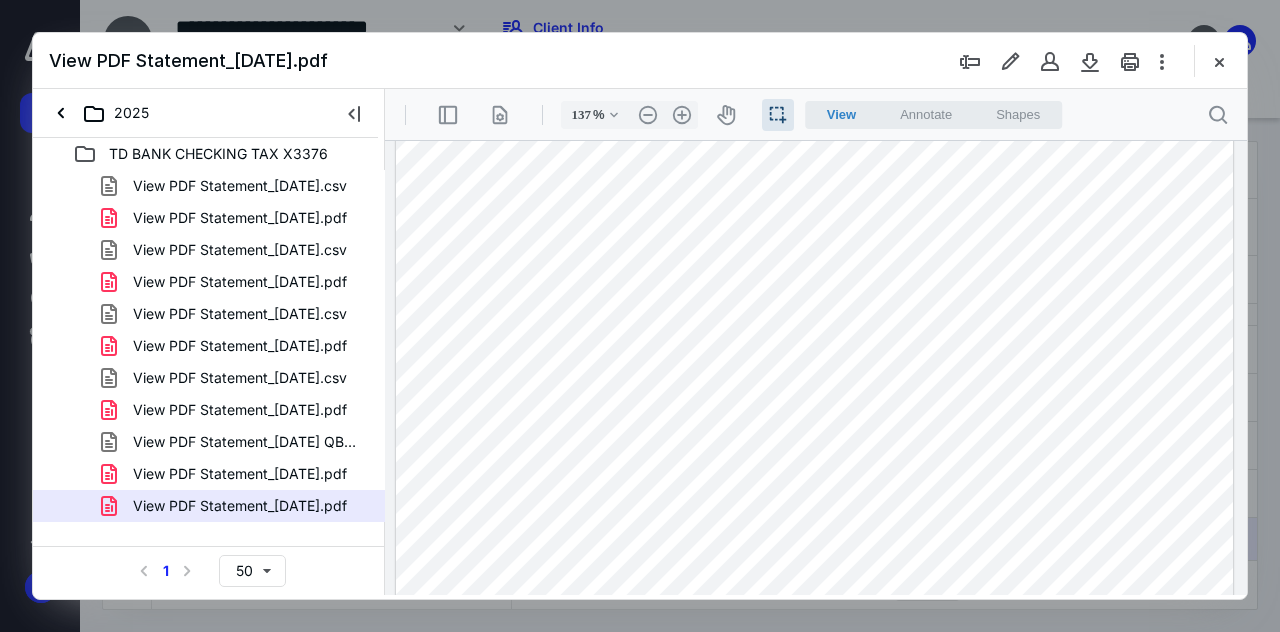 drag, startPoint x: 1012, startPoint y: 359, endPoint x: 593, endPoint y: 365, distance: 419.04297 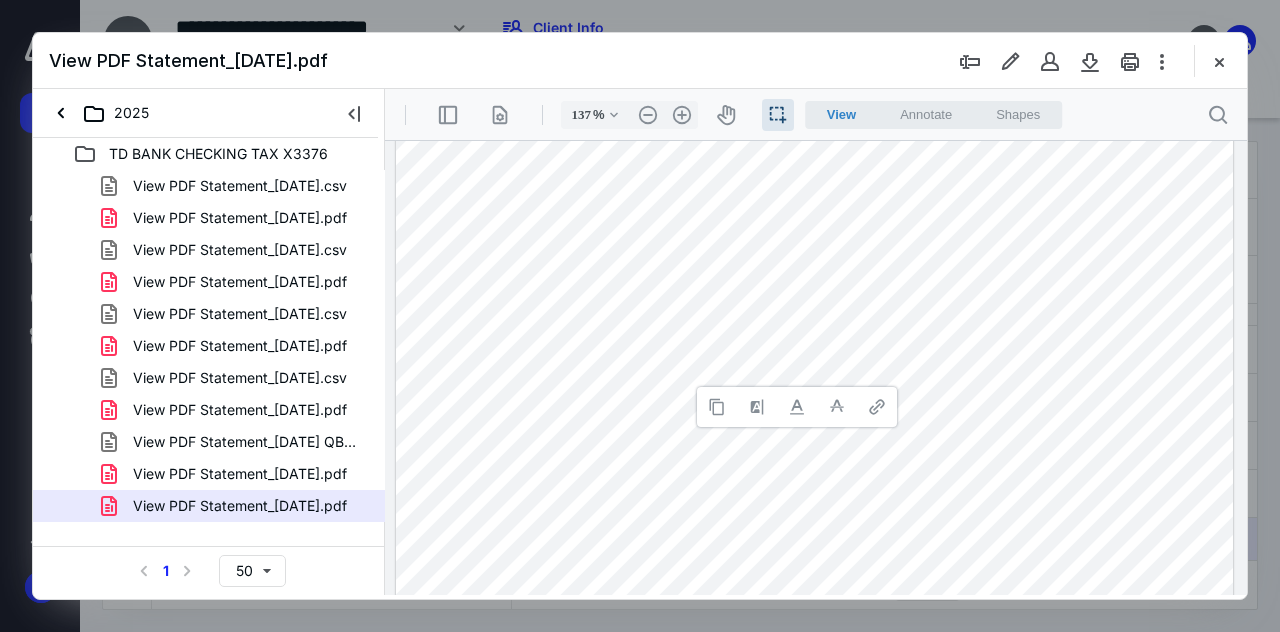copy on "Select" 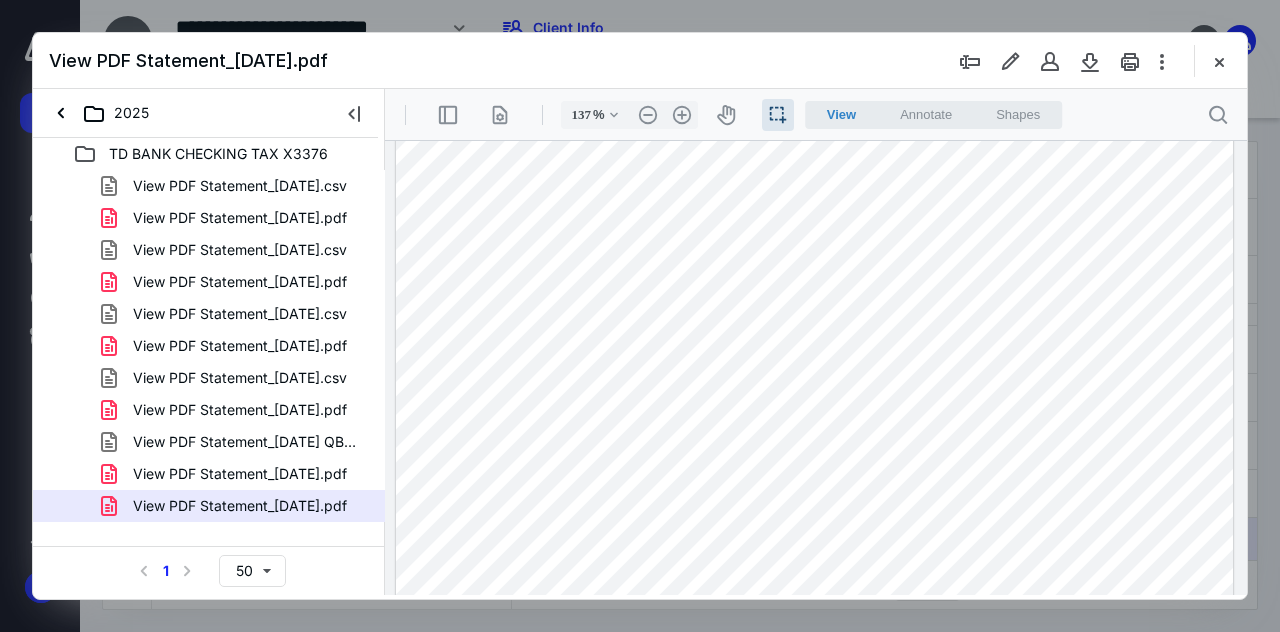 drag, startPoint x: 1167, startPoint y: 362, endPoint x: 1131, endPoint y: 360, distance: 36.05551 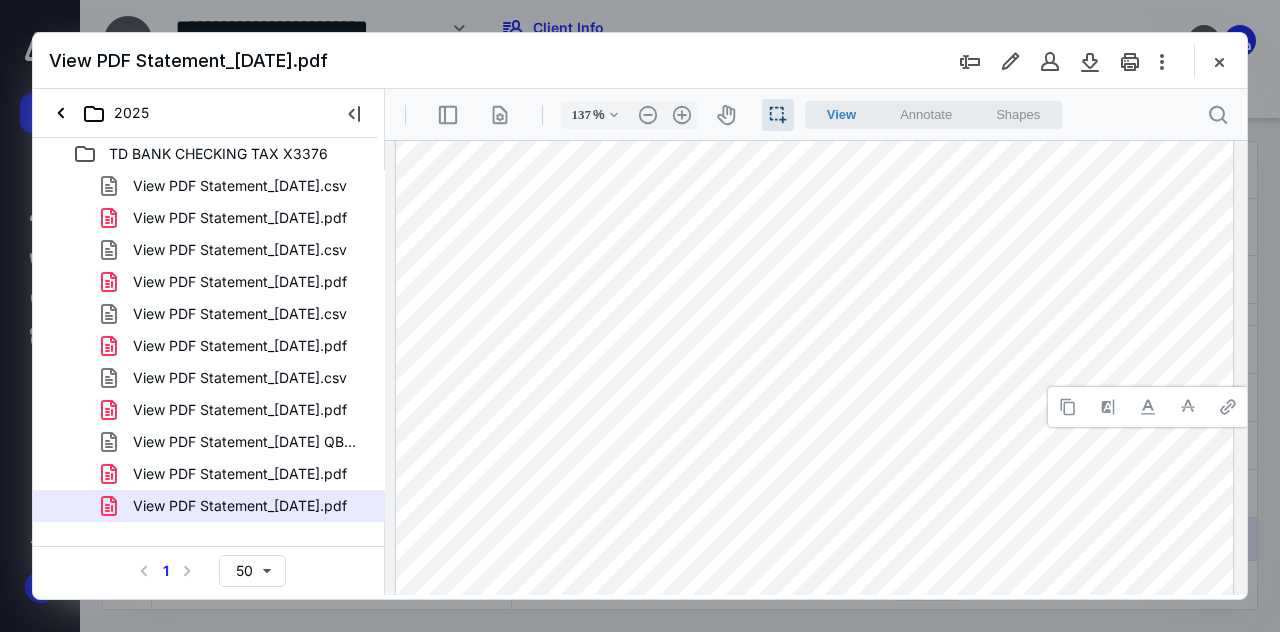 copy on "Select" 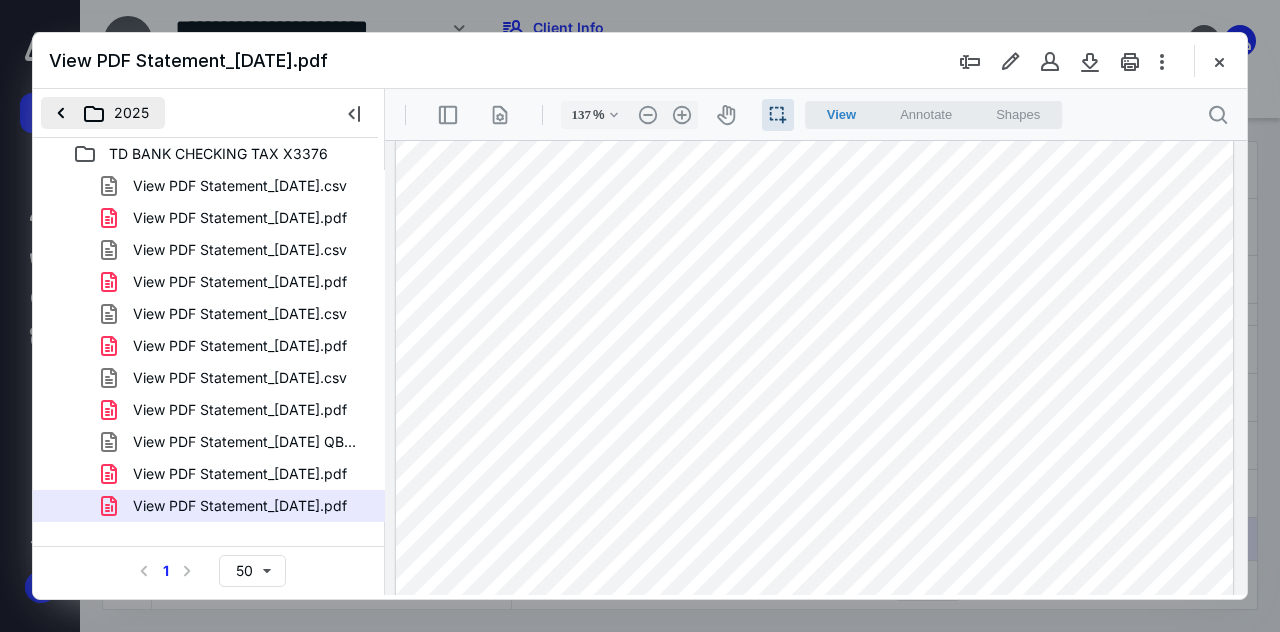 click on "2025" at bounding box center (103, 113) 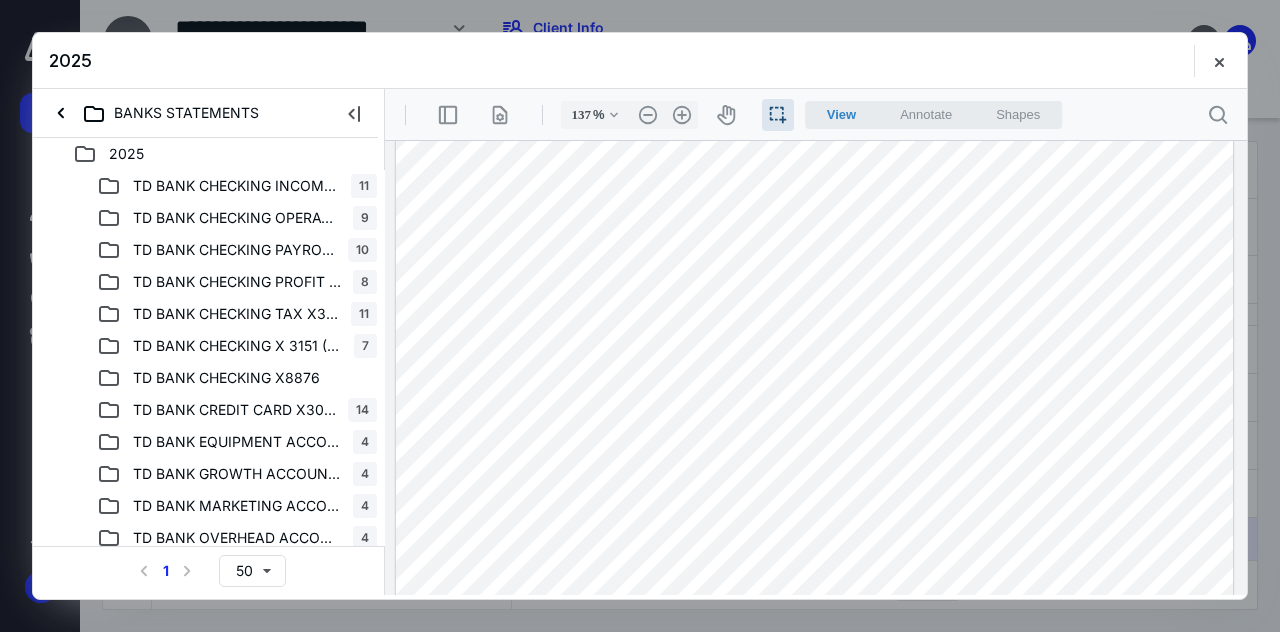 click on "TD BANK CHECKING X 3151 (PERSONAL)" at bounding box center [237, 346] 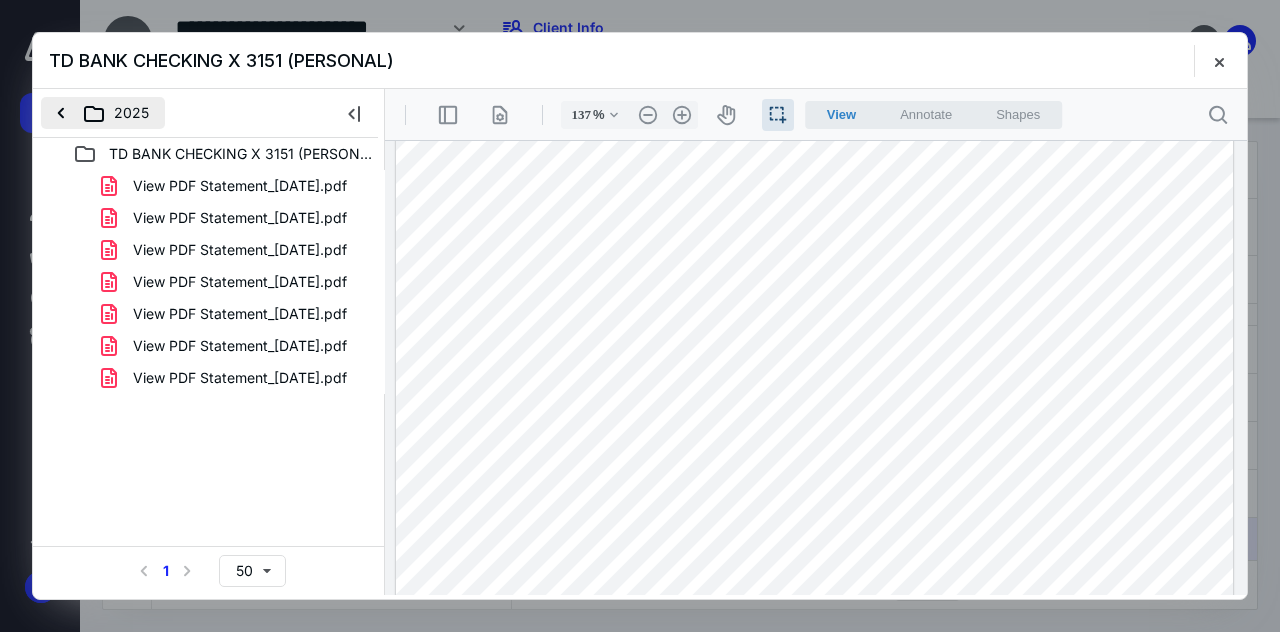 click on "2025" at bounding box center (103, 113) 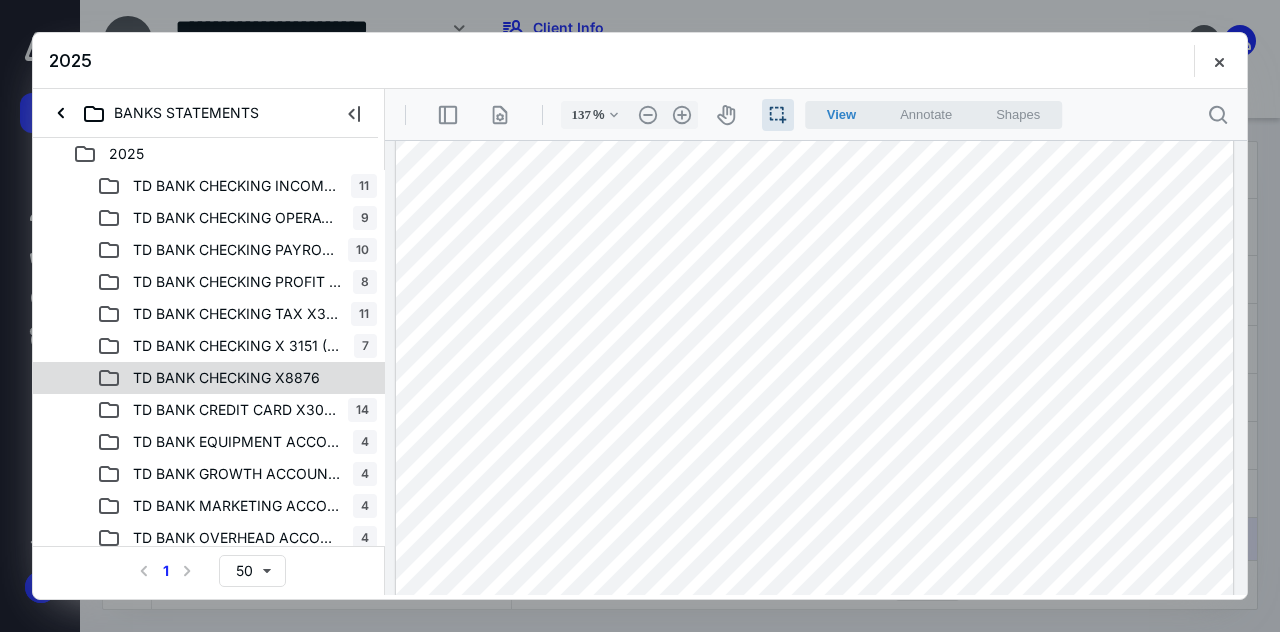 click on "TD BANK CHECKING X8876" at bounding box center (226, 378) 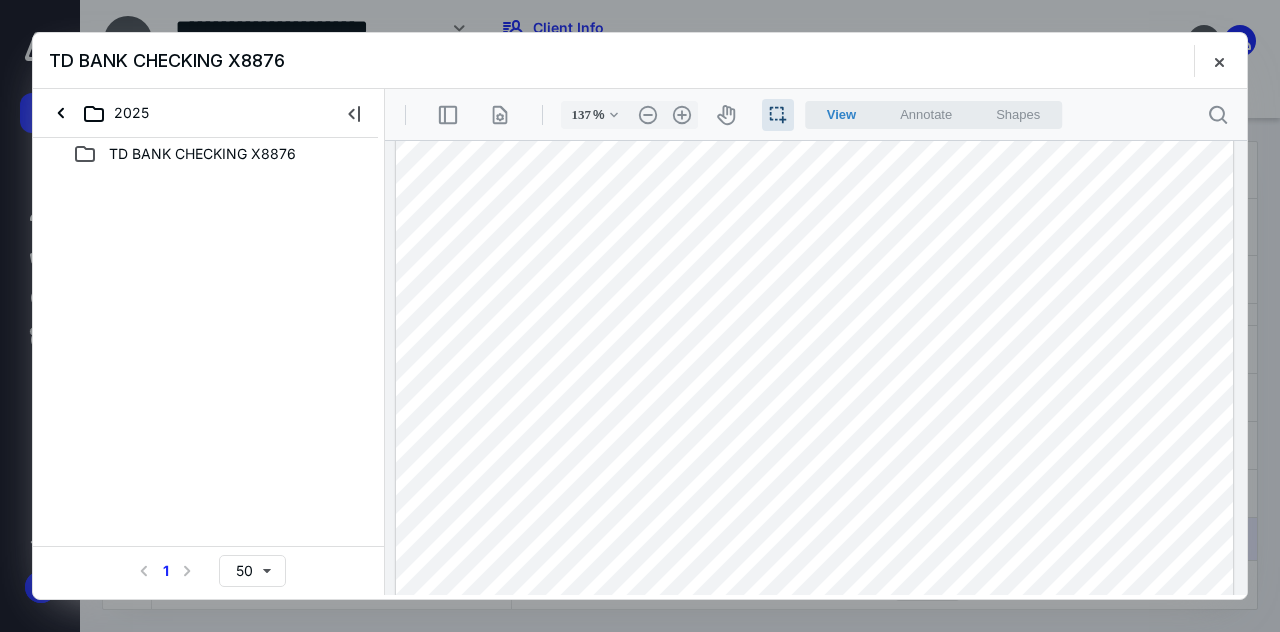 click on "TD BANK CHECKING X8876" at bounding box center [202, 154] 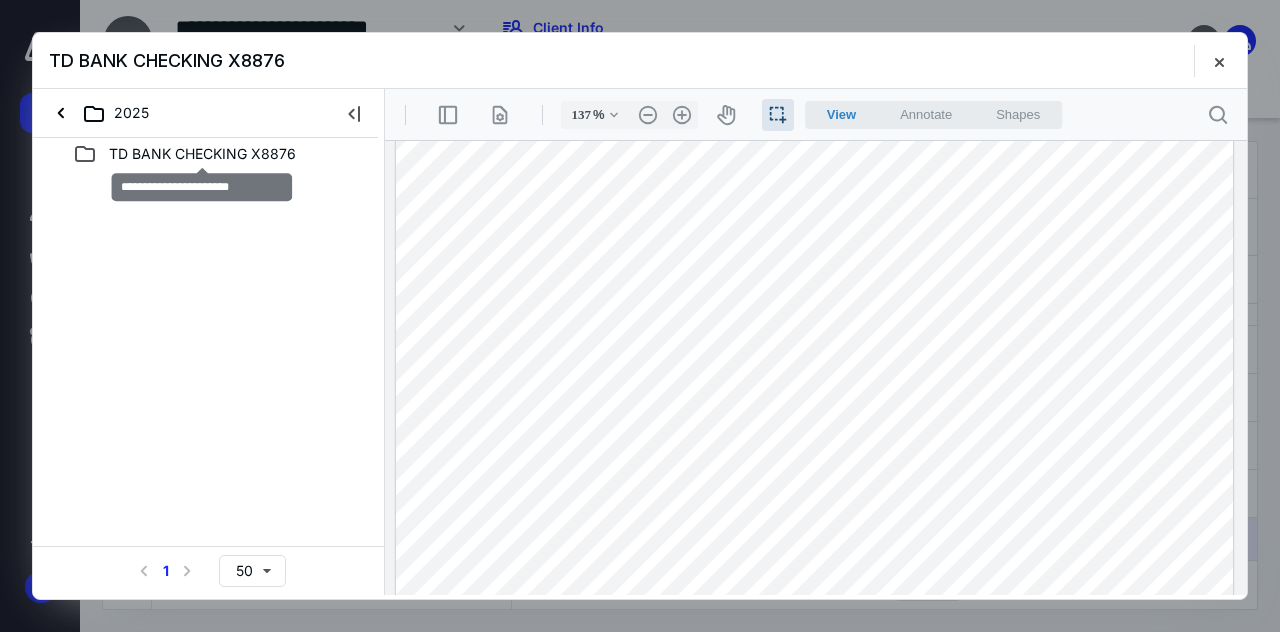 click on "TD BANK CHECKING X8876" at bounding box center [202, 154] 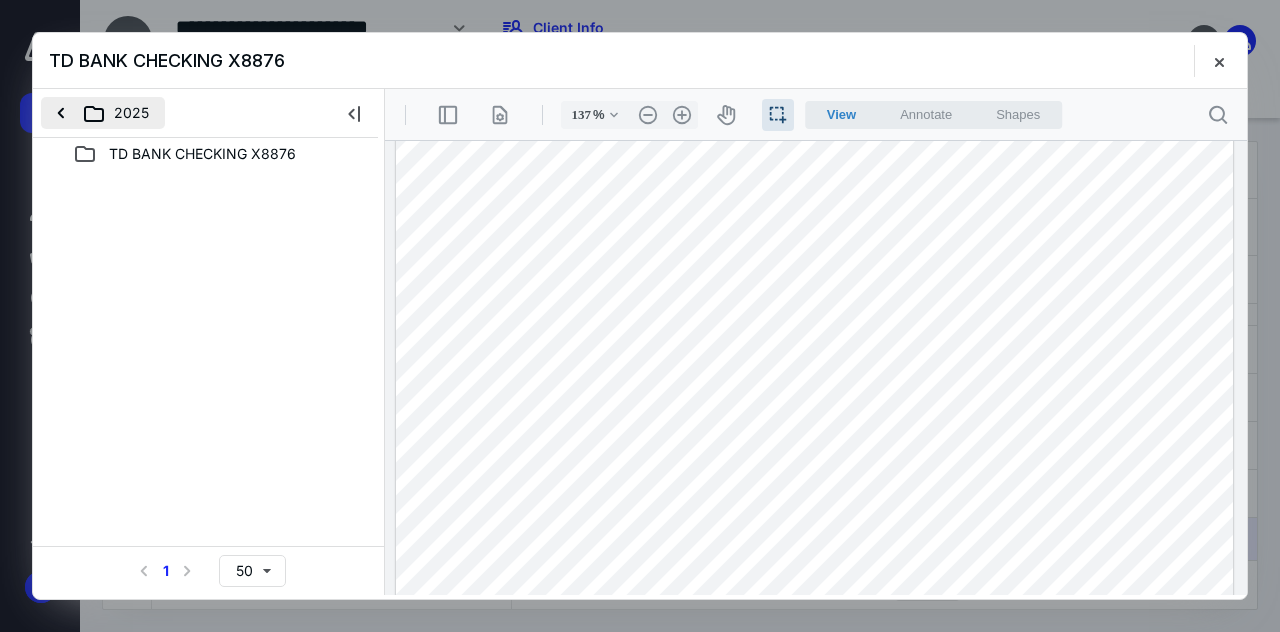 click on "2025" at bounding box center [103, 113] 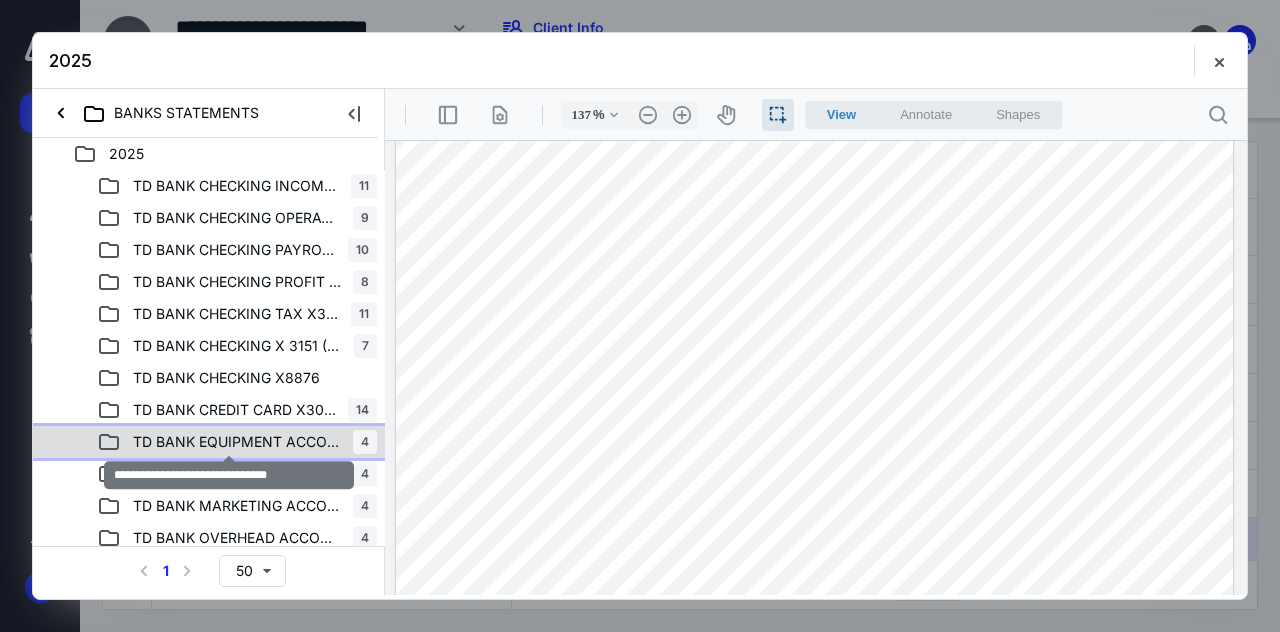 click on "TD BANK EQUIPMENT ACCOUNT X7291" at bounding box center [237, 442] 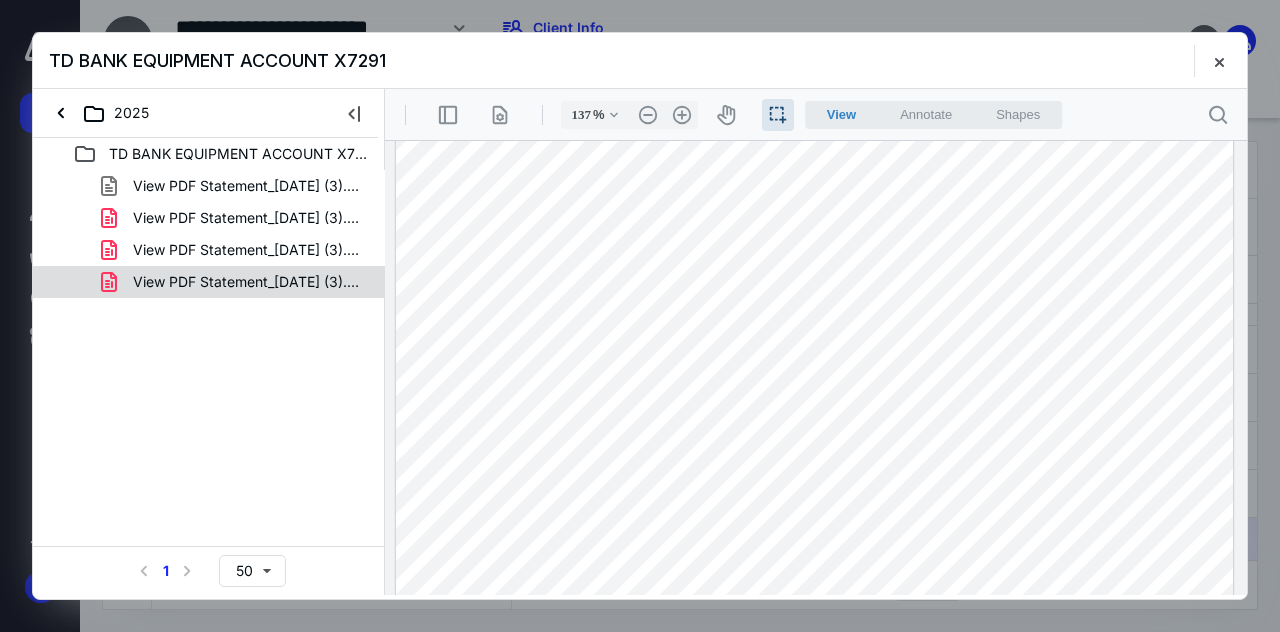 click on "View PDF Statement_[DATE] (3).pdf" at bounding box center [249, 282] 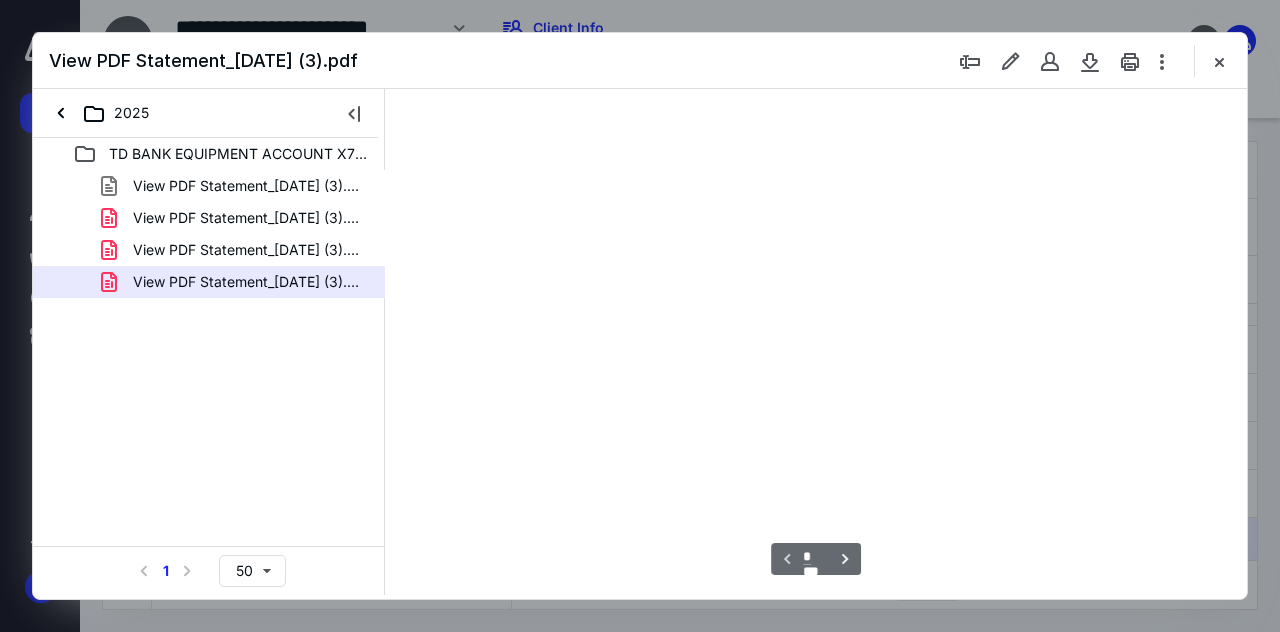 scroll, scrollTop: 0, scrollLeft: 0, axis: both 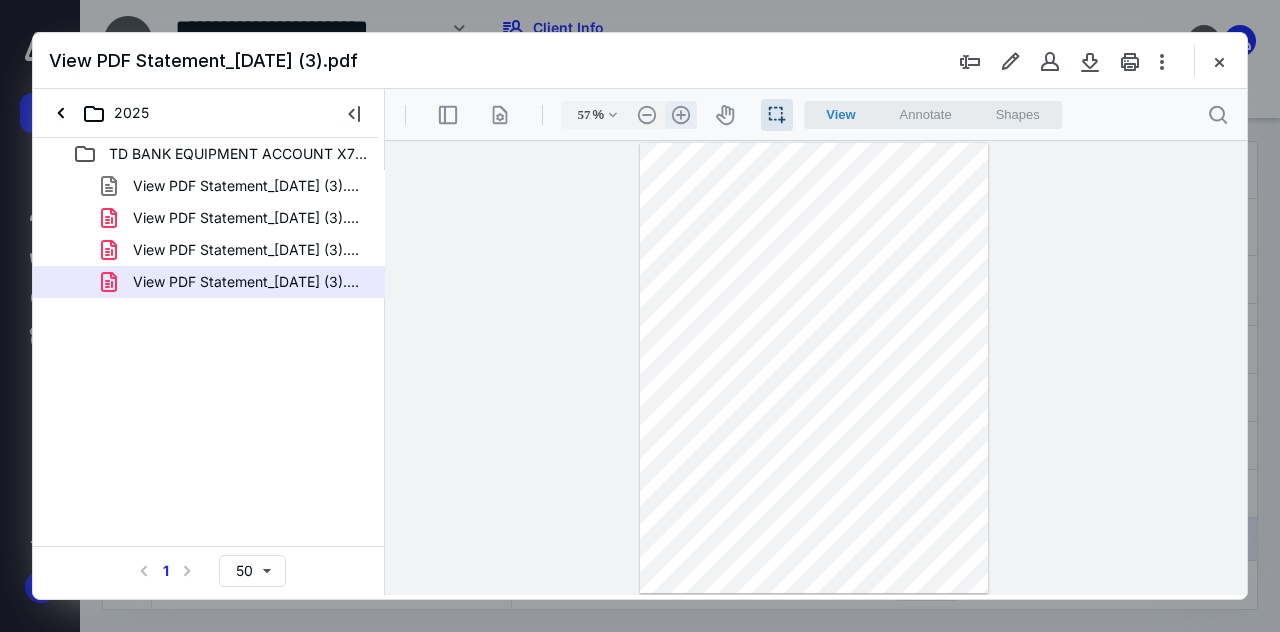 click on ".cls-1{fill:#abb0c4;} icon - header - zoom - in - line" at bounding box center (681, 115) 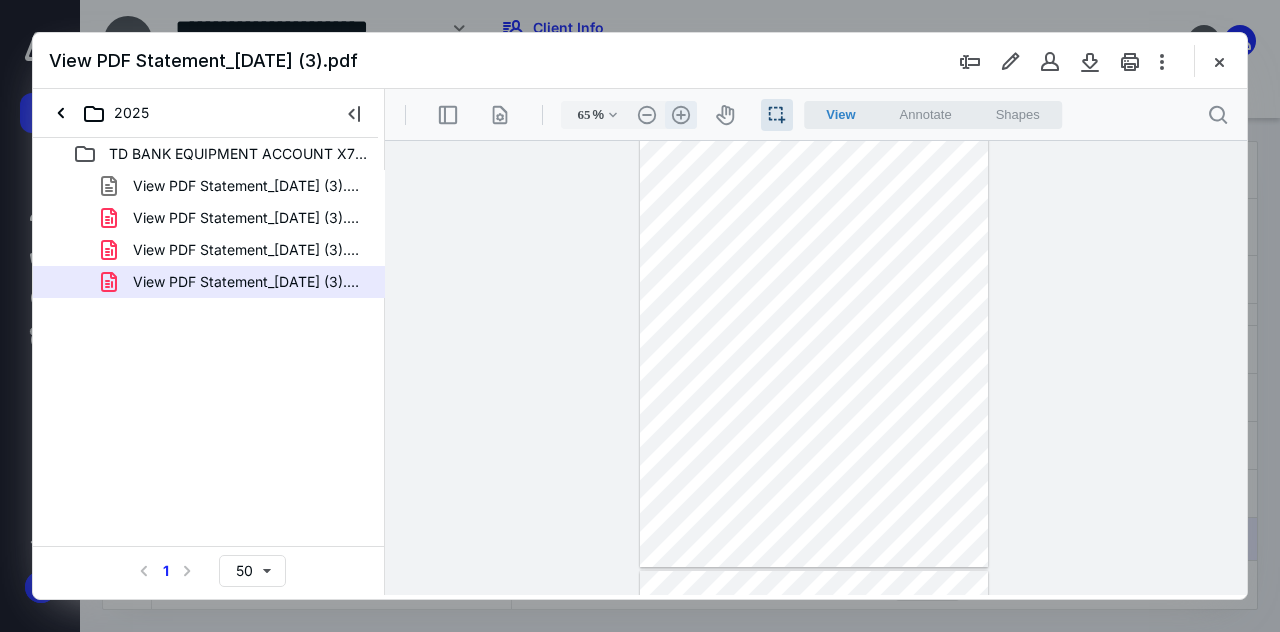 click on ".cls-1{fill:#abb0c4;} icon - header - zoom - in - line" at bounding box center (681, 115) 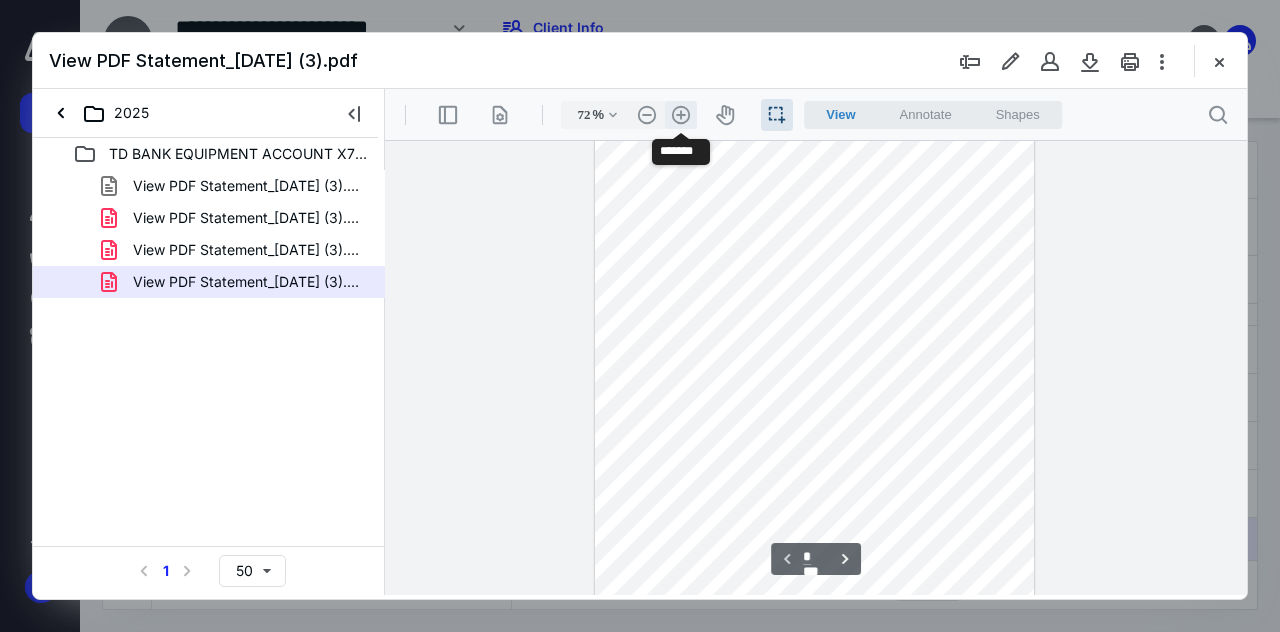 click on ".cls-1{fill:#abb0c4;} icon - header - zoom - in - line" at bounding box center [681, 115] 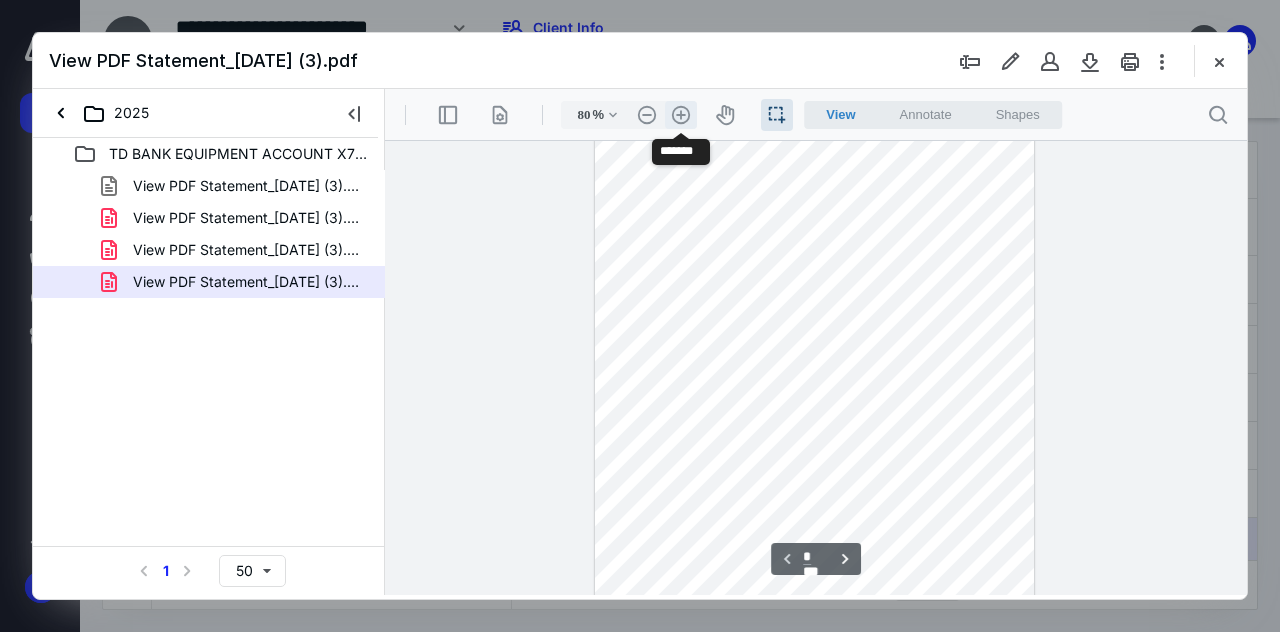 click on ".cls-1{fill:#abb0c4;} icon - header - zoom - in - line" at bounding box center [681, 115] 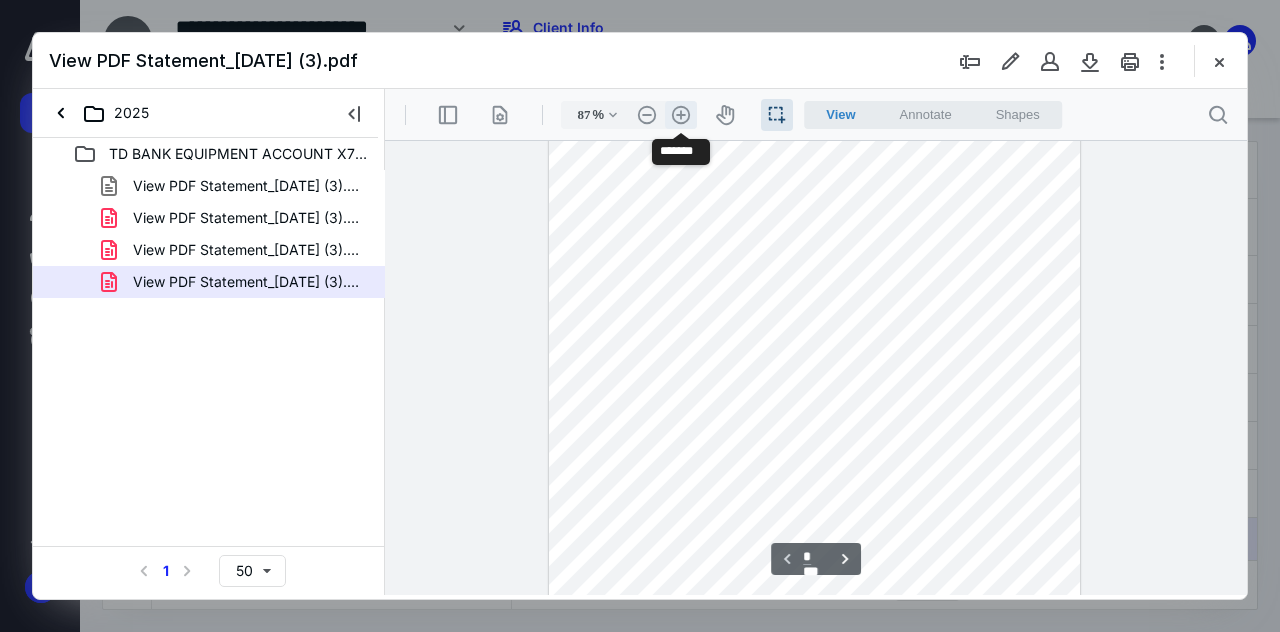 click on ".cls-1{fill:#abb0c4;} icon - header - zoom - in - line" at bounding box center (681, 115) 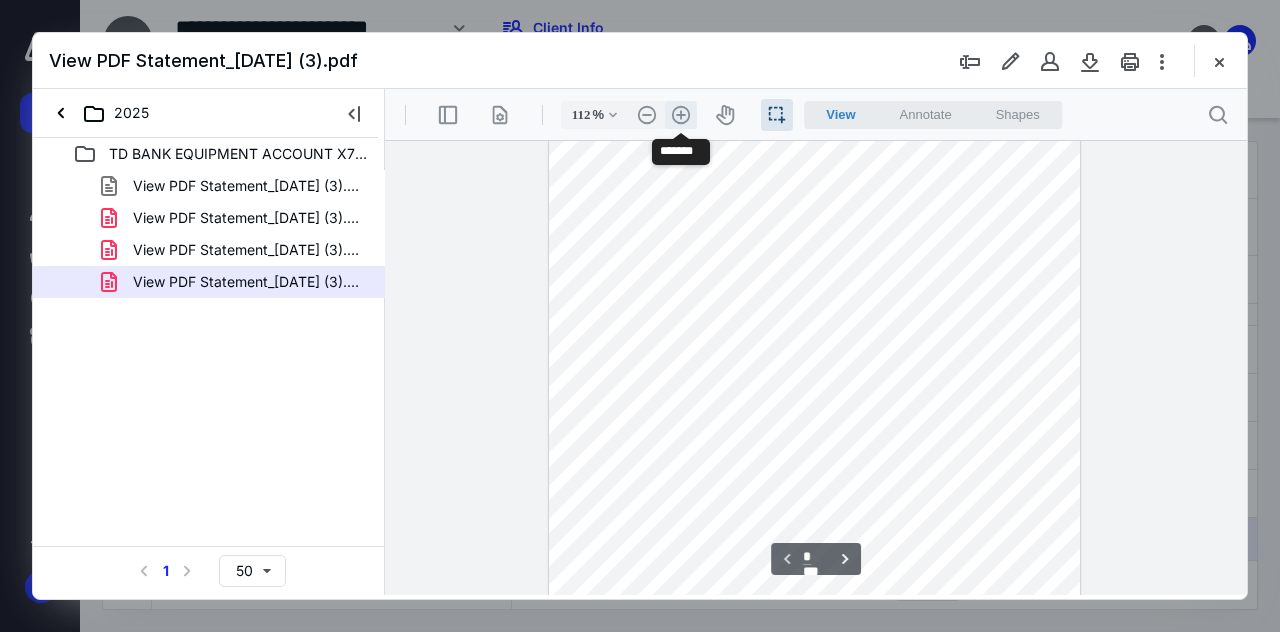 click on ".cls-1{fill:#abb0c4;} icon - header - zoom - in - line" at bounding box center (681, 115) 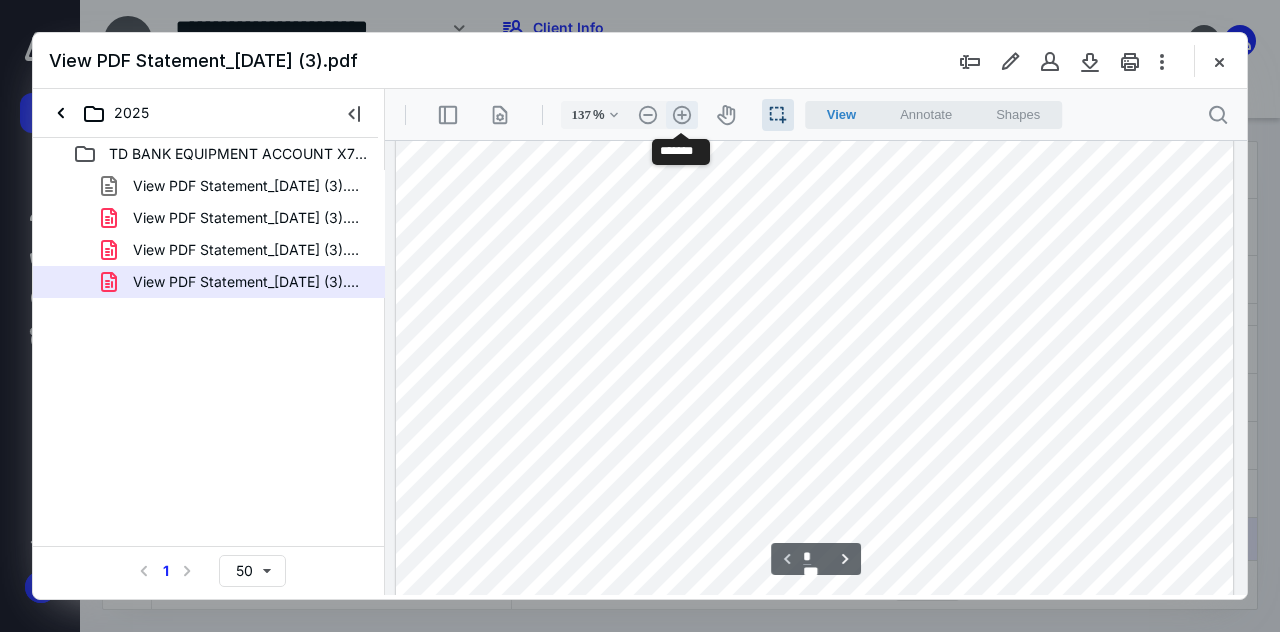 scroll, scrollTop: 284, scrollLeft: 0, axis: vertical 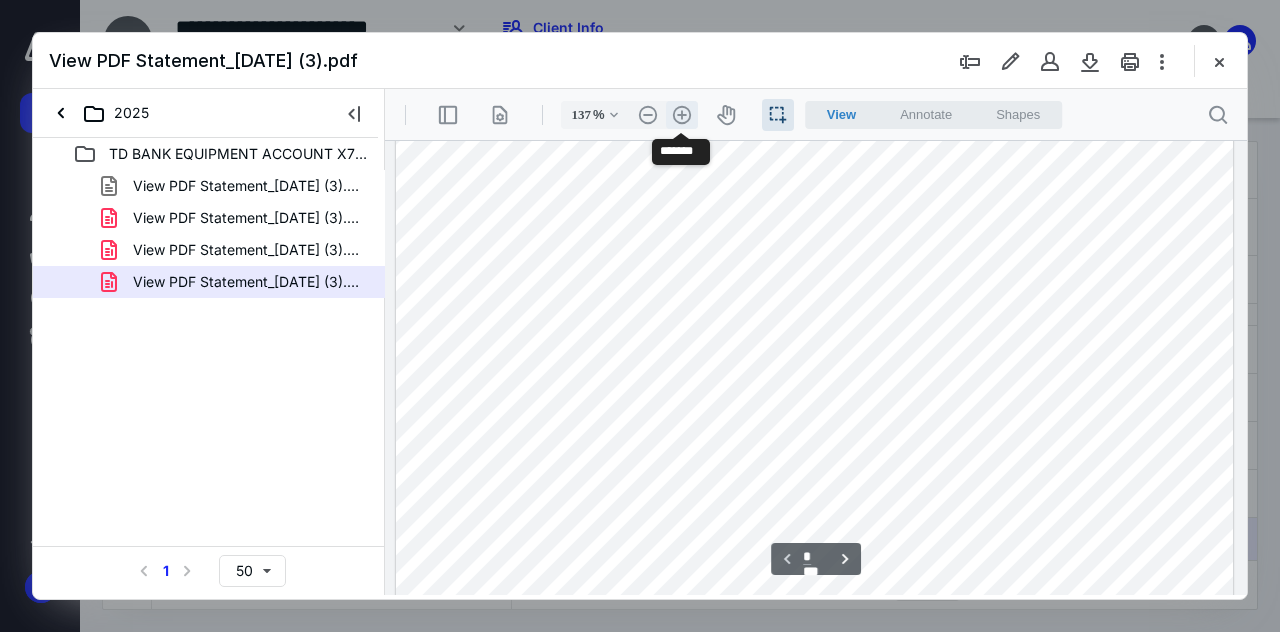 click on ".cls-1{fill:#abb0c4;} icon - header - zoom - in - line" at bounding box center (682, 115) 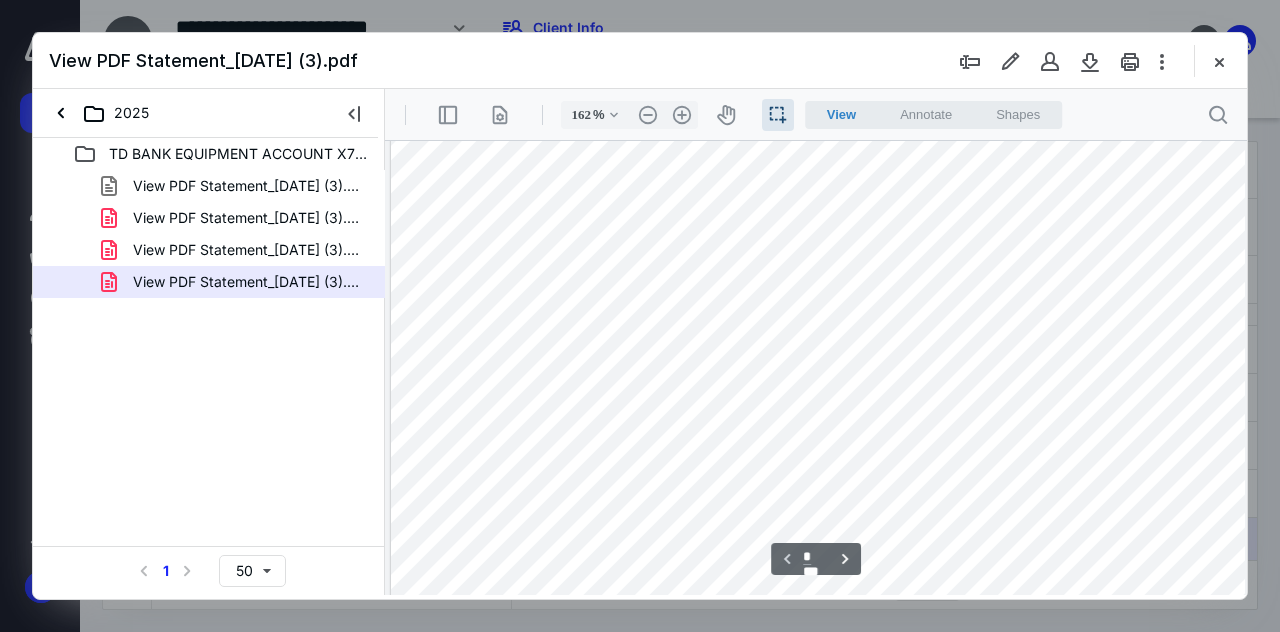 scroll, scrollTop: 372, scrollLeft: 75, axis: both 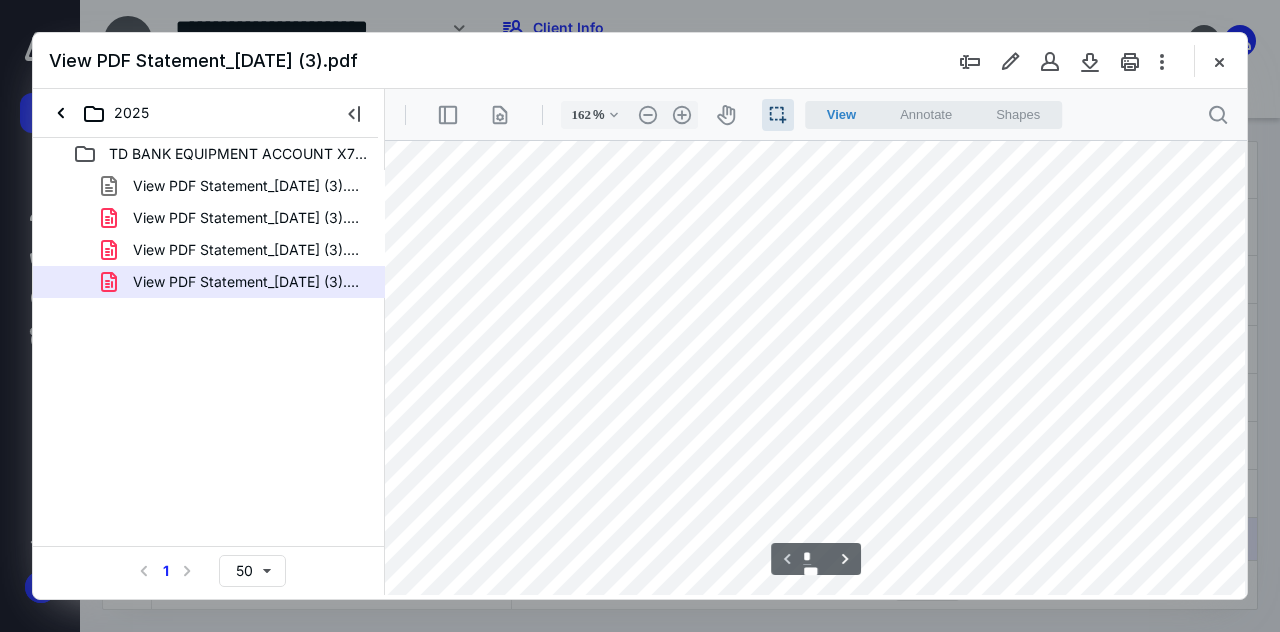 click at bounding box center [811, 416] 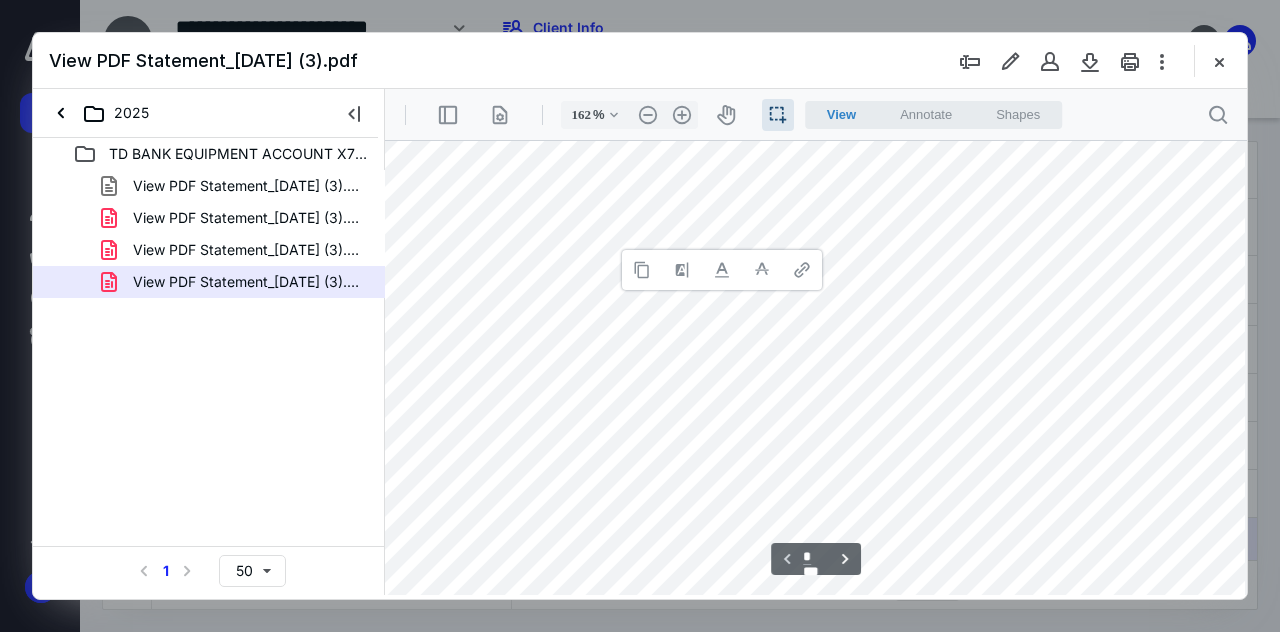 copy on "Select" 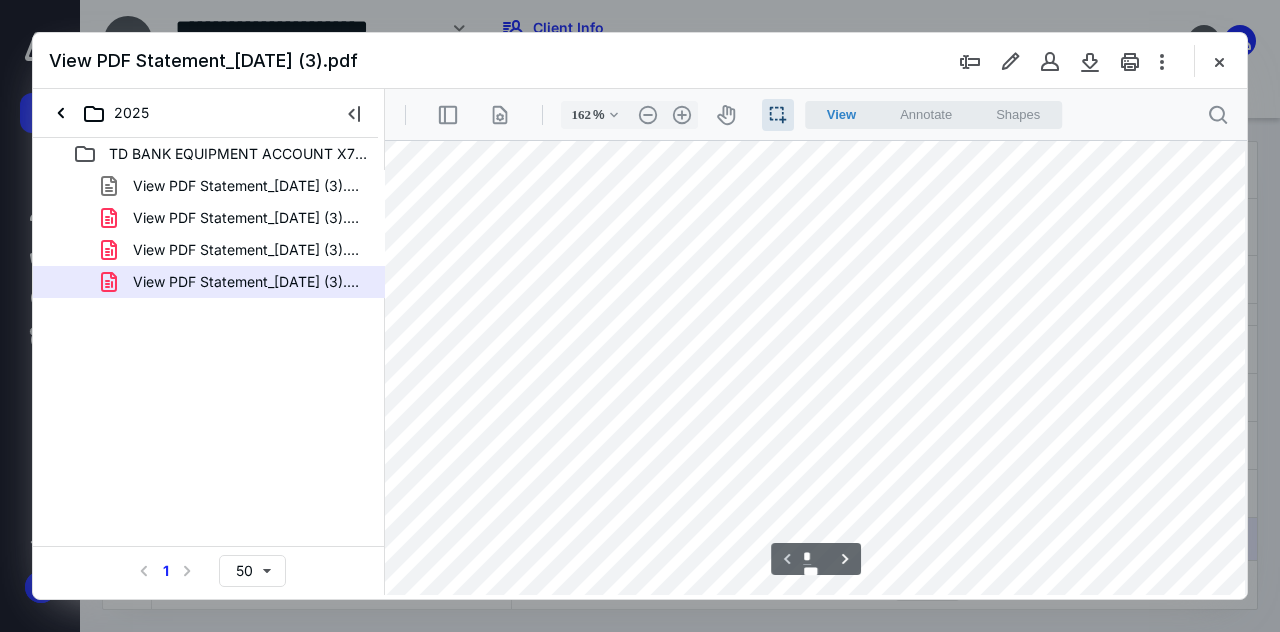 scroll, scrollTop: 8, scrollLeft: 75, axis: both 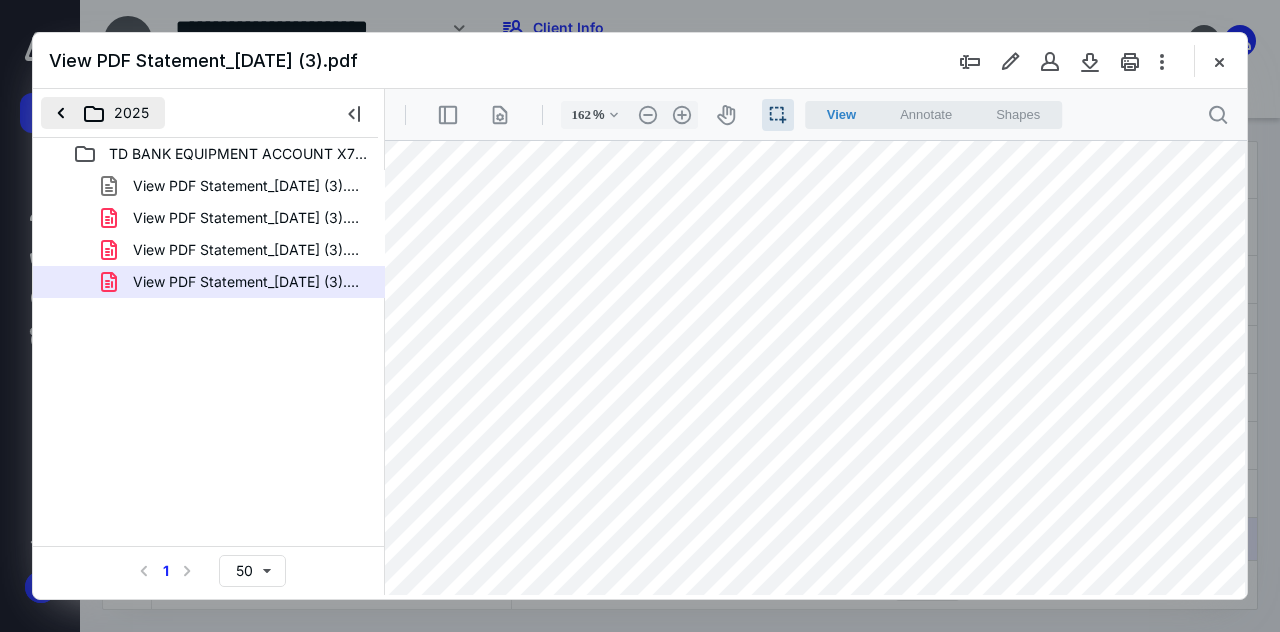 click on "2025" at bounding box center (103, 113) 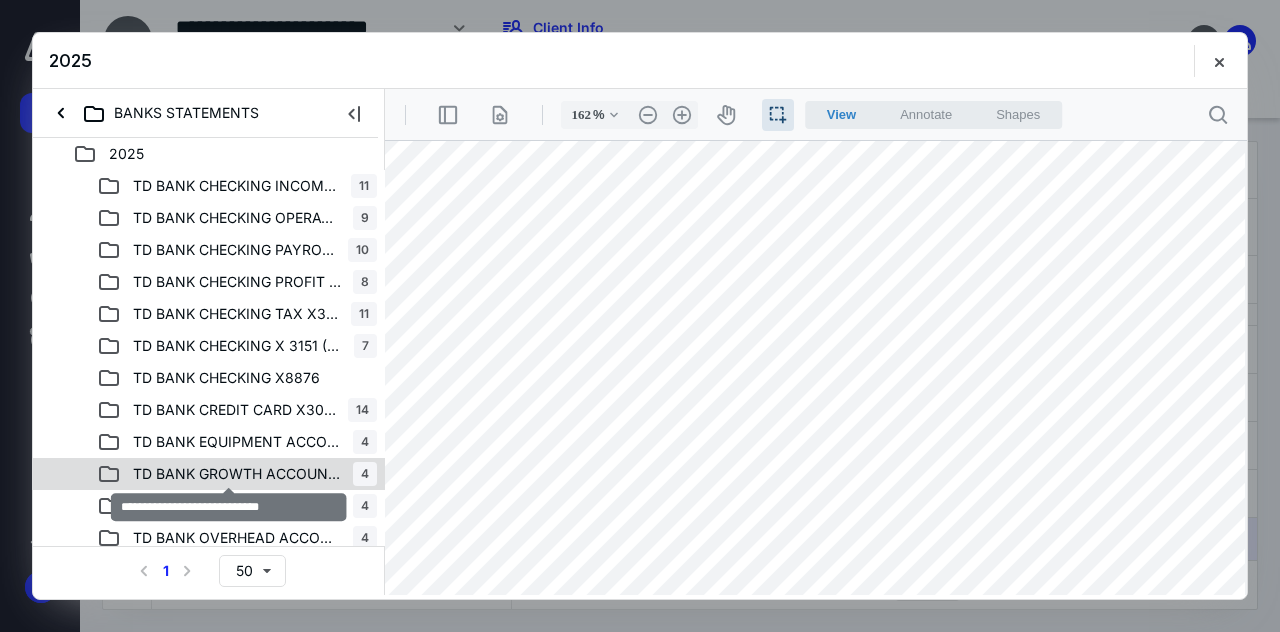 click on "TD BANK GROWTH ACCOUNT X7366" at bounding box center (237, 474) 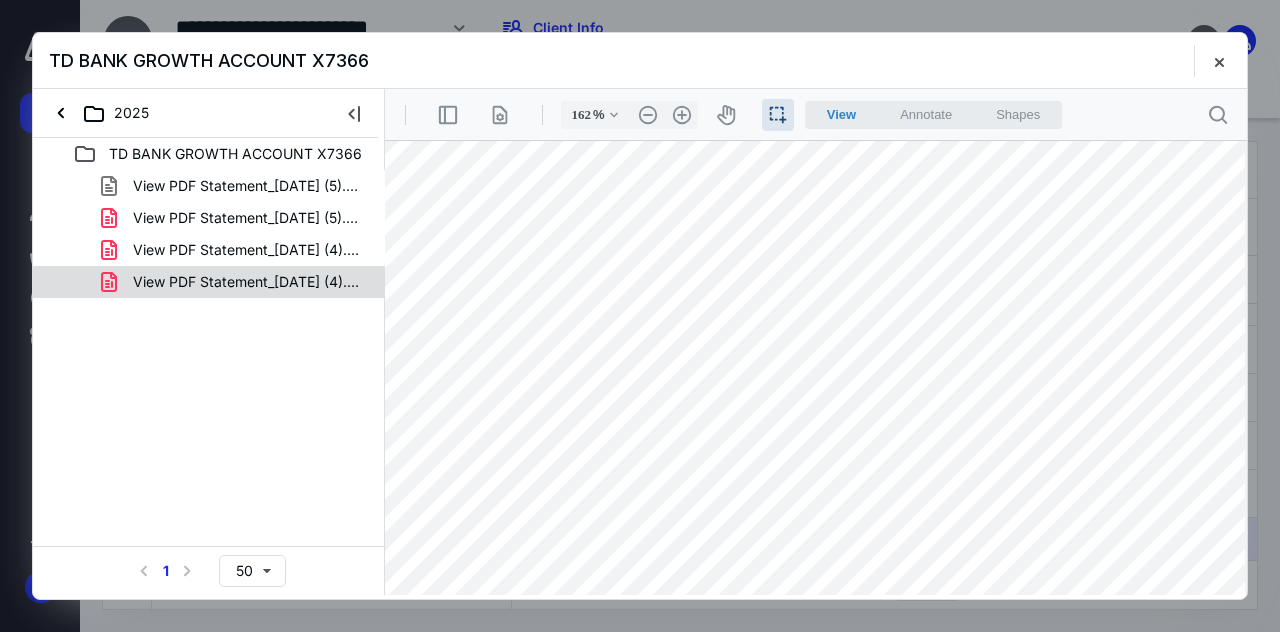 click on "View PDF Statement_[DATE] (4).pdf" at bounding box center [249, 282] 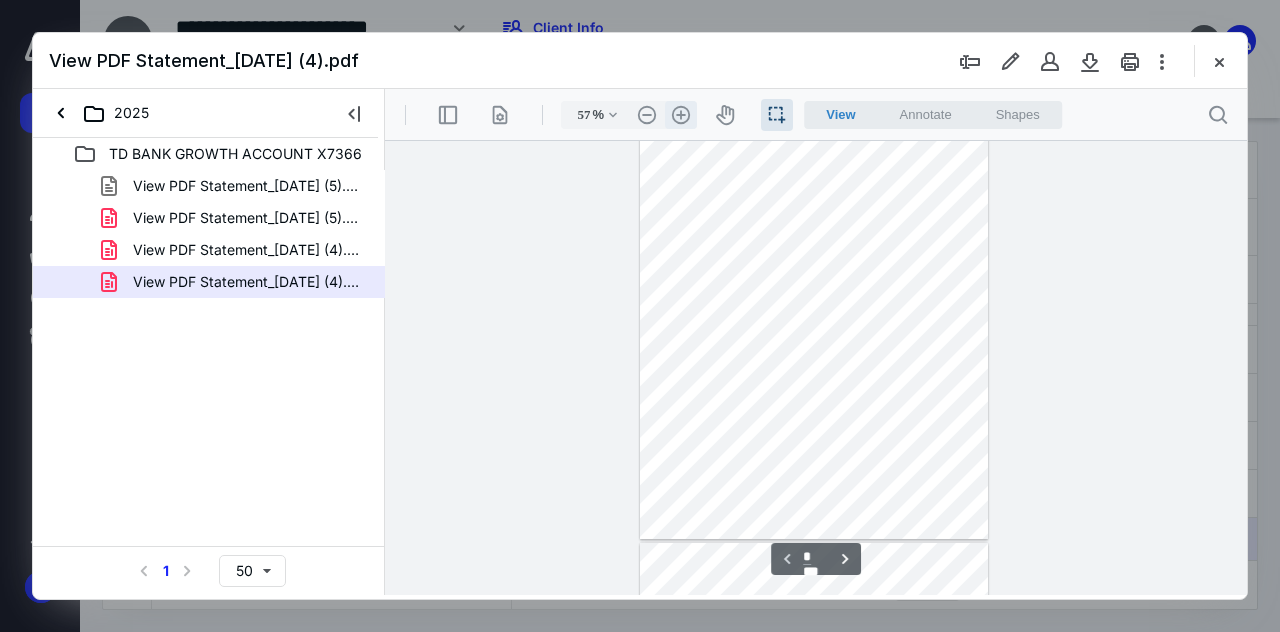 click on ".cls-1{fill:#abb0c4;} icon - header - zoom - in - line" at bounding box center (681, 115) 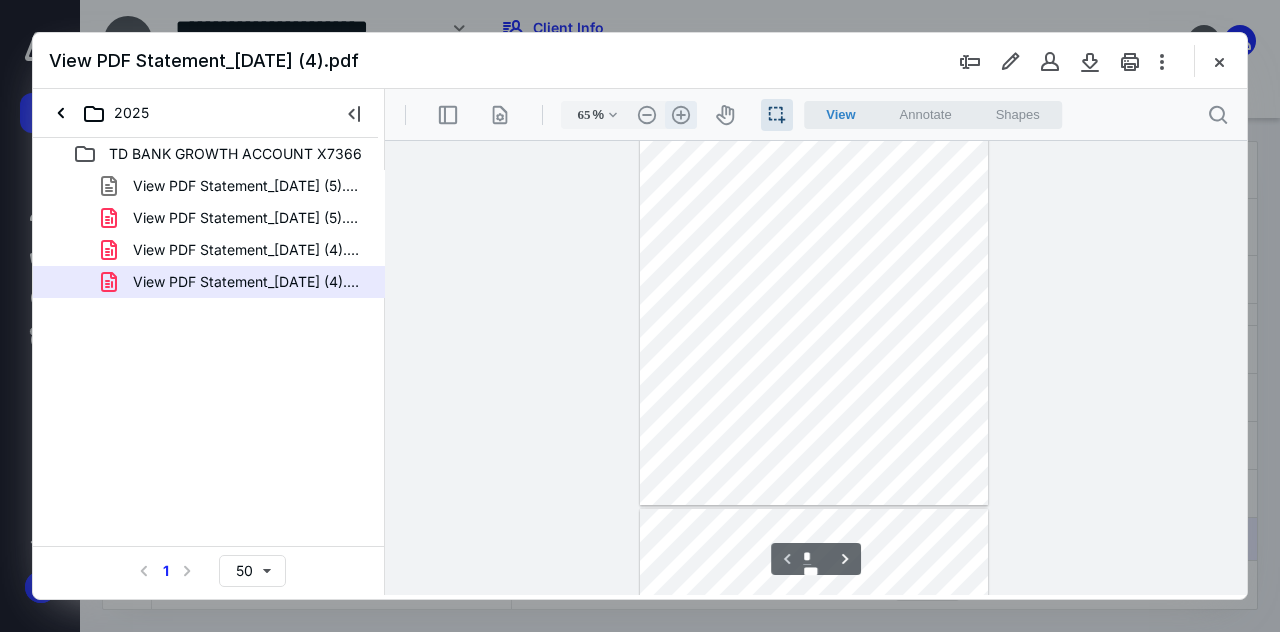 click on ".cls-1{fill:#abb0c4;} icon - header - zoom - in - line" at bounding box center (681, 115) 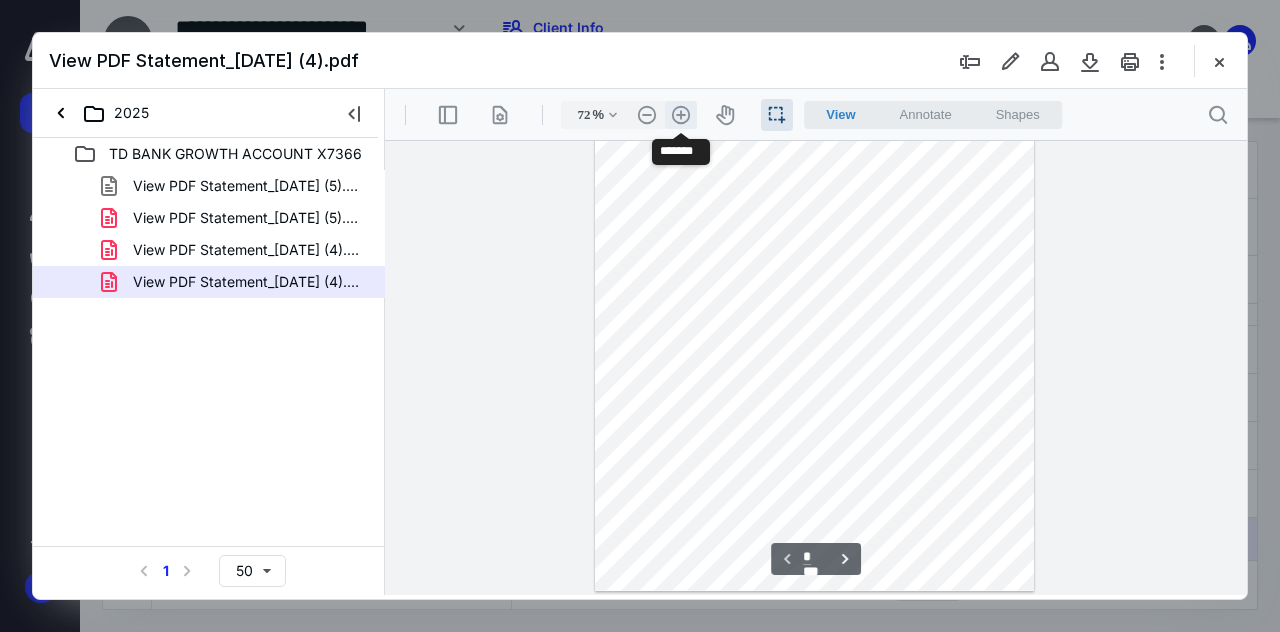 click on ".cls-1{fill:#abb0c4;} icon - header - zoom - in - line" at bounding box center (681, 115) 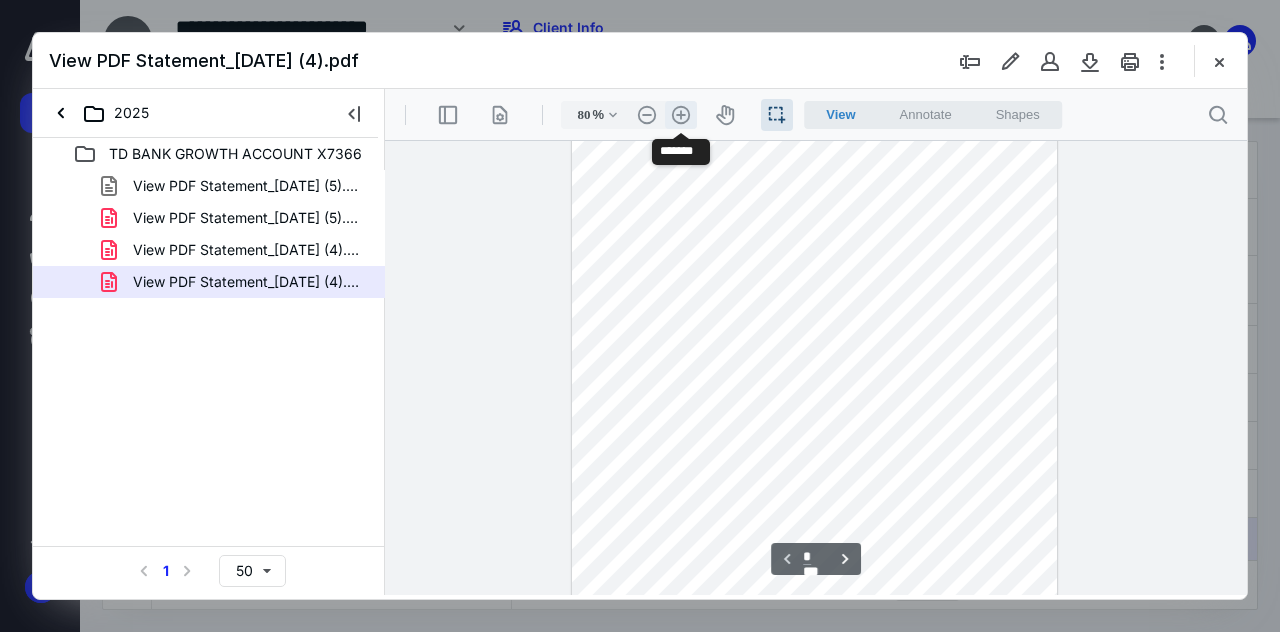 click on ".cls-1{fill:#abb0c4;} icon - header - zoom - in - line" at bounding box center (681, 115) 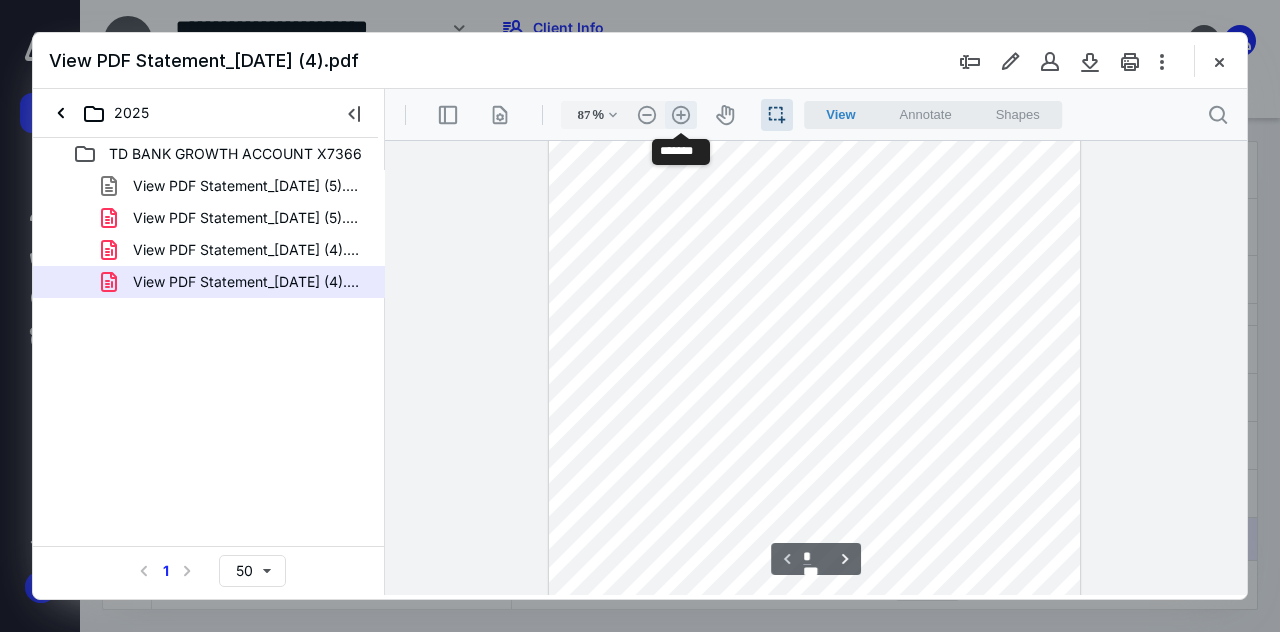click on ".cls-1{fill:#abb0c4;} icon - header - zoom - in - line" at bounding box center [681, 115] 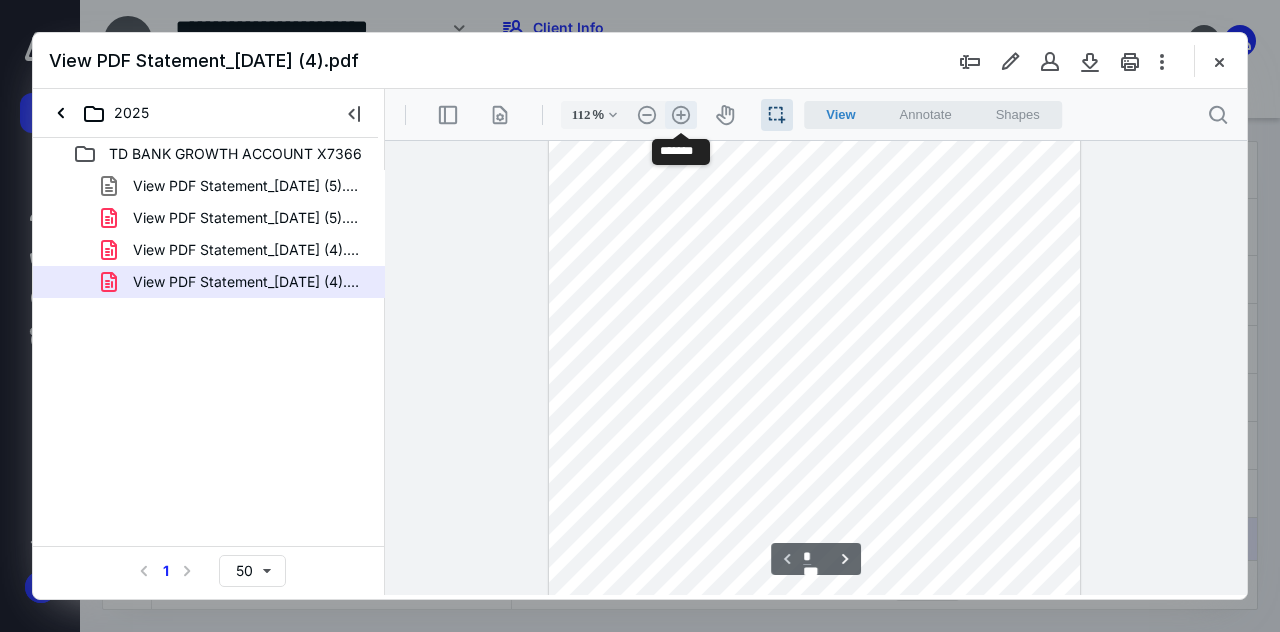 scroll, scrollTop: 302, scrollLeft: 0, axis: vertical 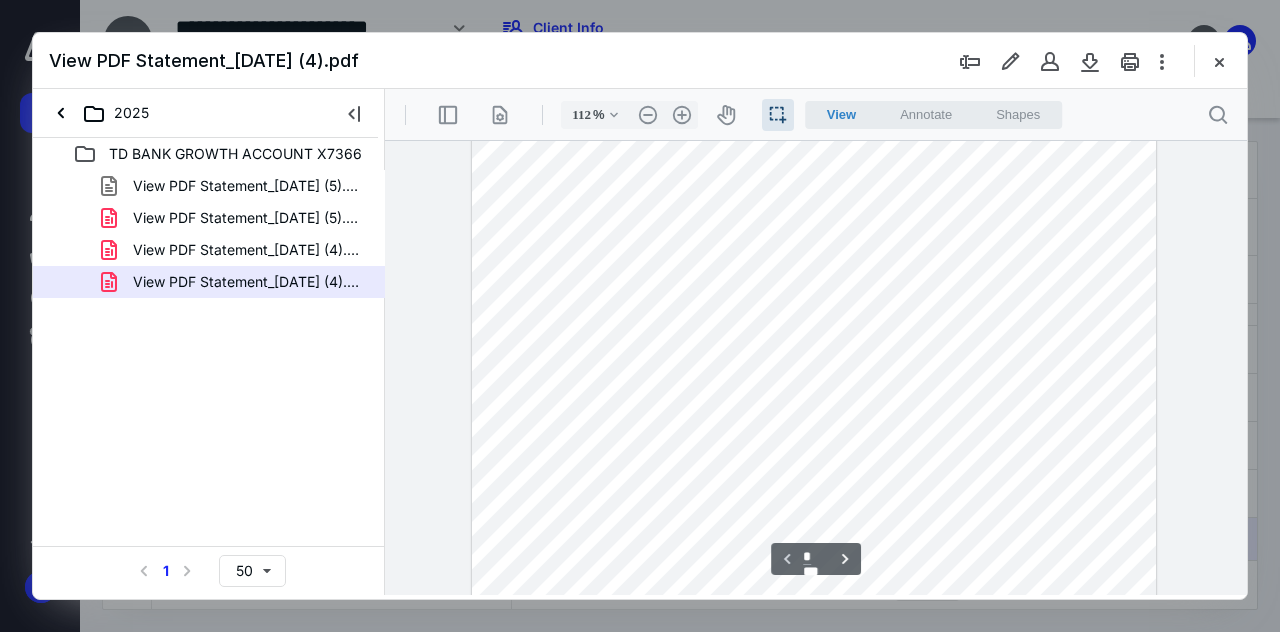 click at bounding box center [814, 286] 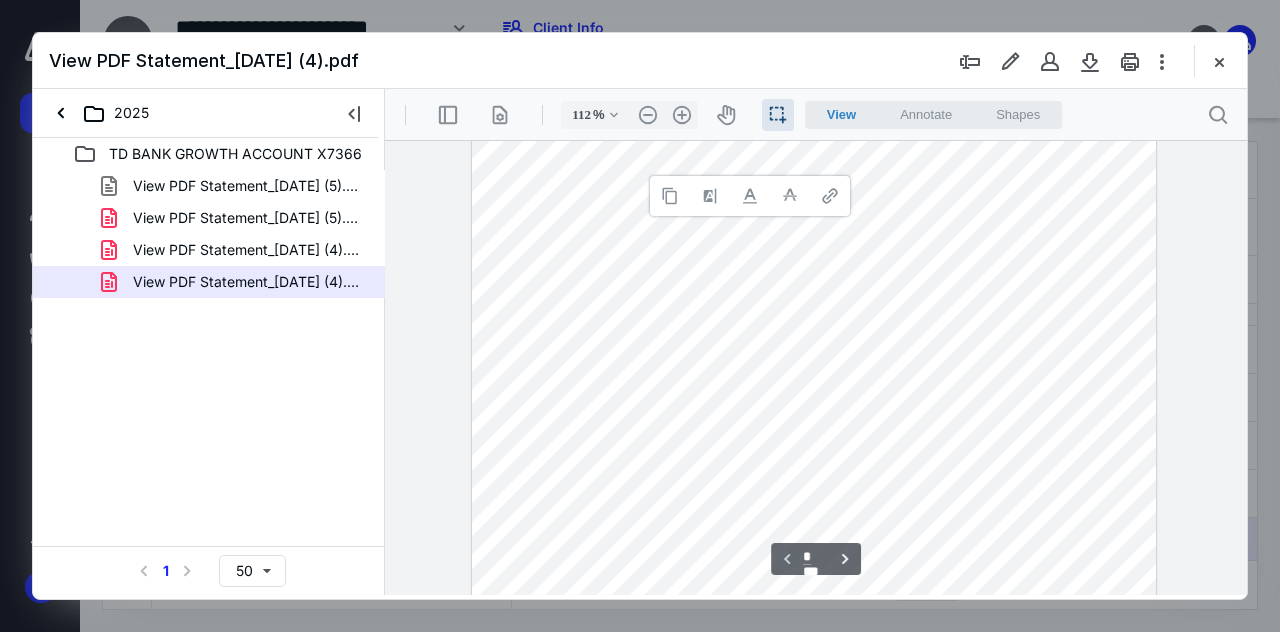 copy on "Select" 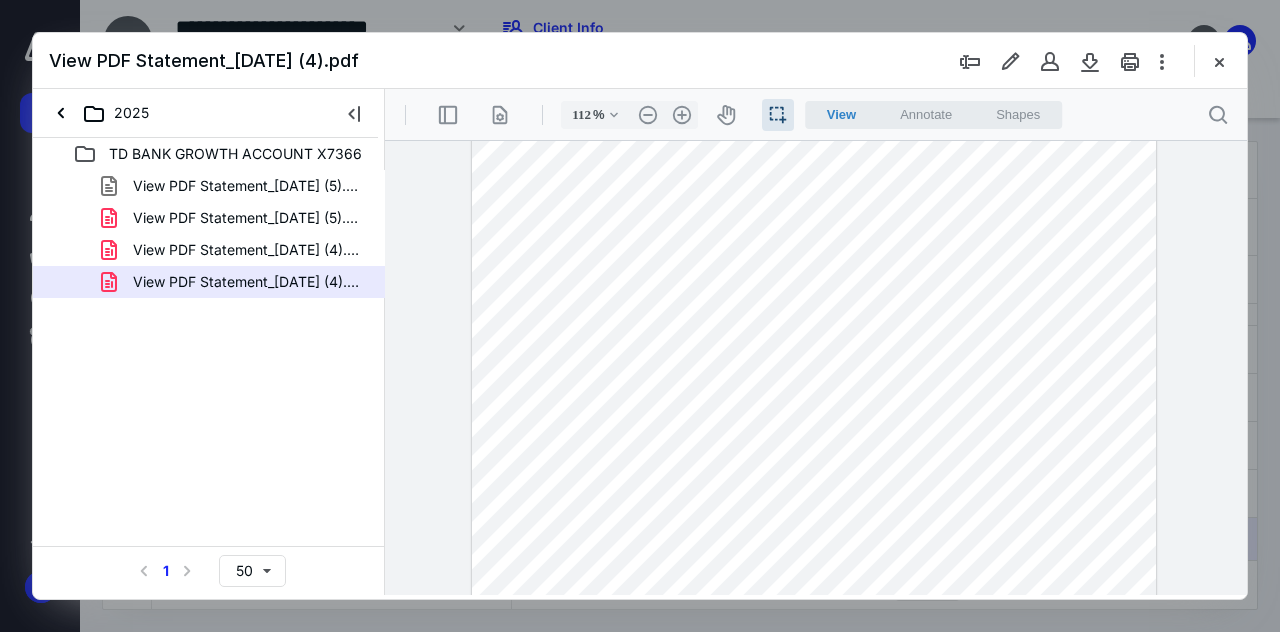 scroll, scrollTop: 0, scrollLeft: 0, axis: both 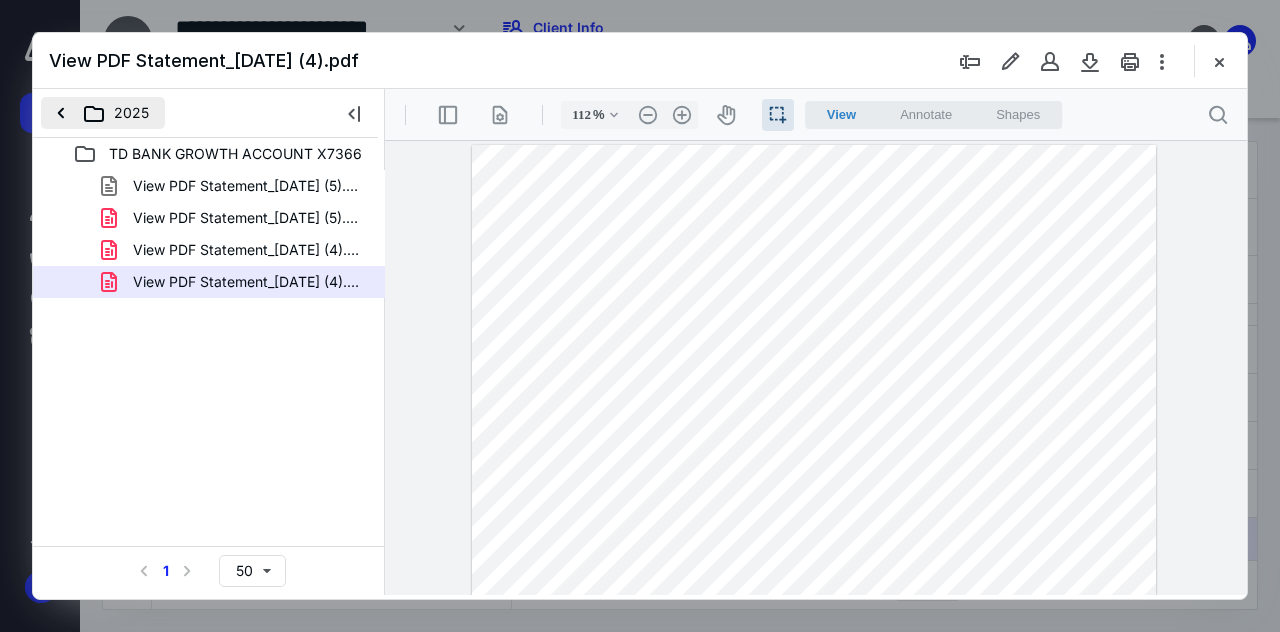 click on "2025" at bounding box center [103, 113] 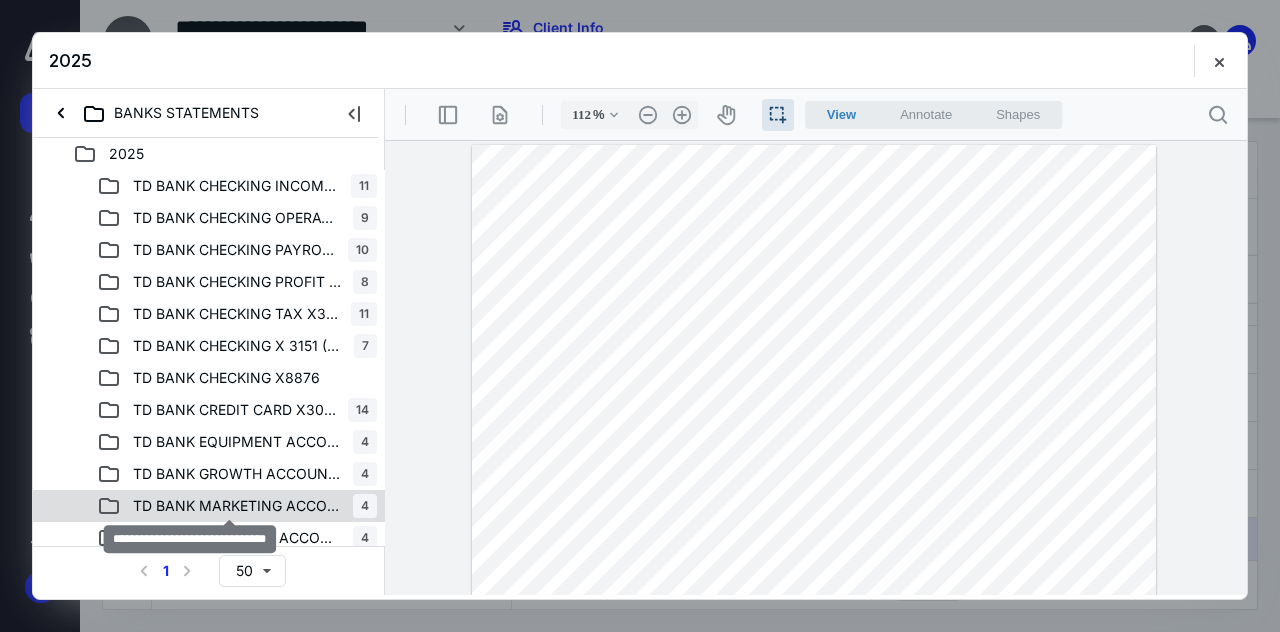 click on "TD BANK MARKETING ACCOUNT x7259" at bounding box center [237, 506] 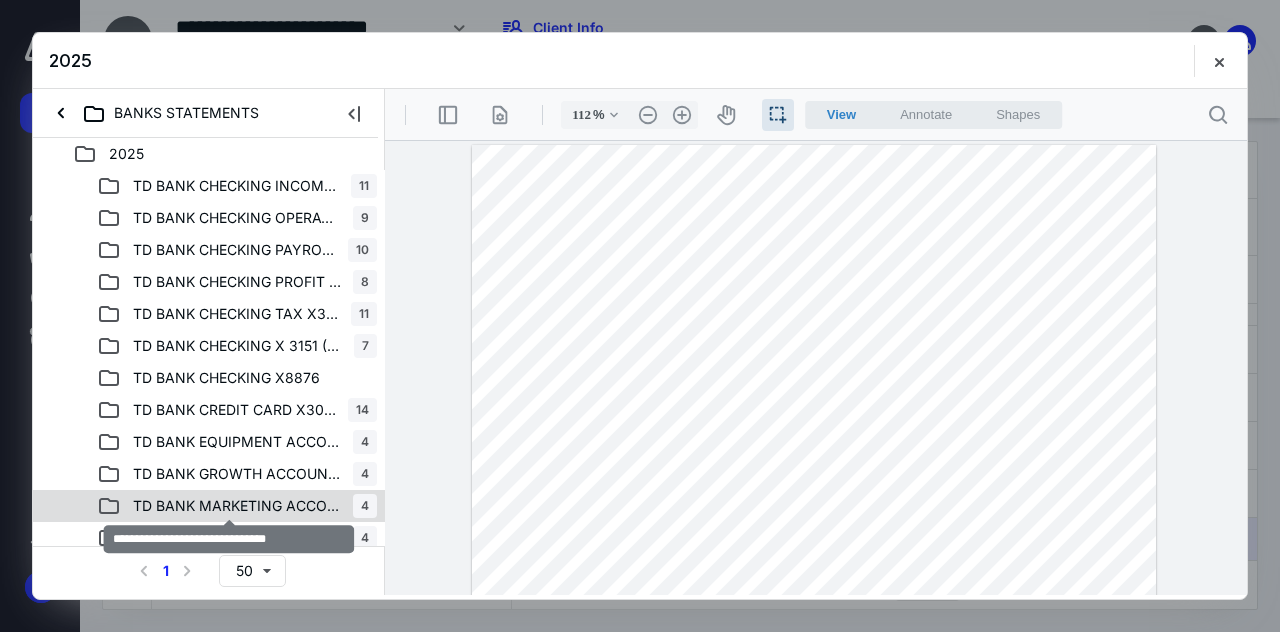 click on "TD BANK MARKETING ACCOUNT x7259" at bounding box center (237, 506) 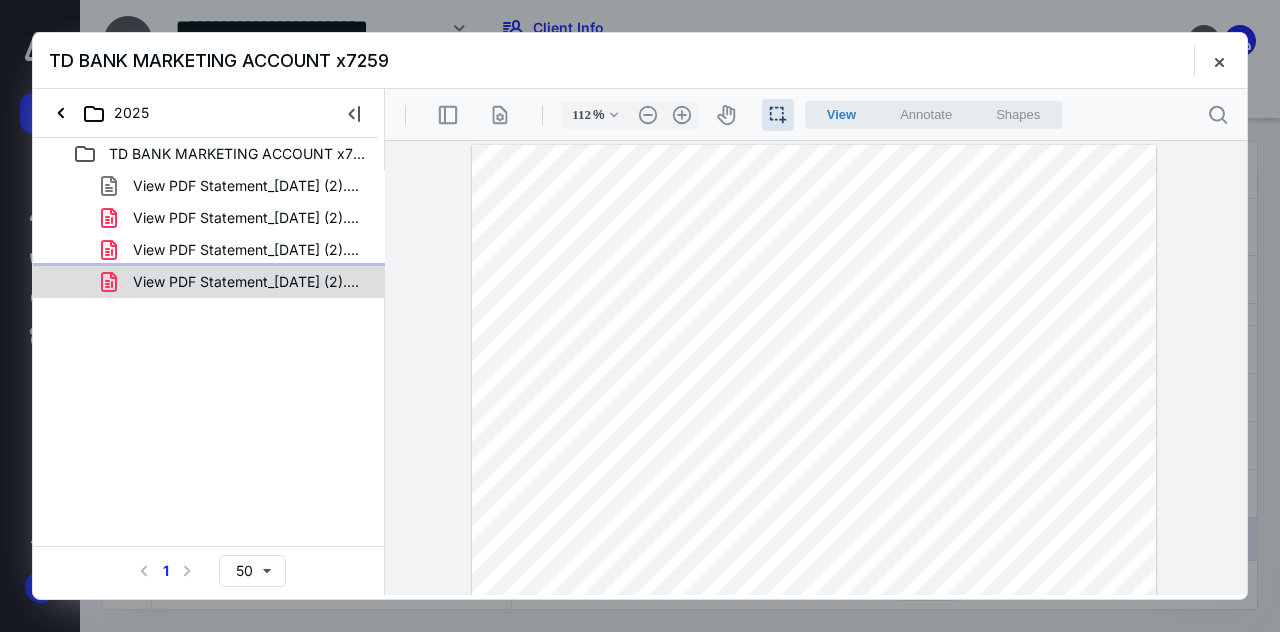 click on "View PDF Statement_[DATE] (2).pdf" at bounding box center [249, 282] 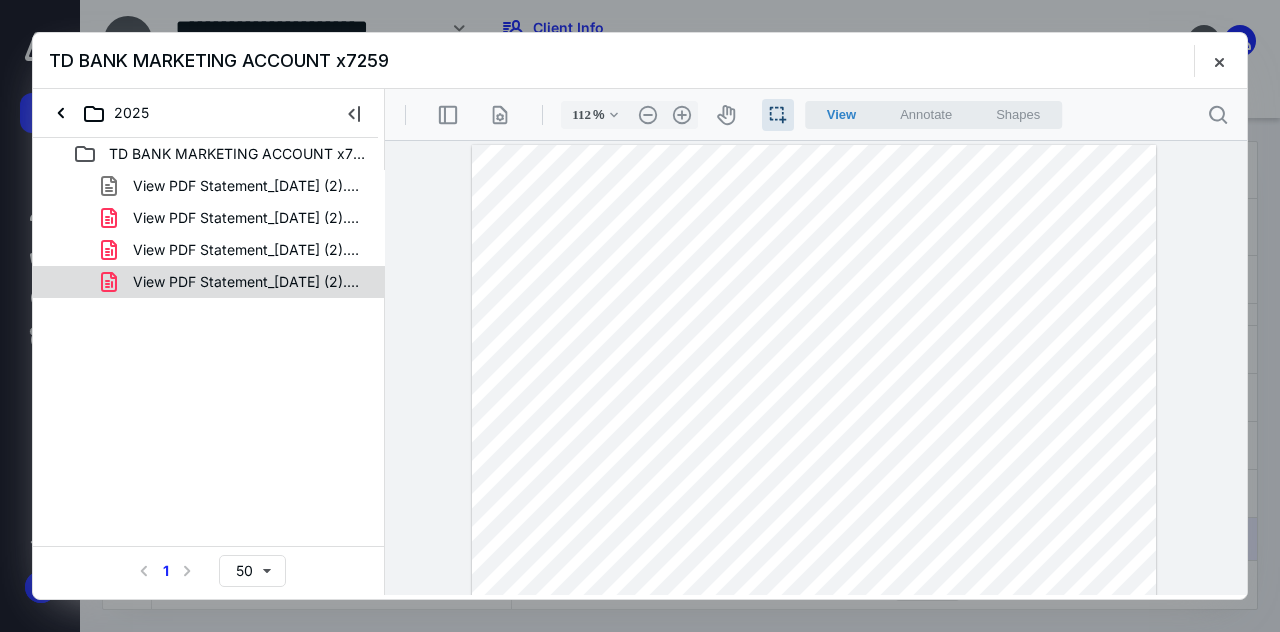 click on "View PDF Statement_[DATE] (2).csv View PDF Statement_[DATE] (2).pdf View PDF Statement_[DATE] (2).pdf View PDF Statement_[DATE] (2).pdf" at bounding box center (209, 234) 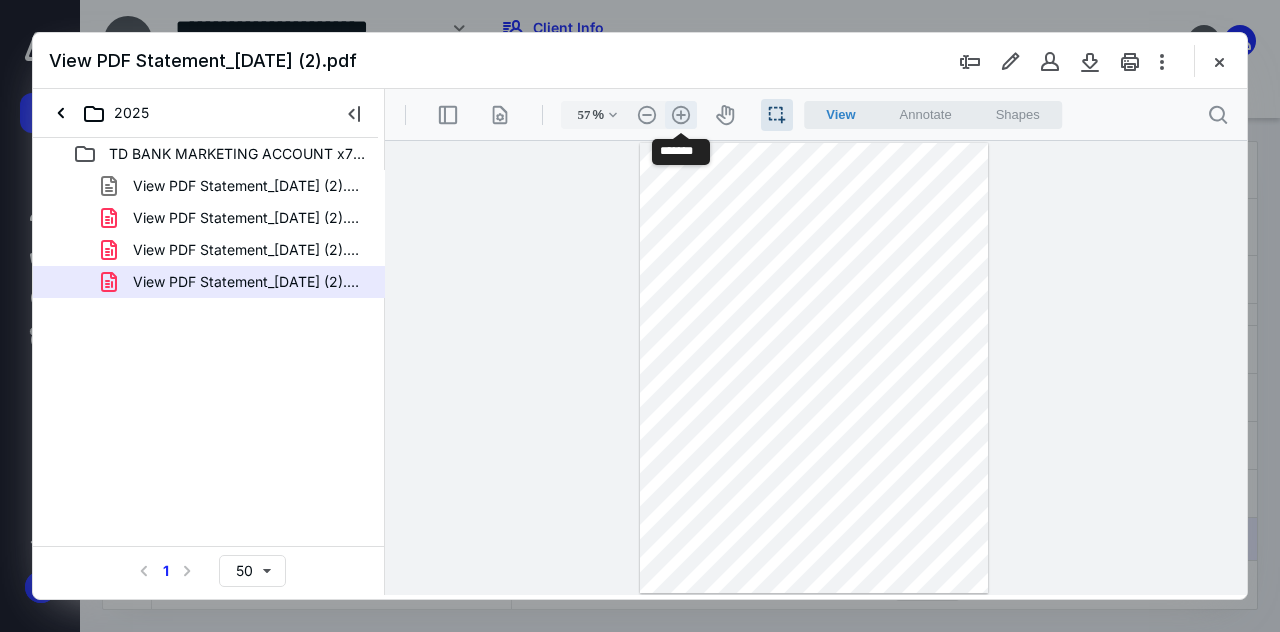 click on ".cls-1{fill:#abb0c4;} icon - header - zoom - in - line" at bounding box center (681, 115) 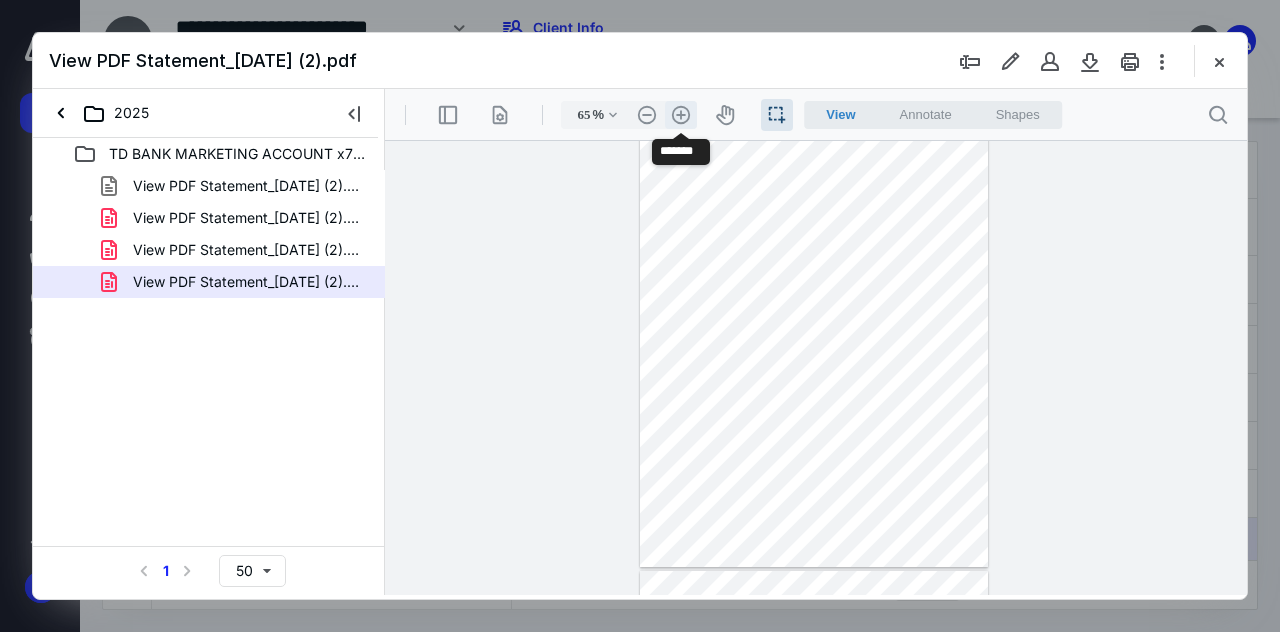 click on ".cls-1{fill:#abb0c4;} icon - header - zoom - in - line" at bounding box center [681, 115] 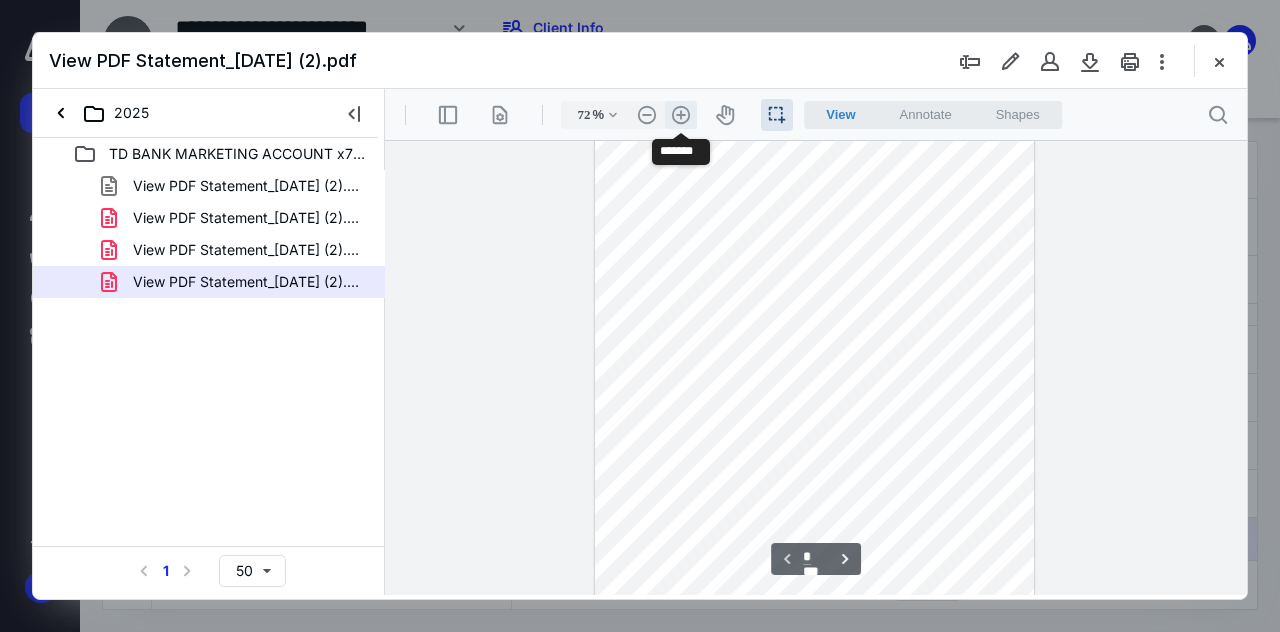 click on ".cls-1{fill:#abb0c4;} icon - header - zoom - in - line" at bounding box center [681, 115] 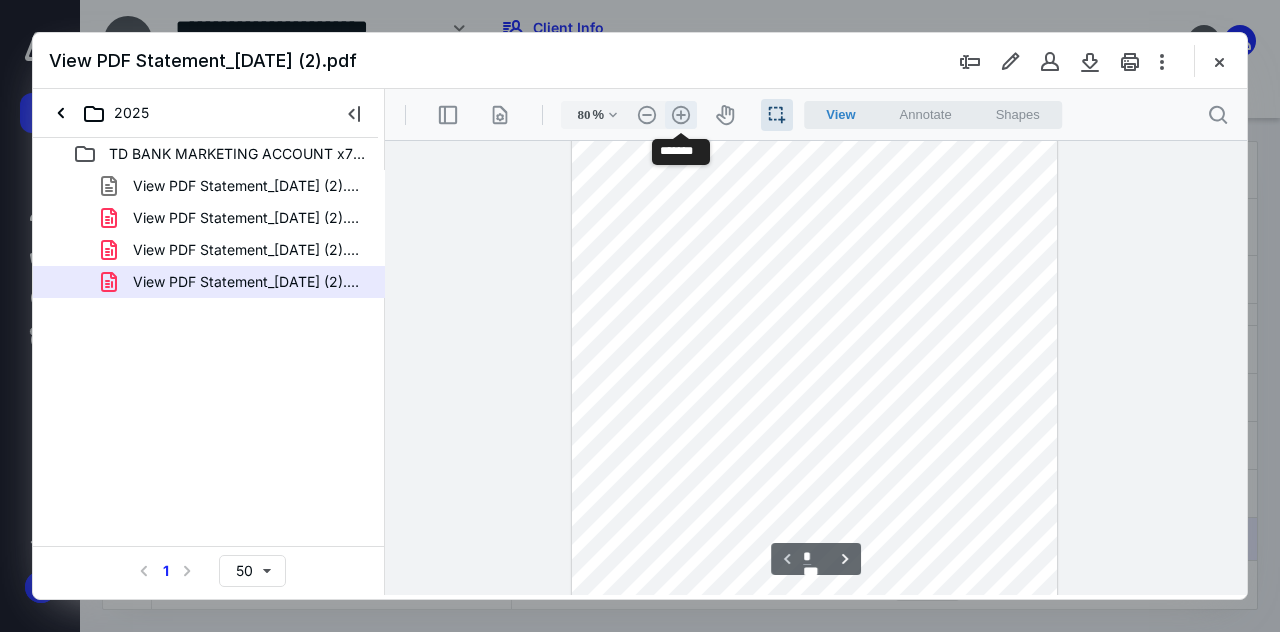 click on ".cls-1{fill:#abb0c4;} icon - header - zoom - in - line" at bounding box center [681, 115] 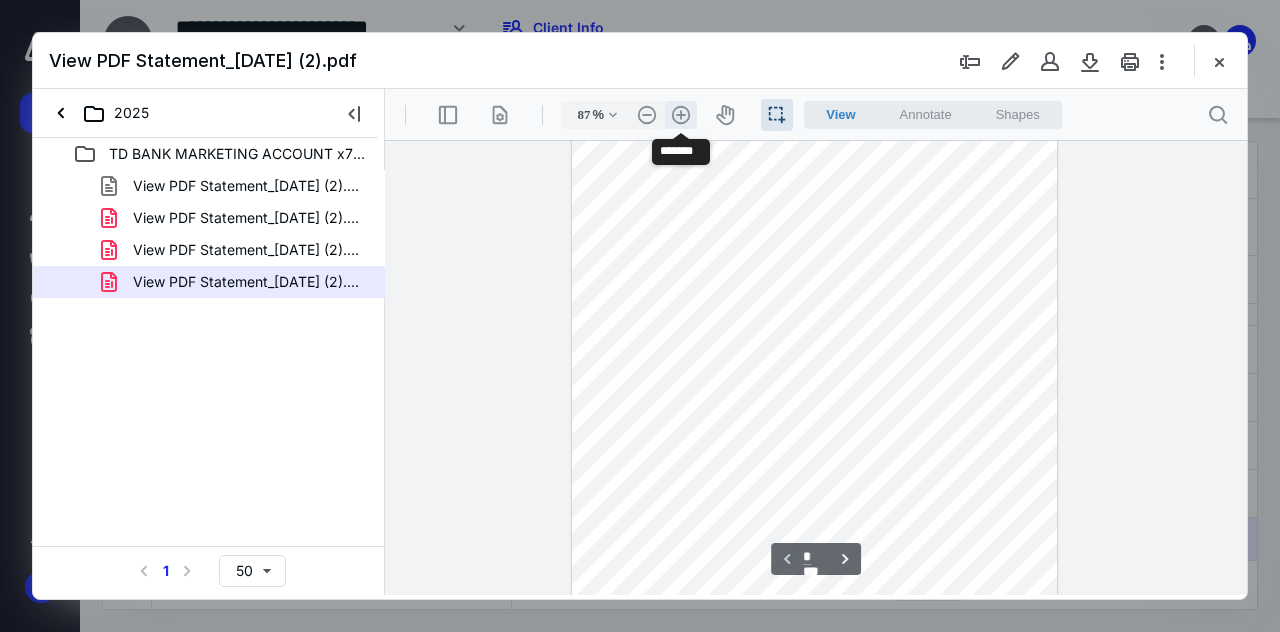 click on ".cls-1{fill:#abb0c4;} icon - header - zoom - in - line" at bounding box center [681, 115] 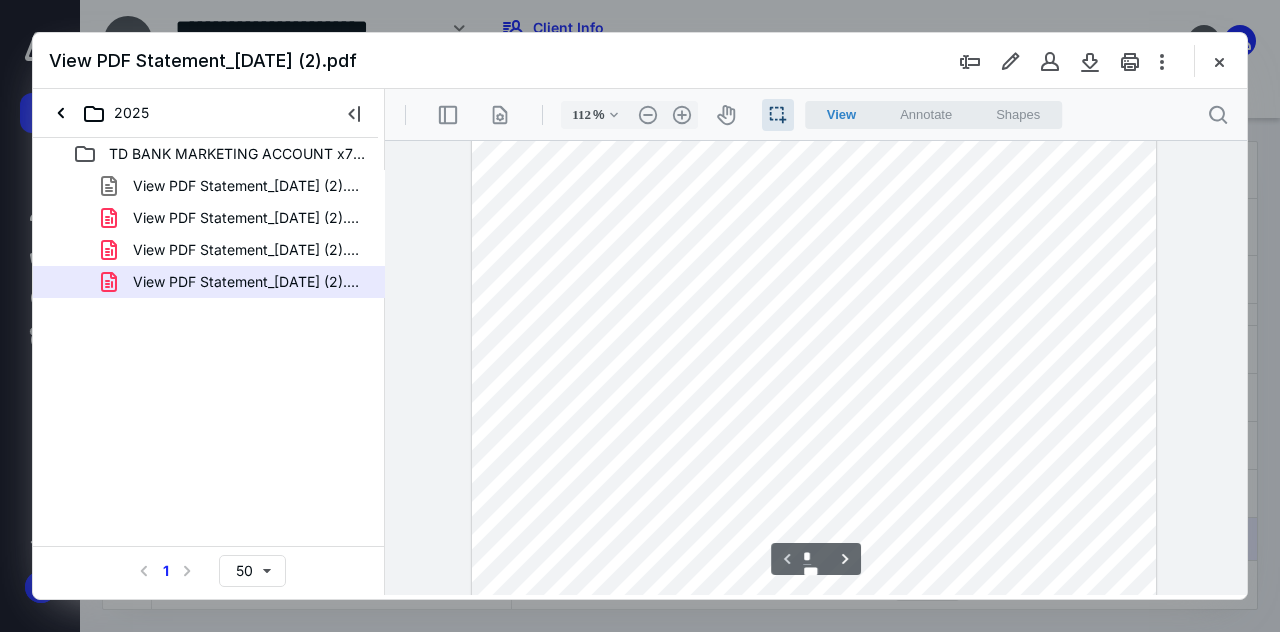 scroll, scrollTop: 123, scrollLeft: 0, axis: vertical 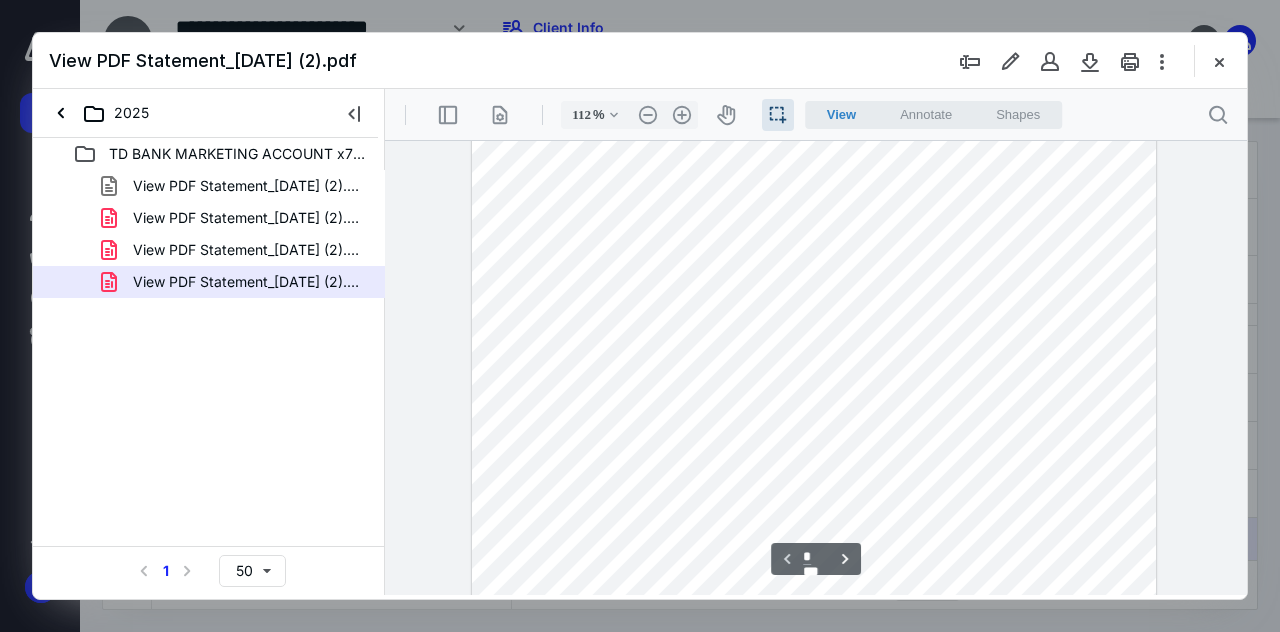 click at bounding box center (814, 465) 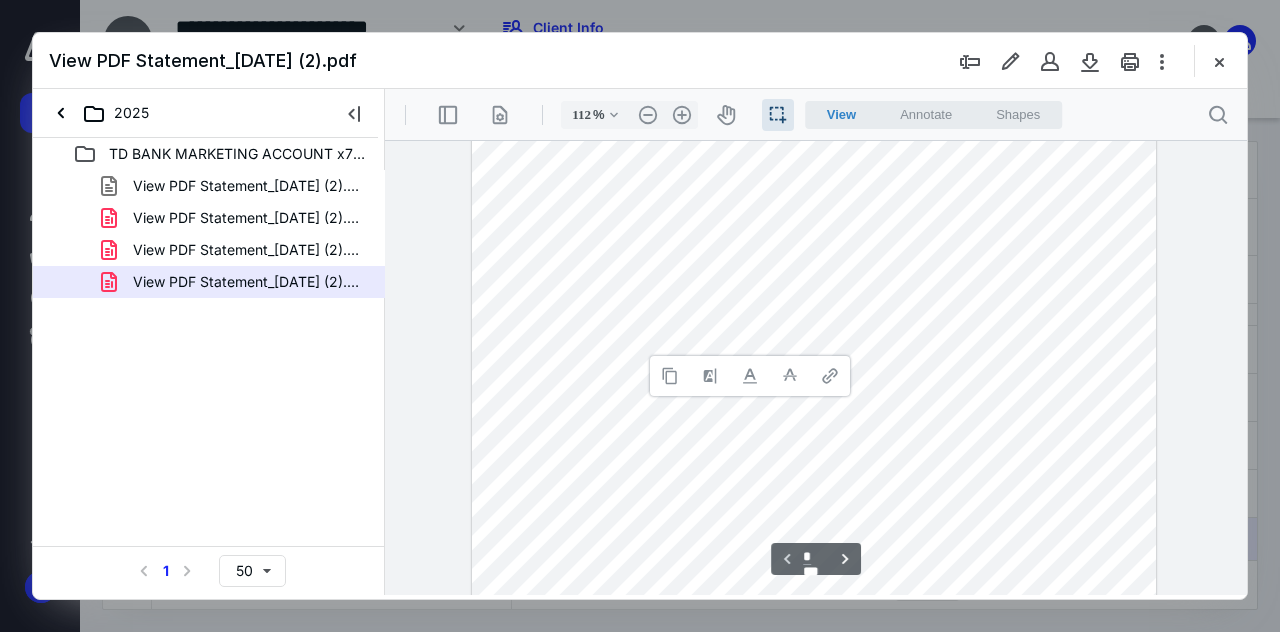 copy on "Select" 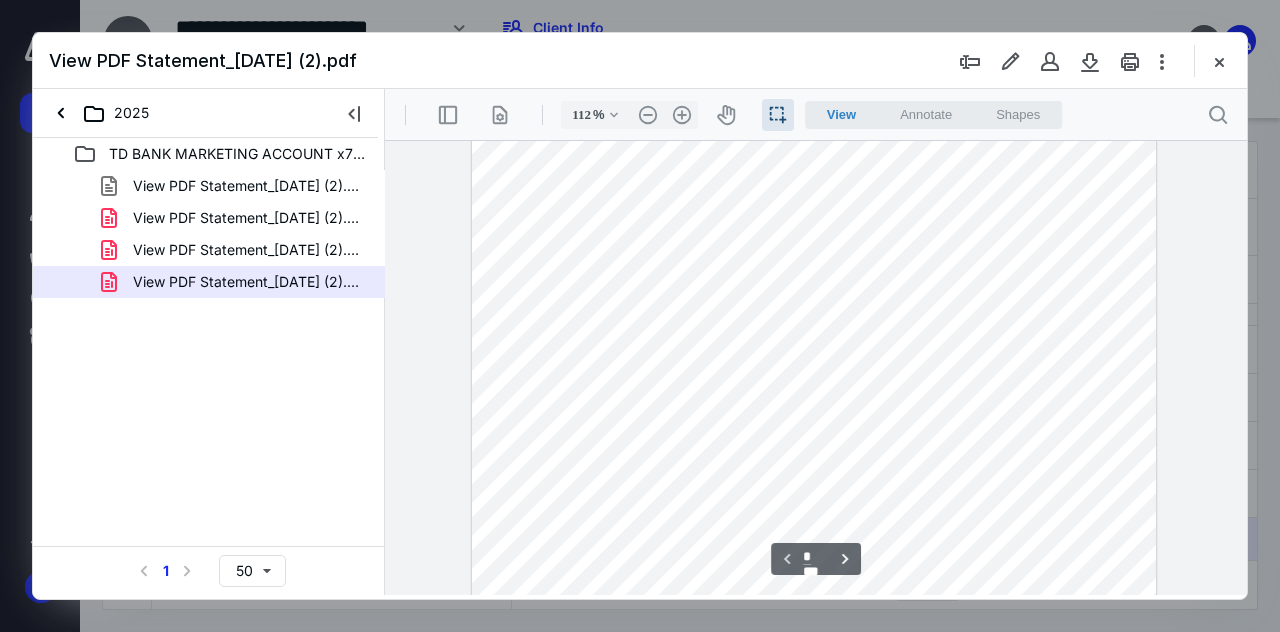 scroll, scrollTop: 0, scrollLeft: 0, axis: both 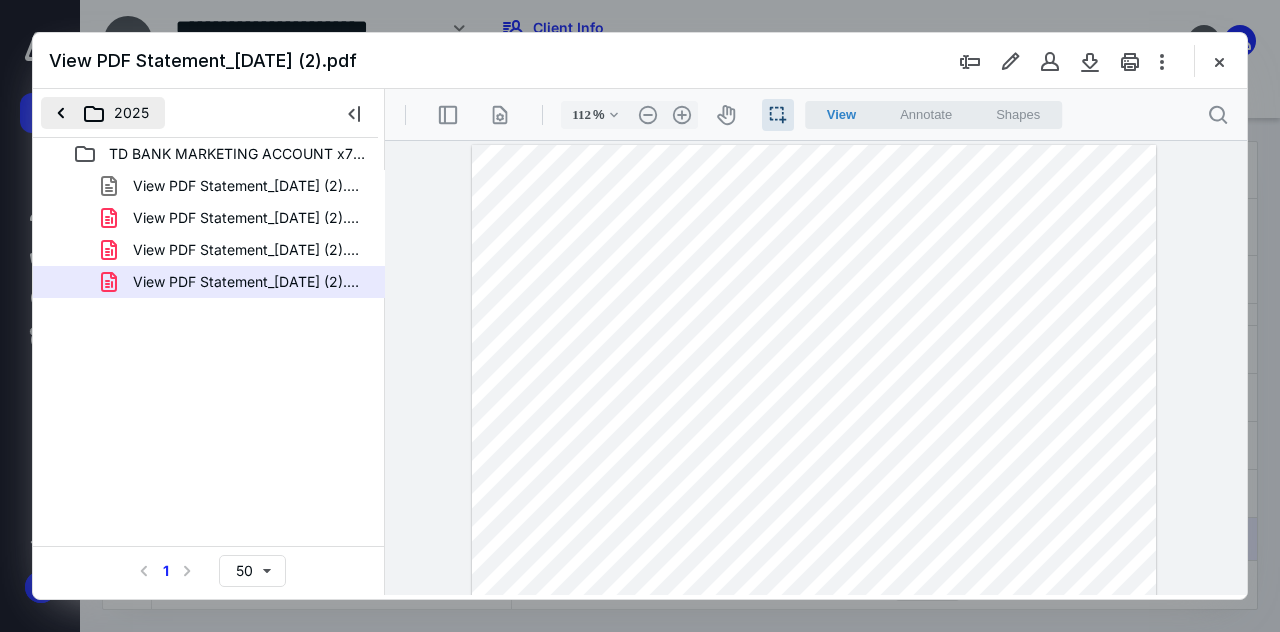 click on "2025" at bounding box center [103, 113] 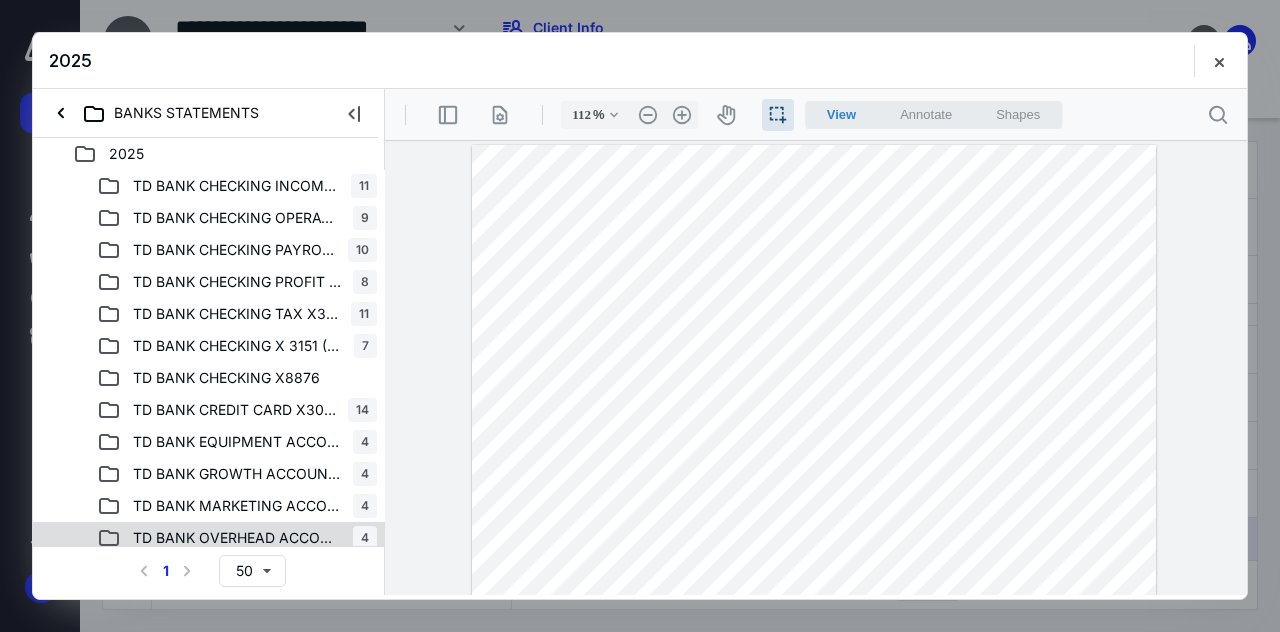 click on "TD BANK OVERHEAD ACCOUNT X7407 4" at bounding box center [209, 538] 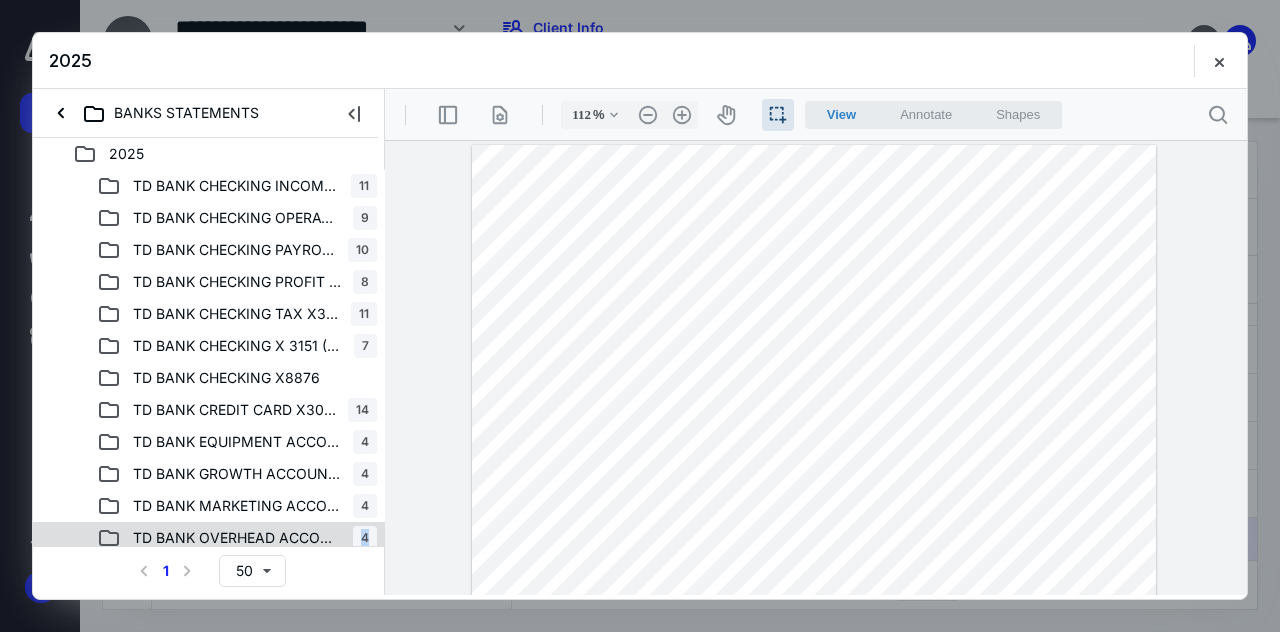 click on "TD BANK OVERHEAD ACCOUNT X7407 4" at bounding box center (209, 538) 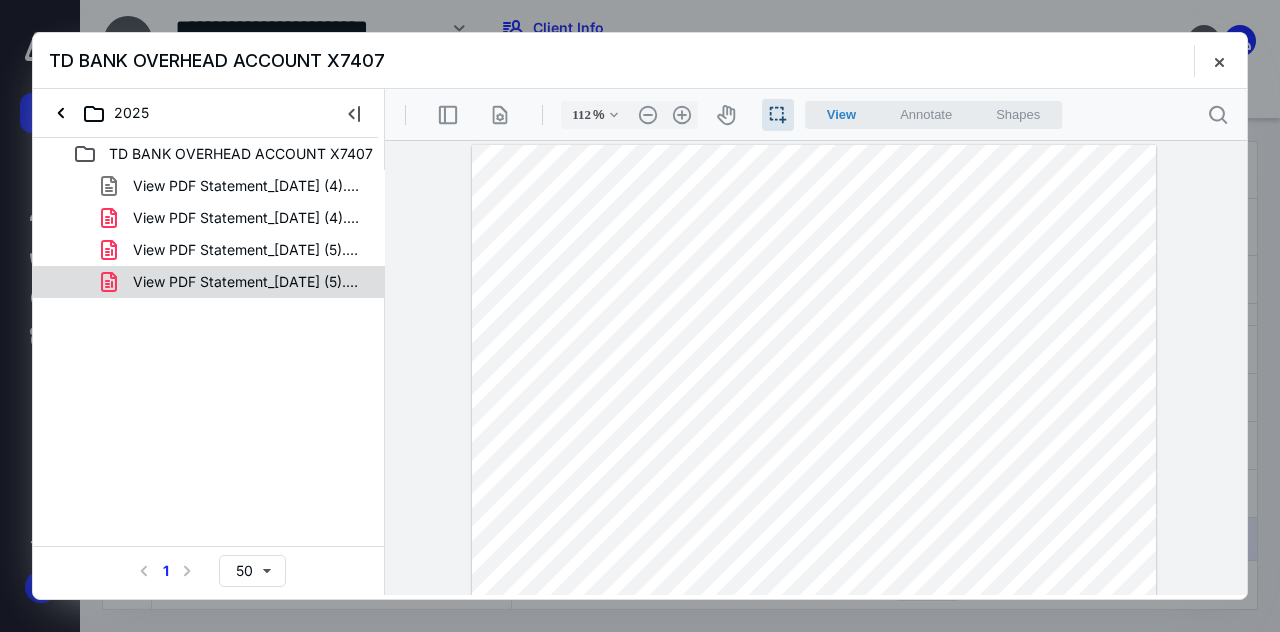 click on "View PDF Statement_[DATE] (5).pdf" at bounding box center (249, 282) 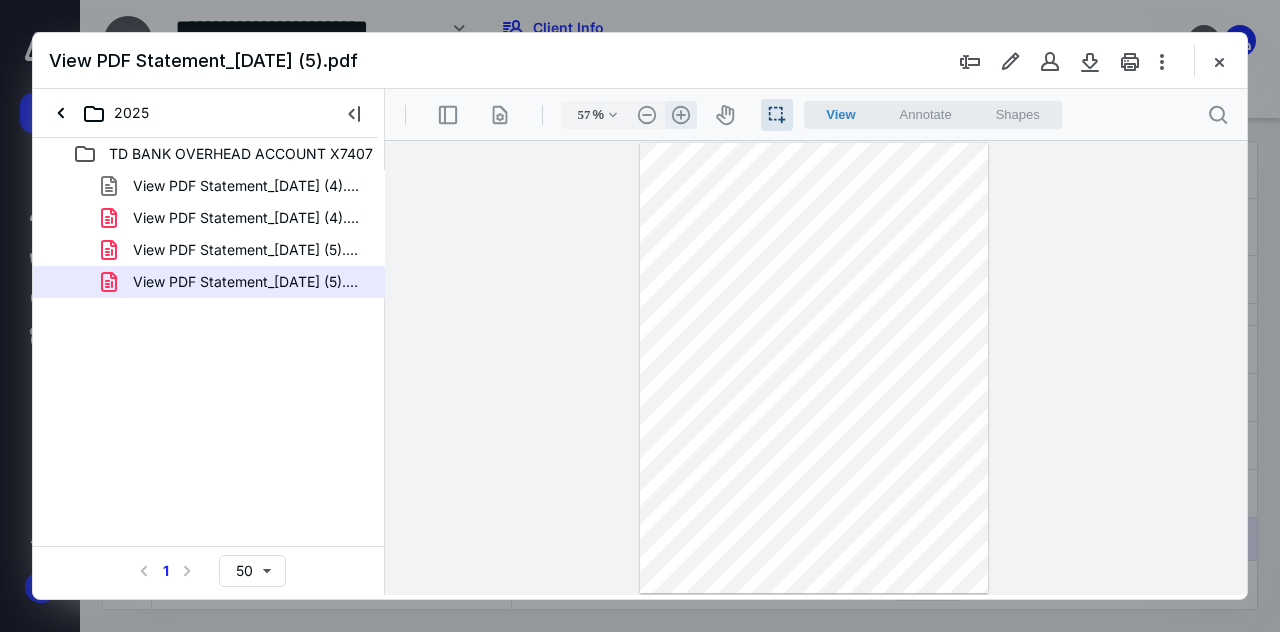 click on ".cls-1{fill:#abb0c4;} icon - header - zoom - in - line" at bounding box center (681, 115) 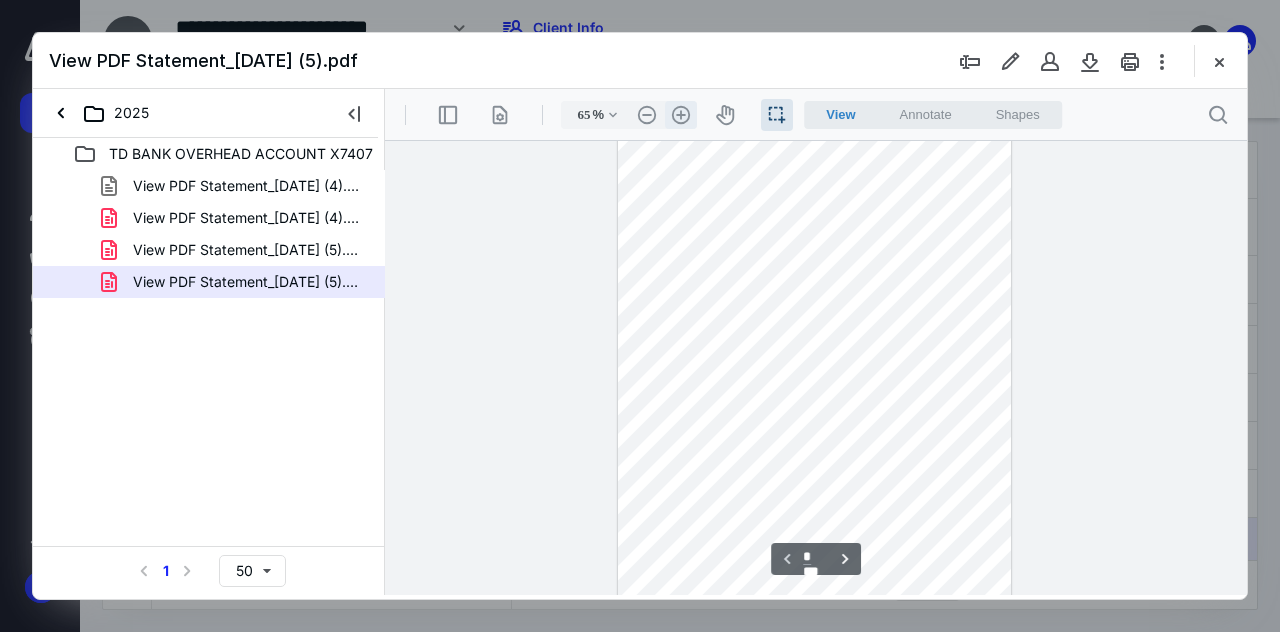 click on ".cls-1{fill:#abb0c4;} icon - header - zoom - in - line" at bounding box center [681, 115] 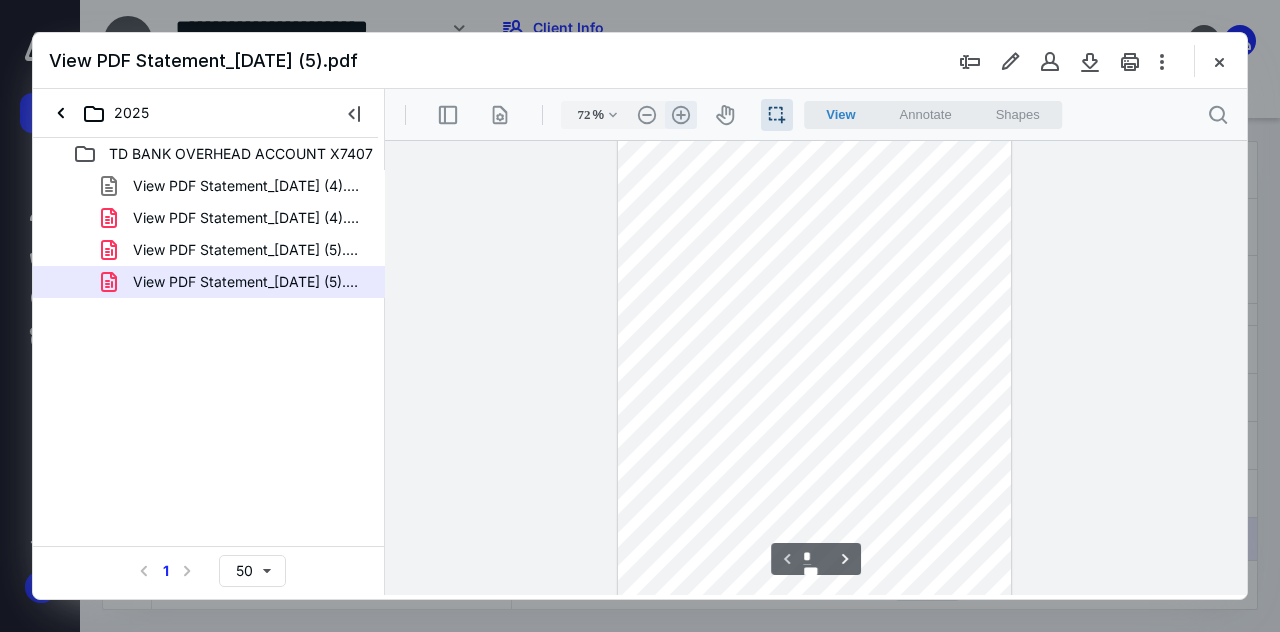 click on ".cls-1{fill:#abb0c4;} icon - header - zoom - in - line" at bounding box center [681, 115] 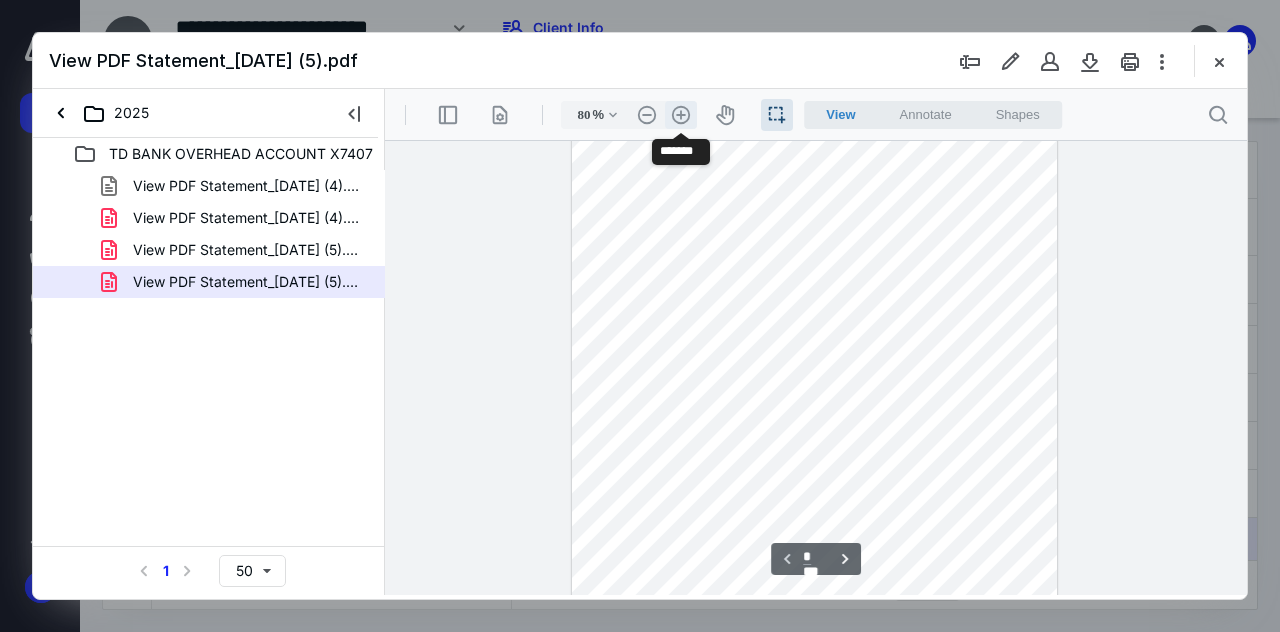 click on ".cls-1{fill:#abb0c4;} icon - header - zoom - in - line" at bounding box center [681, 115] 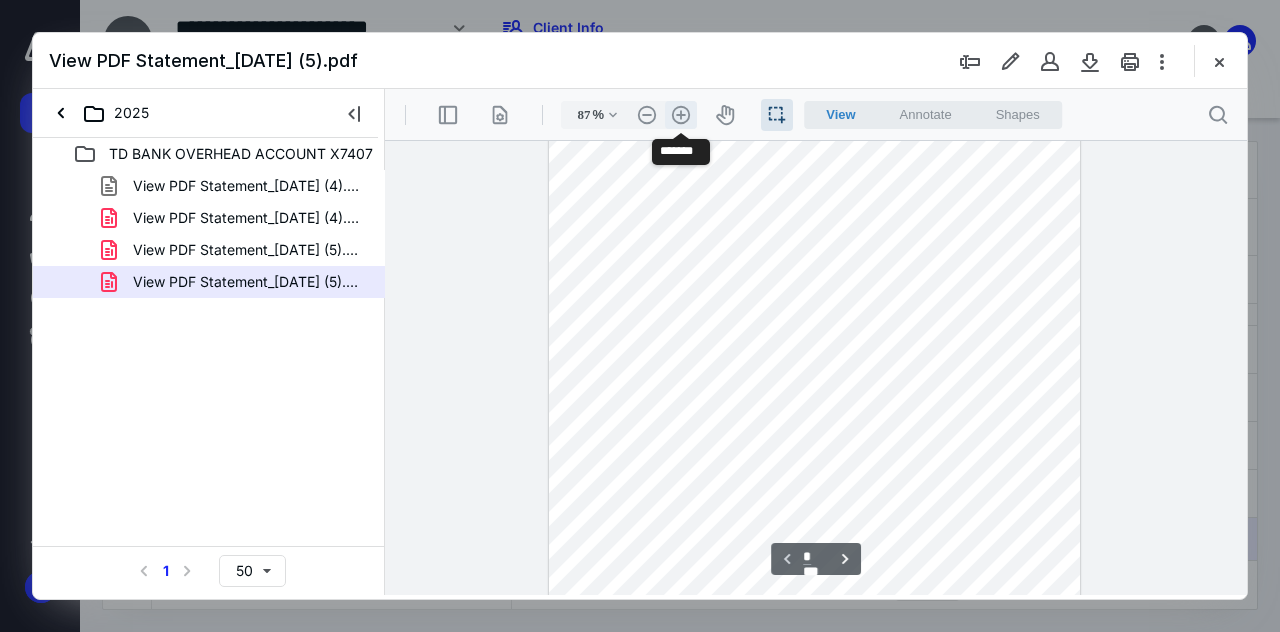 click on ".cls-1{fill:#abb0c4;} icon - header - zoom - in - line" at bounding box center [681, 115] 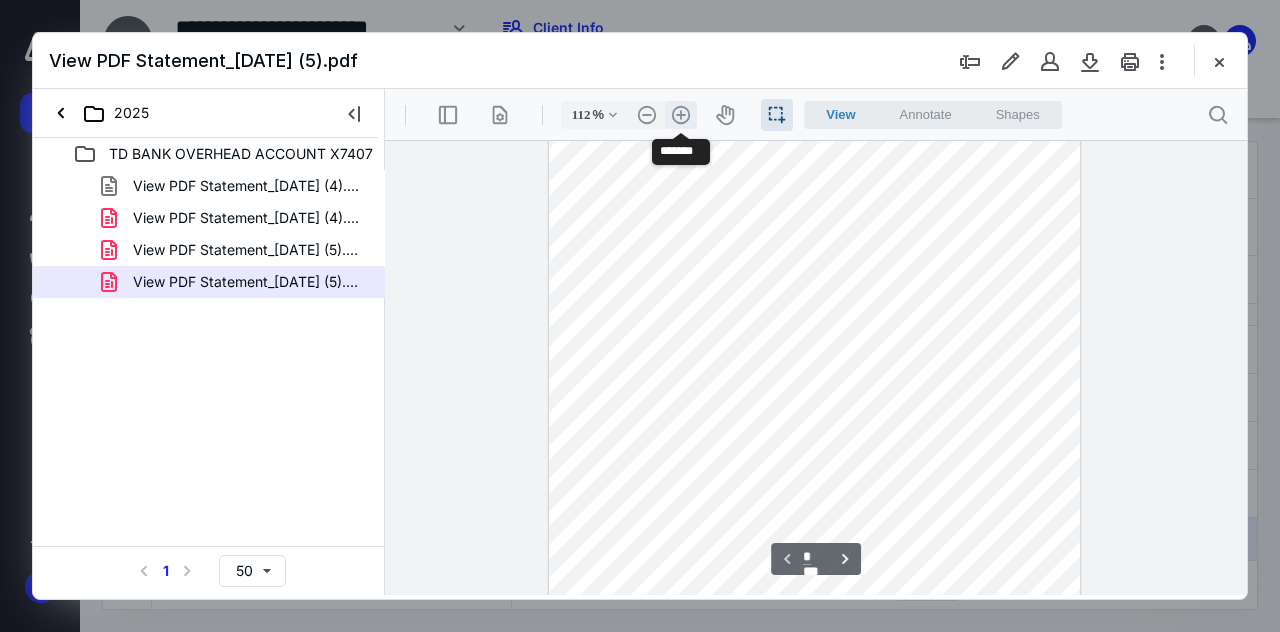 scroll, scrollTop: 195, scrollLeft: 0, axis: vertical 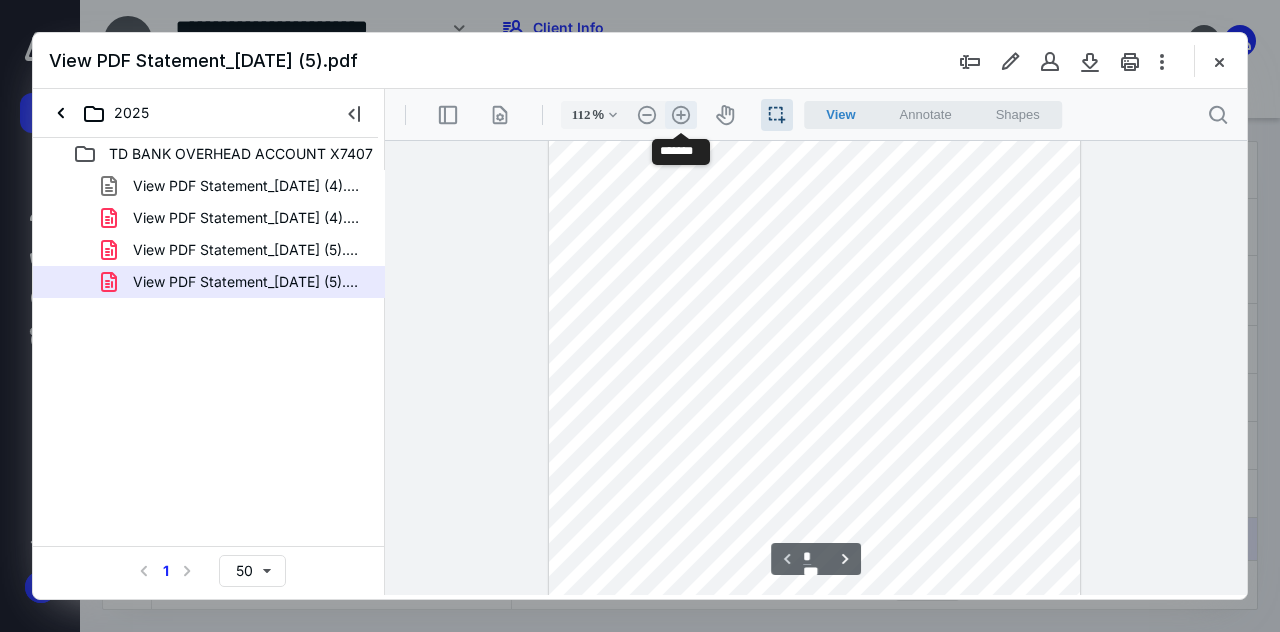 click on ".cls-1{fill:#abb0c4;} icon - header - zoom - in - line" at bounding box center [681, 115] 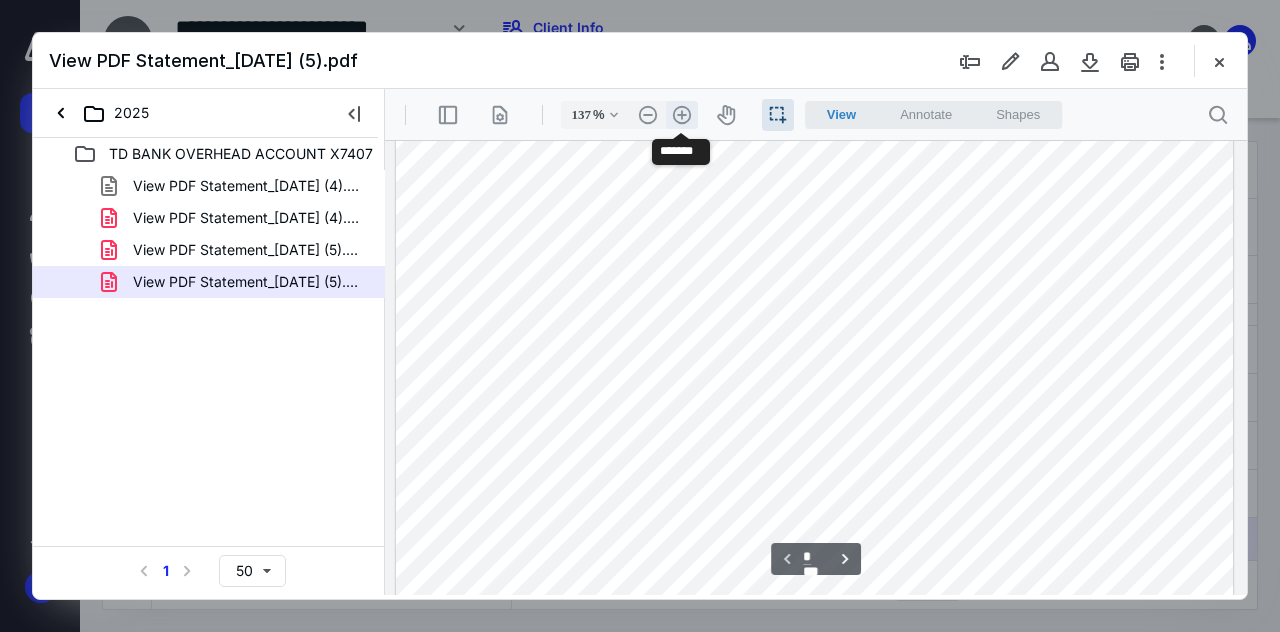 click on ".cls-1{fill:#abb0c4;} icon - header - zoom - in - line" at bounding box center (682, 115) 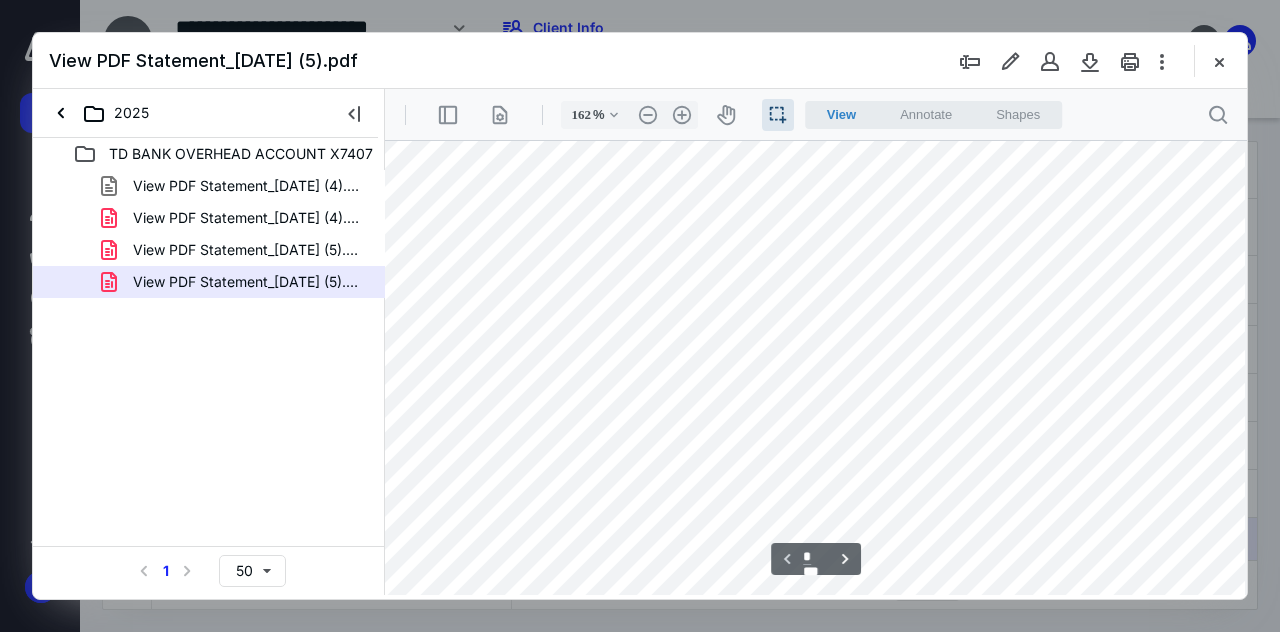 click at bounding box center (811, 416) 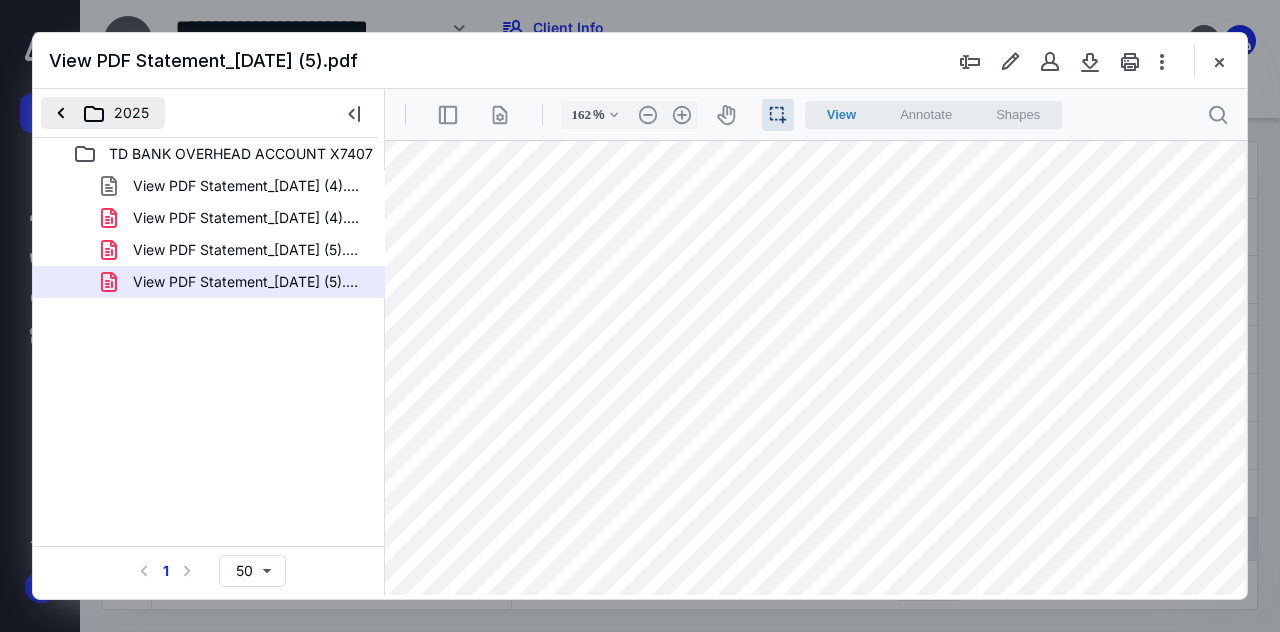 click on "2025" at bounding box center [103, 113] 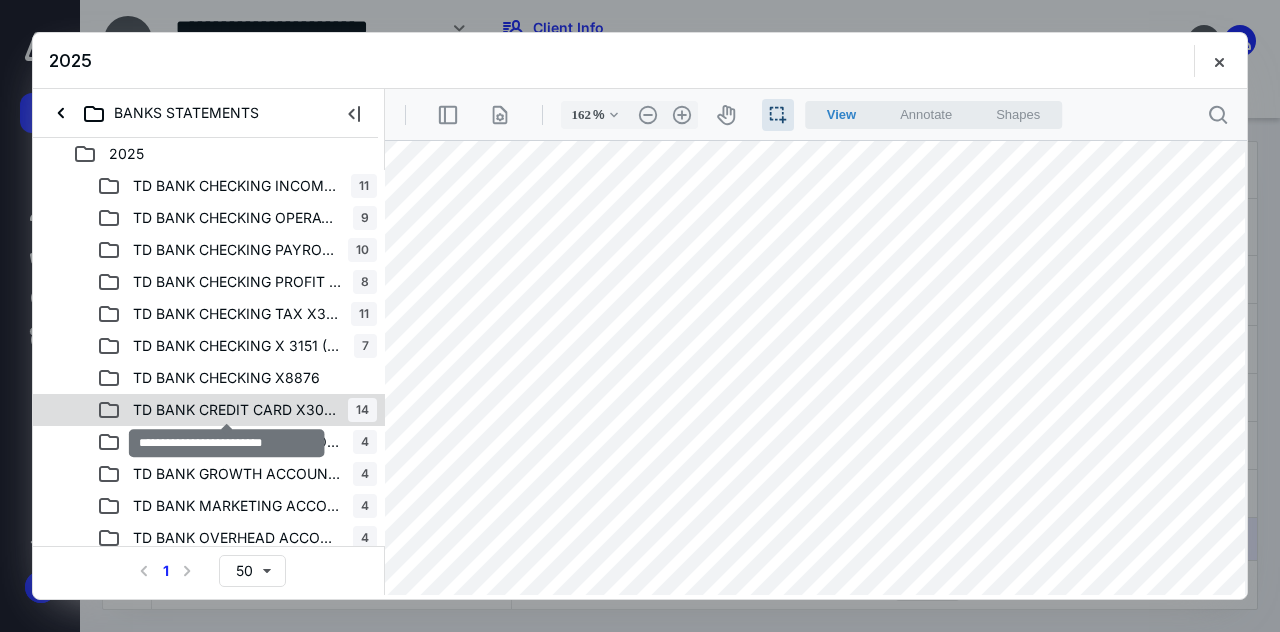 drag, startPoint x: 308, startPoint y: 403, endPoint x: 248, endPoint y: 403, distance: 60 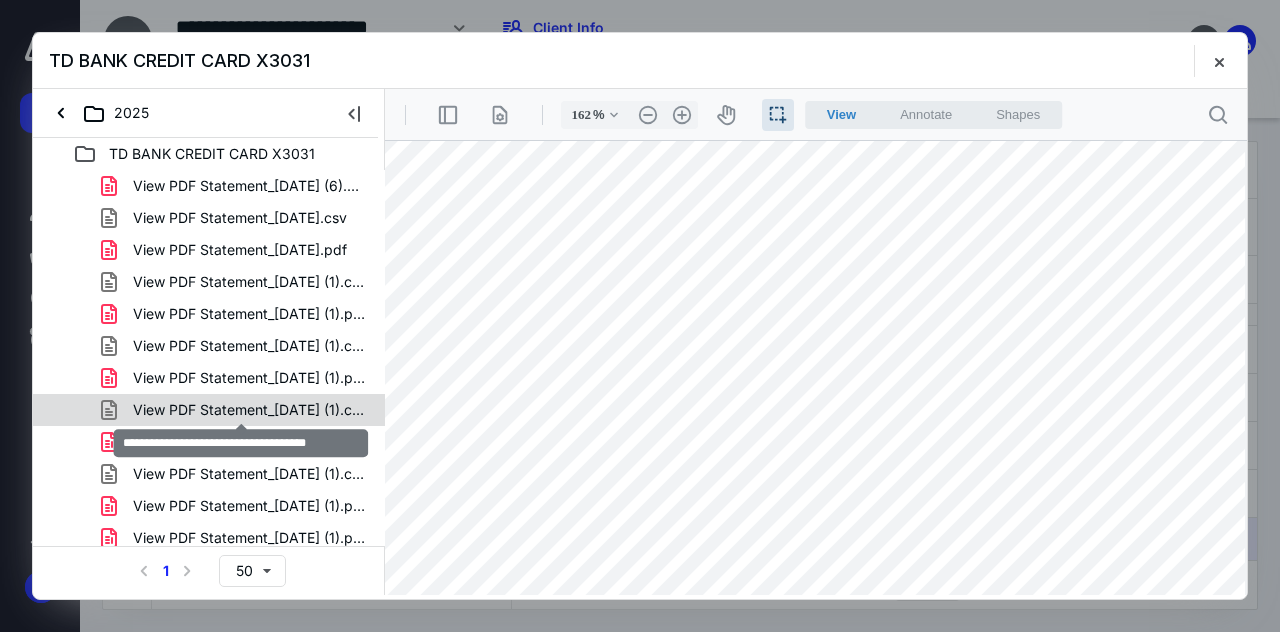 scroll, scrollTop: 70, scrollLeft: 0, axis: vertical 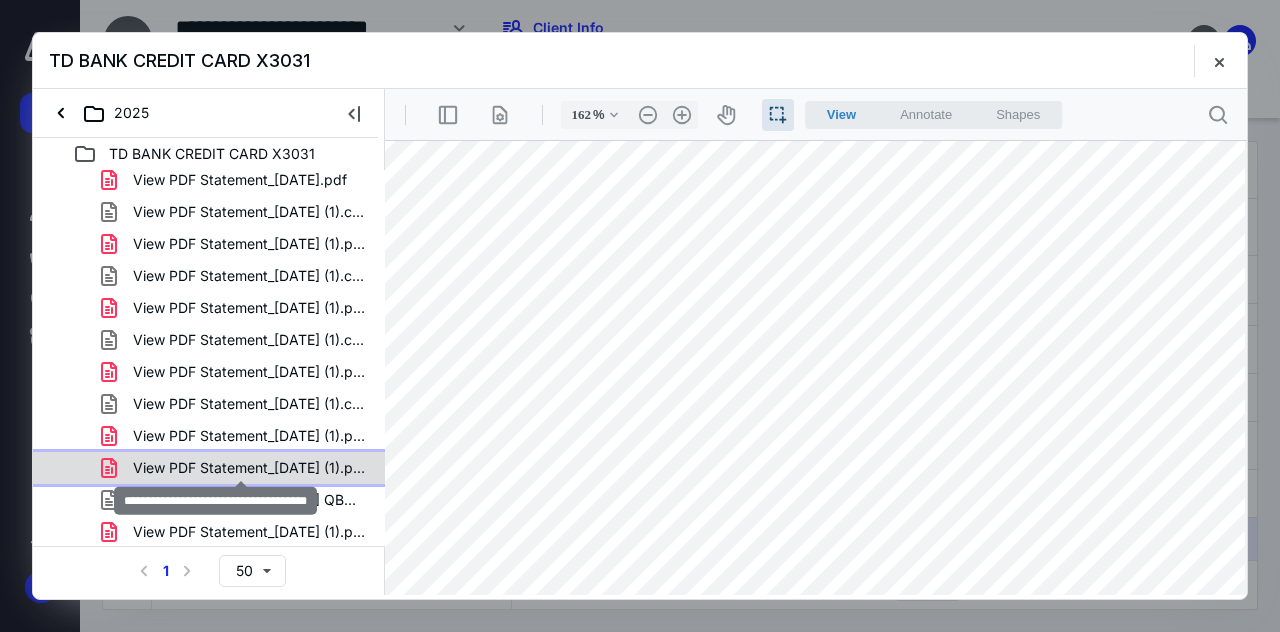 click on "View PDF Statement_[DATE] (1).pdf" at bounding box center [249, 468] 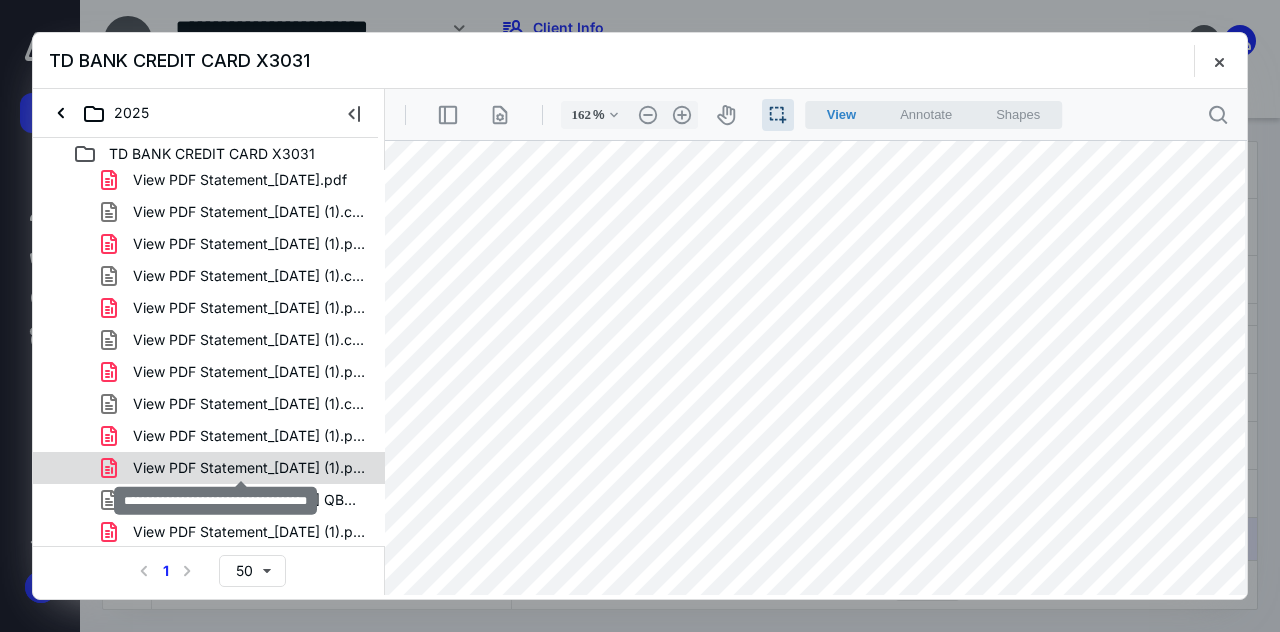 click on "View PDF Statement_[DATE] (6).pdf View PDF Statement_[DATE].csv View PDF Statement_[DATE].pdf View PDF Statement_[DATE] (1).csv View PDF Statement_[DATE] (1).pdf View PDF Statement_[DATE] (1).csv View PDF Statement_[DATE] (1).pdf View PDF Statement_[DATE] (1).csv View PDF Statement_[DATE] (1).pdf View PDF Statement_[DATE] (1).csv View PDF Statement_[DATE] (1).pdf View PDF Statement_[DATE] (1).pdf View PDF Statement_[DATE] QBO.qbo View PDF Statement_[DATE] (1).pdf" at bounding box center (209, 324) 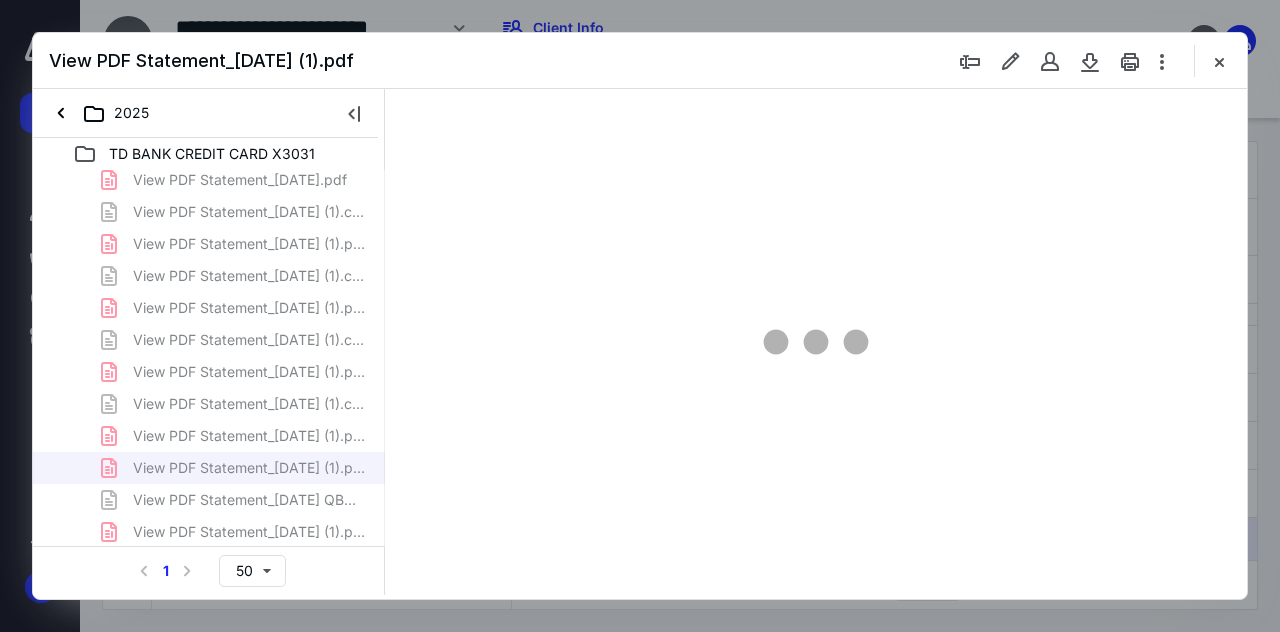 scroll, scrollTop: 54, scrollLeft: 0, axis: vertical 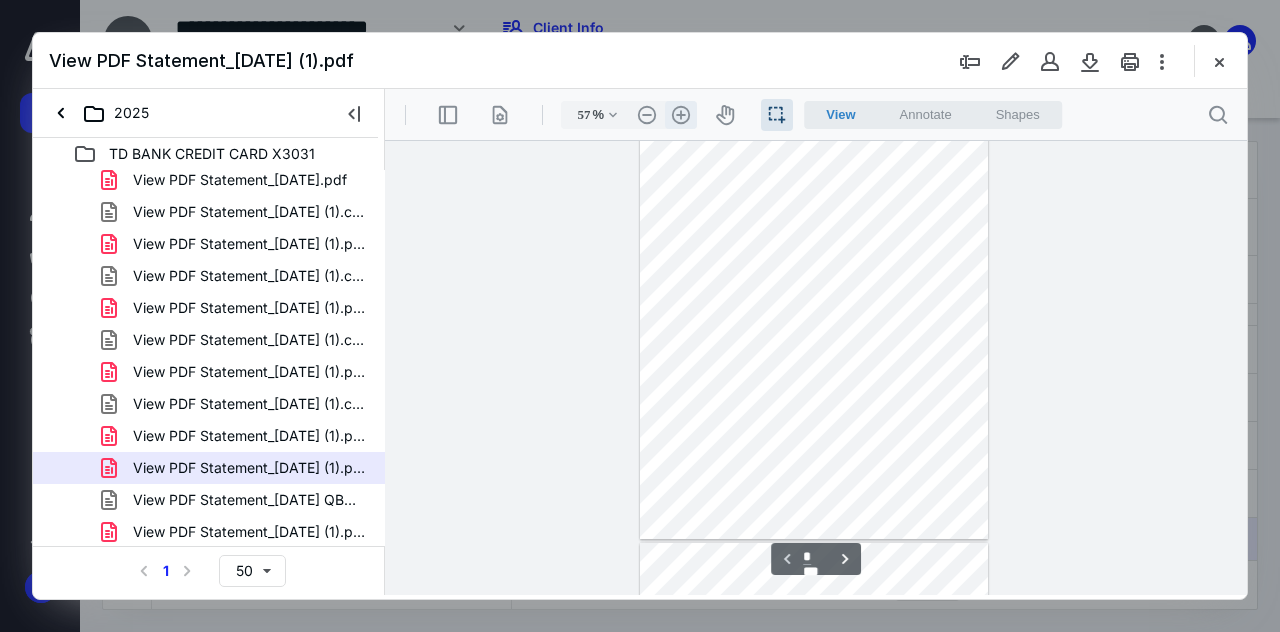 click on ".cls-1{fill:#abb0c4;} icon - header - zoom - in - line" at bounding box center (681, 115) 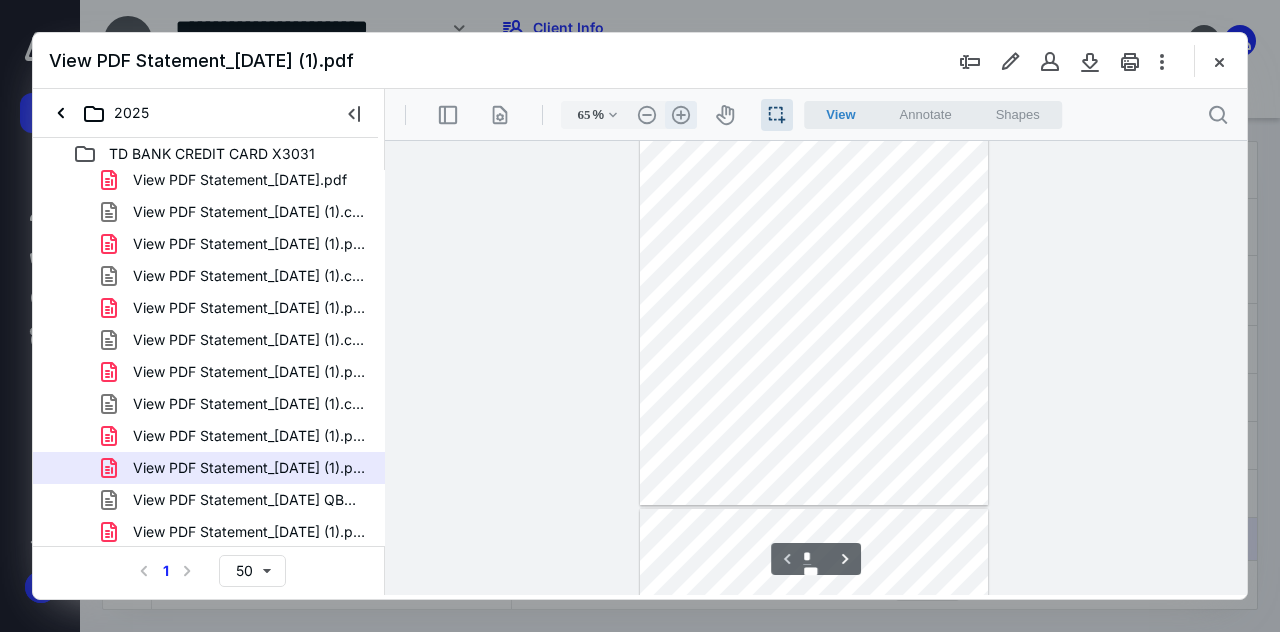 click on ".cls-1{fill:#abb0c4;} icon - header - zoom - in - line" at bounding box center [681, 115] 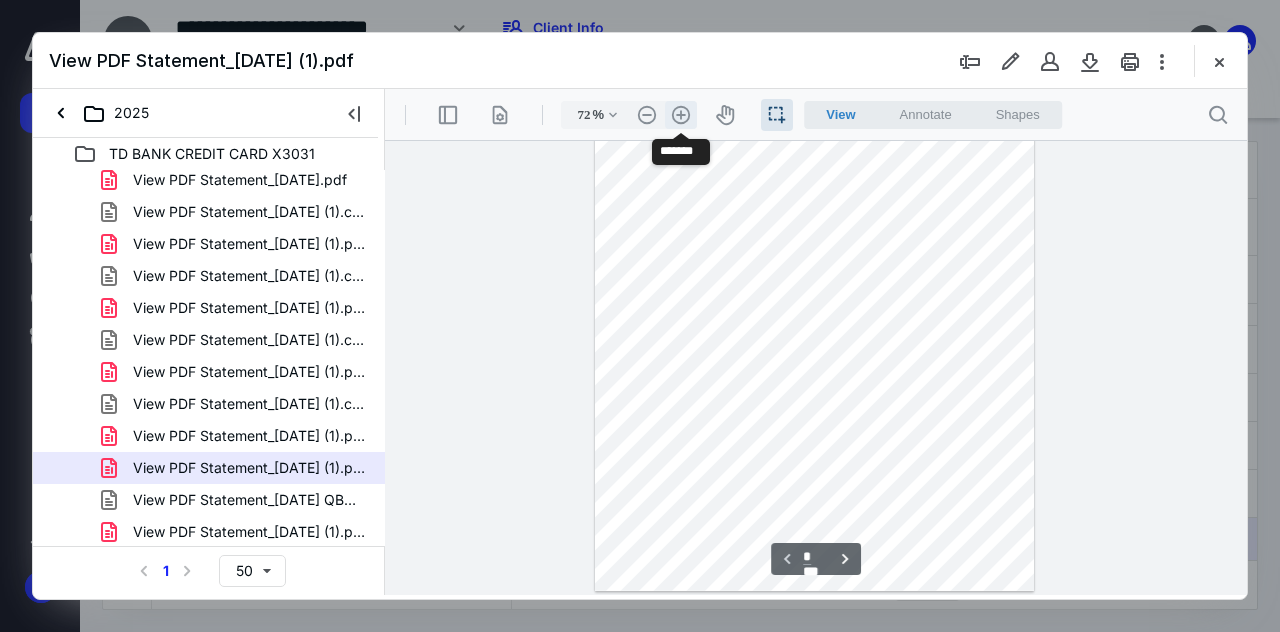 click on ".cls-1{fill:#abb0c4;} icon - header - zoom - in - line" at bounding box center (681, 115) 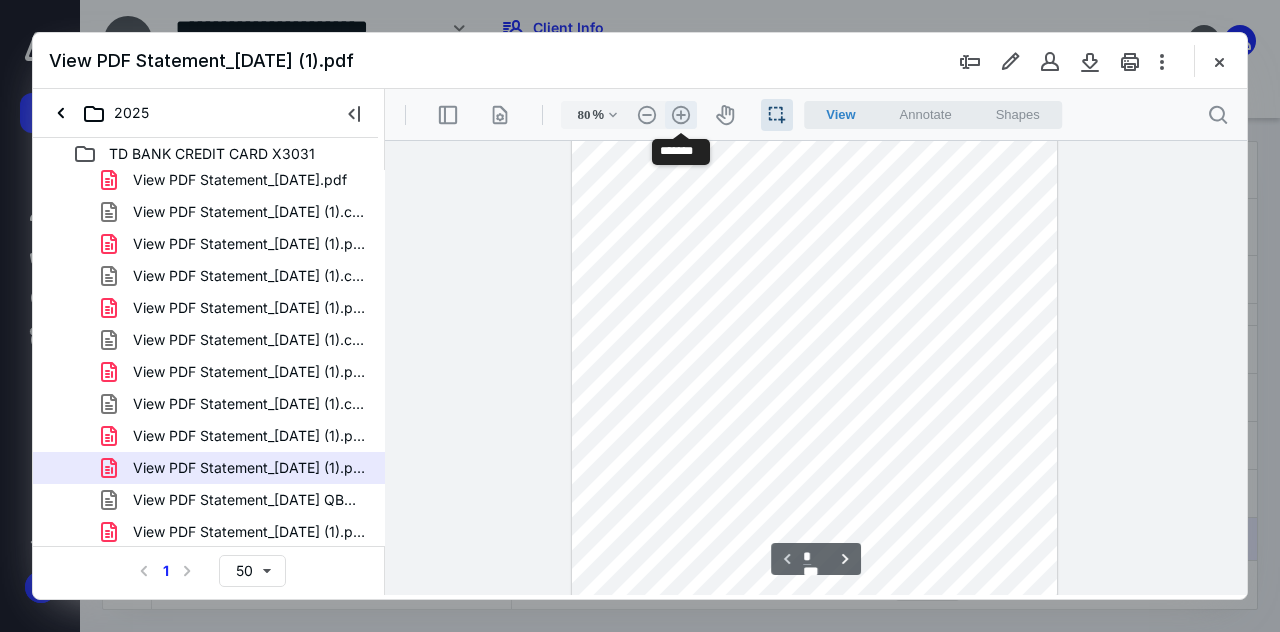 click on ".cls-1{fill:#abb0c4;} icon - header - zoom - in - line" at bounding box center (681, 115) 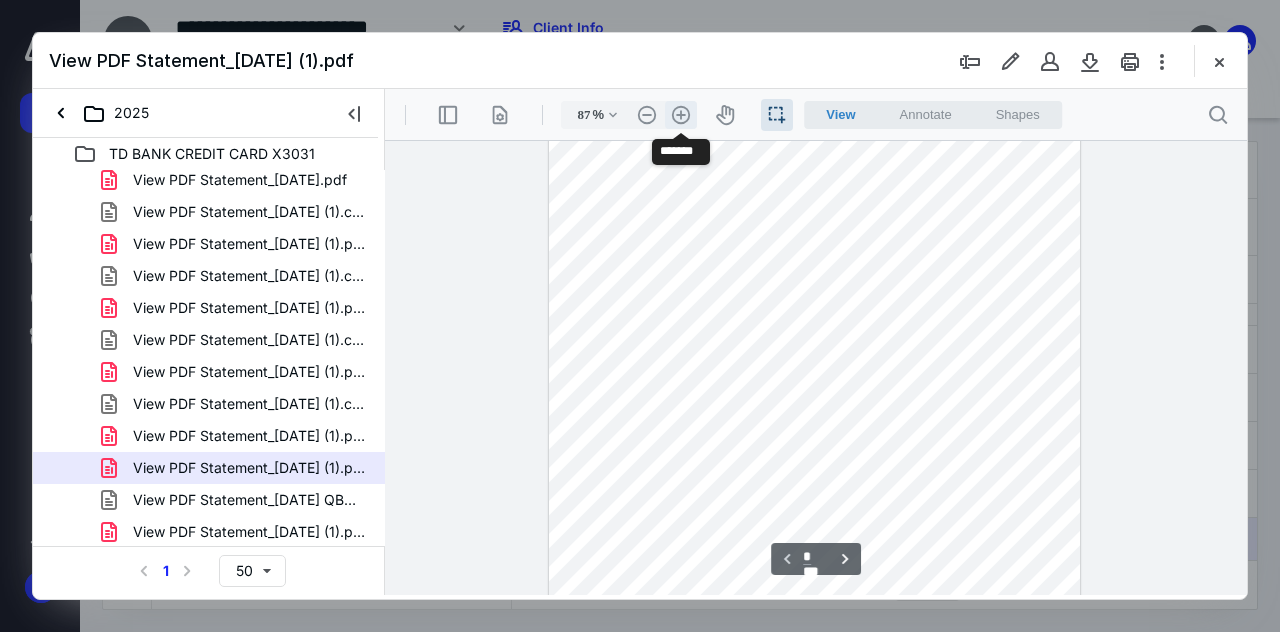 click on ".cls-1{fill:#abb0c4;} icon - header - zoom - in - line" at bounding box center (681, 115) 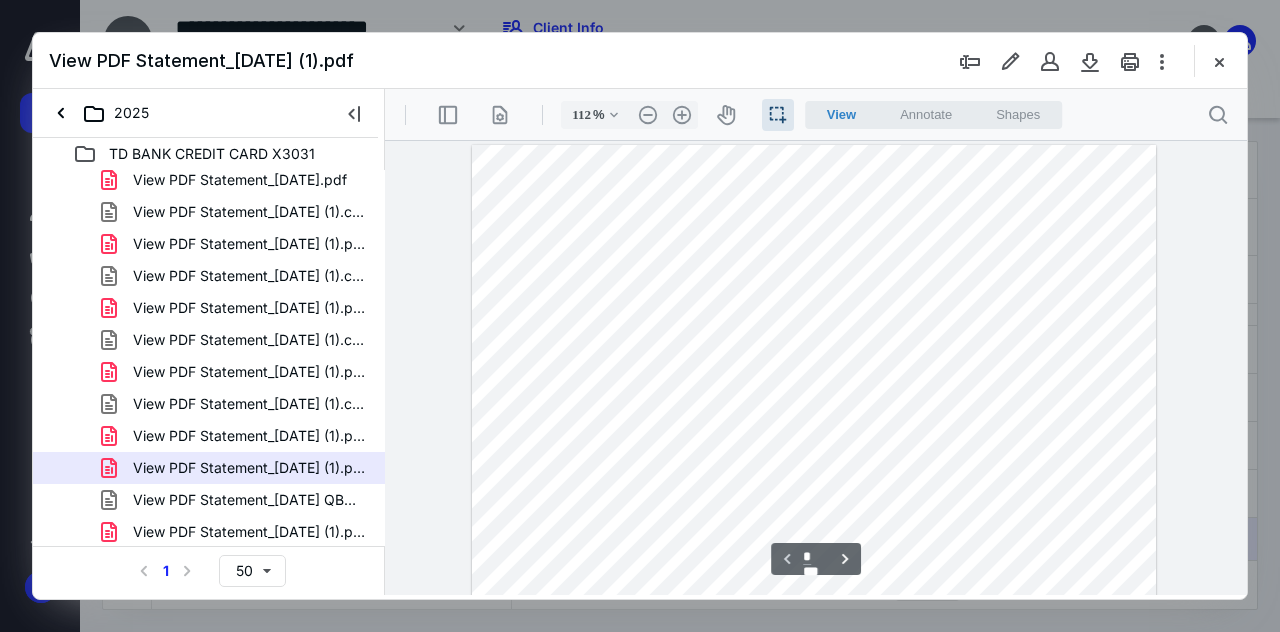 scroll, scrollTop: 3, scrollLeft: 0, axis: vertical 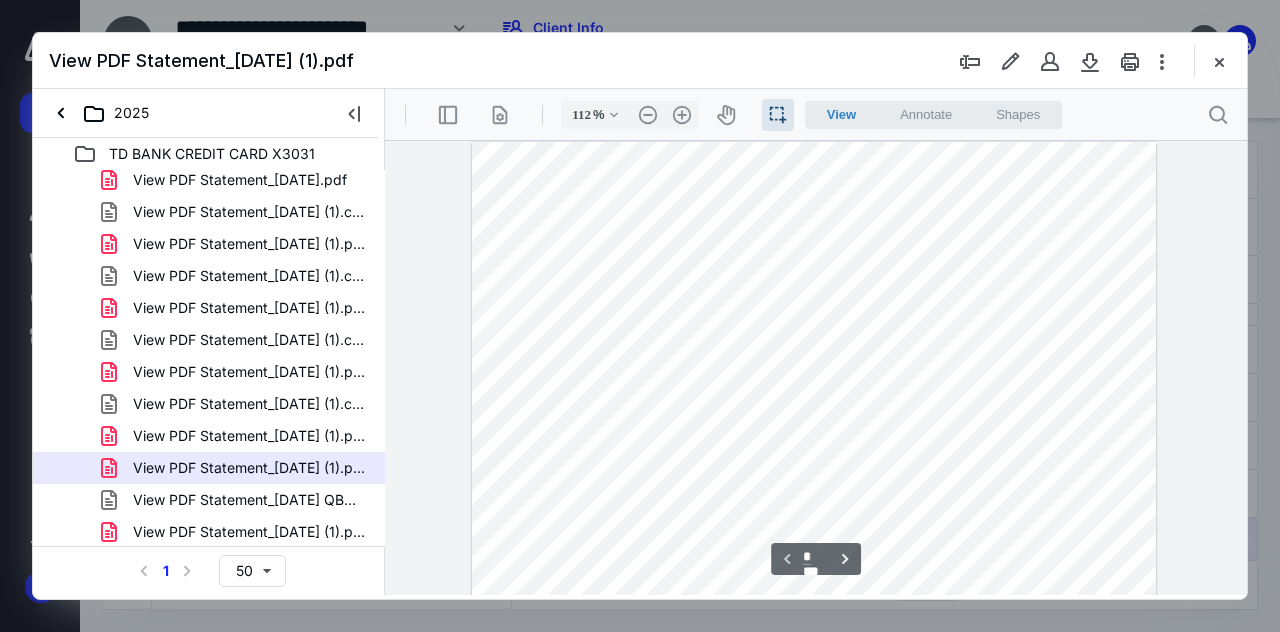 click at bounding box center (814, 585) 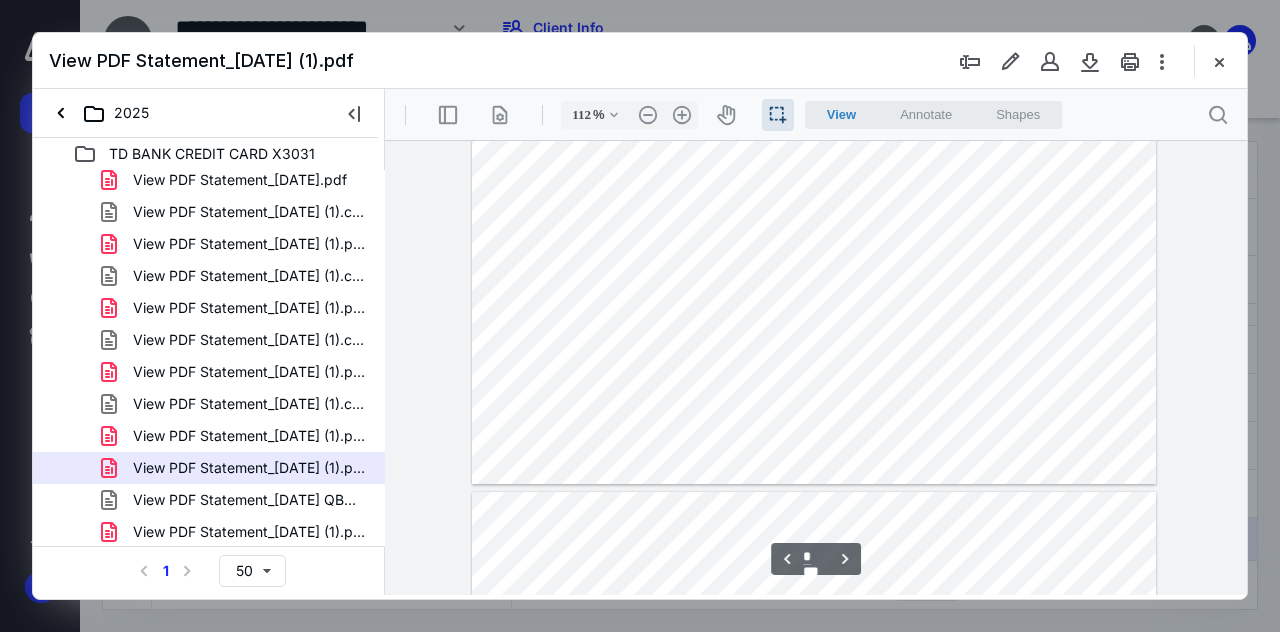 scroll, scrollTop: 4997, scrollLeft: 0, axis: vertical 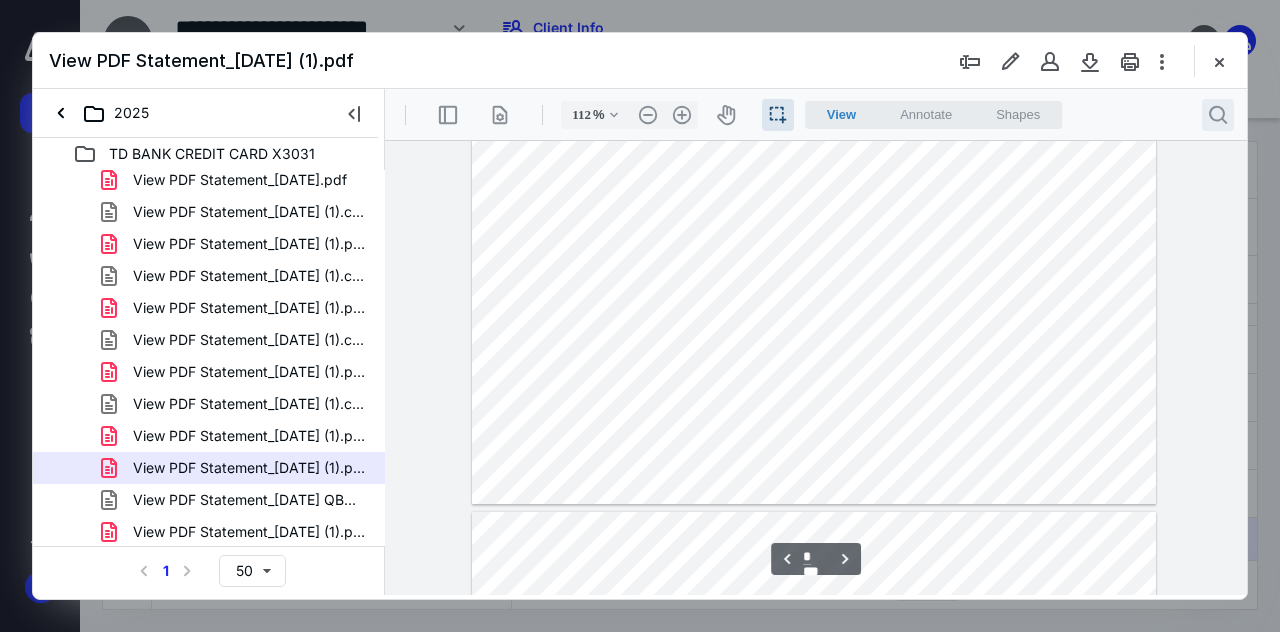 click on ".cls-1{fill:#abb0c4;} icon - header - search" at bounding box center [1218, 115] 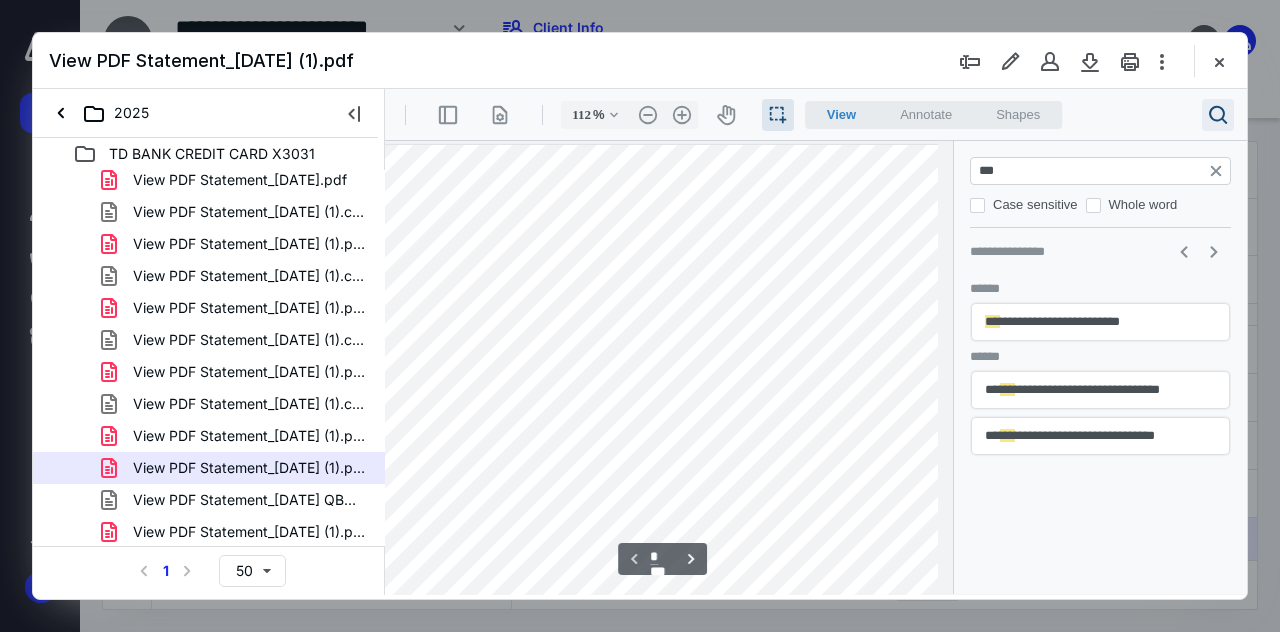 scroll, scrollTop: 0, scrollLeft: 12, axis: horizontal 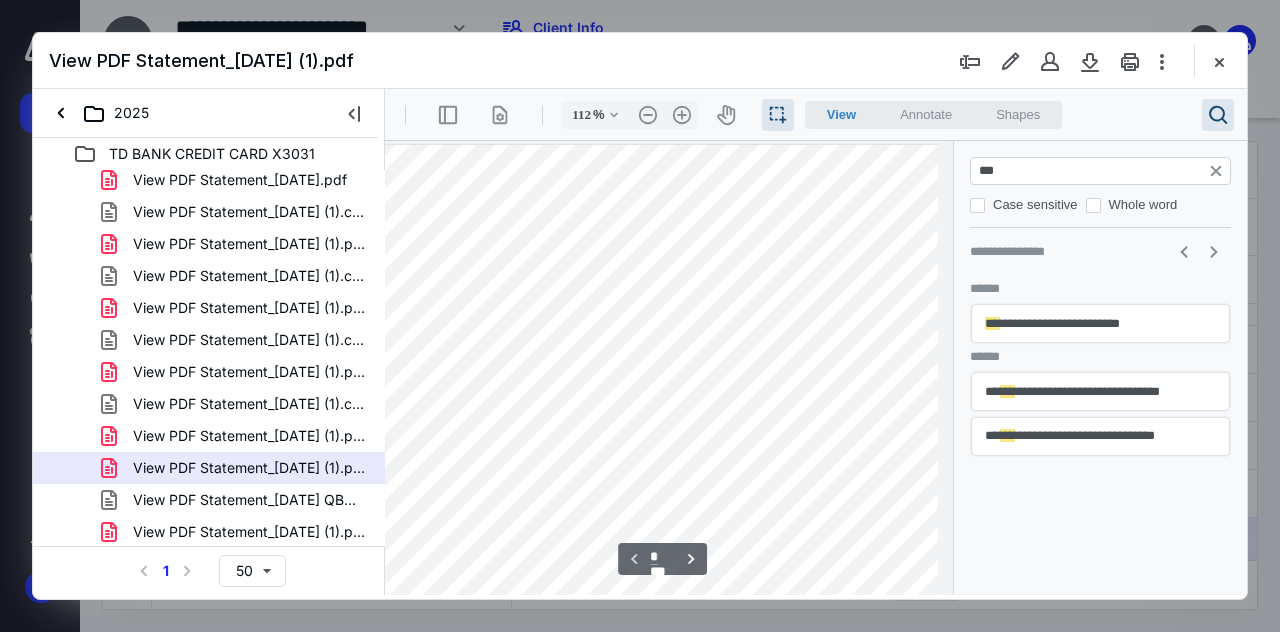 click on "**********" at bounding box center [1100, 392] 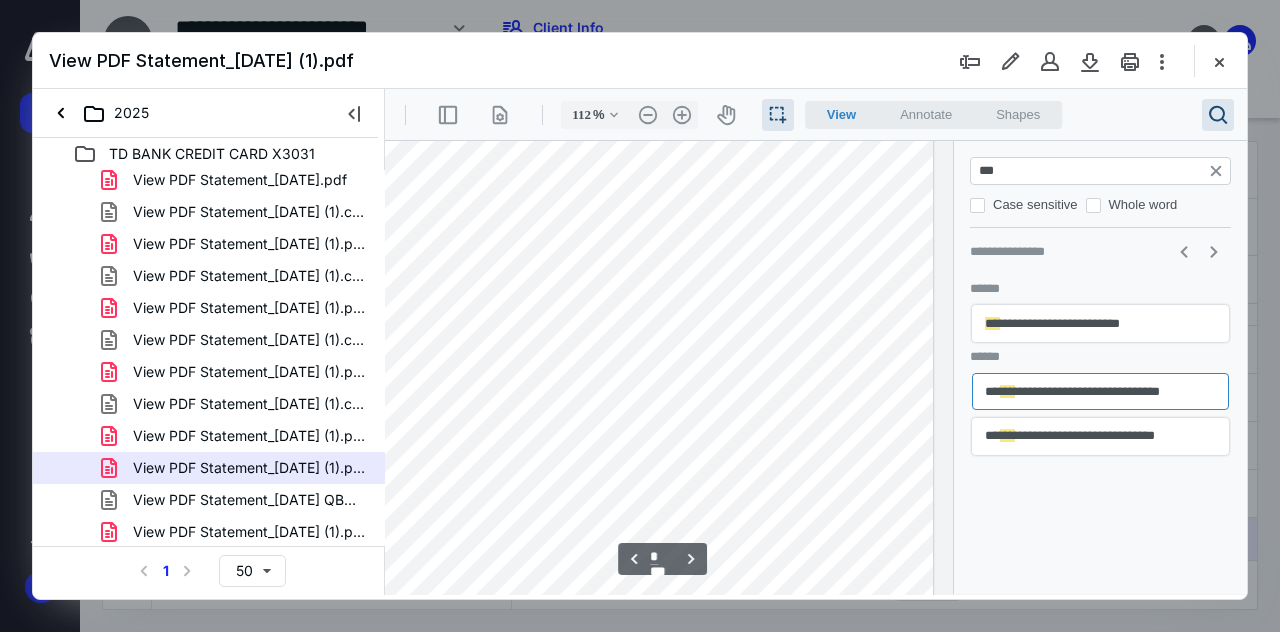 click on "View Annotate Shapes" at bounding box center (934, 115) 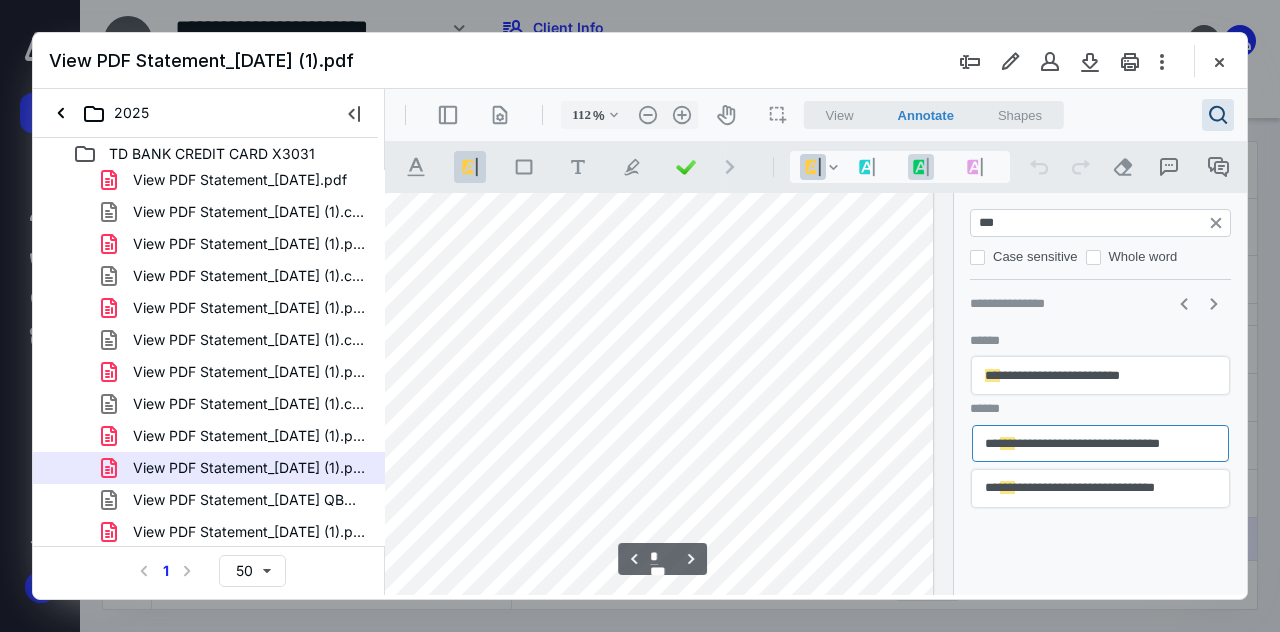 click on ".cls-1{fill:#8c8c8c;} icon - line - tool - highlight" at bounding box center [921, 167] 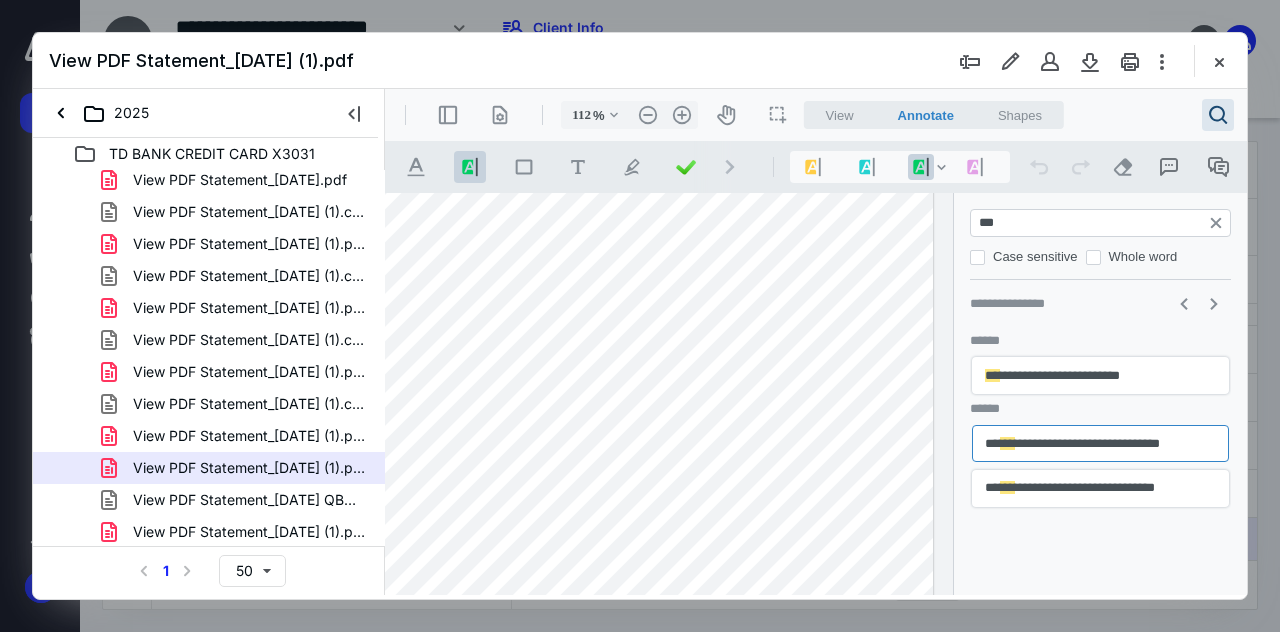 drag, startPoint x: 862, startPoint y: 421, endPoint x: 815, endPoint y: 420, distance: 47.010635 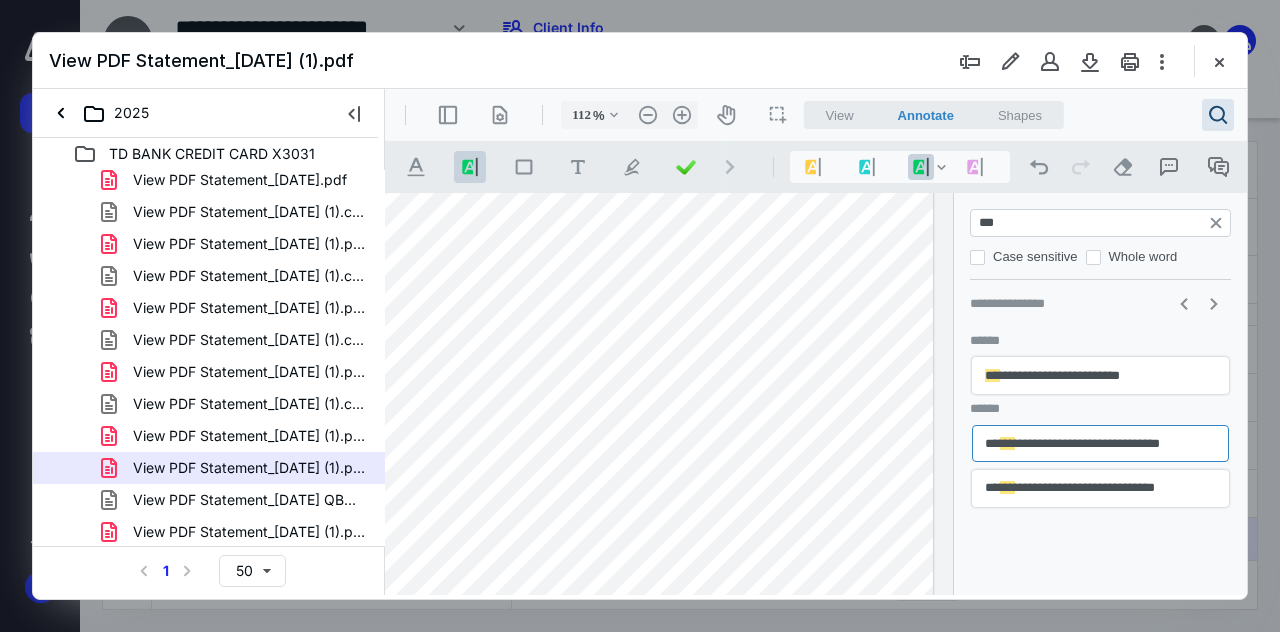 click on "**********" at bounding box center [1100, 488] 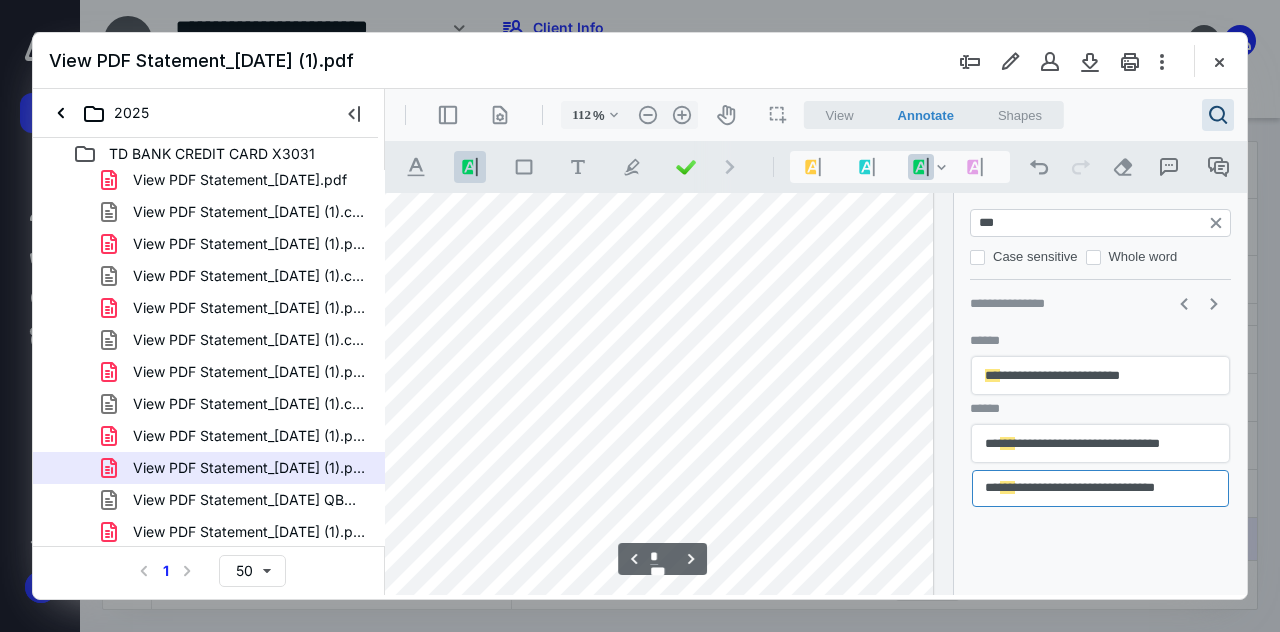 scroll, scrollTop: 2340, scrollLeft: 146, axis: both 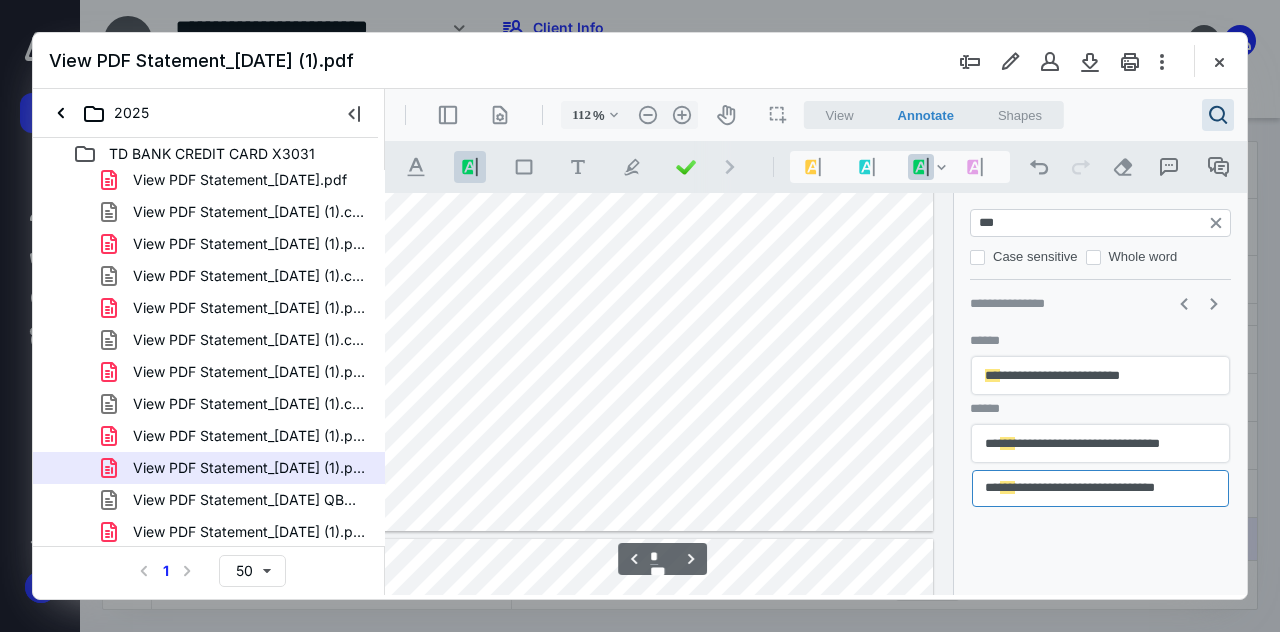 drag, startPoint x: 857, startPoint y: 392, endPoint x: 817, endPoint y: 392, distance: 40 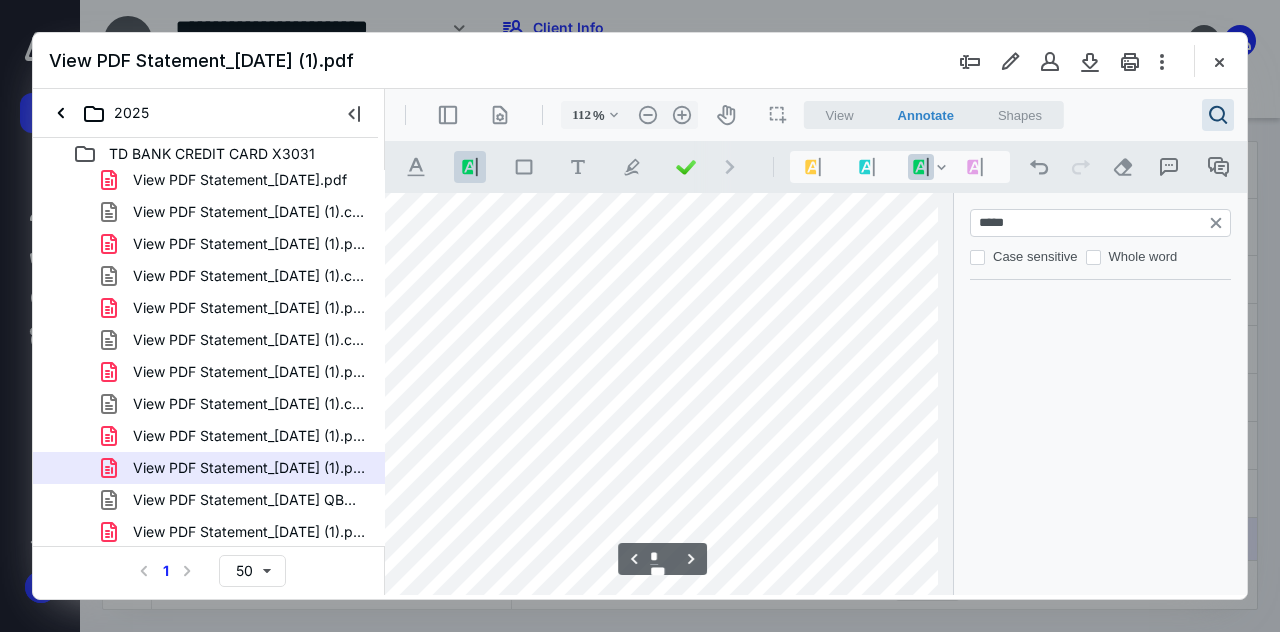 scroll, scrollTop: 2615, scrollLeft: 146, axis: both 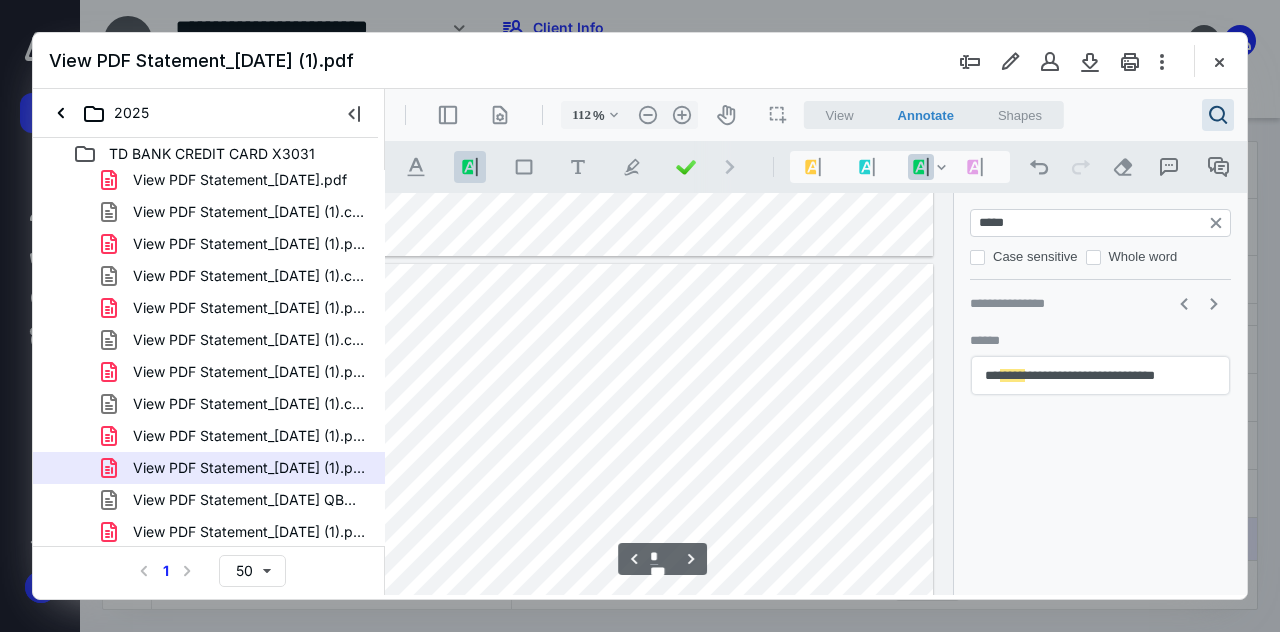drag, startPoint x: 863, startPoint y: 385, endPoint x: 803, endPoint y: 396, distance: 61 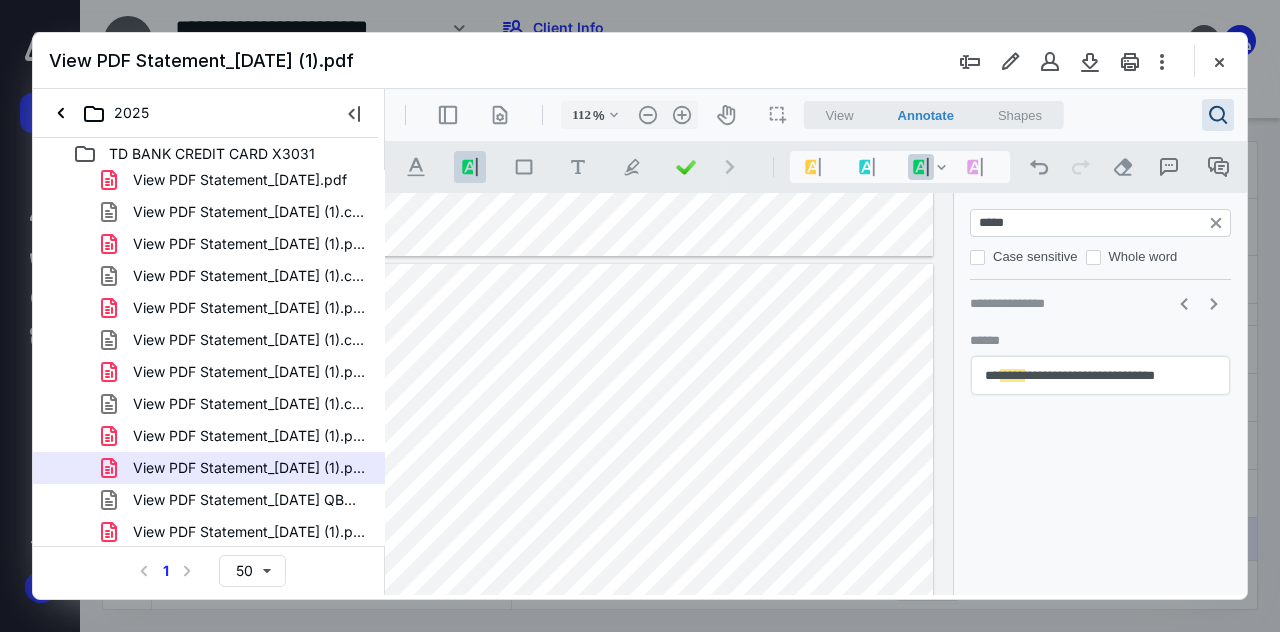 drag, startPoint x: 1025, startPoint y: 222, endPoint x: 955, endPoint y: 217, distance: 70.178345 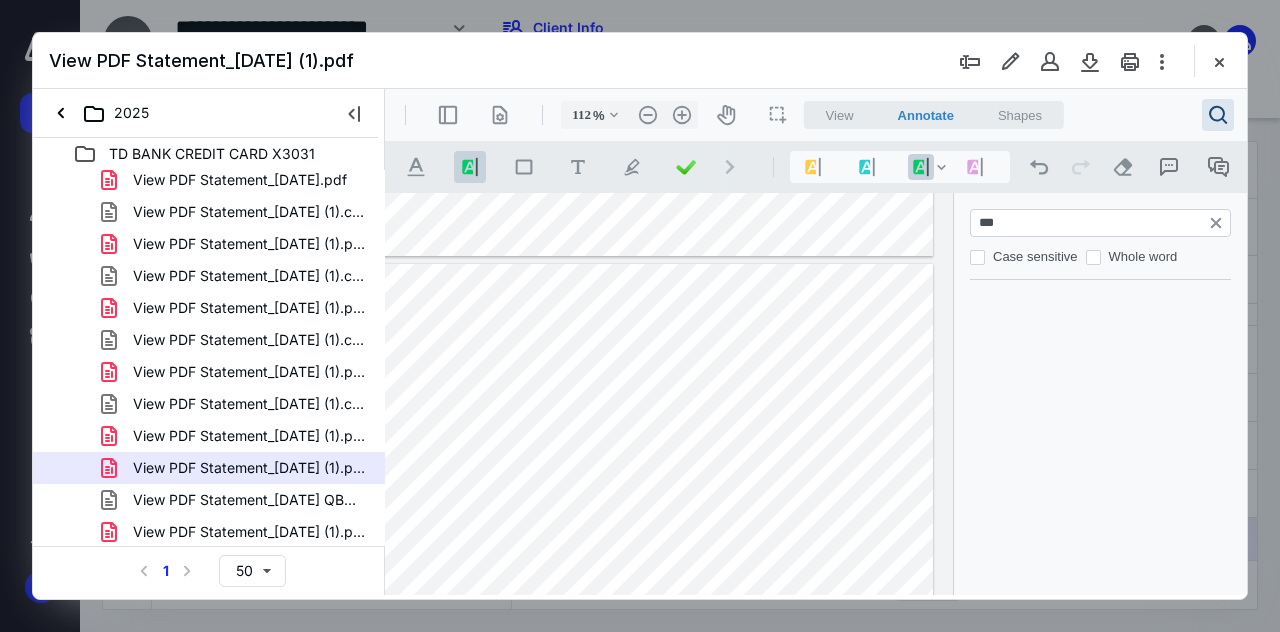 scroll, scrollTop: 2854, scrollLeft: 146, axis: both 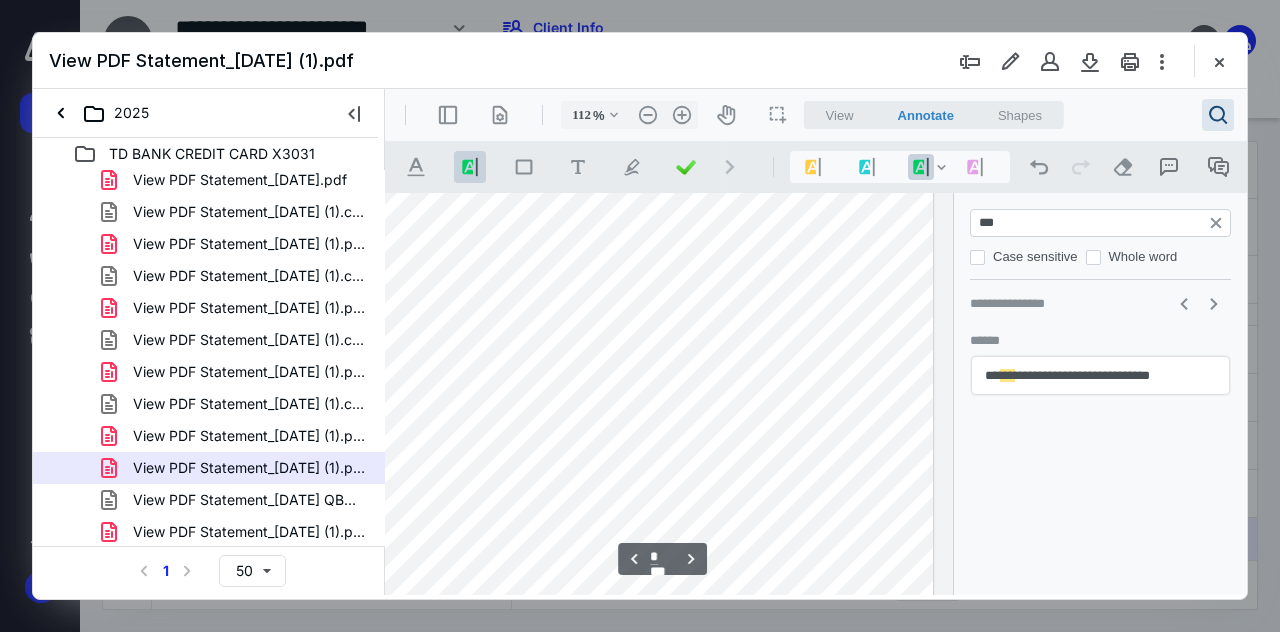 drag, startPoint x: 866, startPoint y: 389, endPoint x: 775, endPoint y: 403, distance: 92.070625 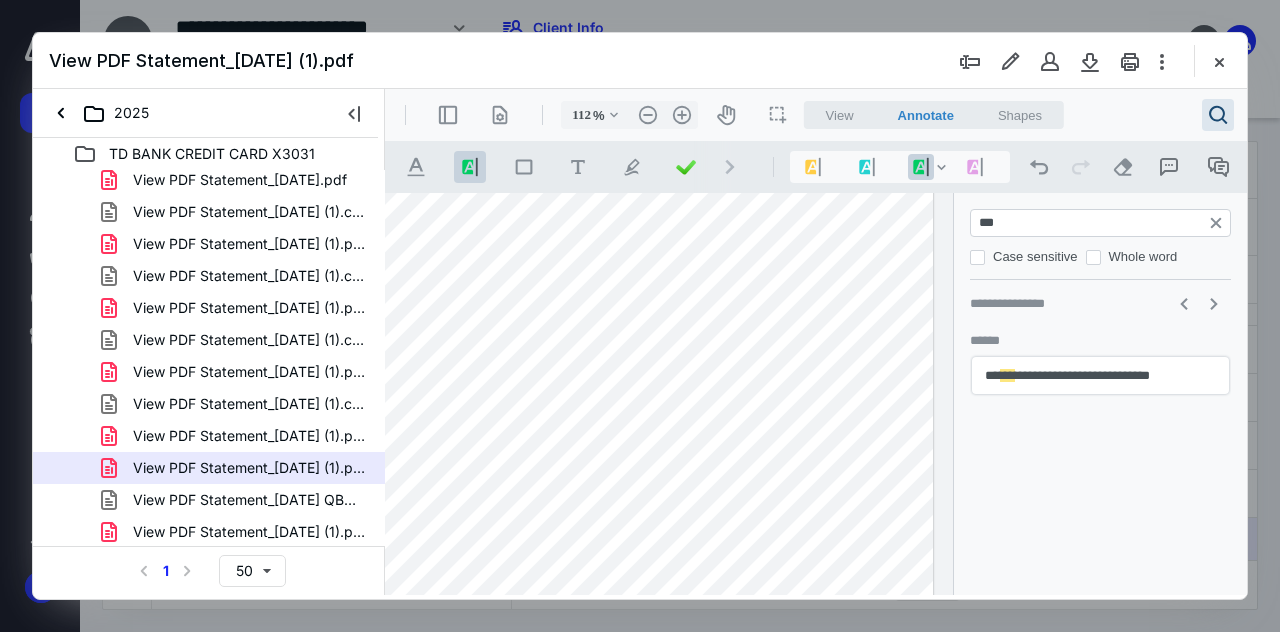 drag, startPoint x: 1085, startPoint y: 218, endPoint x: 945, endPoint y: 228, distance: 140.35669 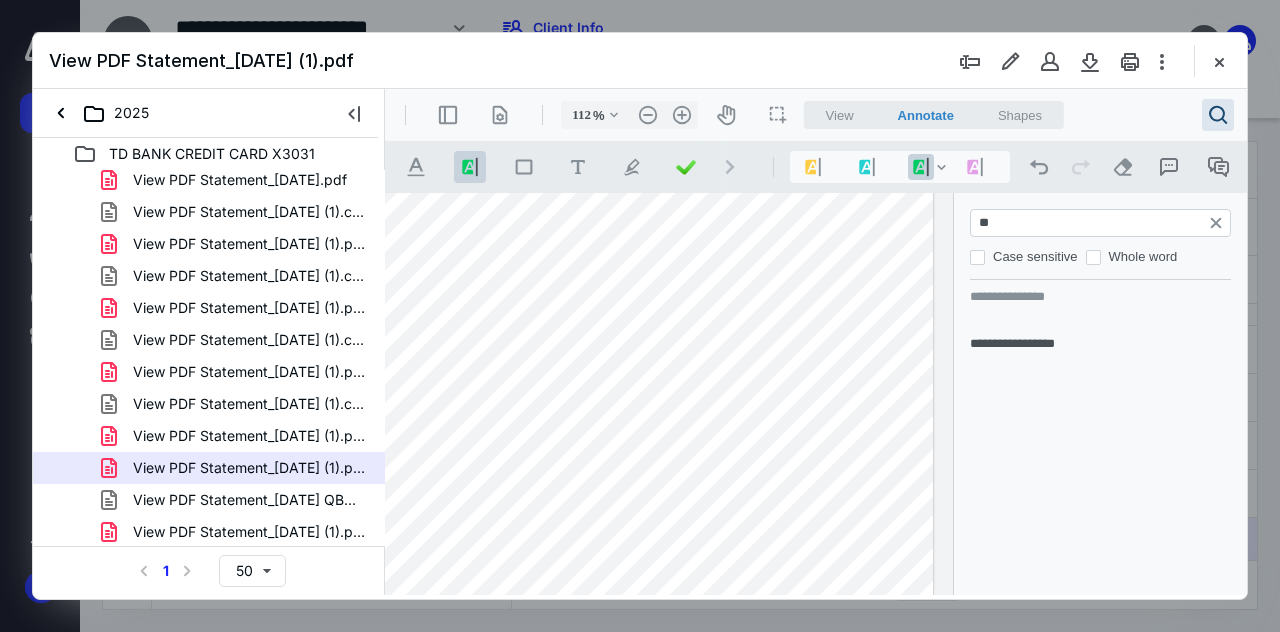scroll, scrollTop: 3094, scrollLeft: 146, axis: both 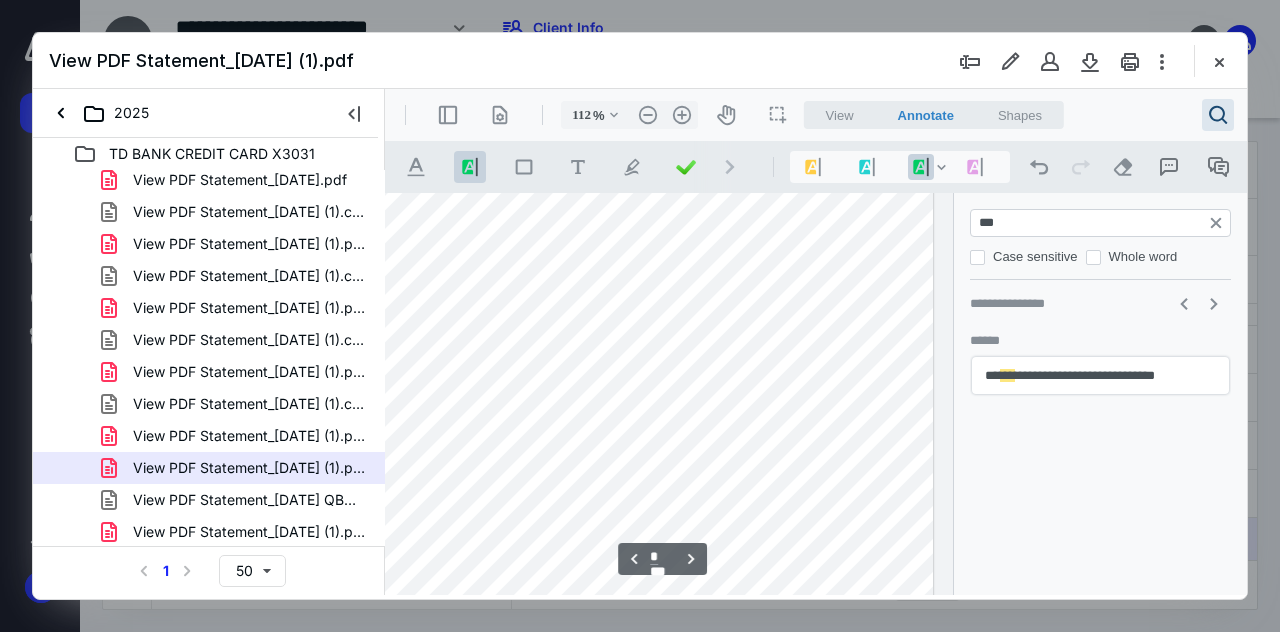 drag, startPoint x: 857, startPoint y: 386, endPoint x: 803, endPoint y: 386, distance: 54 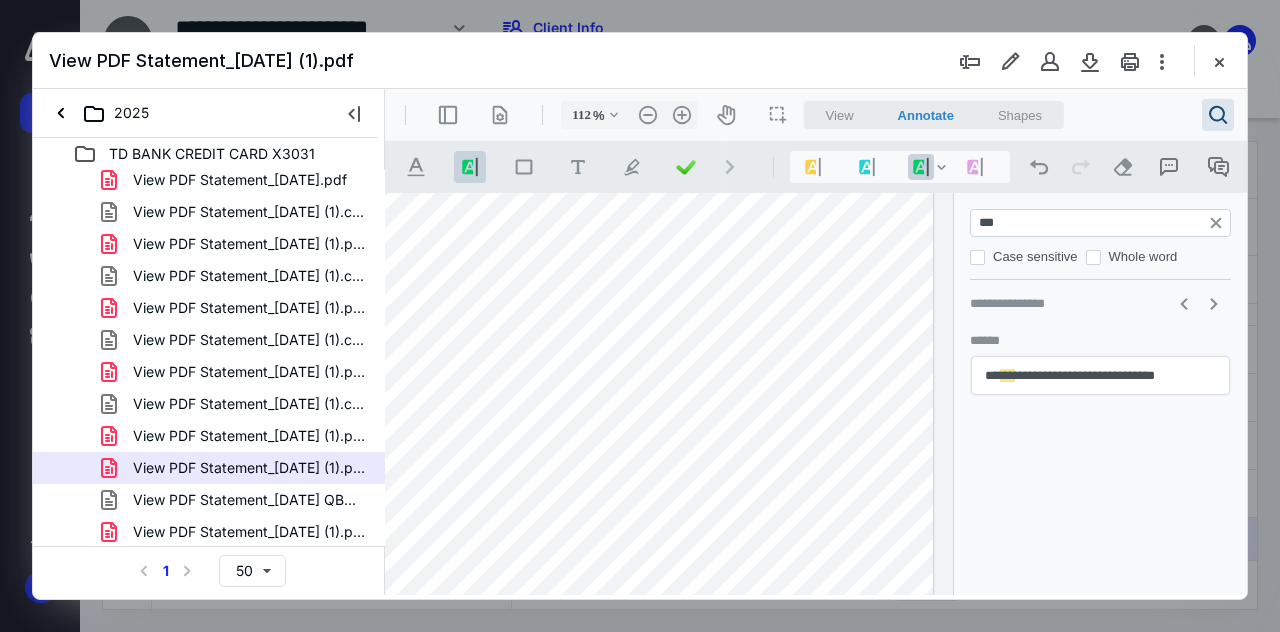 drag, startPoint x: 1037, startPoint y: 207, endPoint x: 966, endPoint y: 213, distance: 71.25307 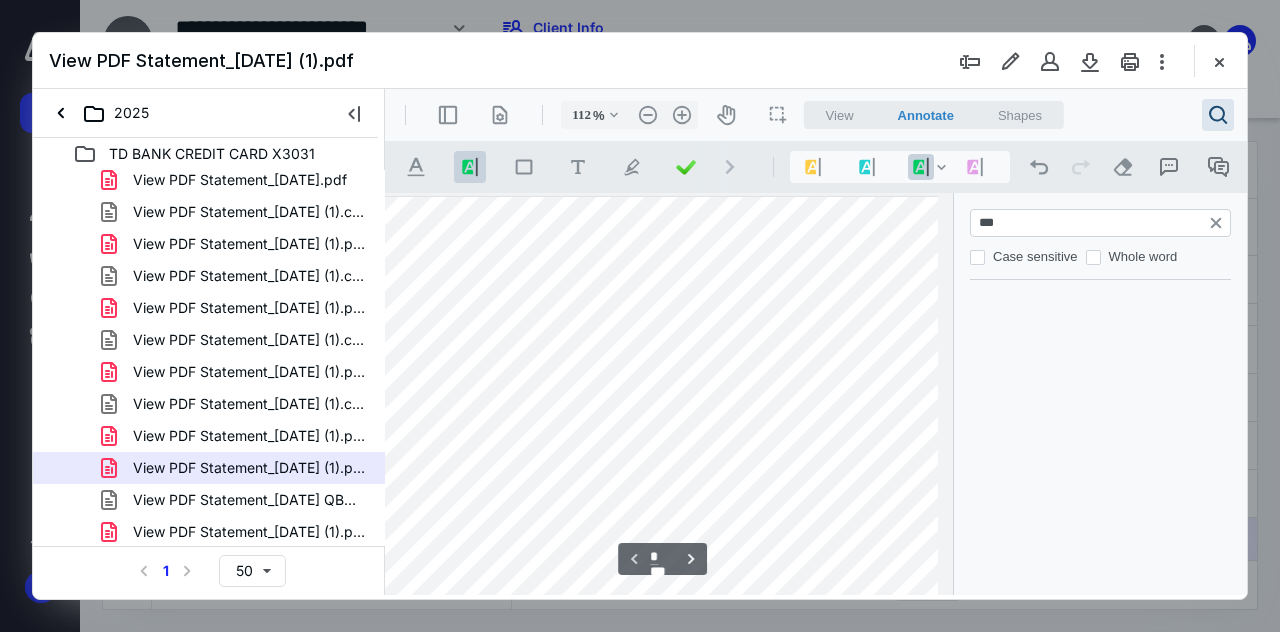 scroll, scrollTop: 3347, scrollLeft: 146, axis: both 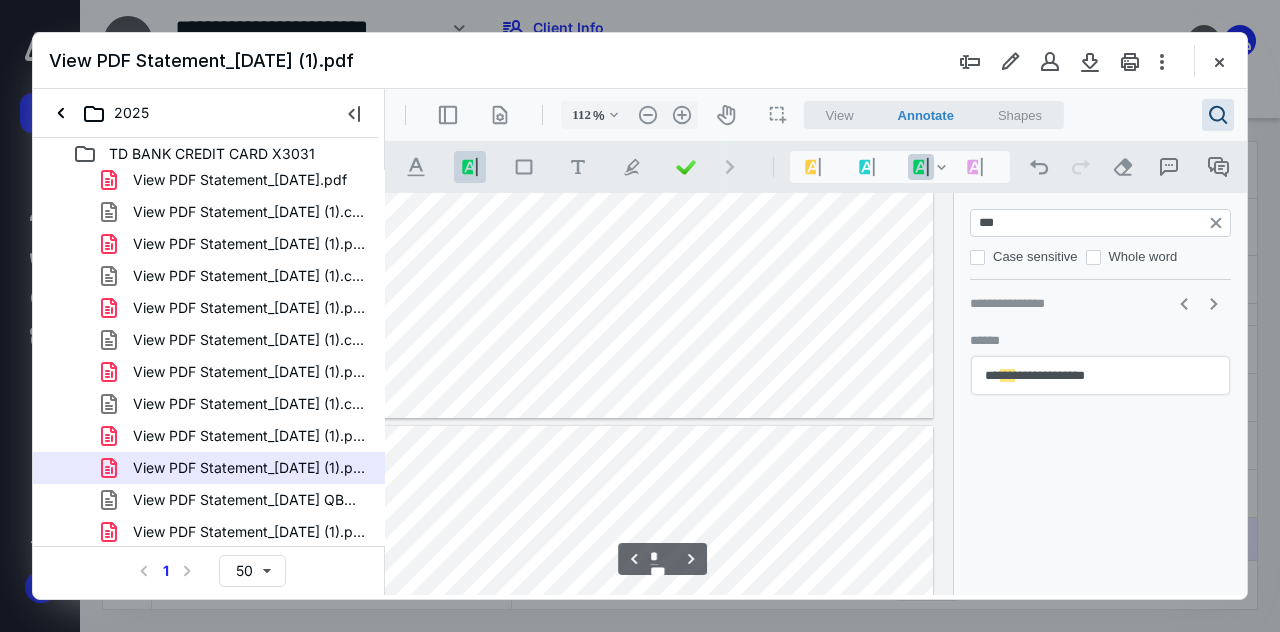 drag, startPoint x: 863, startPoint y: 390, endPoint x: 815, endPoint y: 389, distance: 48.010414 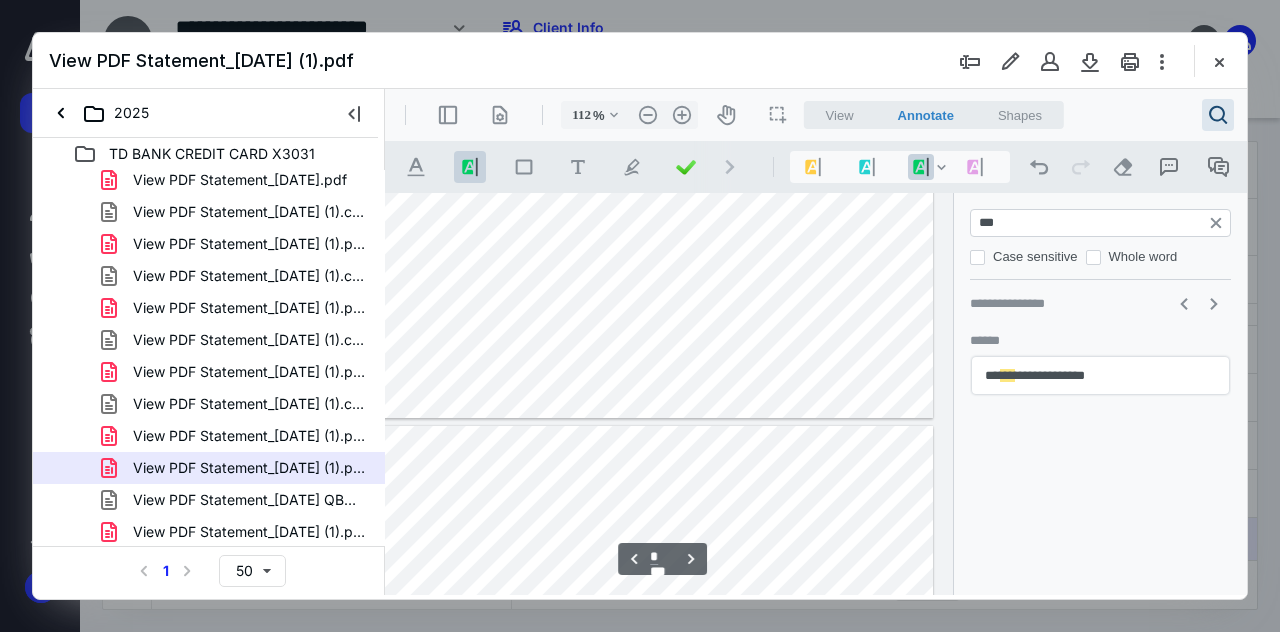 drag, startPoint x: 963, startPoint y: 216, endPoint x: 953, endPoint y: 212, distance: 10.770329 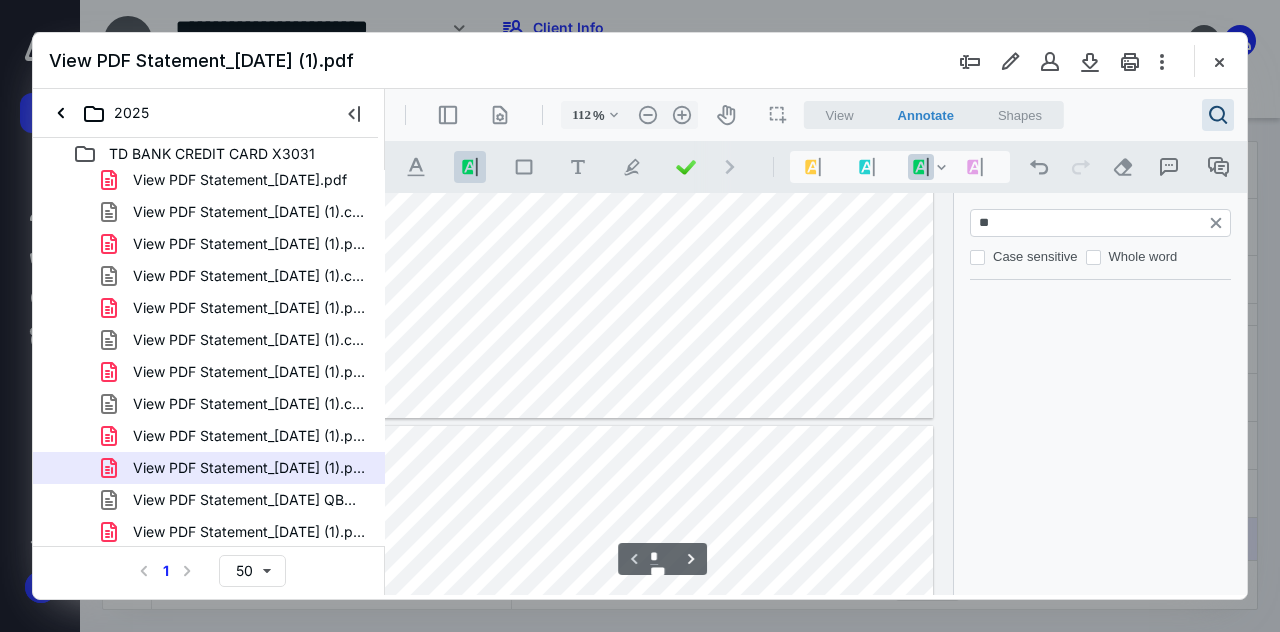 scroll, scrollTop: 90, scrollLeft: 10, axis: both 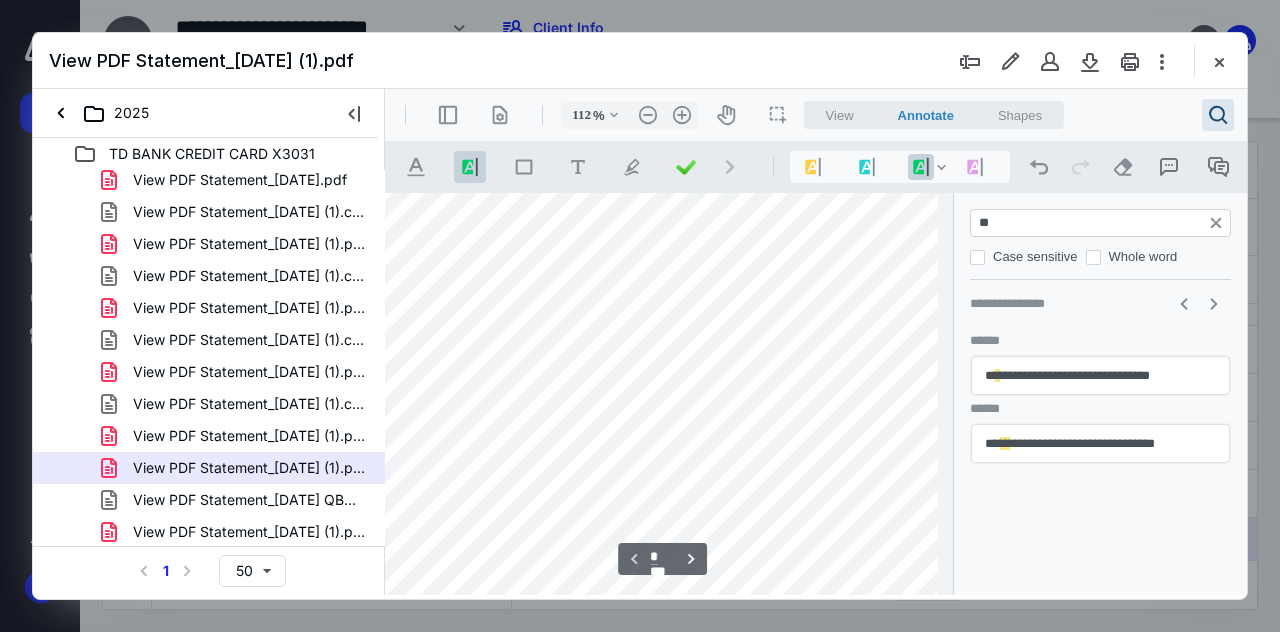 click on "**" at bounding box center [1102, 223] 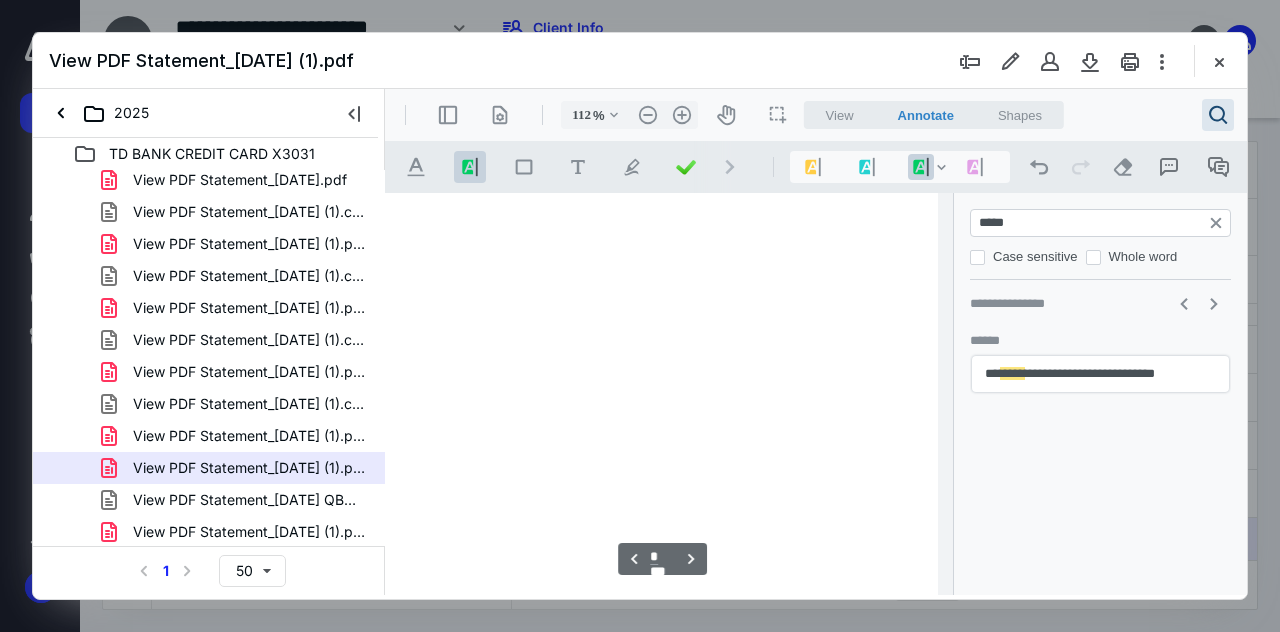 scroll, scrollTop: 4088, scrollLeft: 146, axis: both 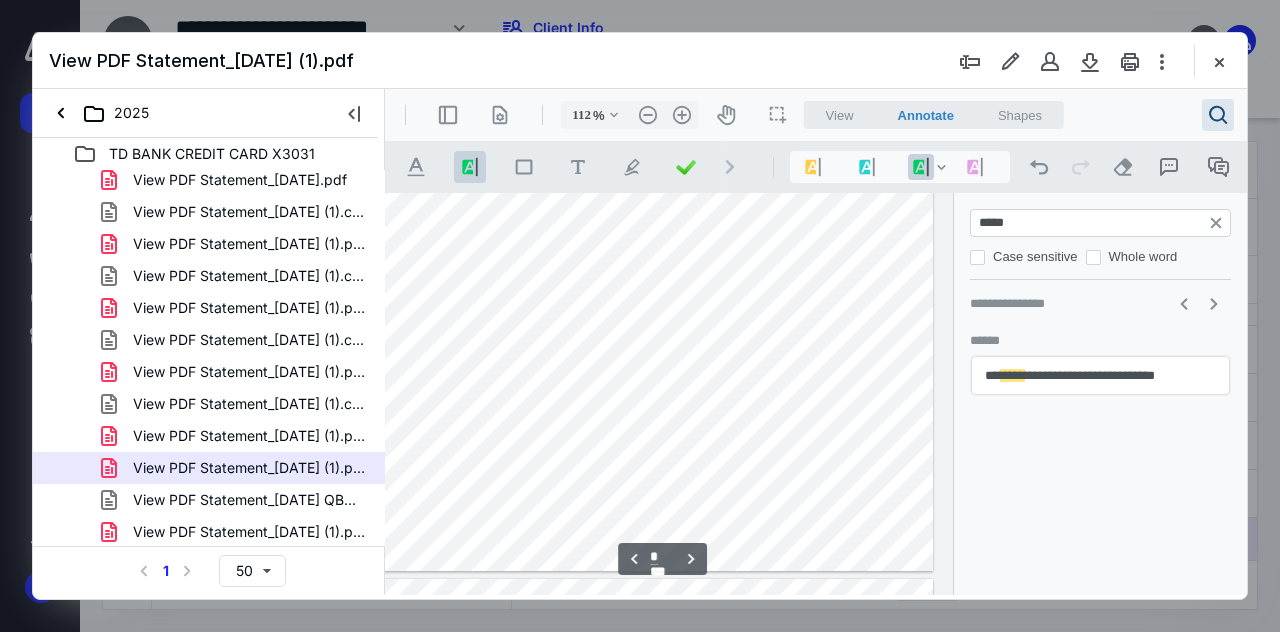 drag, startPoint x: 855, startPoint y: 391, endPoint x: 777, endPoint y: 401, distance: 78.63841 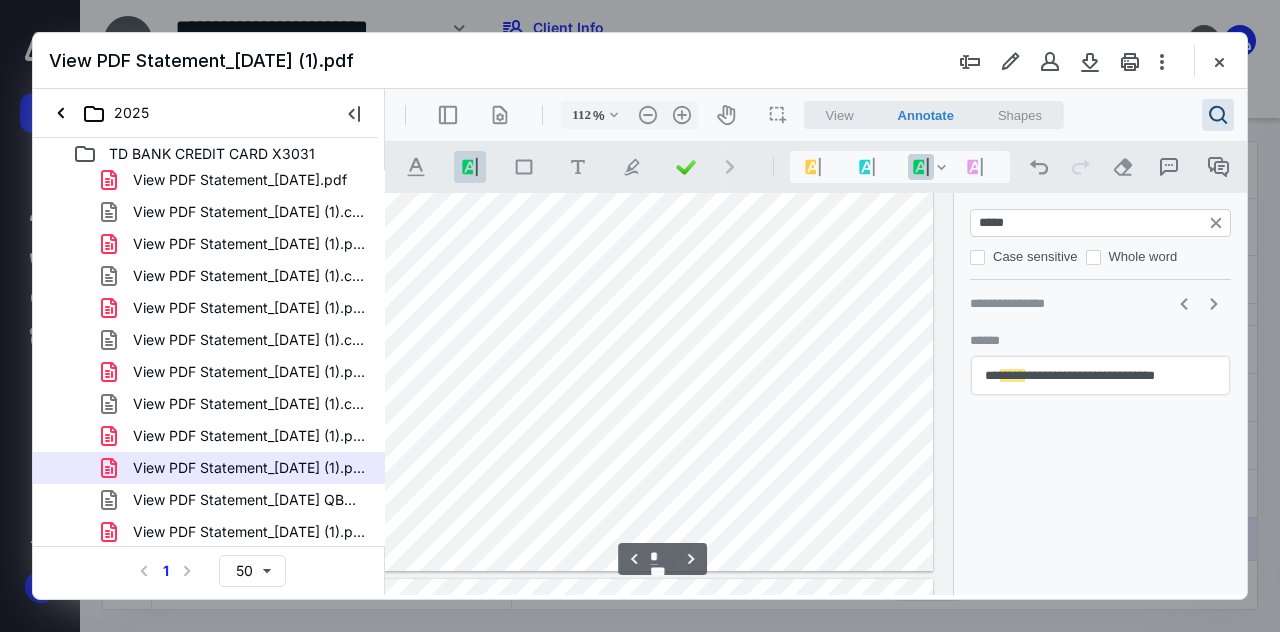 drag, startPoint x: 1037, startPoint y: 216, endPoint x: 948, endPoint y: 211, distance: 89.140335 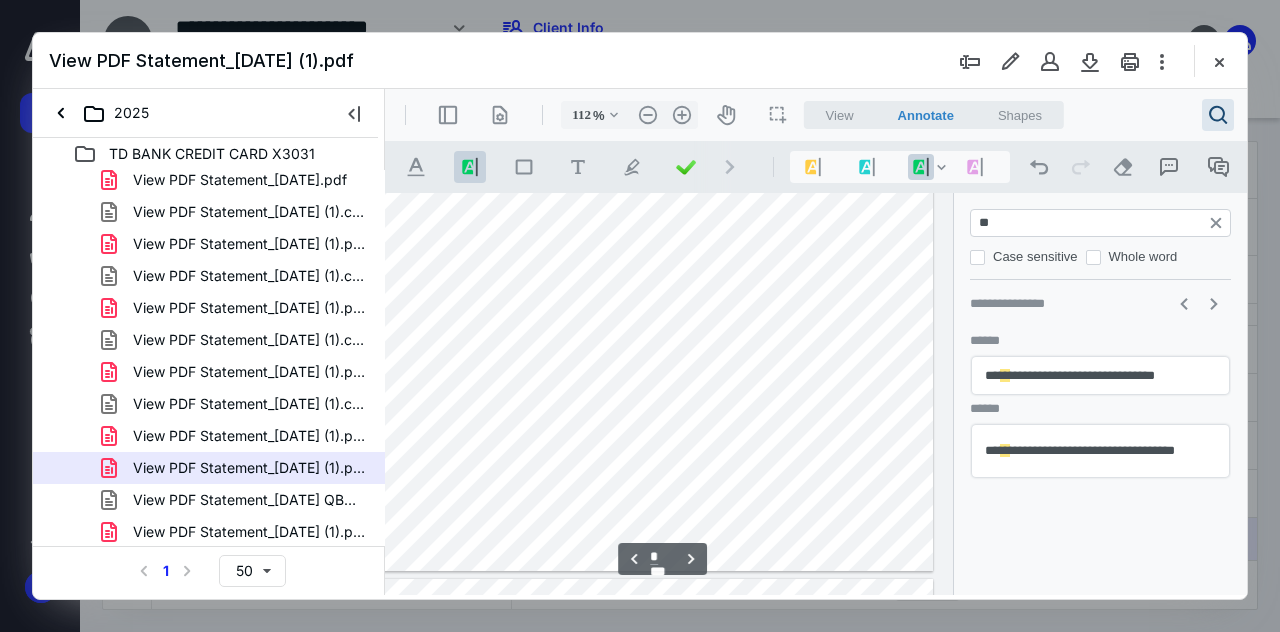 scroll, scrollTop: 3094, scrollLeft: 146, axis: both 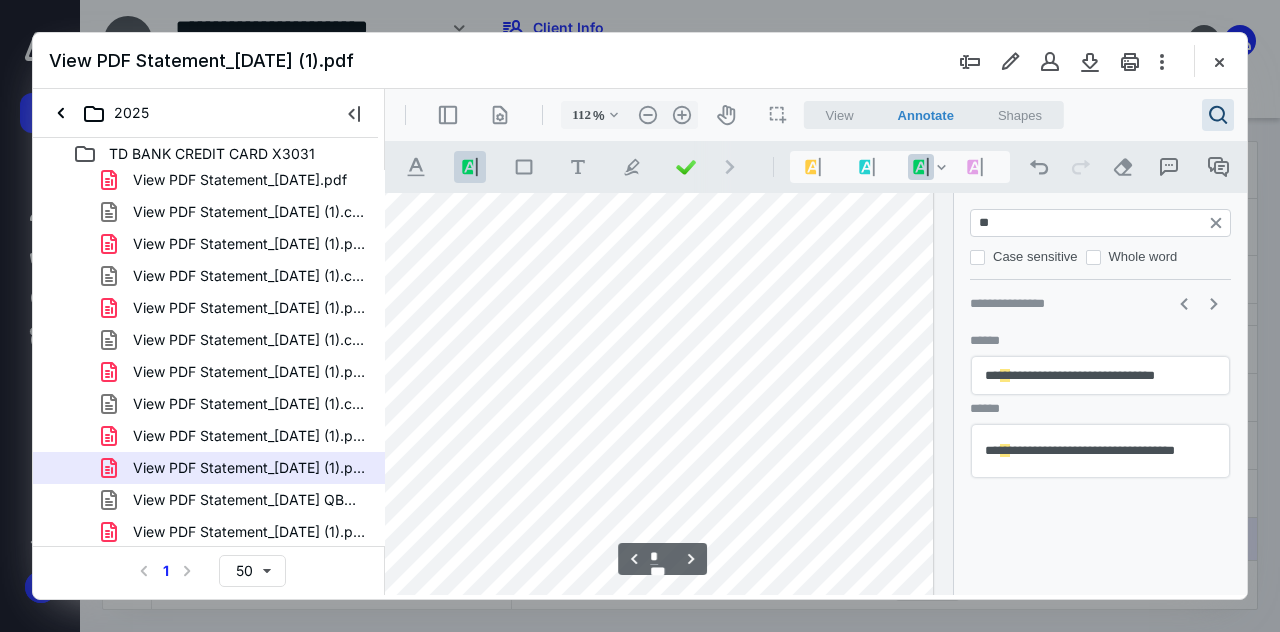 click on "**" at bounding box center [1102, 223] 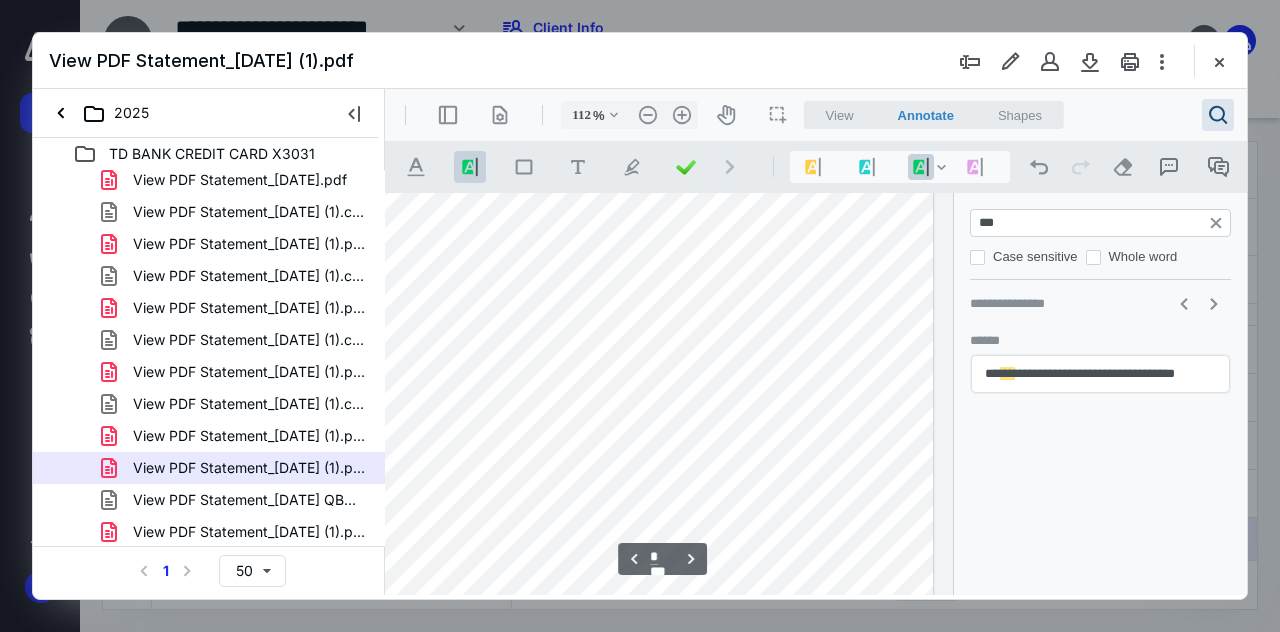 scroll, scrollTop: 4554, scrollLeft: 146, axis: both 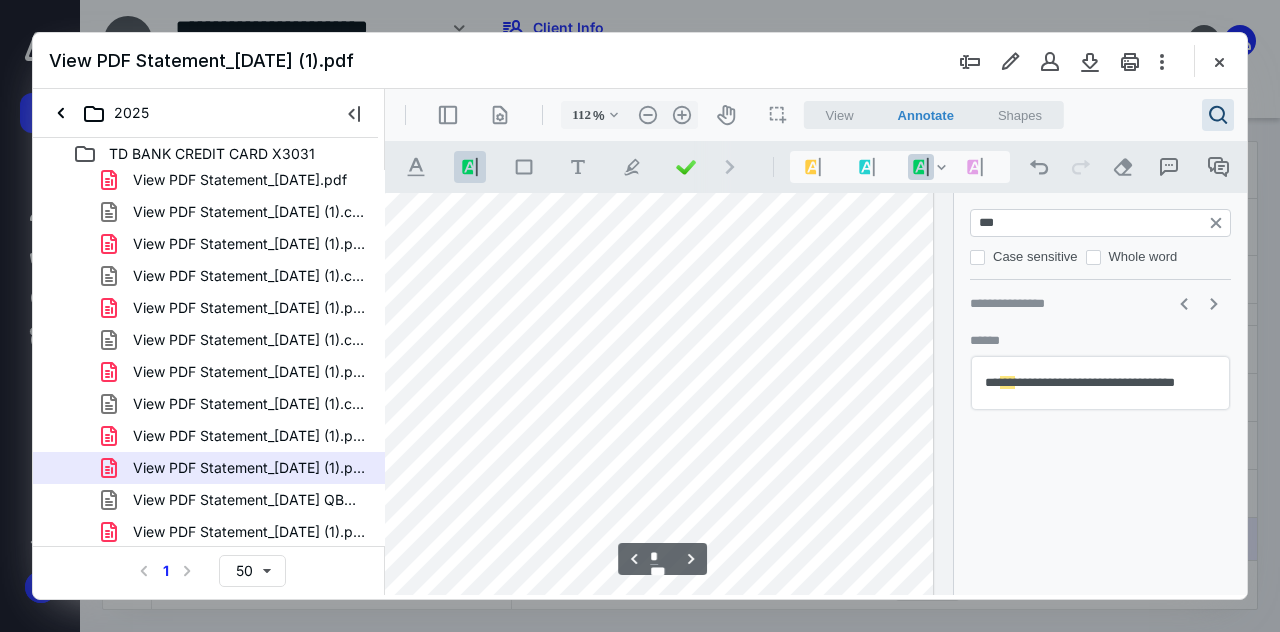 drag, startPoint x: 861, startPoint y: 389, endPoint x: 825, endPoint y: 389, distance: 36 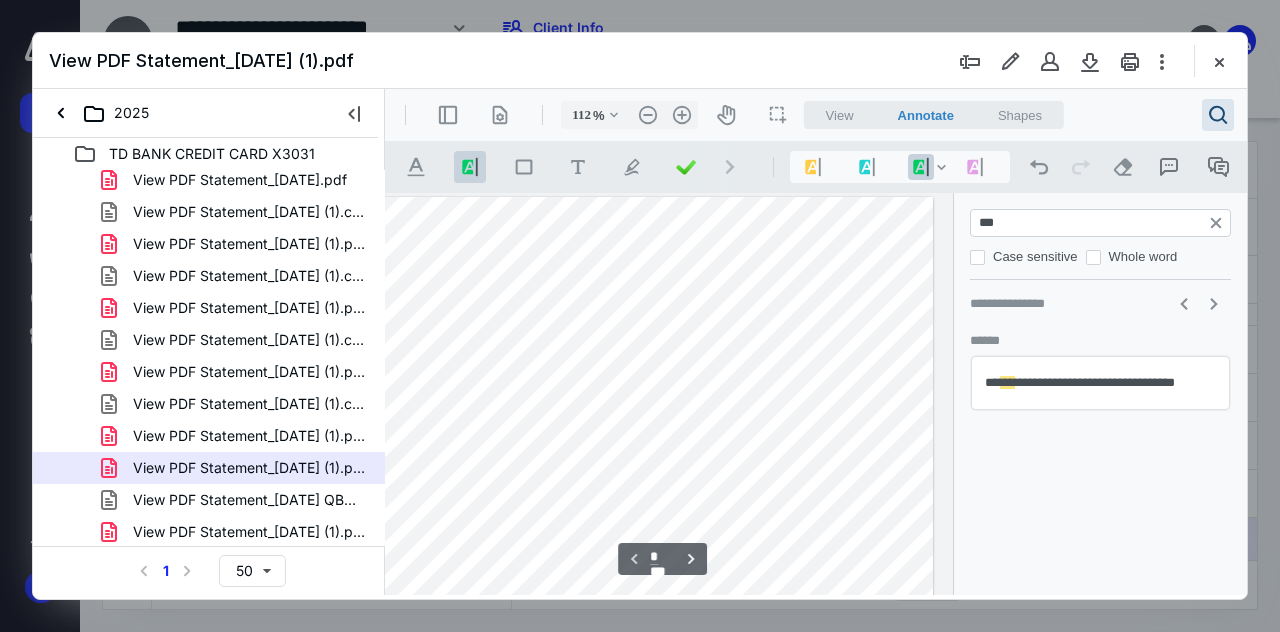scroll, scrollTop: 1, scrollLeft: 146, axis: both 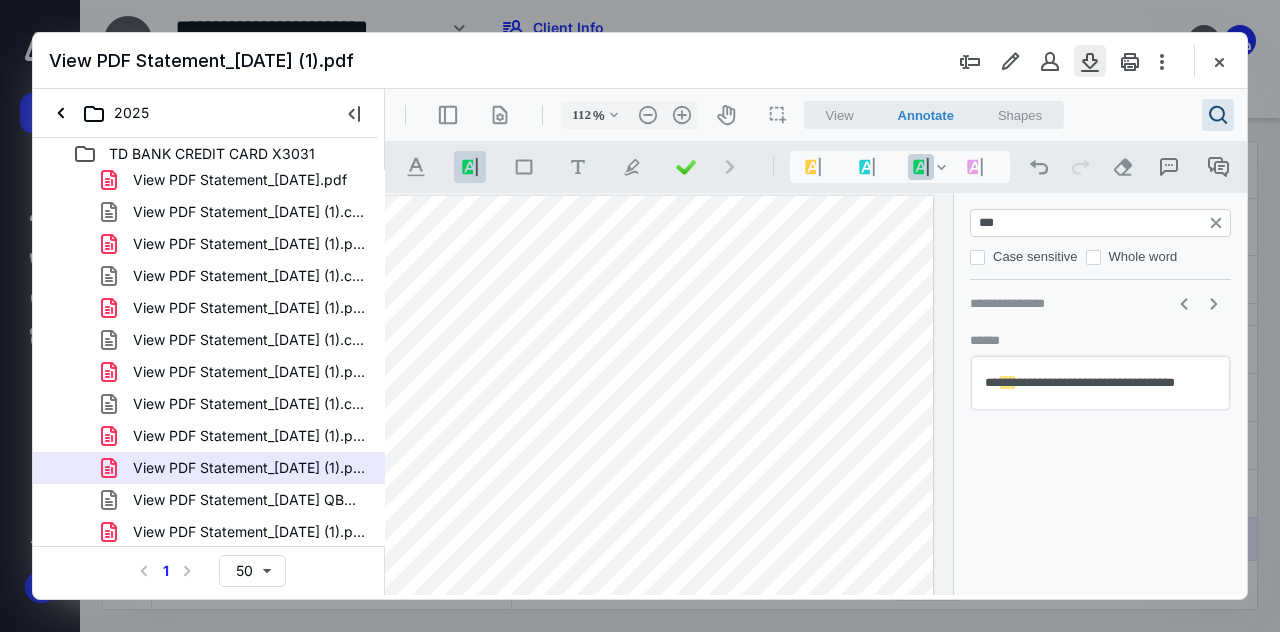 click at bounding box center [1090, 61] 